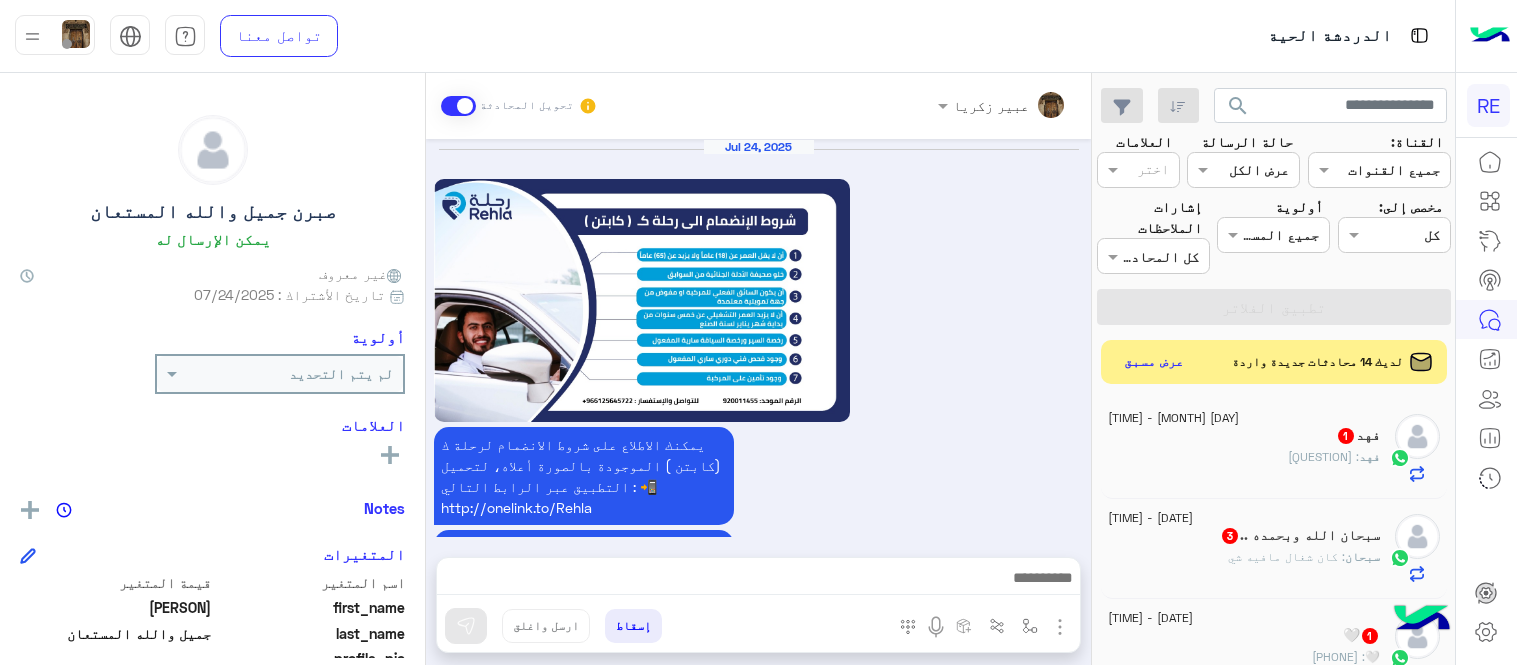 scroll, scrollTop: 0, scrollLeft: 0, axis: both 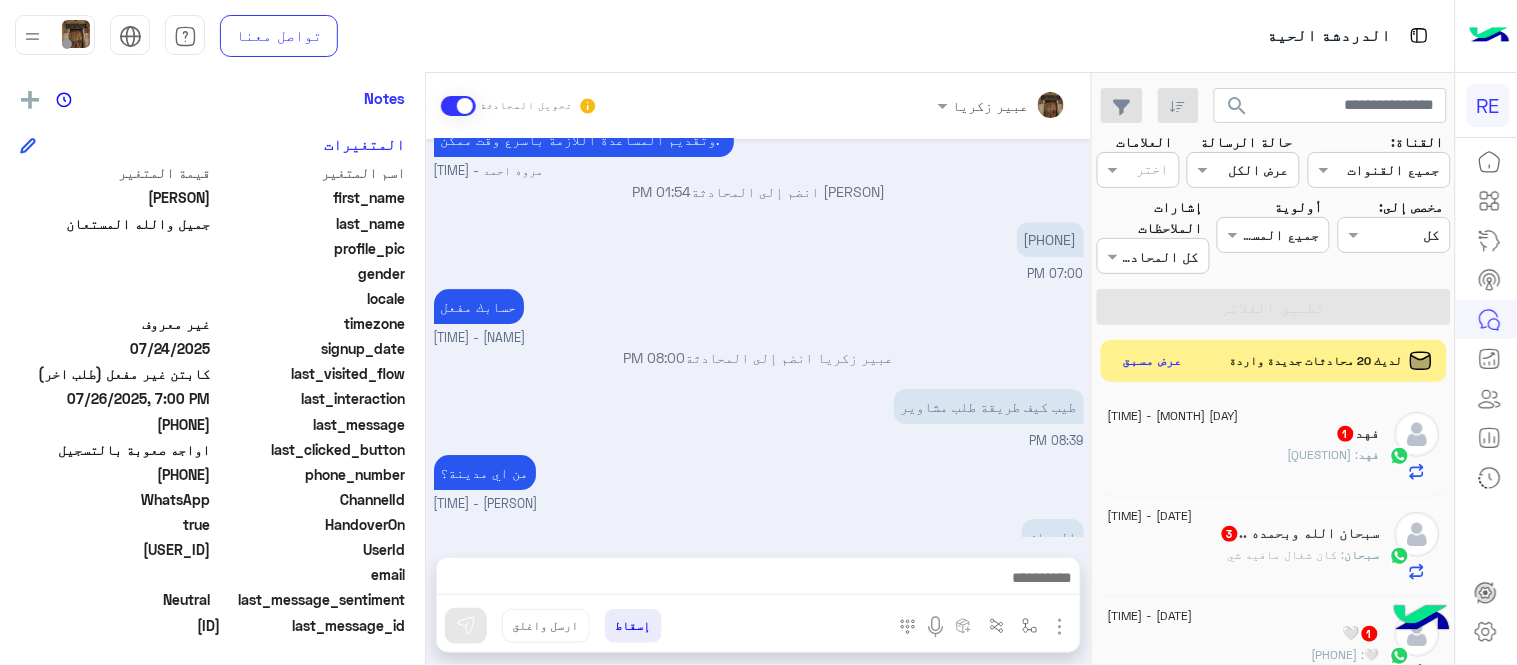 click on "عرض مسبق" 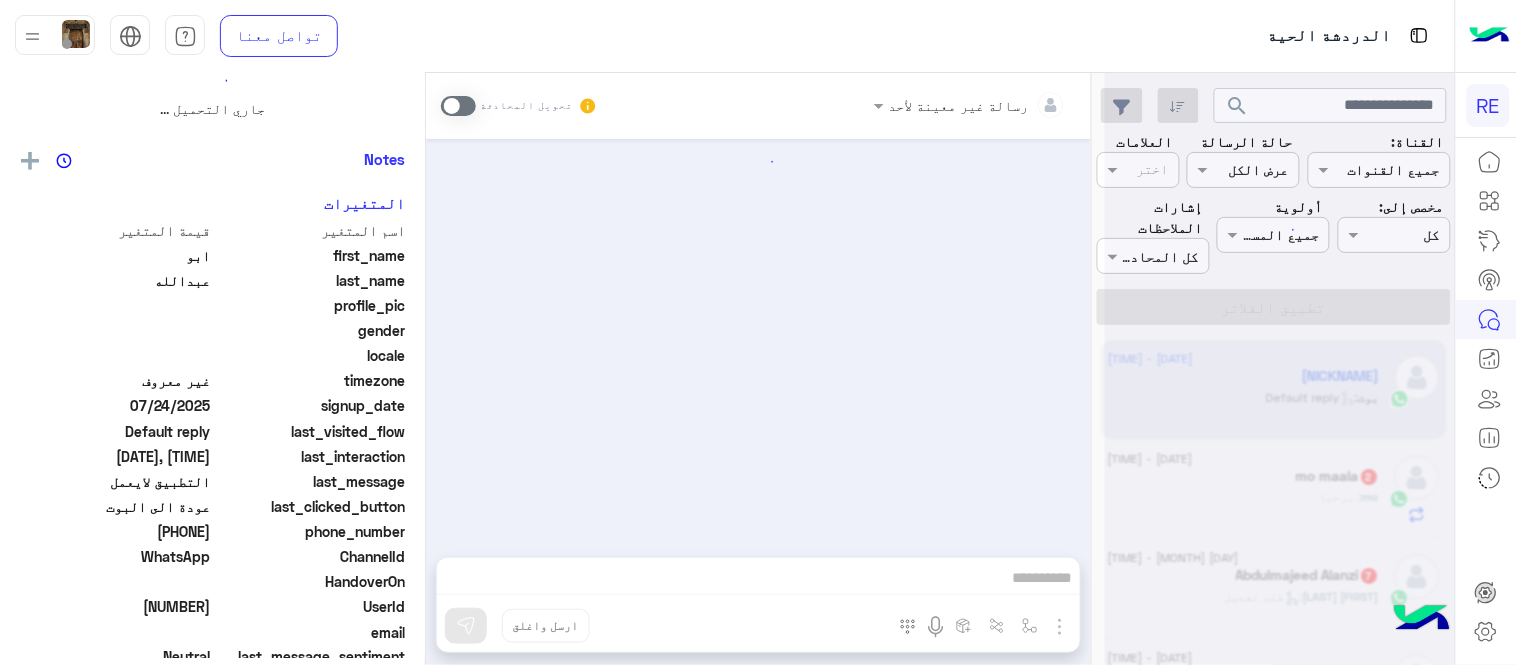 scroll, scrollTop: 694, scrollLeft: 0, axis: vertical 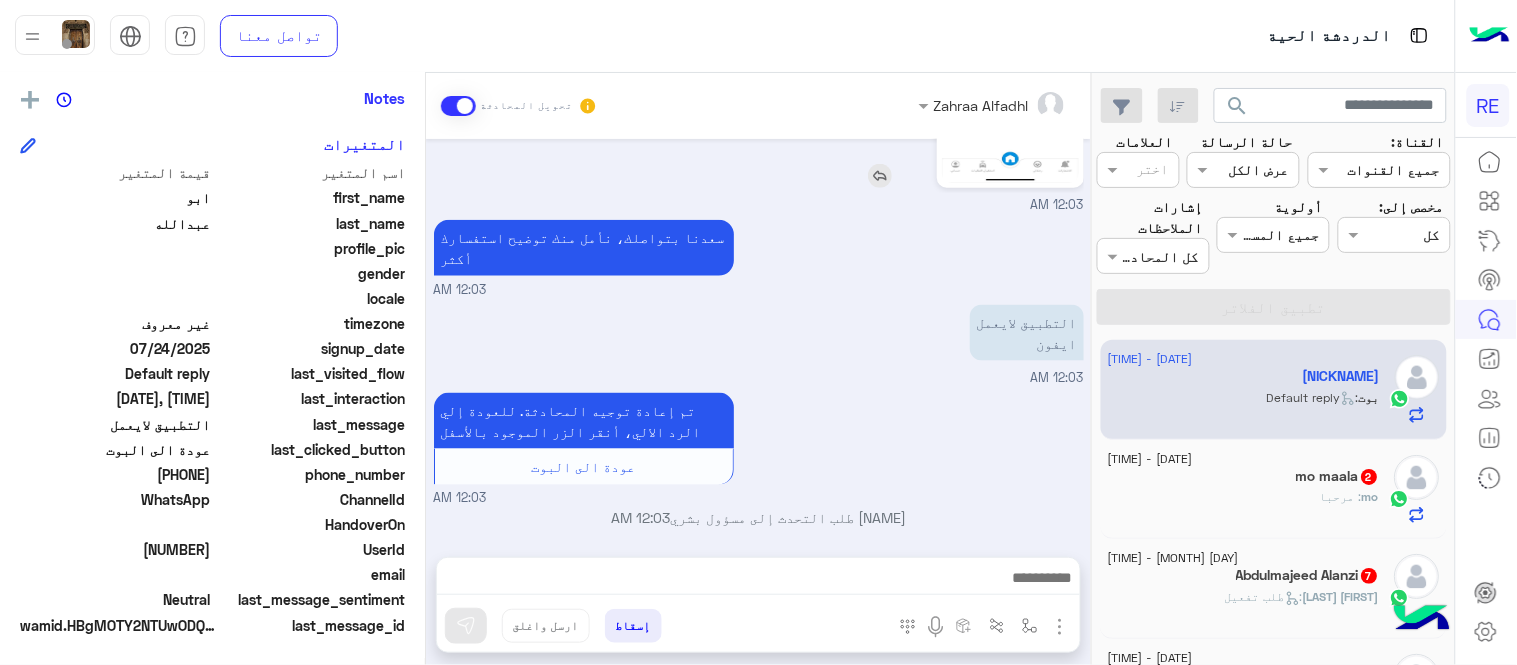 click 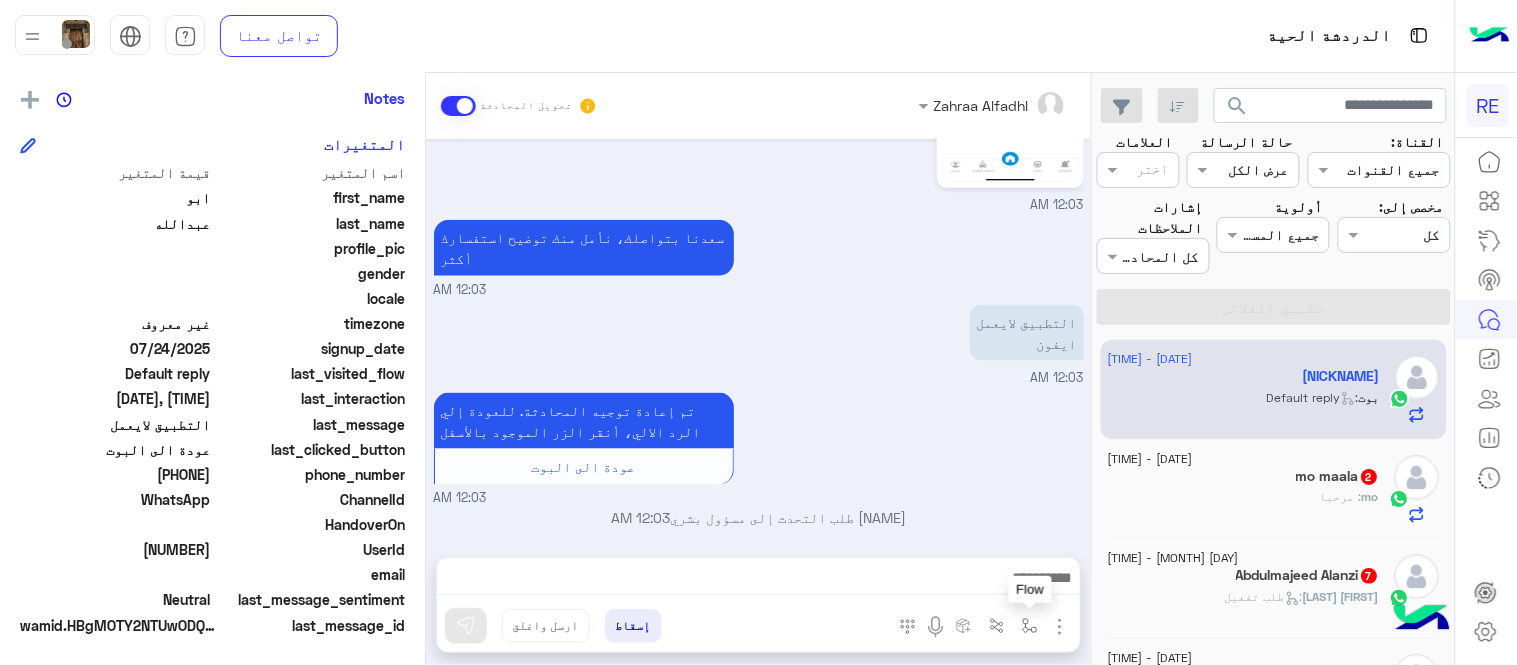 click at bounding box center (1030, 626) 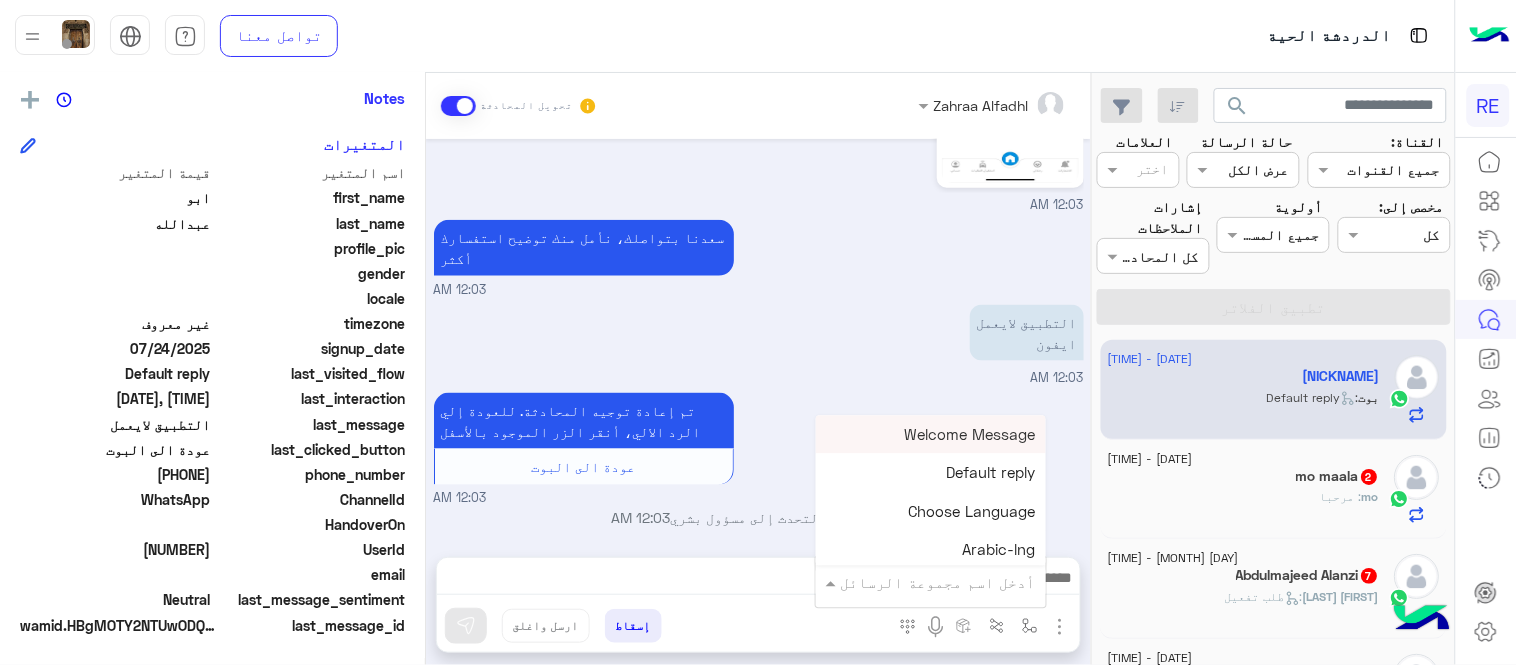 click on "أدخل اسم مجموعة الرسائل" at bounding box center [931, 582] 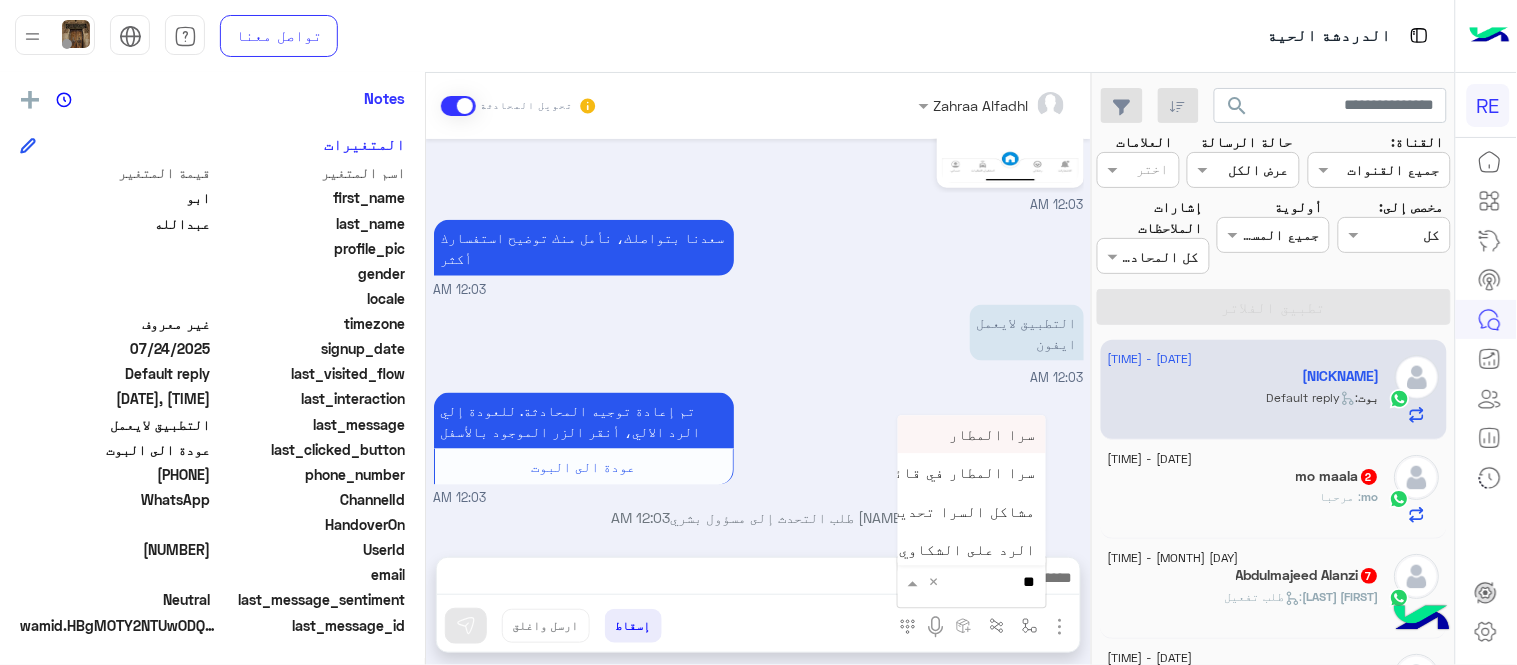 type on "***" 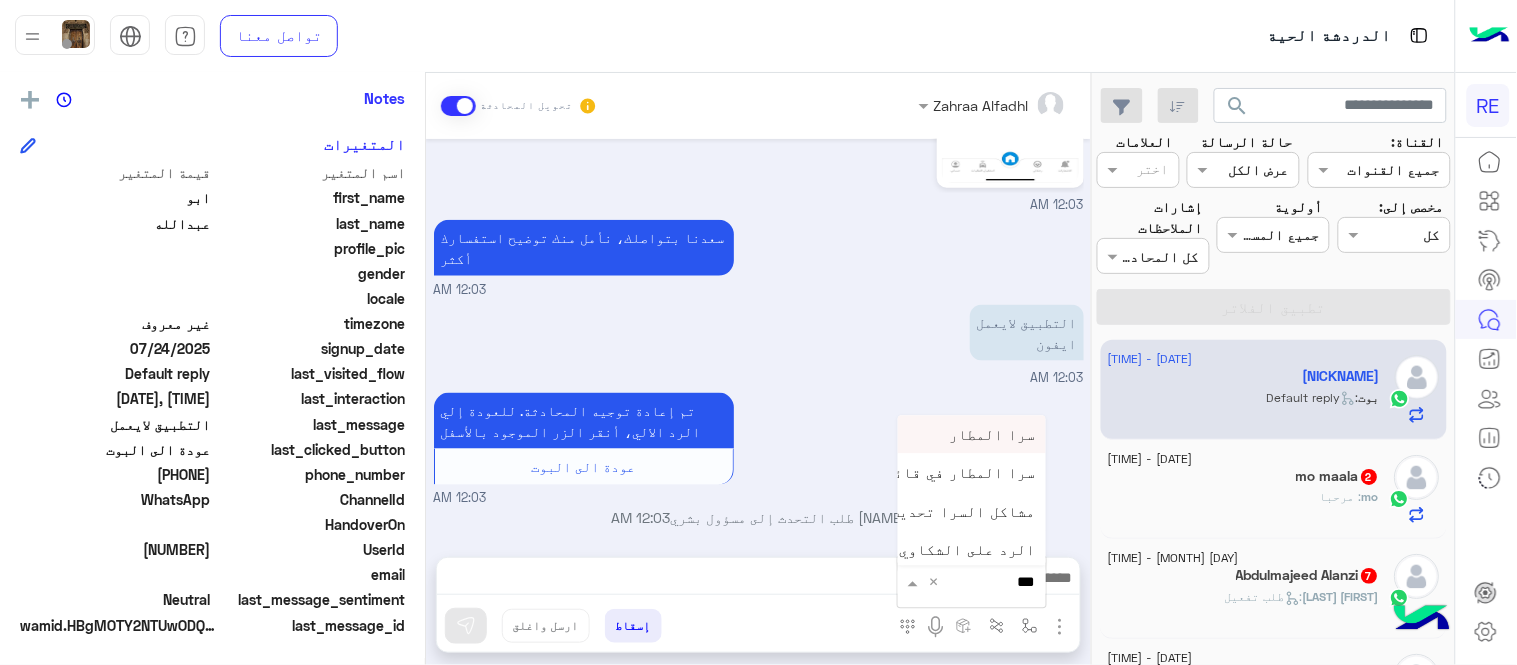 click on "سرا المطار" at bounding box center [993, 434] 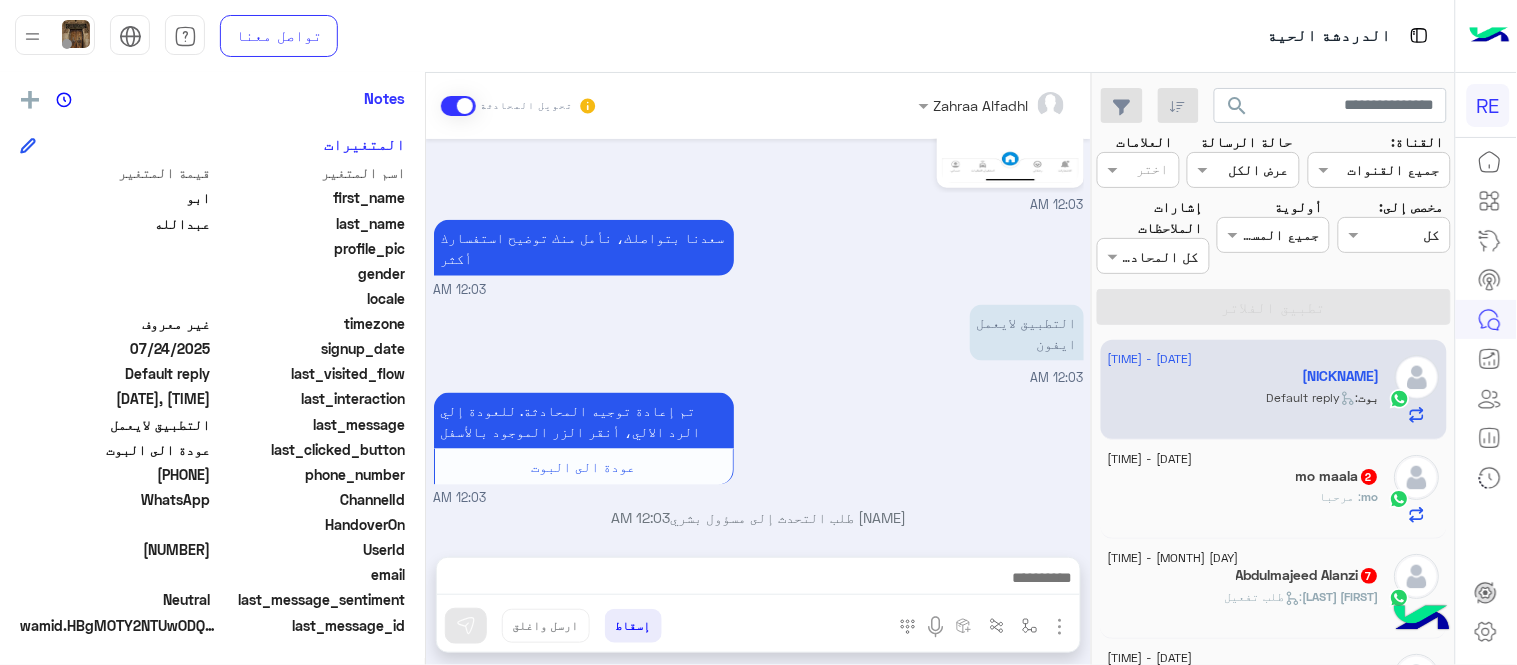 type on "**********" 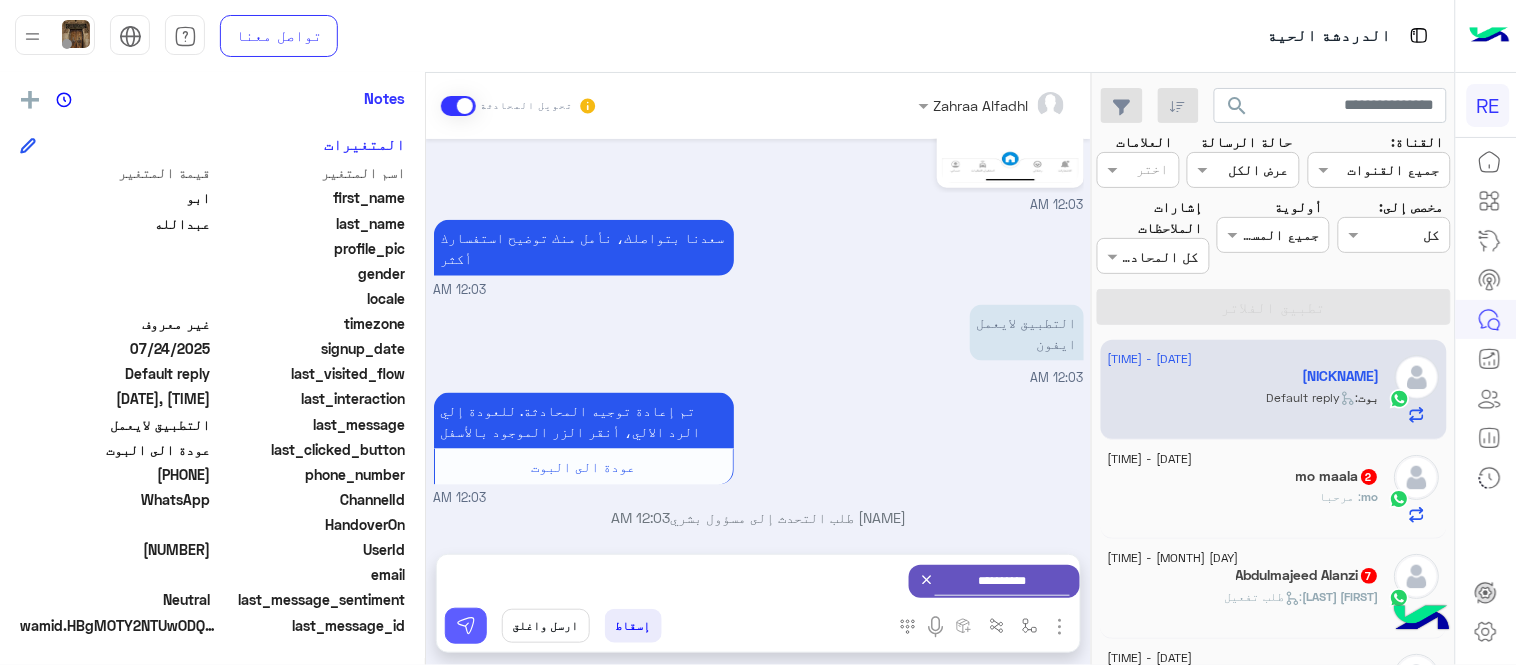 click at bounding box center [466, 626] 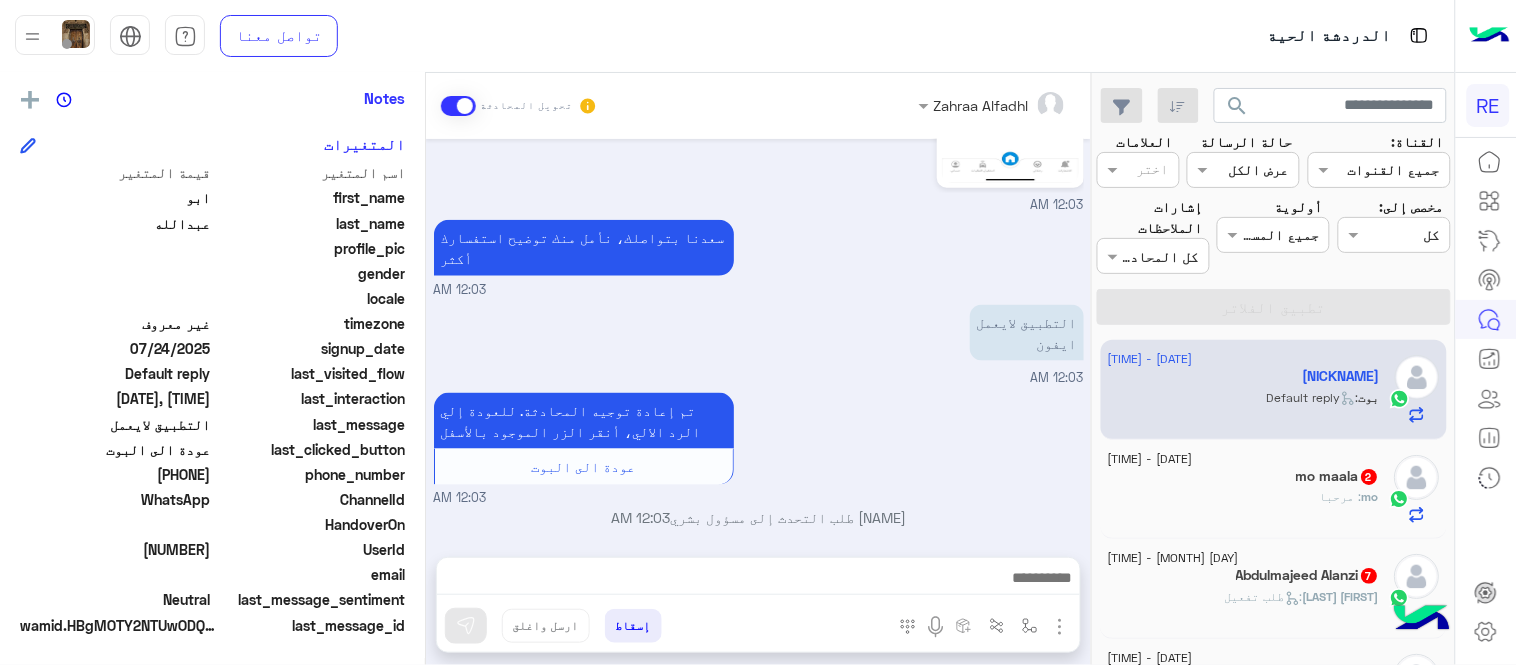scroll, scrollTop: 2583, scrollLeft: 0, axis: vertical 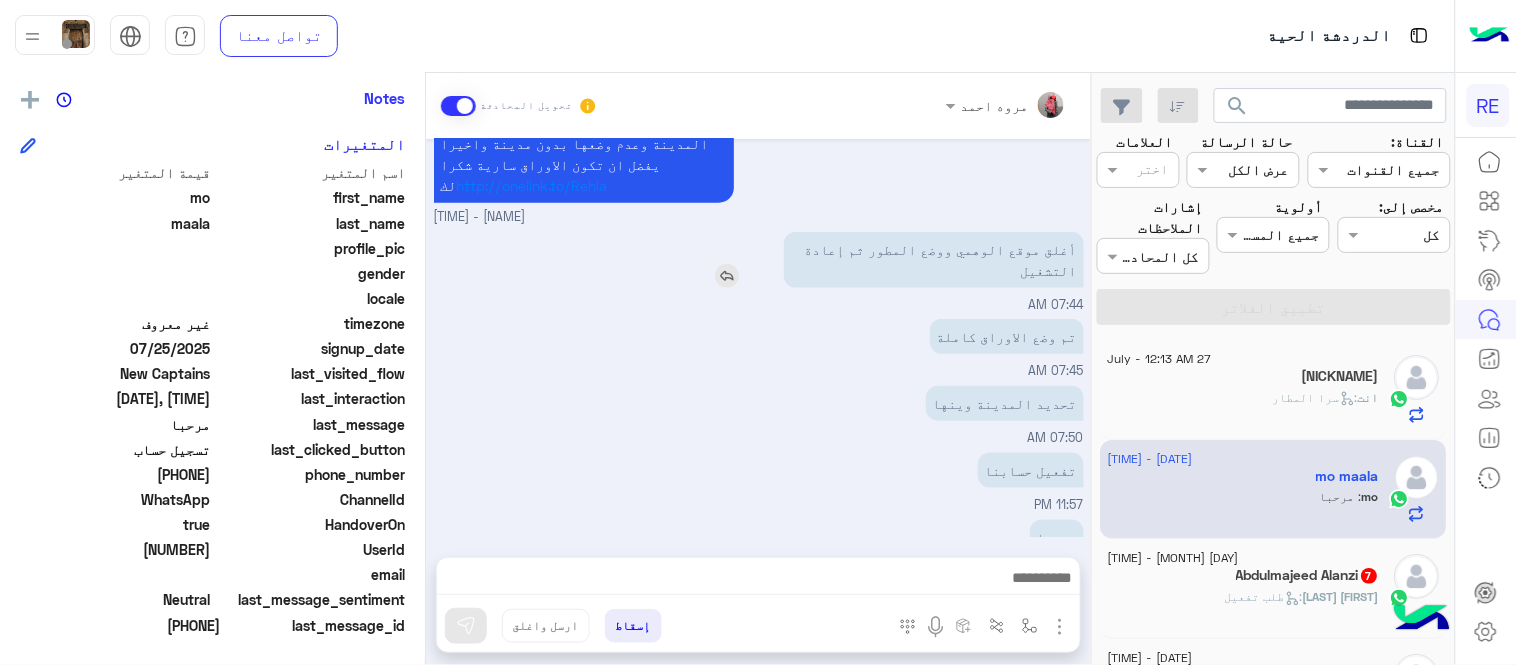 click at bounding box center [727, 276] 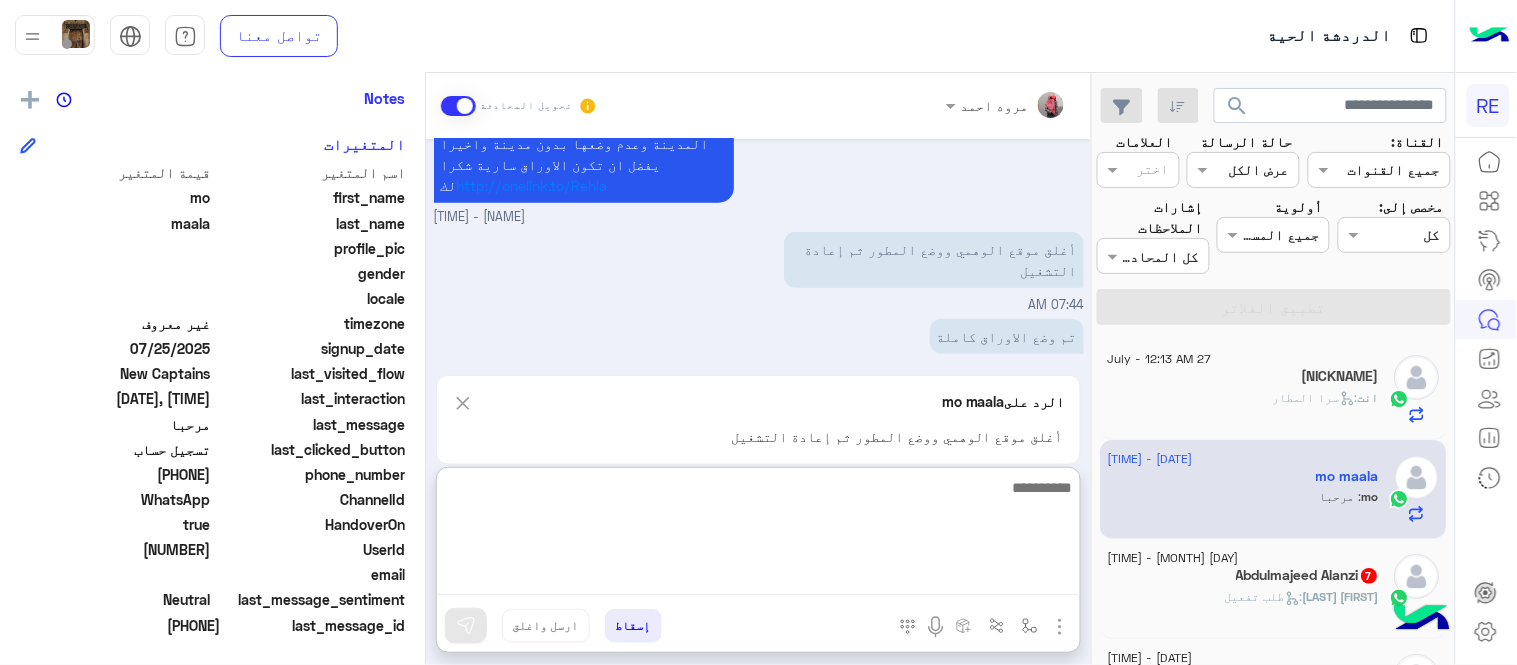 click at bounding box center (758, 535) 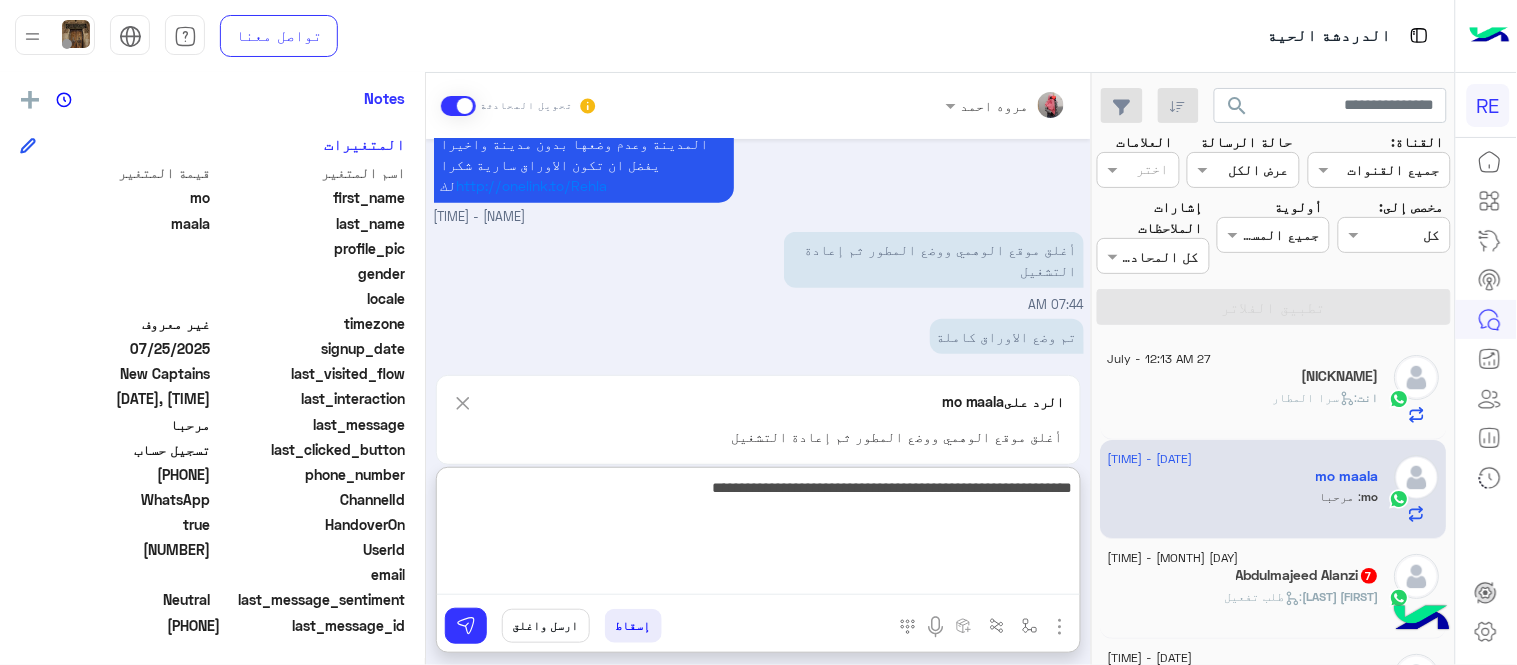 type on "**********" 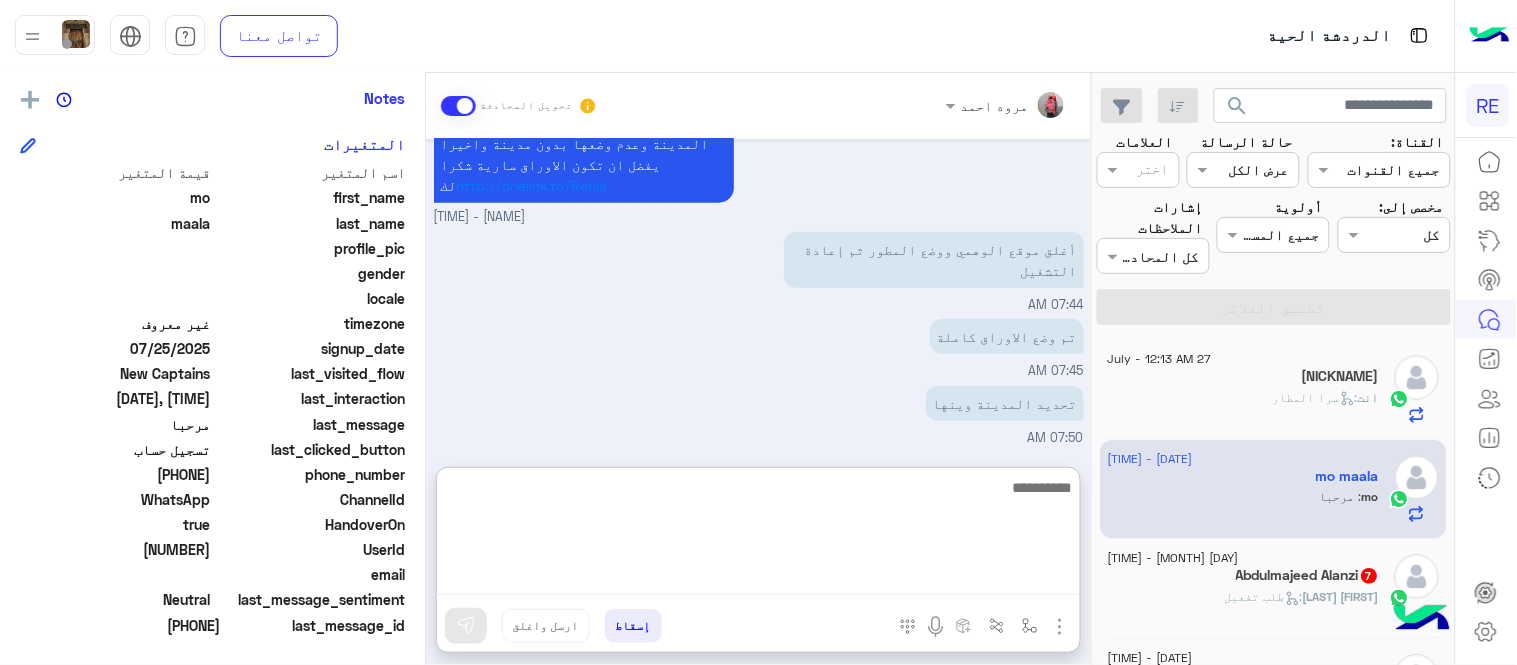 scroll, scrollTop: 691, scrollLeft: 0, axis: vertical 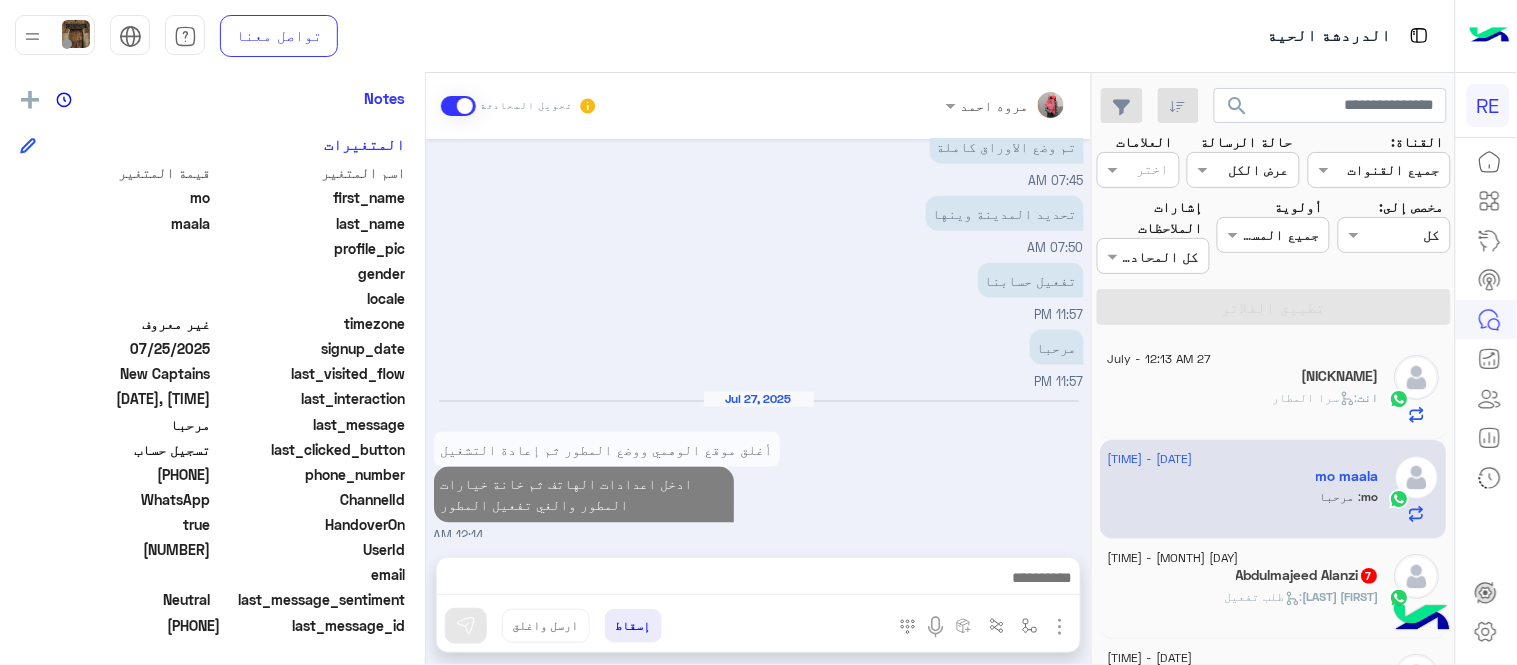click on "[NAME] :   طلب تفعيل" 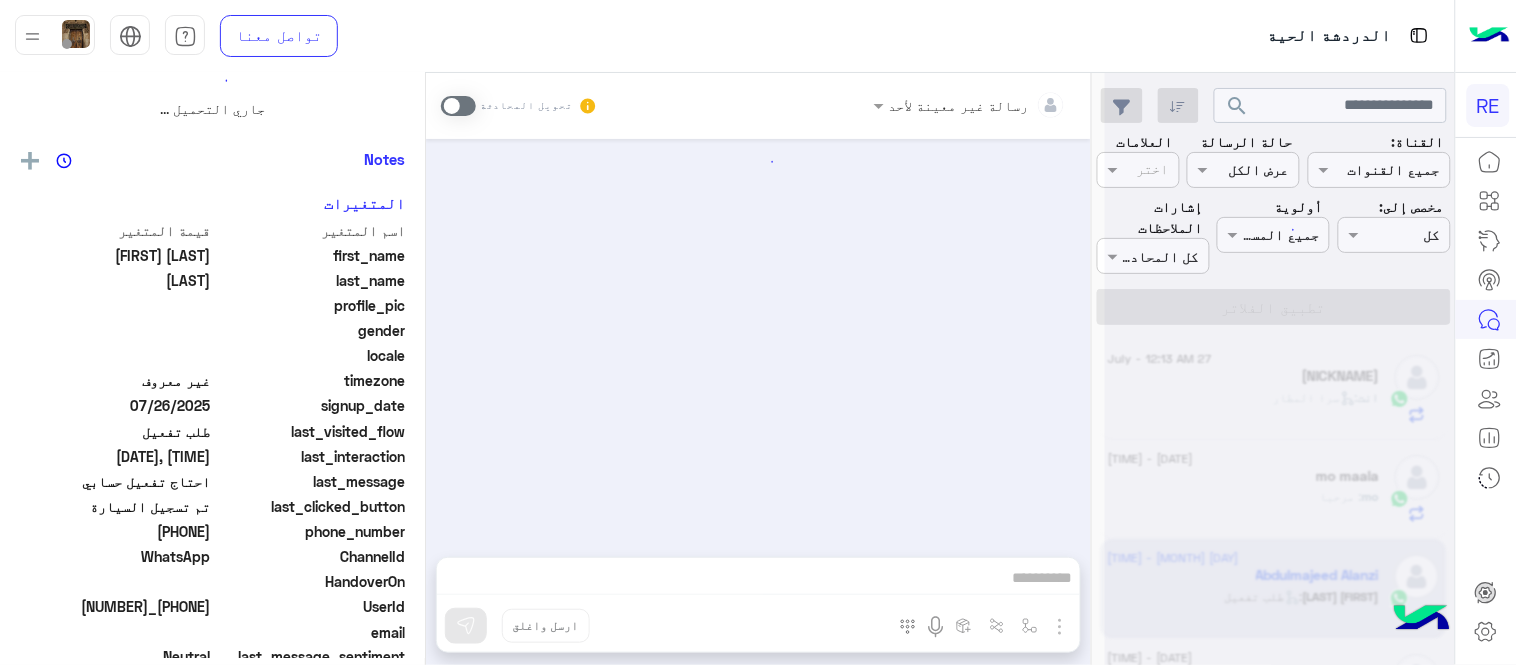 scroll, scrollTop: 0, scrollLeft: 0, axis: both 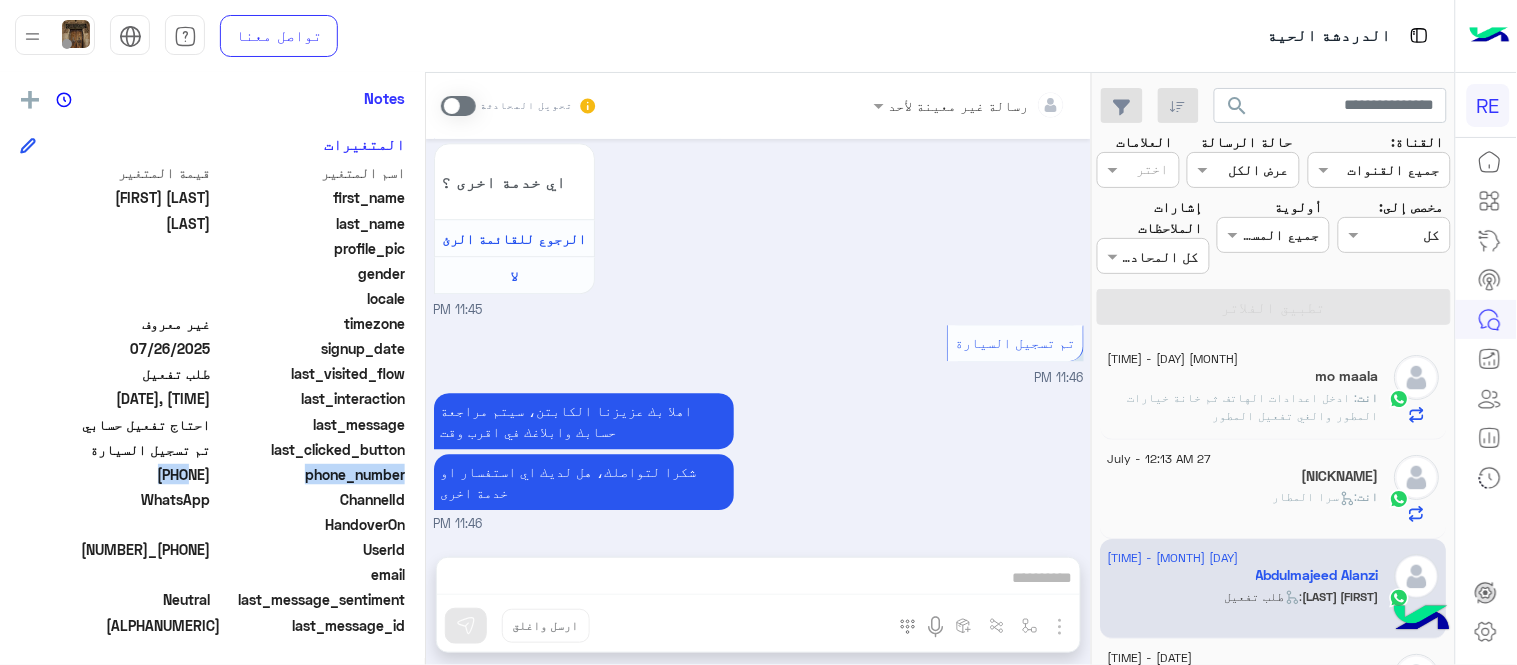 drag, startPoint x: 140, startPoint y: 470, endPoint x: 215, endPoint y: 481, distance: 75.802376 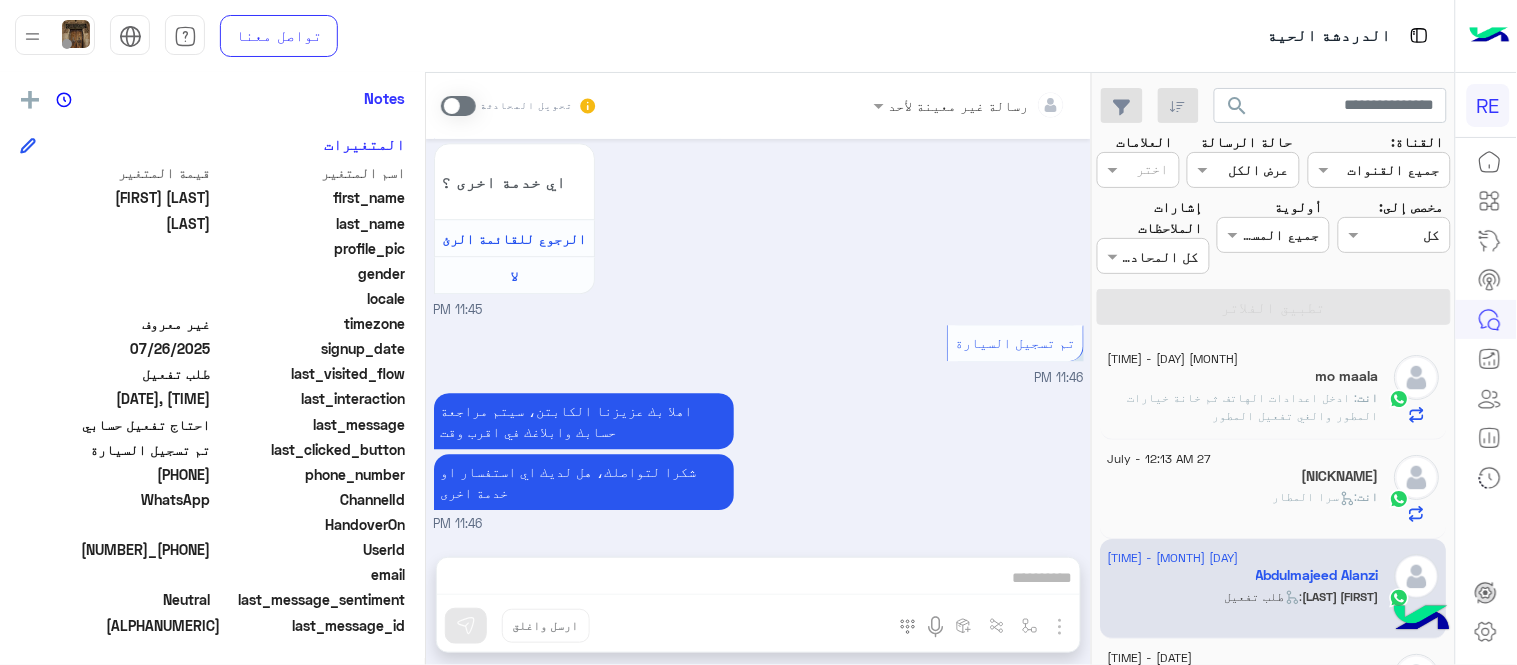 drag, startPoint x: 140, startPoint y: 464, endPoint x: 211, endPoint y: 475, distance: 71.84706 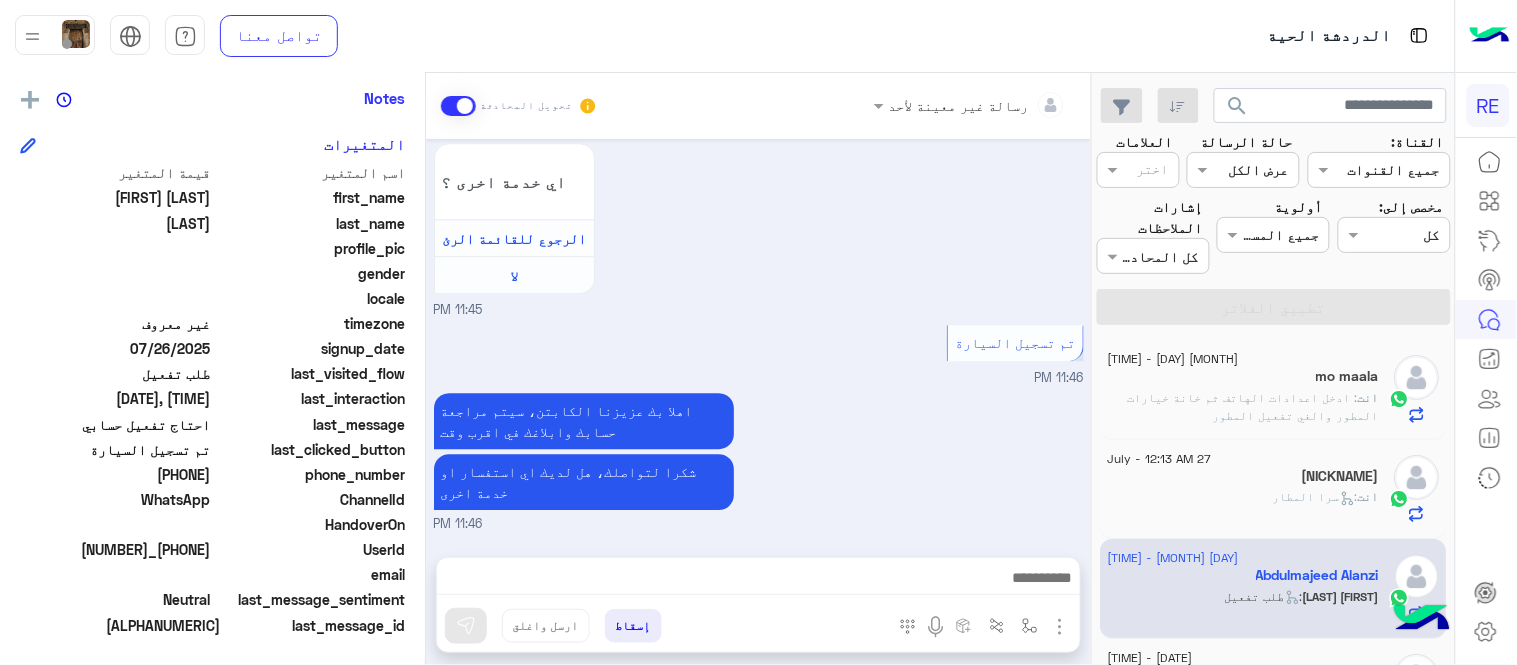 scroll, scrollTop: 1463, scrollLeft: 0, axis: vertical 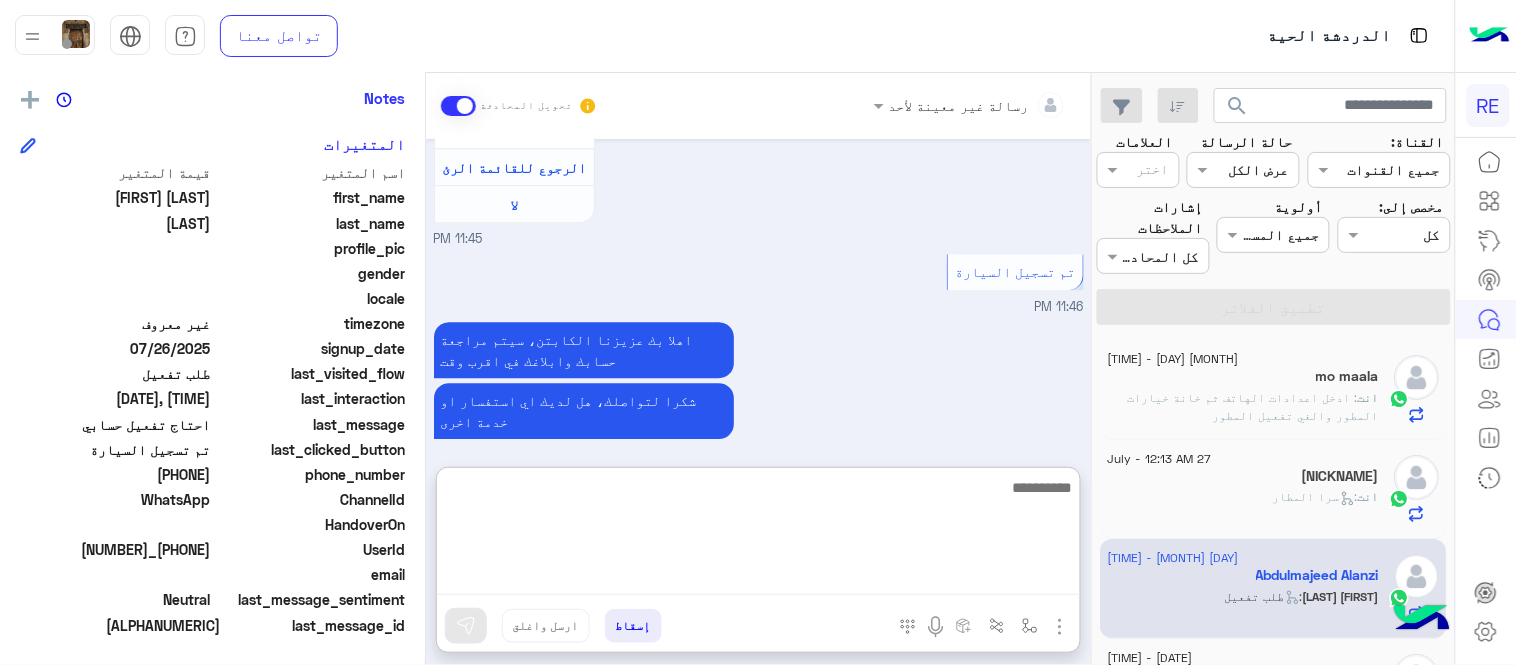 click at bounding box center [758, 535] 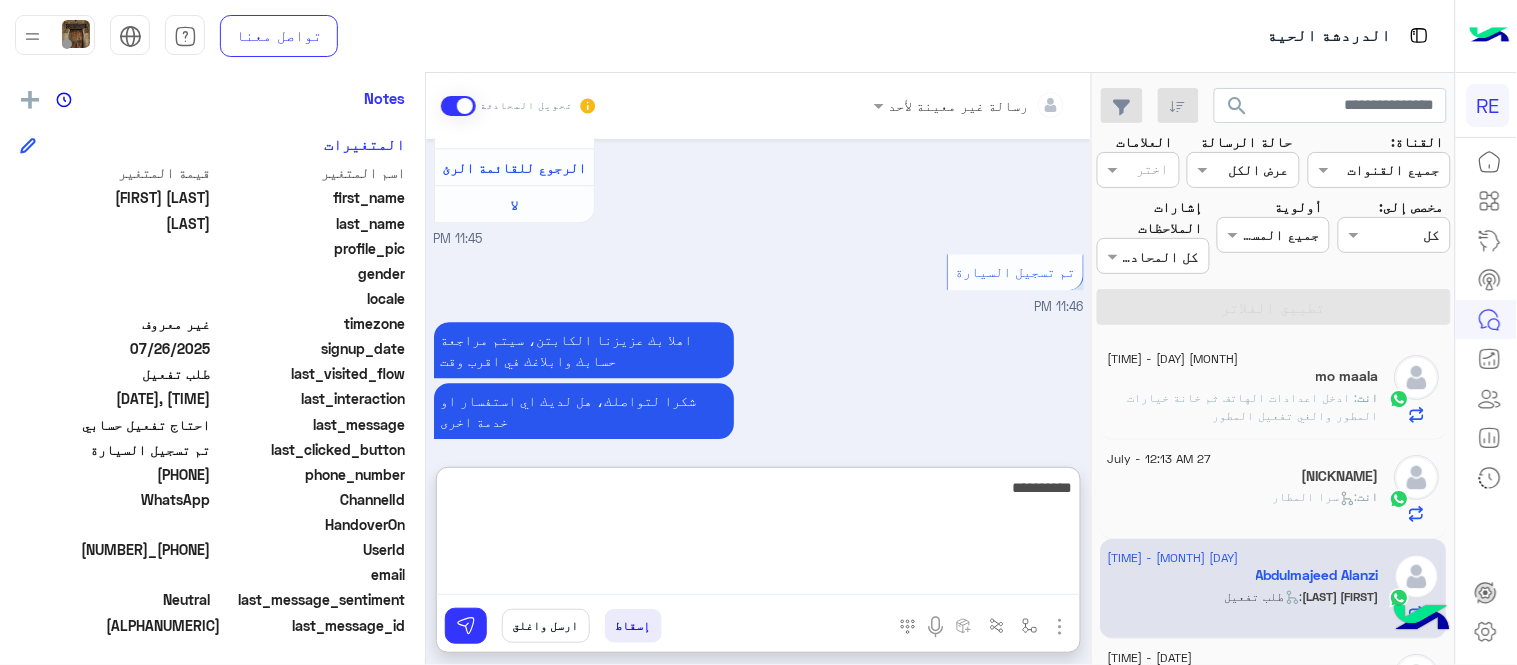 type on "**********" 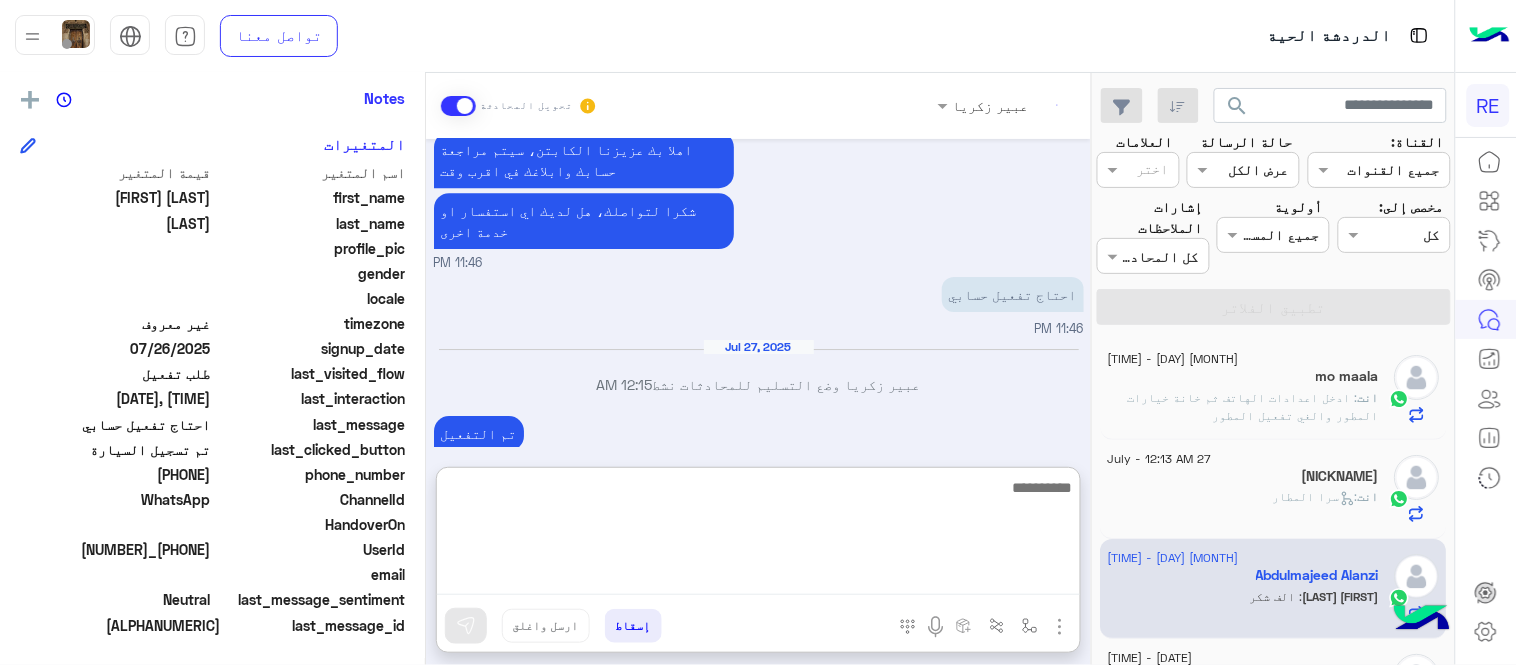 scroll, scrollTop: 1720, scrollLeft: 0, axis: vertical 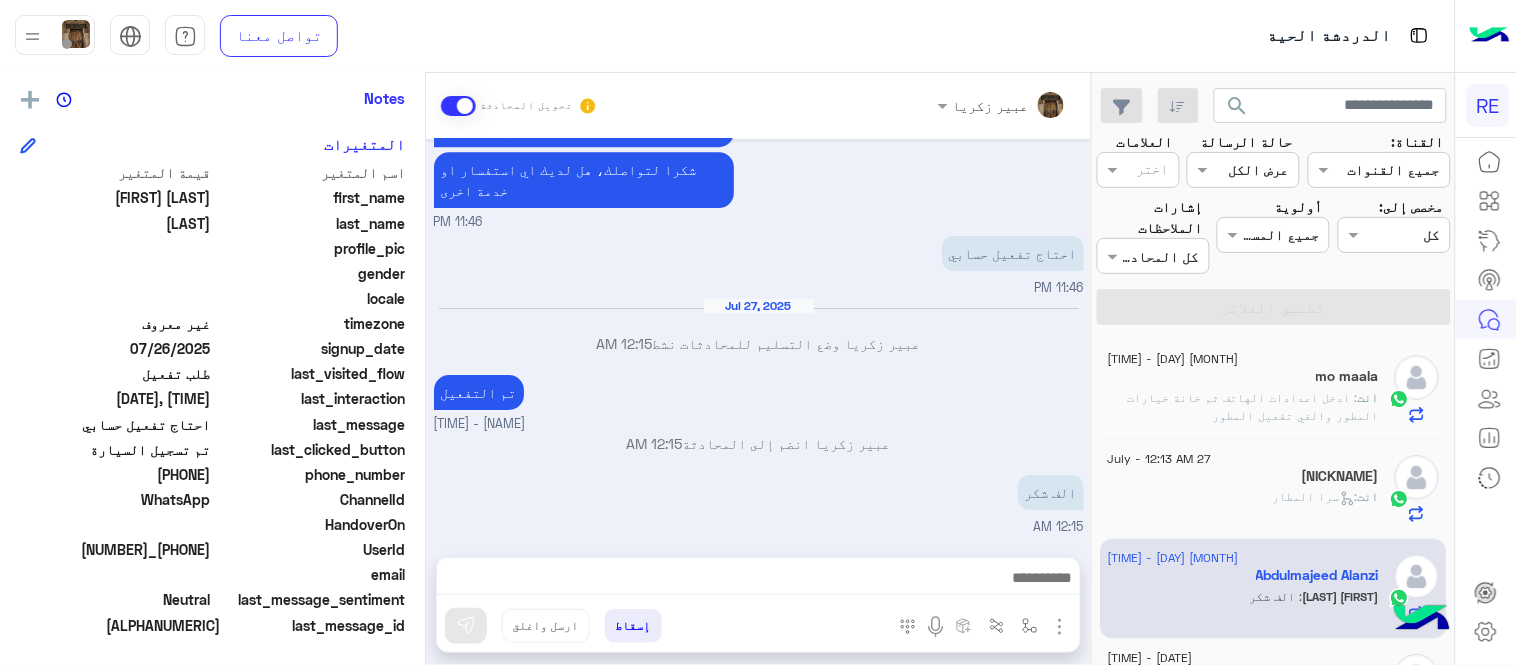 click on "[DATE]  سعدنا بتواصلك، نأمل منك توضيح استفسارك أكثر    [TIME]   عربي    [TIME]  هل أنت ؟   كابتن 👨🏻‍✈️   عميل 🧳   رحال (مرشد مرخص) 🏖️     [TIME]   كابتن     [TIME]  اختر احد الخدمات التالية:    [TIME]   تفعيل حساب    [TIME]  يمكنك الاطلاع على شروط الانضمام لرحلة ك (كابتن ) الموجودة بالصورة أعلاه،
لتحميل التطبيق عبر الرابط التالي : 📲
http://onelink.to/Rehla    يسعدنا انضمامك لتطبيق رحلة يمكنك اتباع الخطوات الموضحة لتسجيل بيانات سيارتك بالفيديو التالي  : عزيزي الكابتن، فضلًا ، للرغبة بتفعيل الحساب قم برفع البيانات عبر التطبيق والتواصل معنا  تم تسجيل السيارة   اواجه صعوبة بالتسجيل   لا     [TIME]" at bounding box center [758, 338] 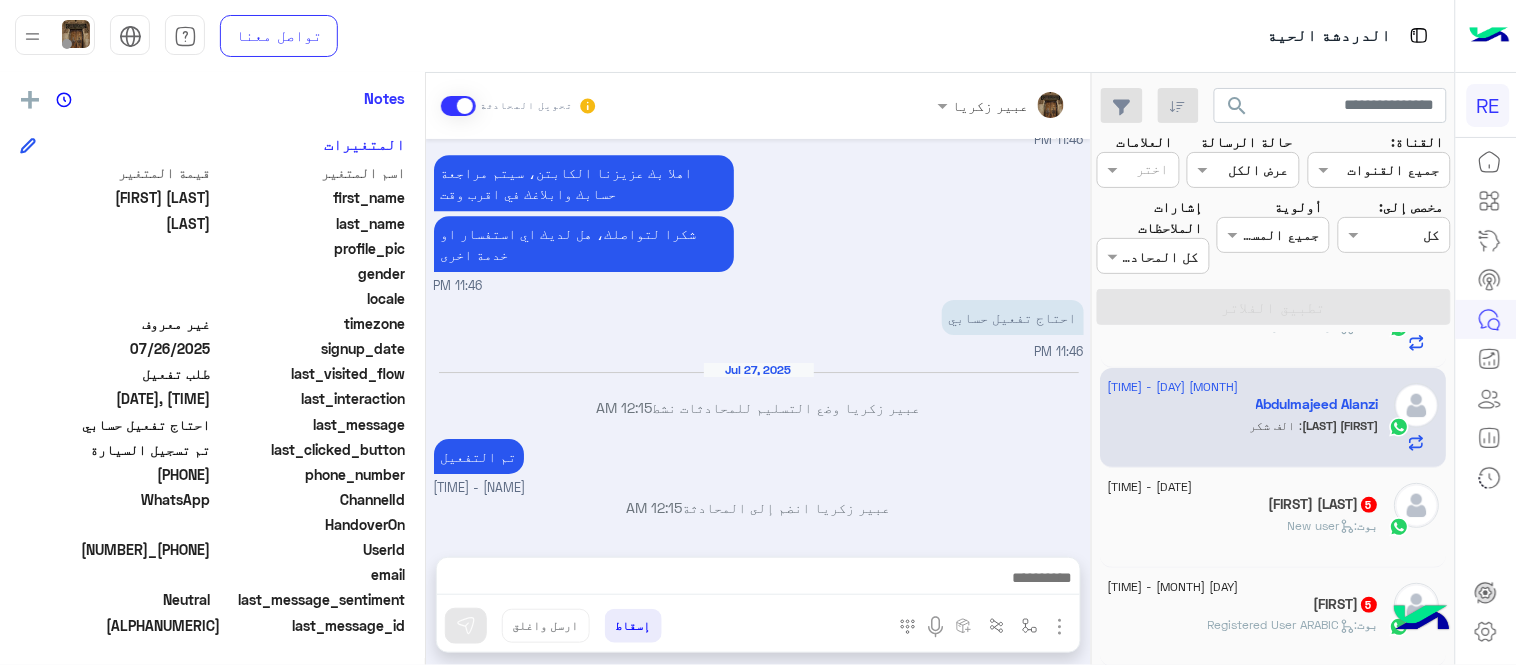 scroll, scrollTop: 256, scrollLeft: 0, axis: vertical 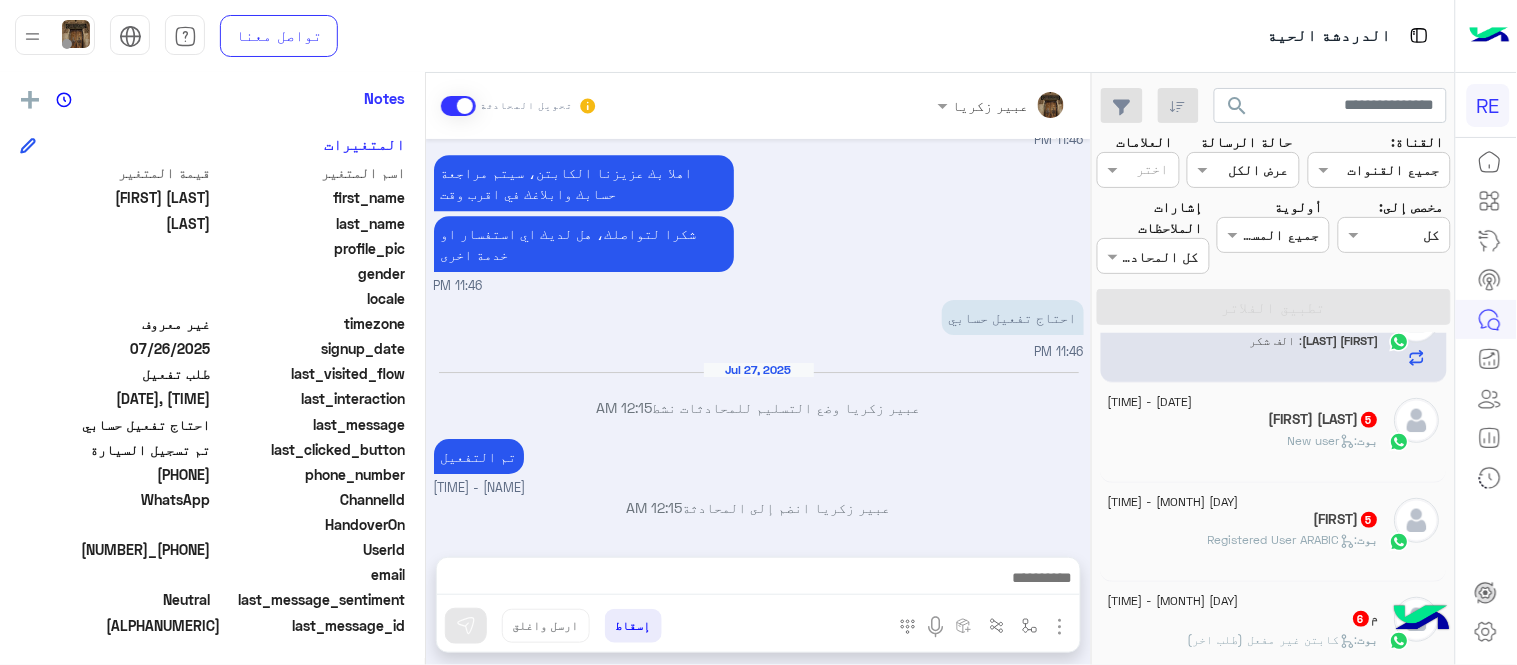 click on "بوت :   New user" 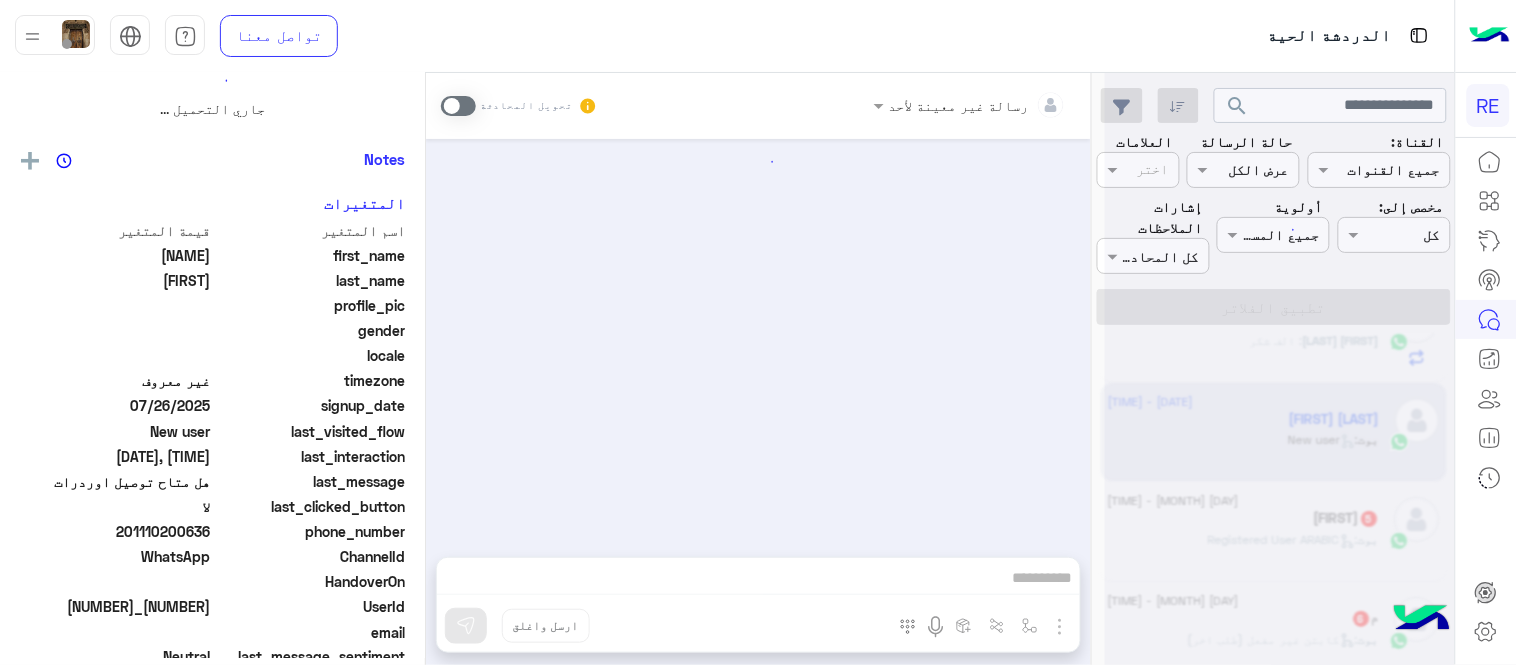 scroll, scrollTop: 0, scrollLeft: 0, axis: both 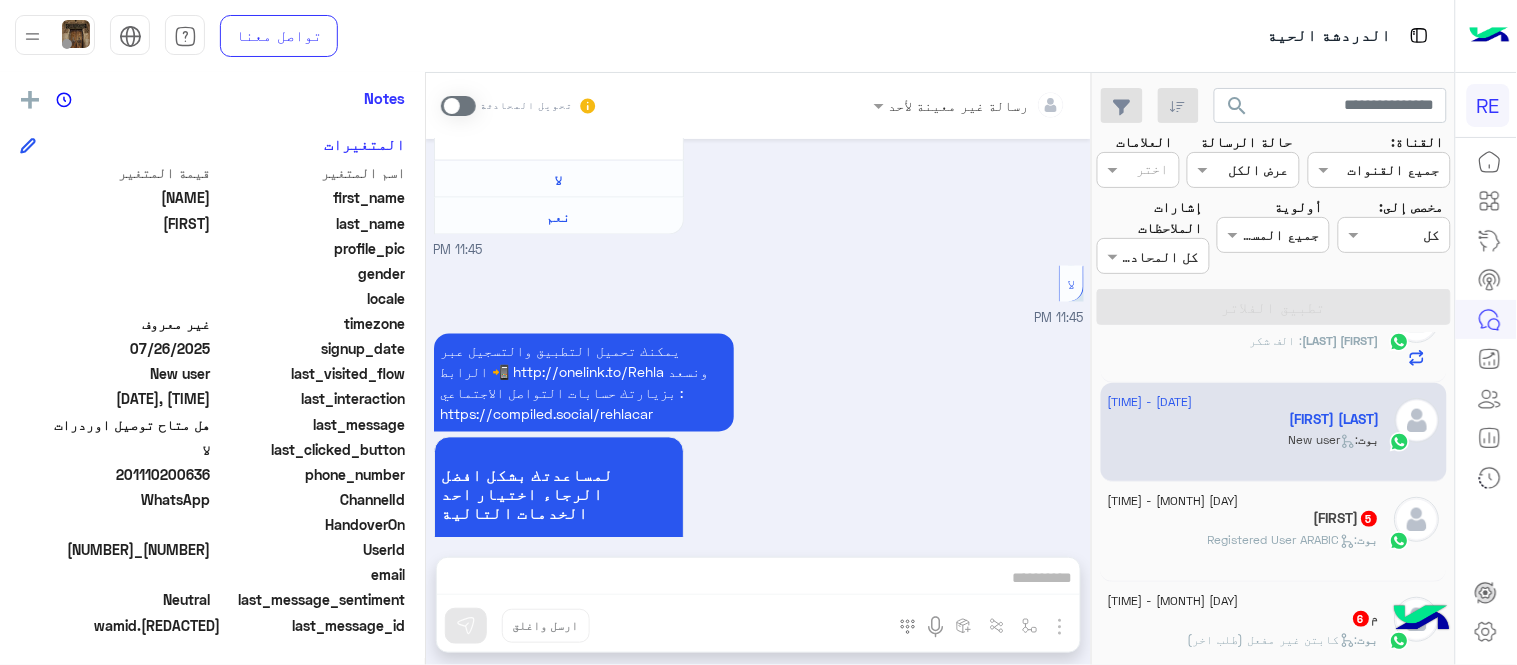 click at bounding box center (458, 106) 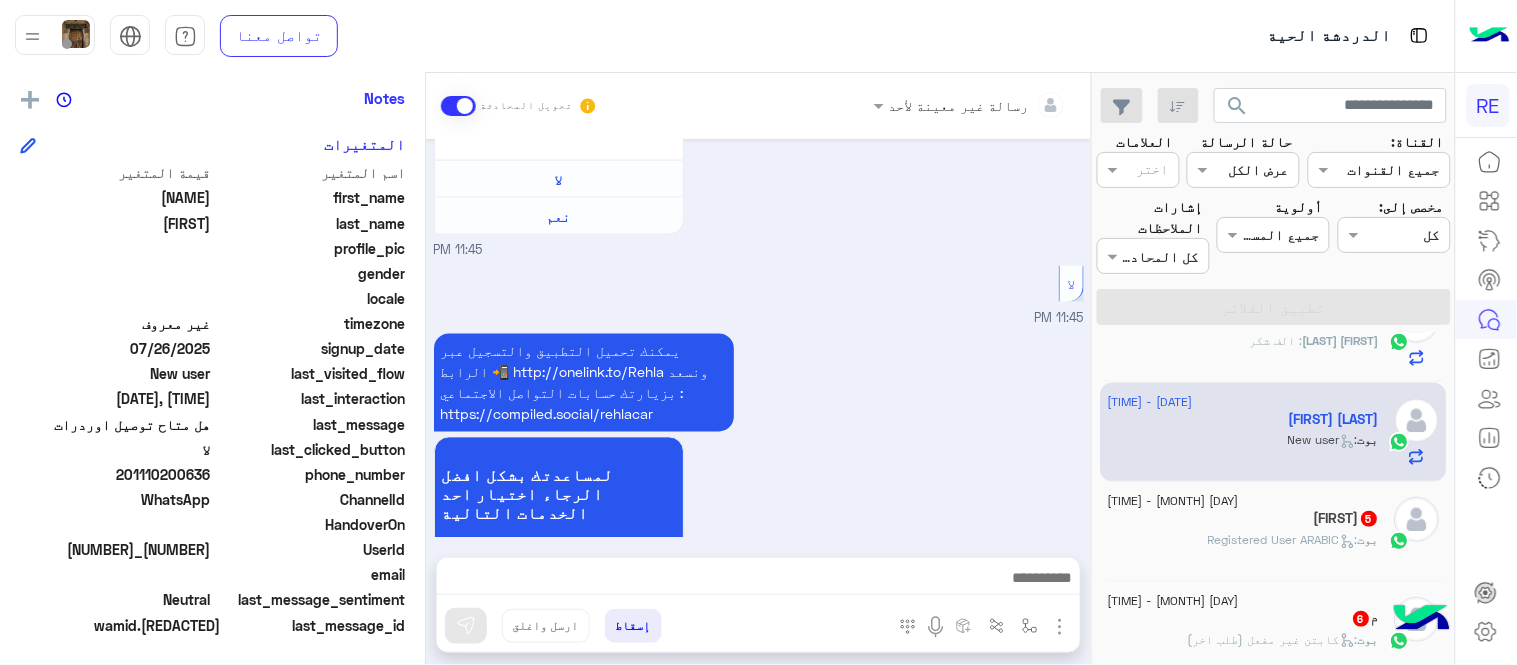 scroll, scrollTop: 964, scrollLeft: 0, axis: vertical 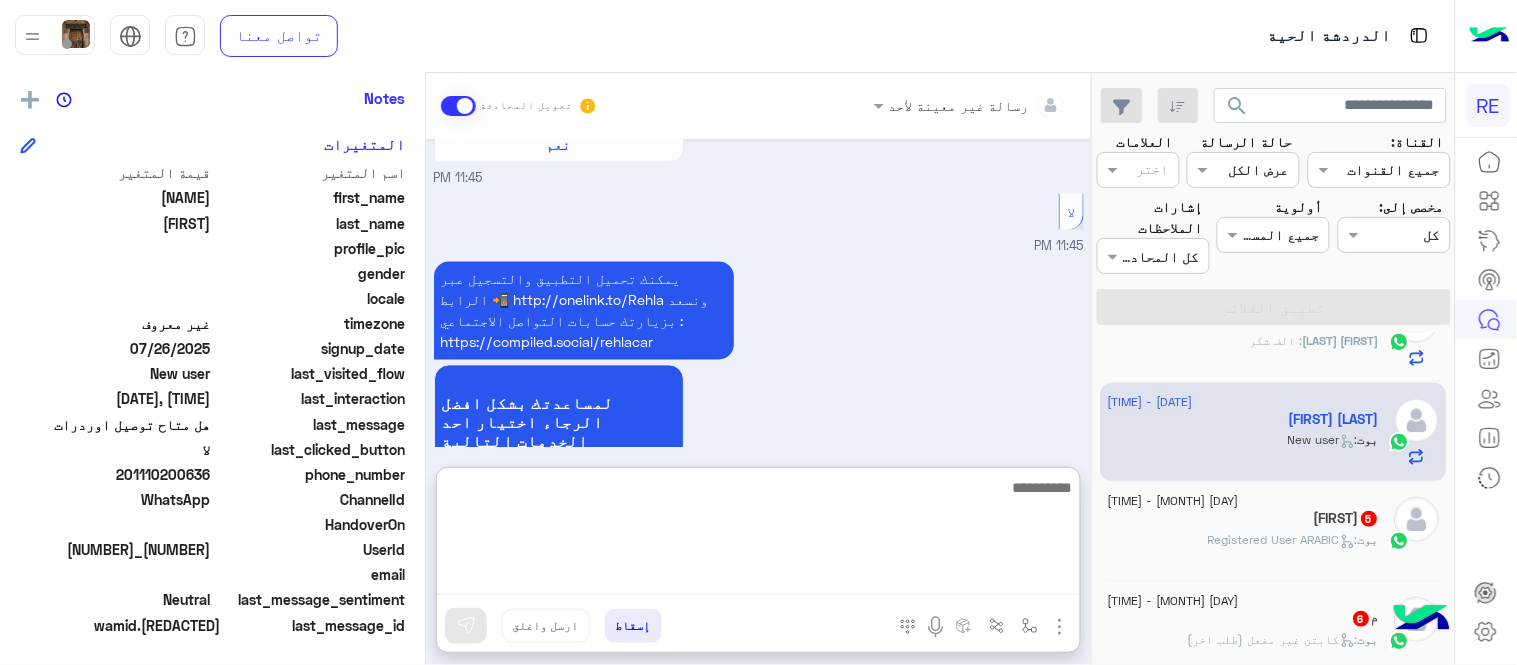 click at bounding box center [758, 535] 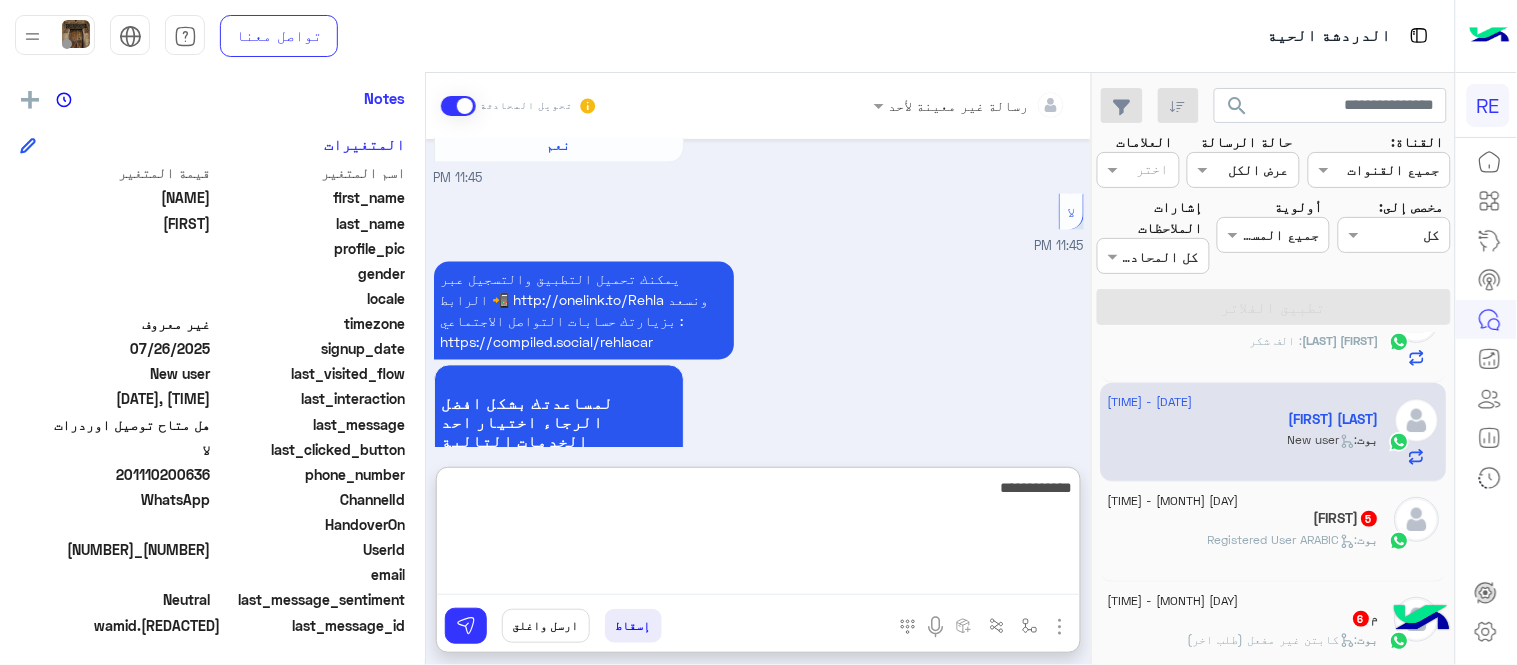 type on "**********" 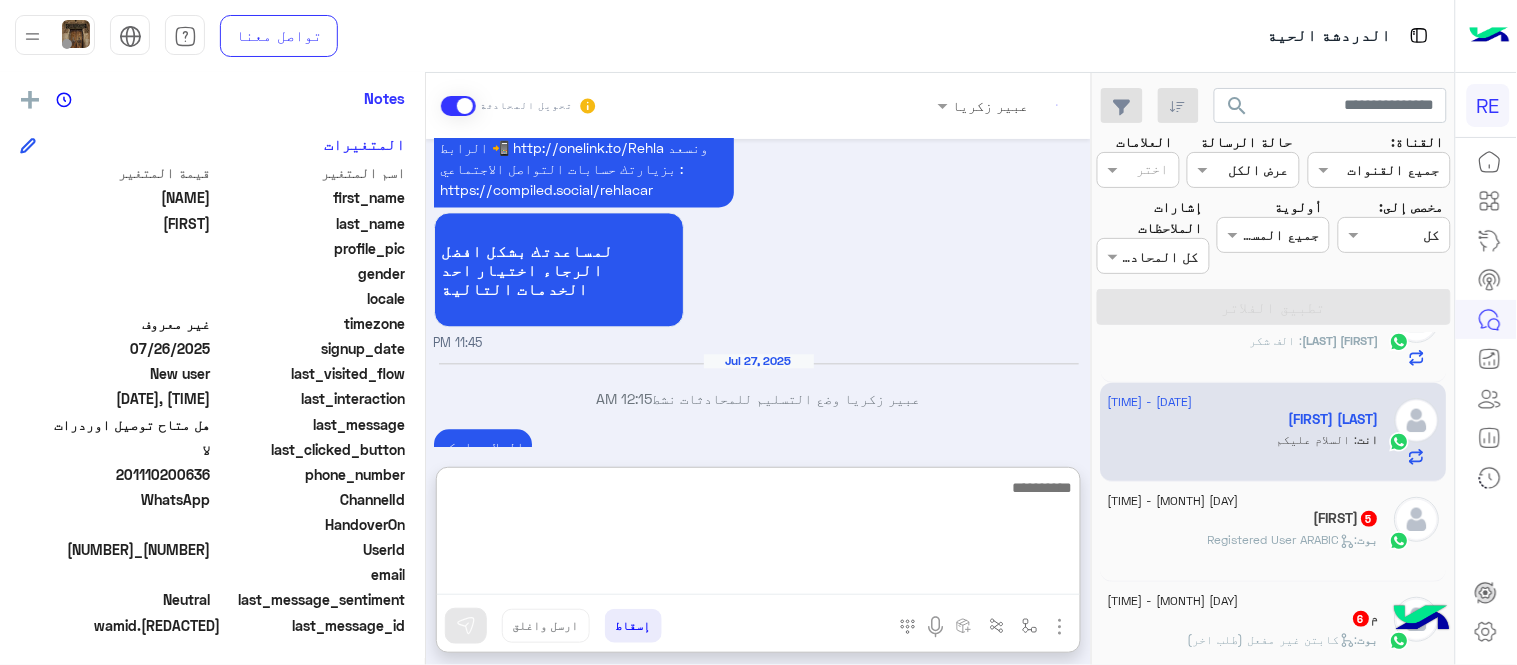 scroll, scrollTop: 1154, scrollLeft: 0, axis: vertical 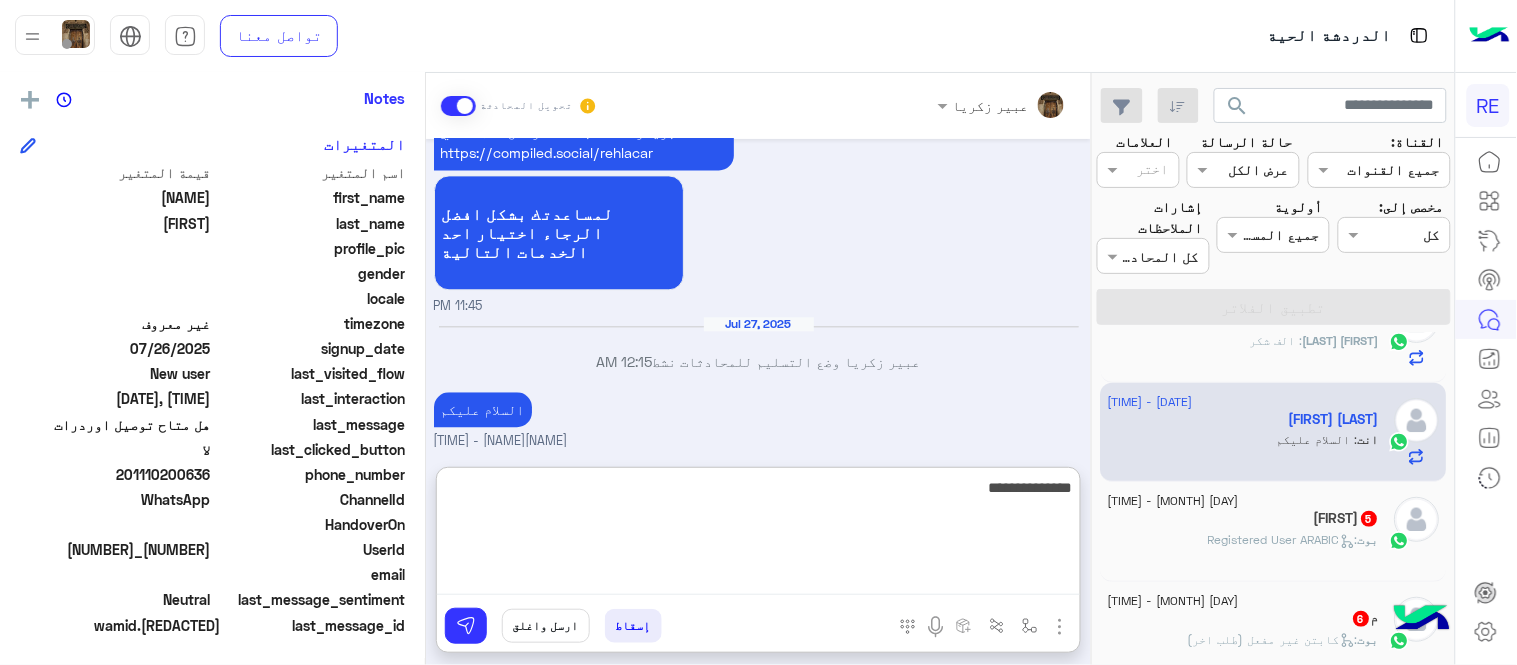 type on "**********" 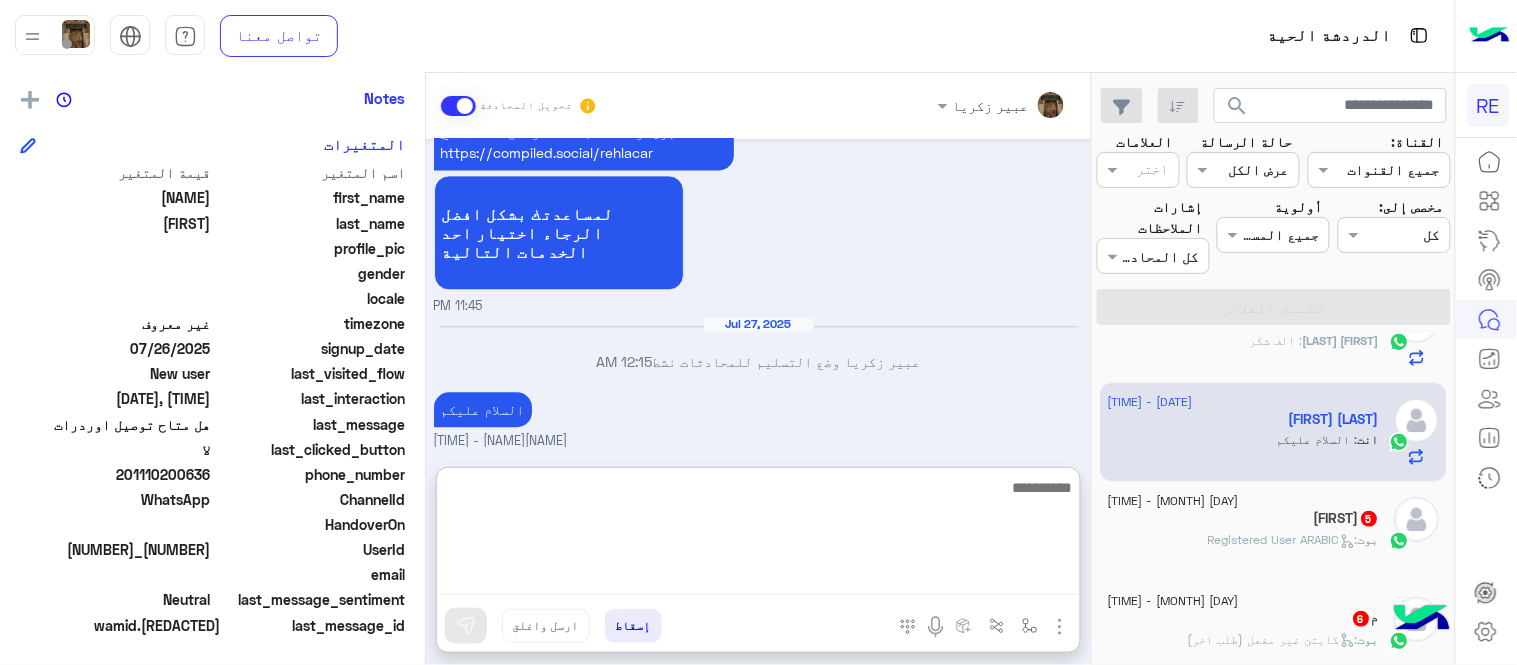 scroll, scrollTop: 1217, scrollLeft: 0, axis: vertical 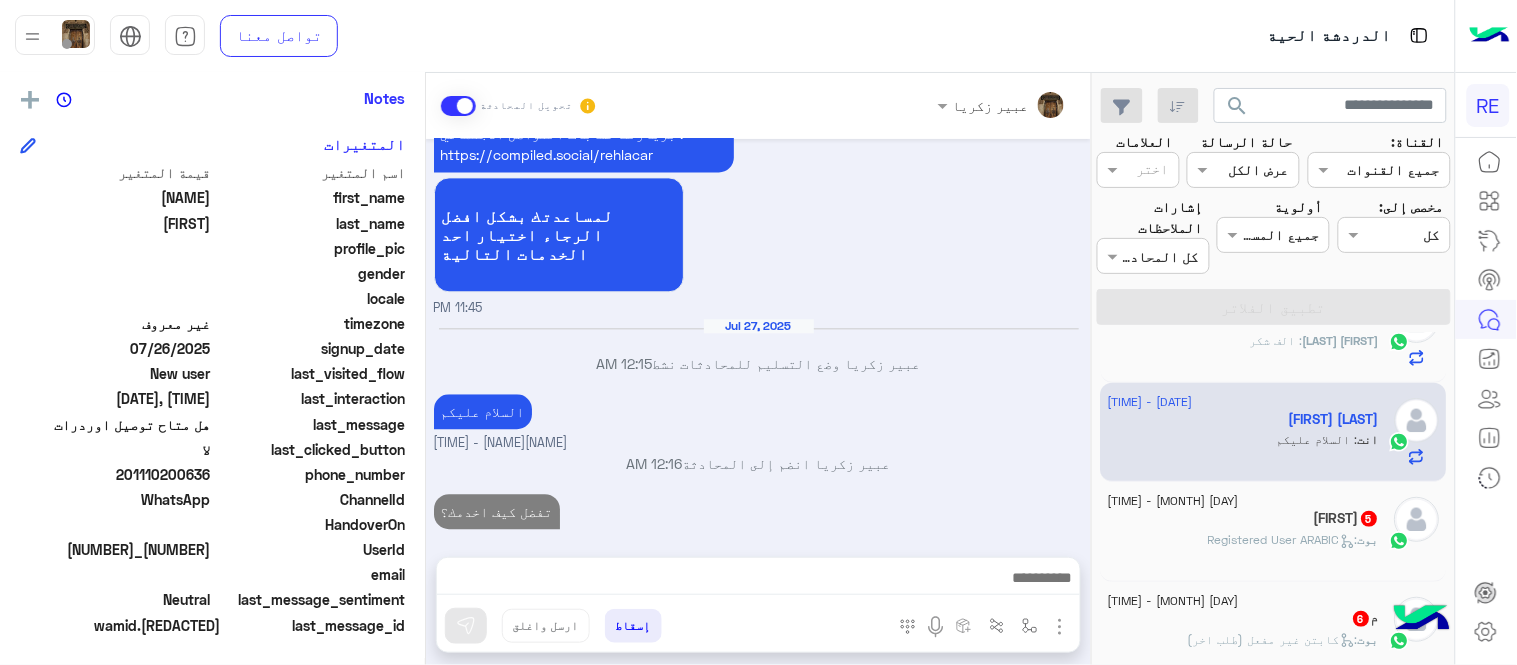 click on ":  Registered User ARABIC" 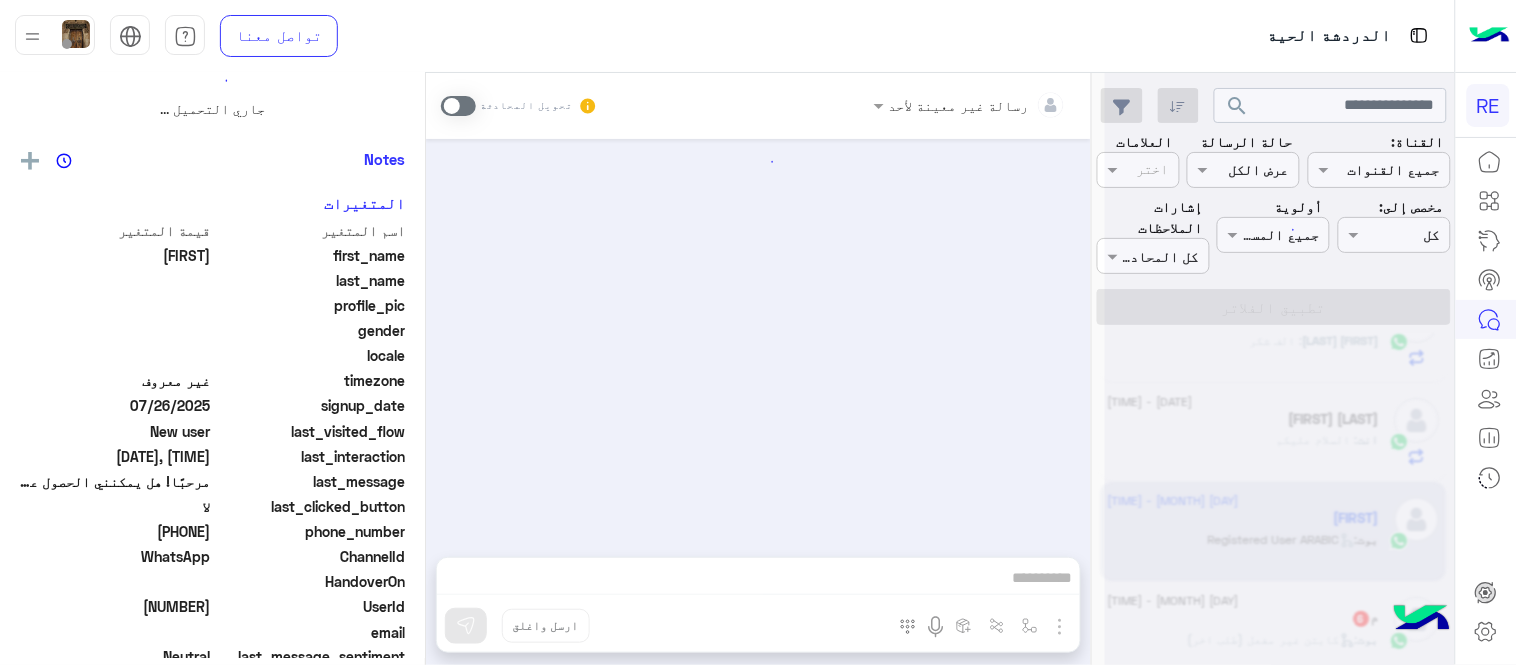 scroll, scrollTop: 0, scrollLeft: 0, axis: both 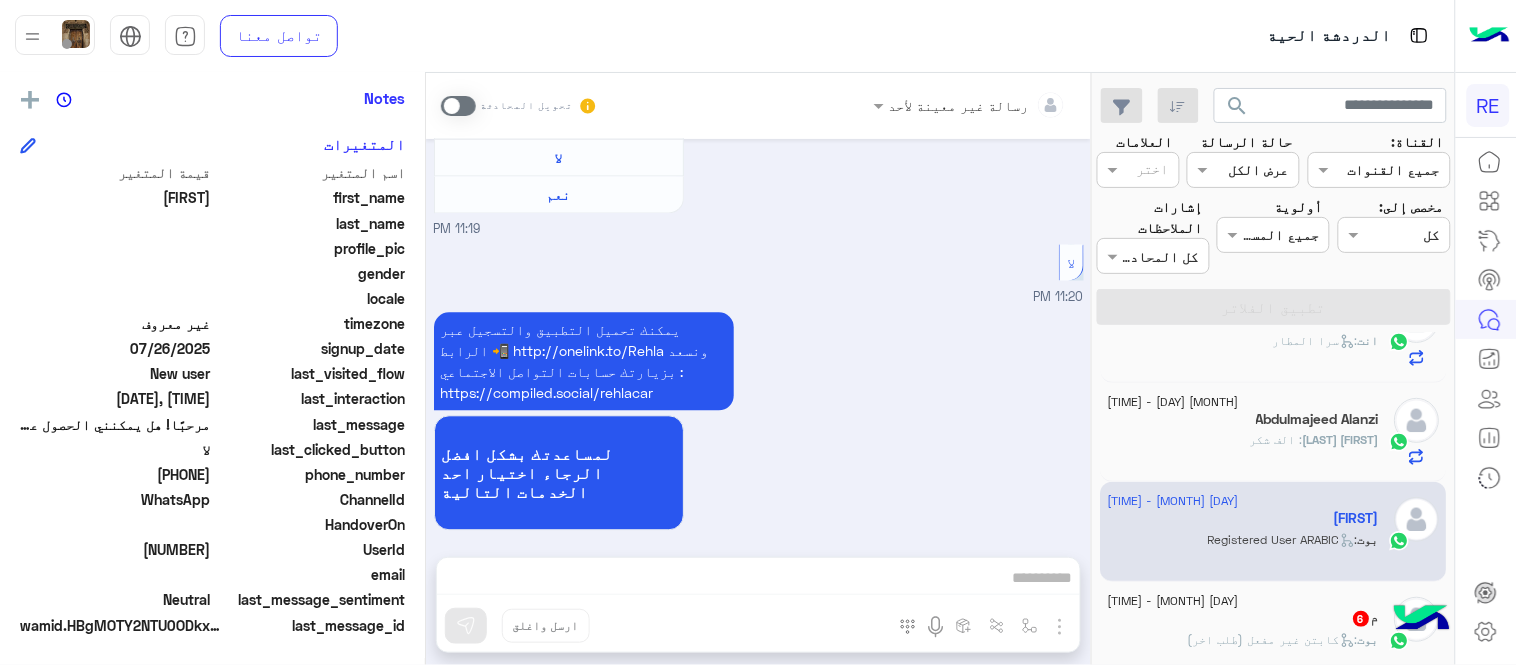 click at bounding box center [458, 106] 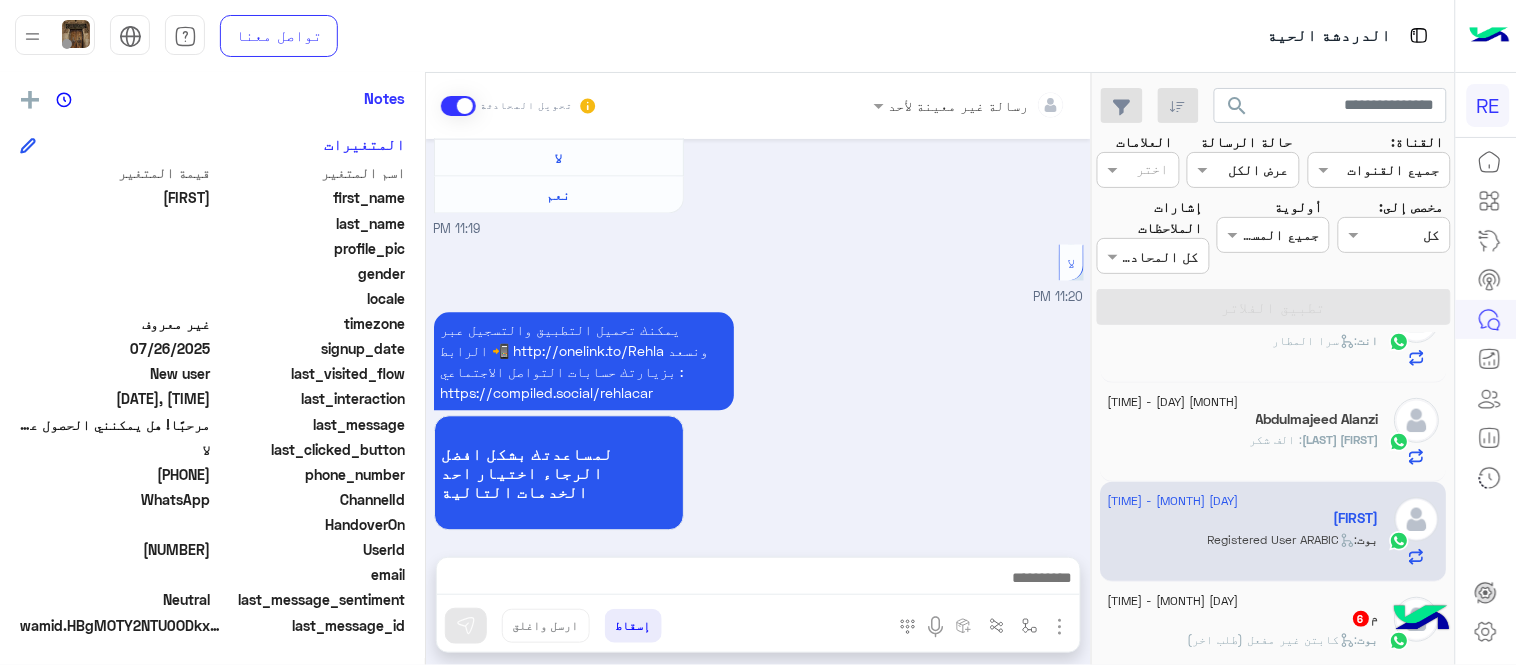 scroll, scrollTop: 1141, scrollLeft: 0, axis: vertical 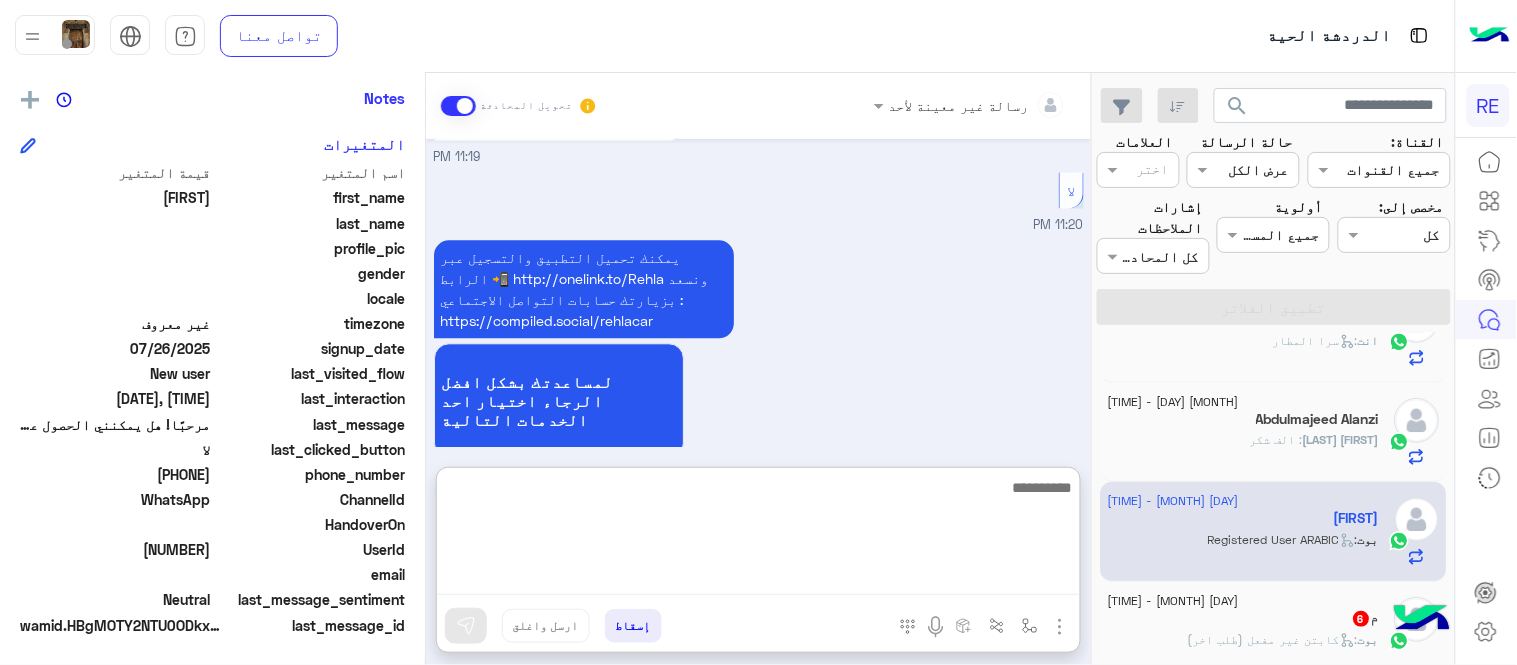 click at bounding box center [758, 535] 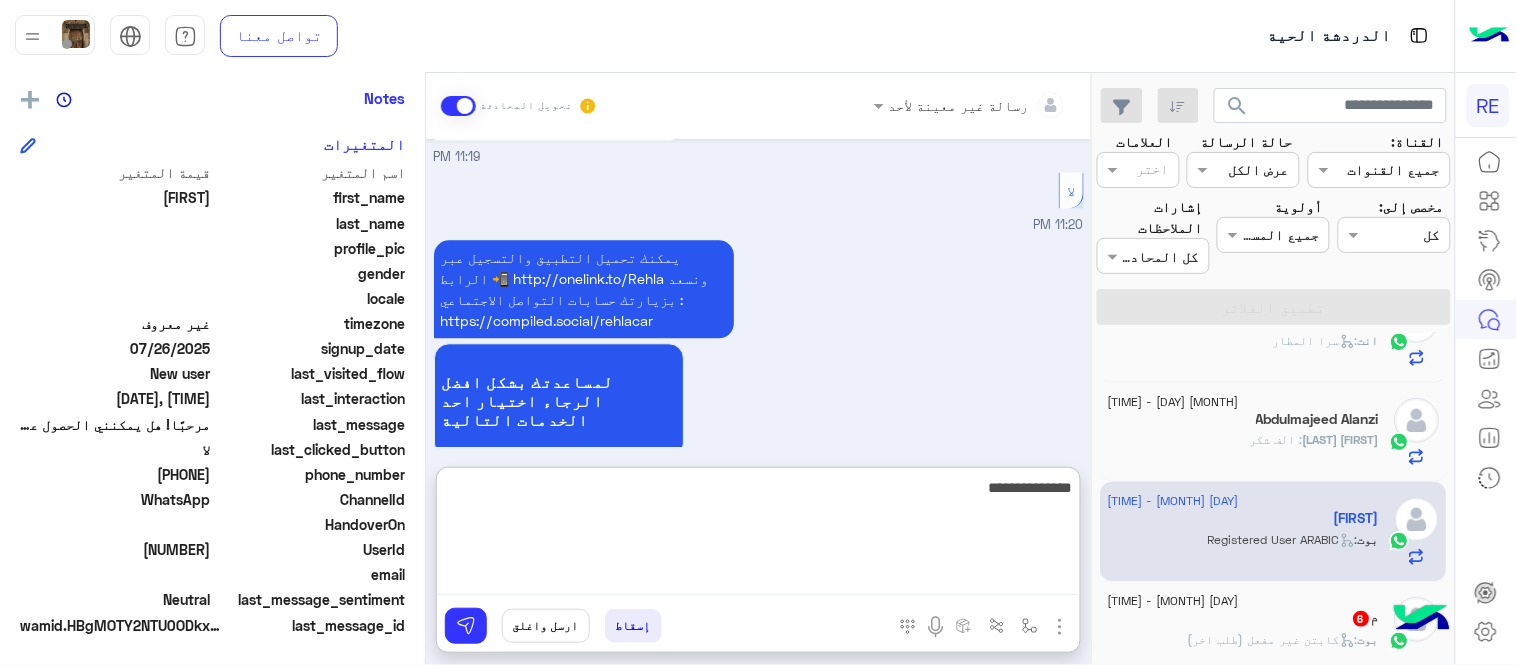 type on "**********" 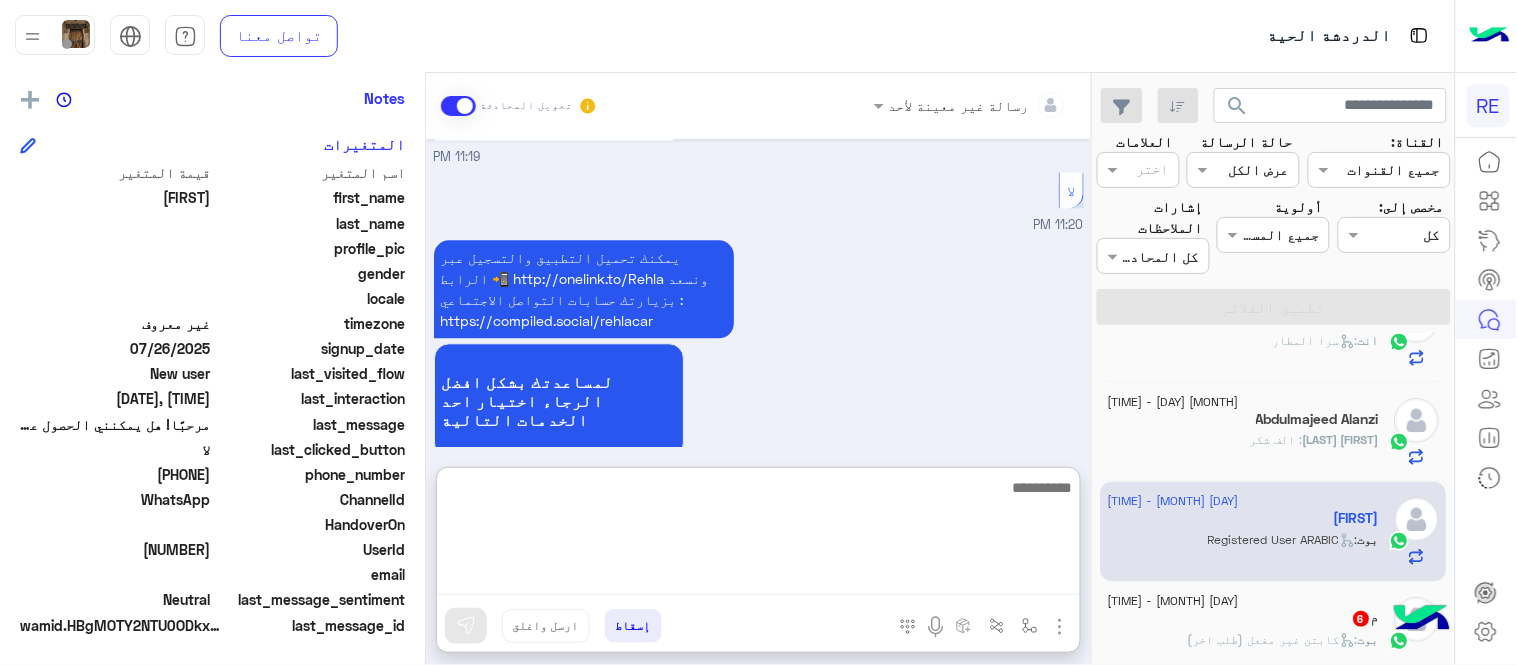 scroll, scrollTop: 1294, scrollLeft: 0, axis: vertical 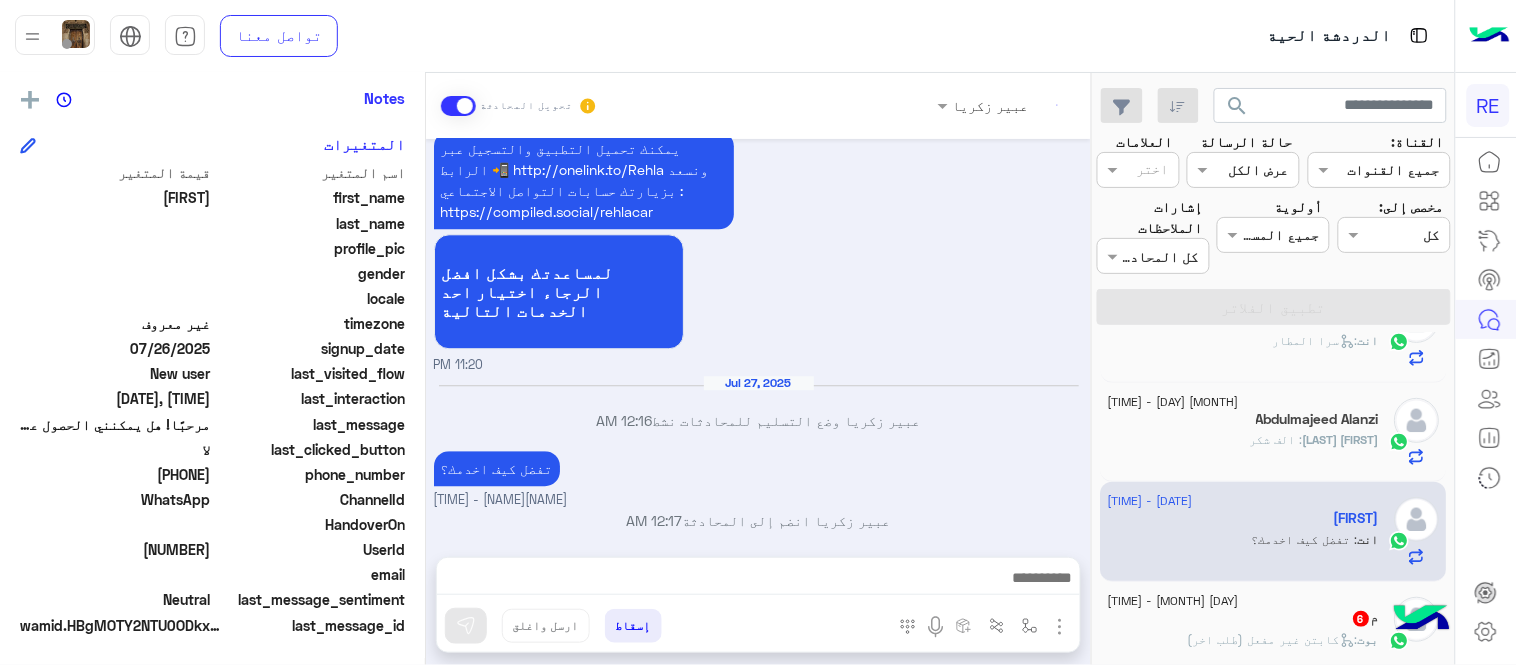 click on "[DATE] [GREETING] [QUESTION] [LANGUAGE_PROMPT] [LANGUAGE_PROMPT] [QUESTION] [OPTIONS] [RESPONSE] [RESPONSE] [DATE] [NAME] [ACTION]" at bounding box center (758, 338) 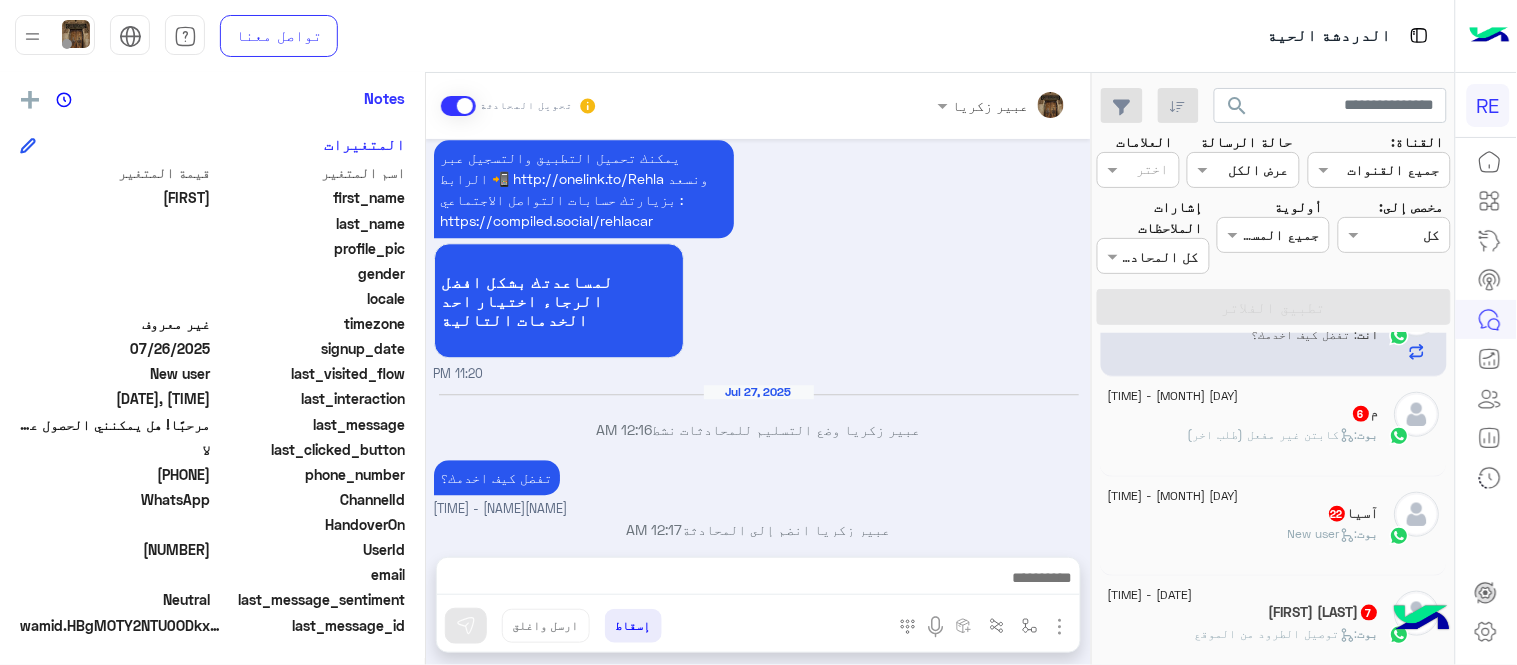 scroll, scrollTop: 466, scrollLeft: 0, axis: vertical 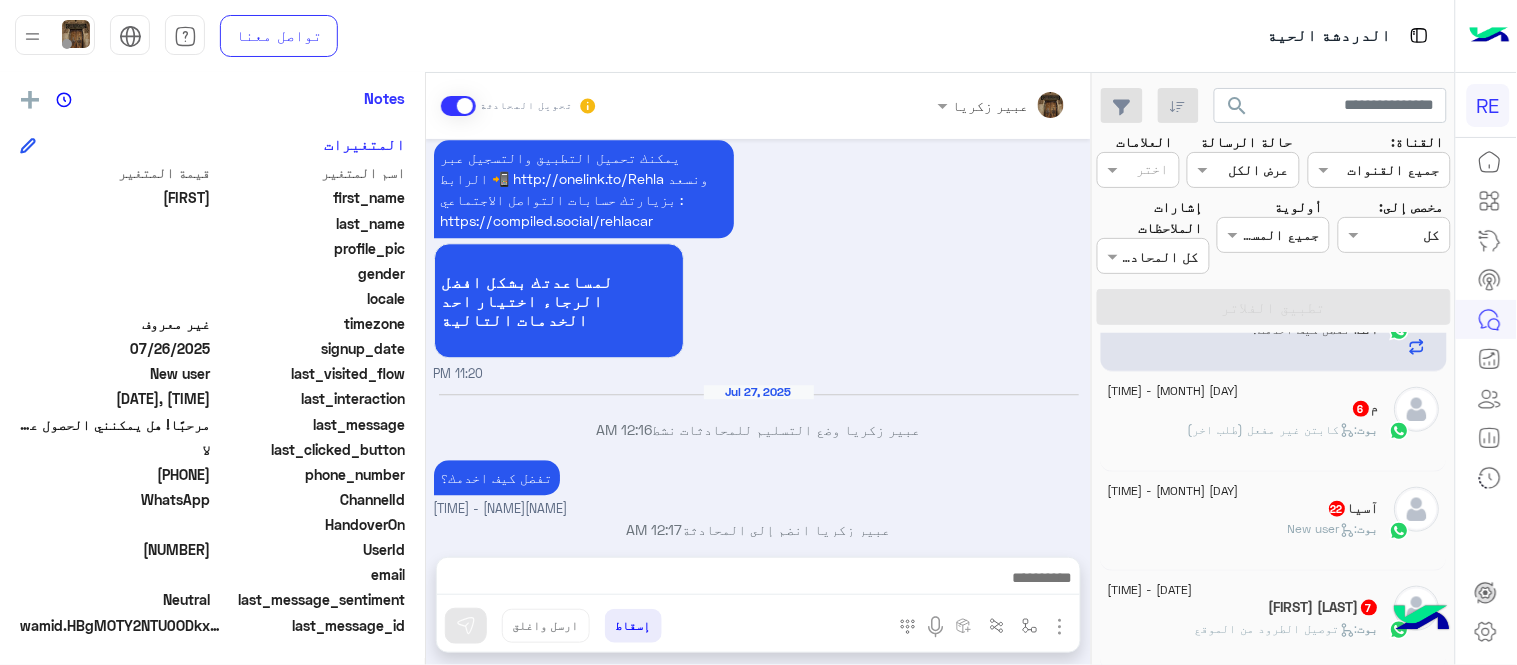 click on ":   كابتن غير مفعل (طلب اخر)" 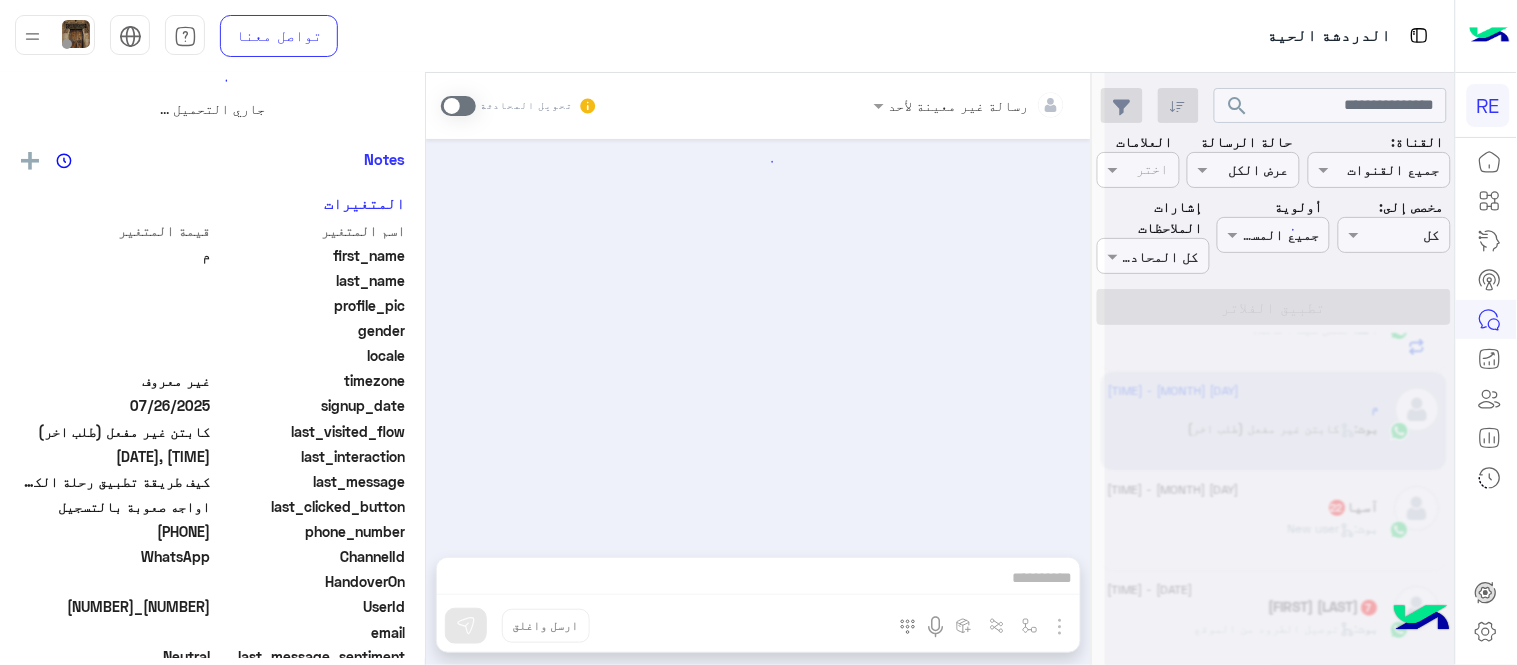 scroll, scrollTop: 0, scrollLeft: 0, axis: both 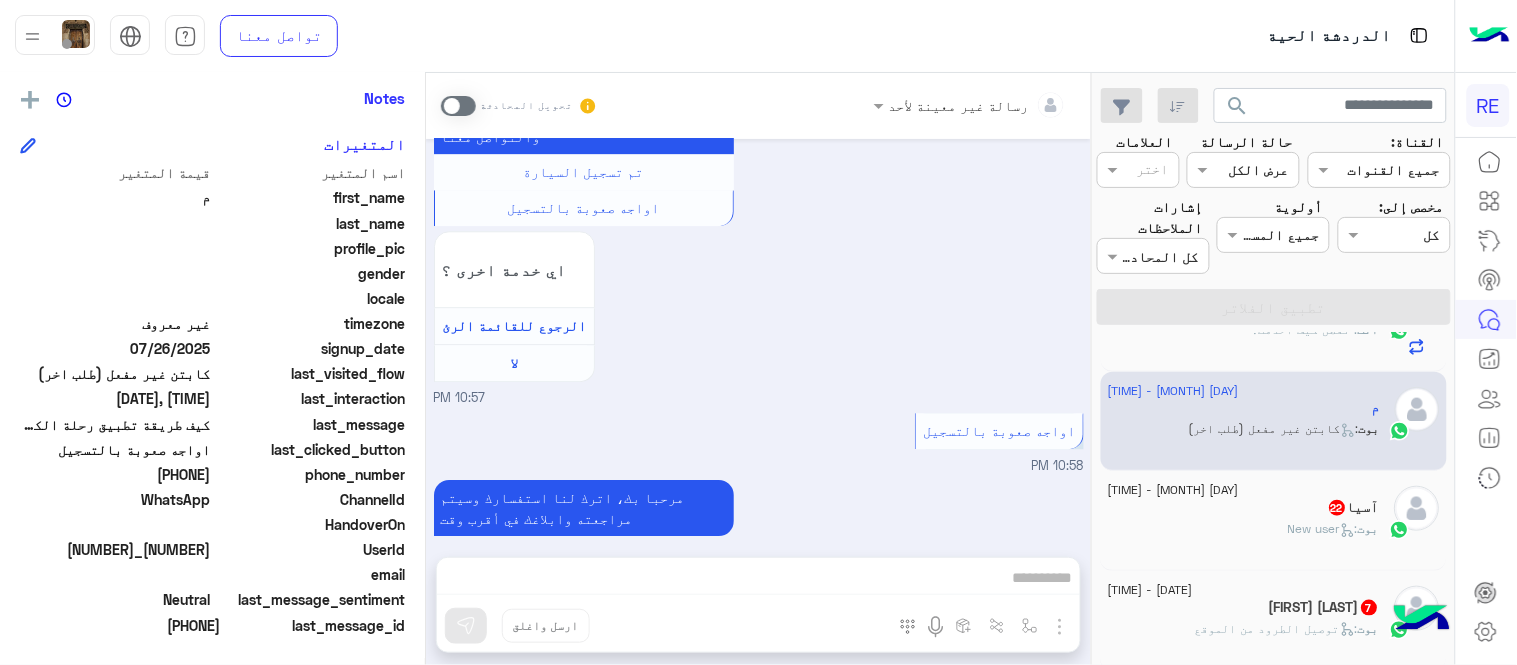 click at bounding box center (458, 106) 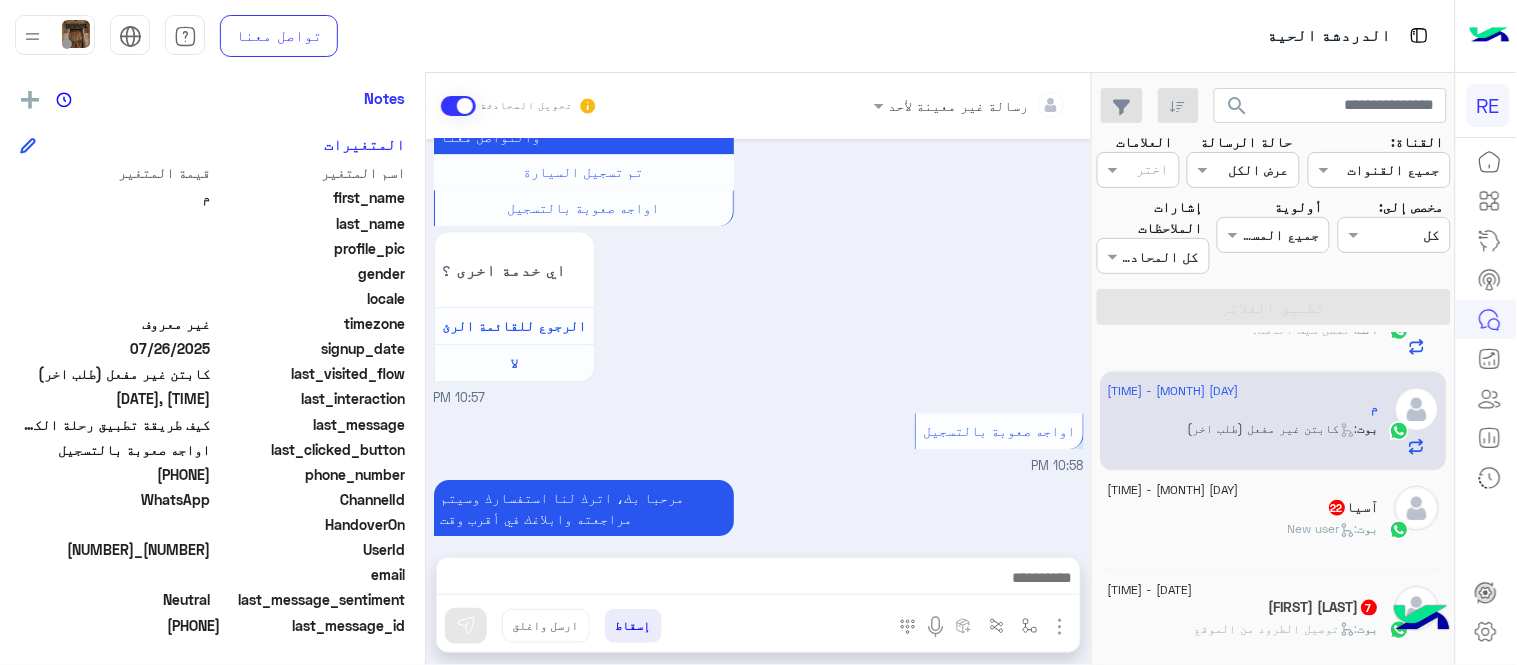 scroll, scrollTop: 1442, scrollLeft: 0, axis: vertical 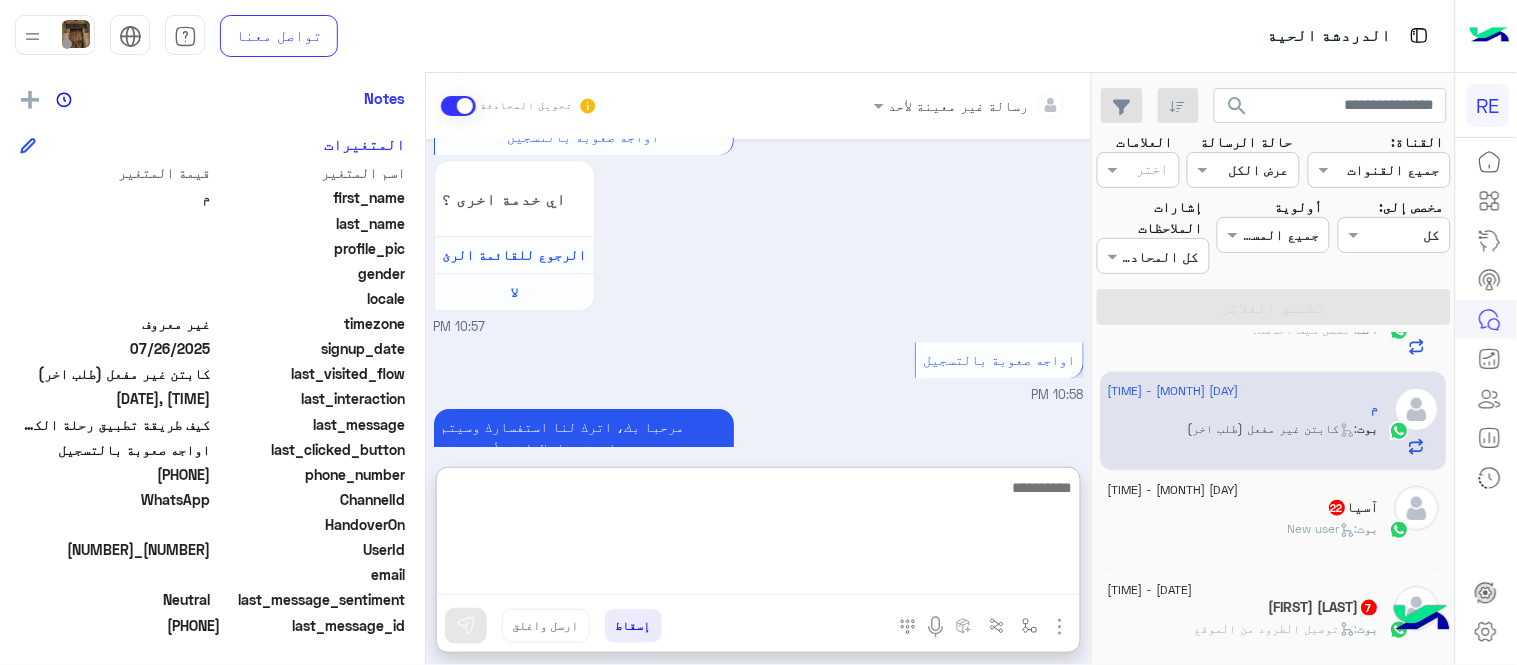click at bounding box center [758, 535] 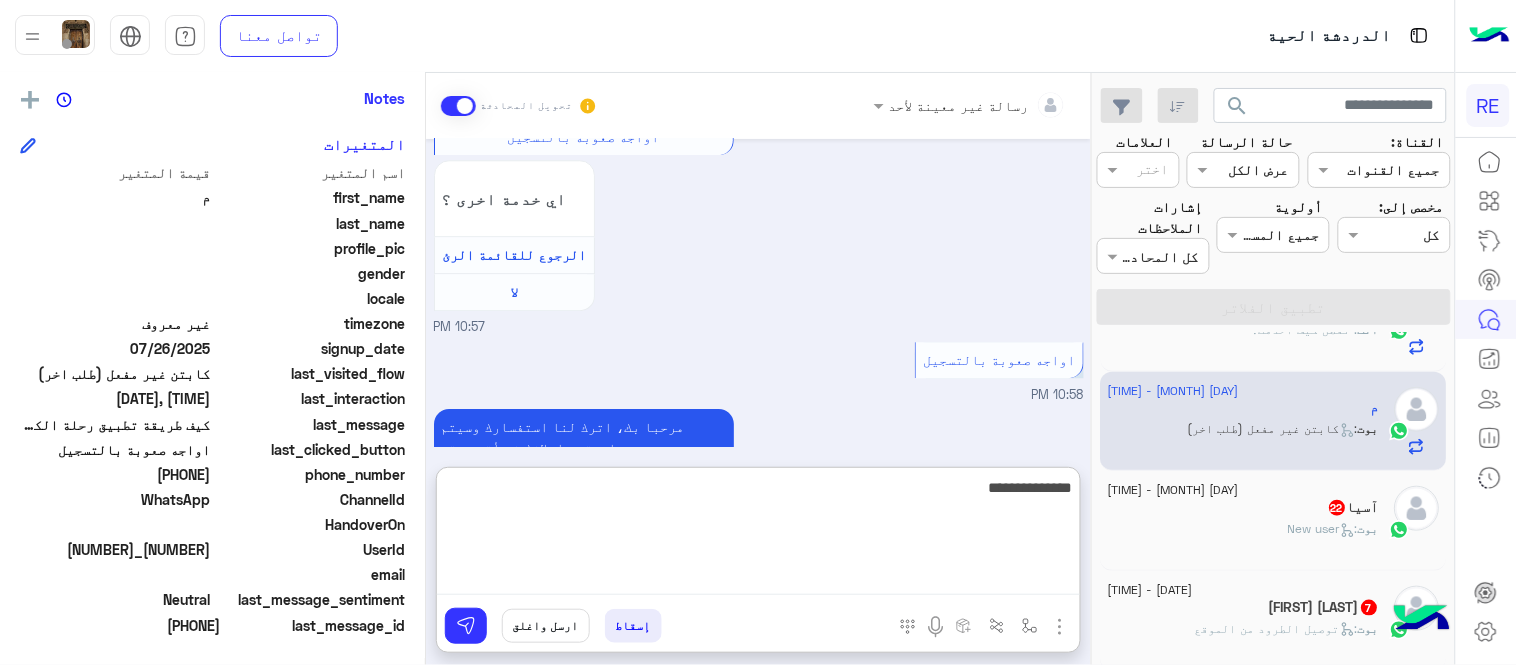 type on "**********" 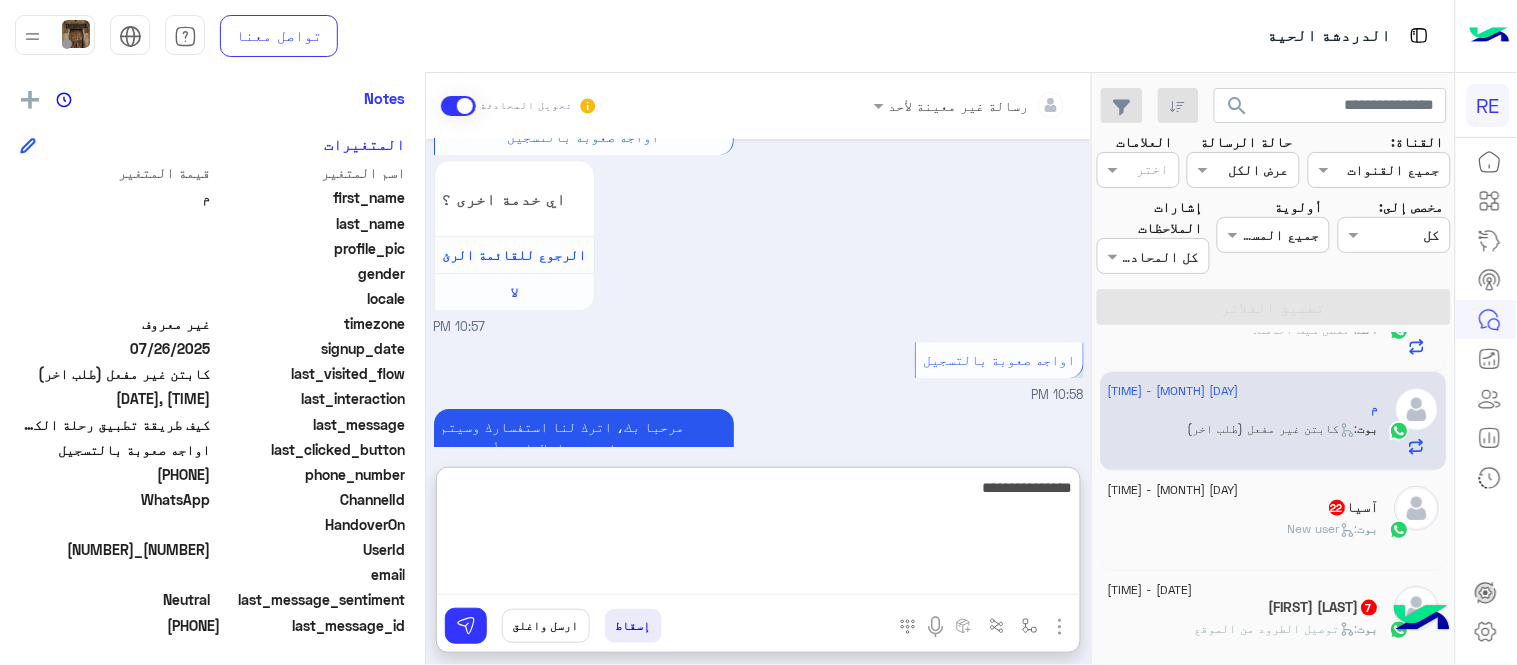 type 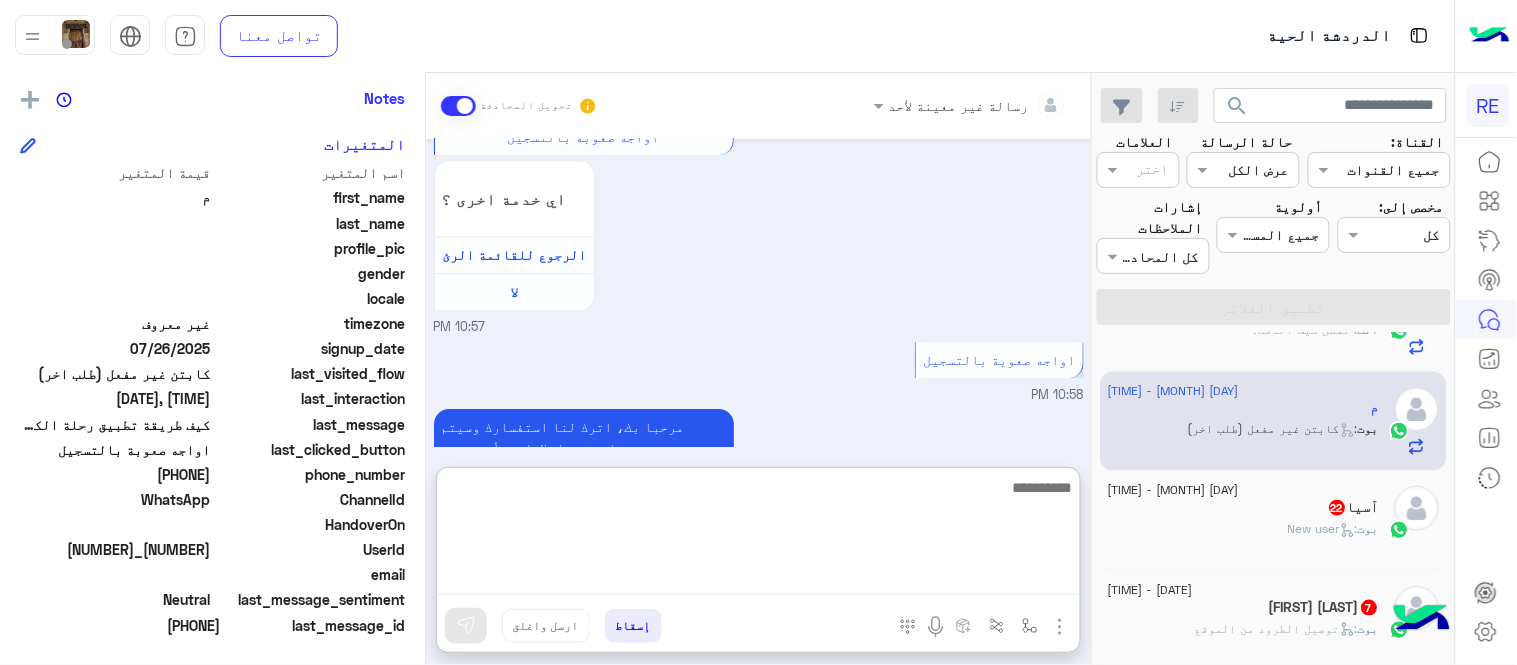 scroll, scrollTop: 1596, scrollLeft: 0, axis: vertical 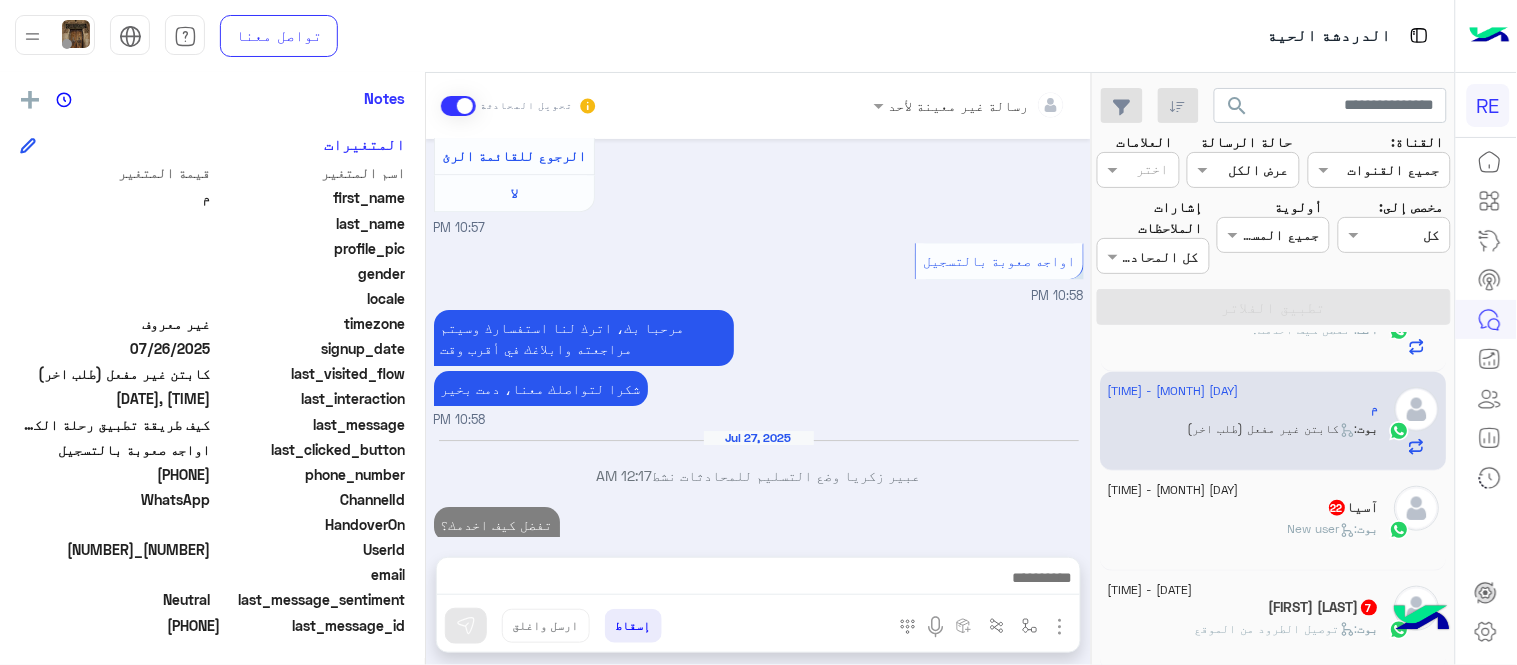 click on "[DATE]   عربي    [TIME]  هل أنت ؟   كابتن 👨🏻‍✈️   عميل 🧳   رحال (مرشد مرخص) 🏖️     [TIME]  كيف طريقة تطبيق رحلة الكباتن   [TIME]  سعدنا بتواصلك، نأمل منك توضيح استفسارك أكثر    [TIME]   كابتن     [TIME]  اختر احد الخدمات التالية:    [TIME]   تفعيل حساب    [TIME]  يمكنك الاطلاع على شروط الانضمام لرحلة ك (كابتن ) الموجودة بالصورة أعلاه،
لتحميل التطبيق عبر الرابط التالي : 📲
http://onelink.to/Rehla    يسعدنا انضمامك لتطبيق رحلة يمكنك اتباع الخطوات الموضحة لتسجيل بيانات سيارتك بالفيديو التالي  : عزيزي الكابتن، فضلًا ، للرغبة بتفعيل الحساب قم برفع البيانات عبر التطبيق والتواصل معنا اي خدمة اخرى ؟" at bounding box center [758, 338] 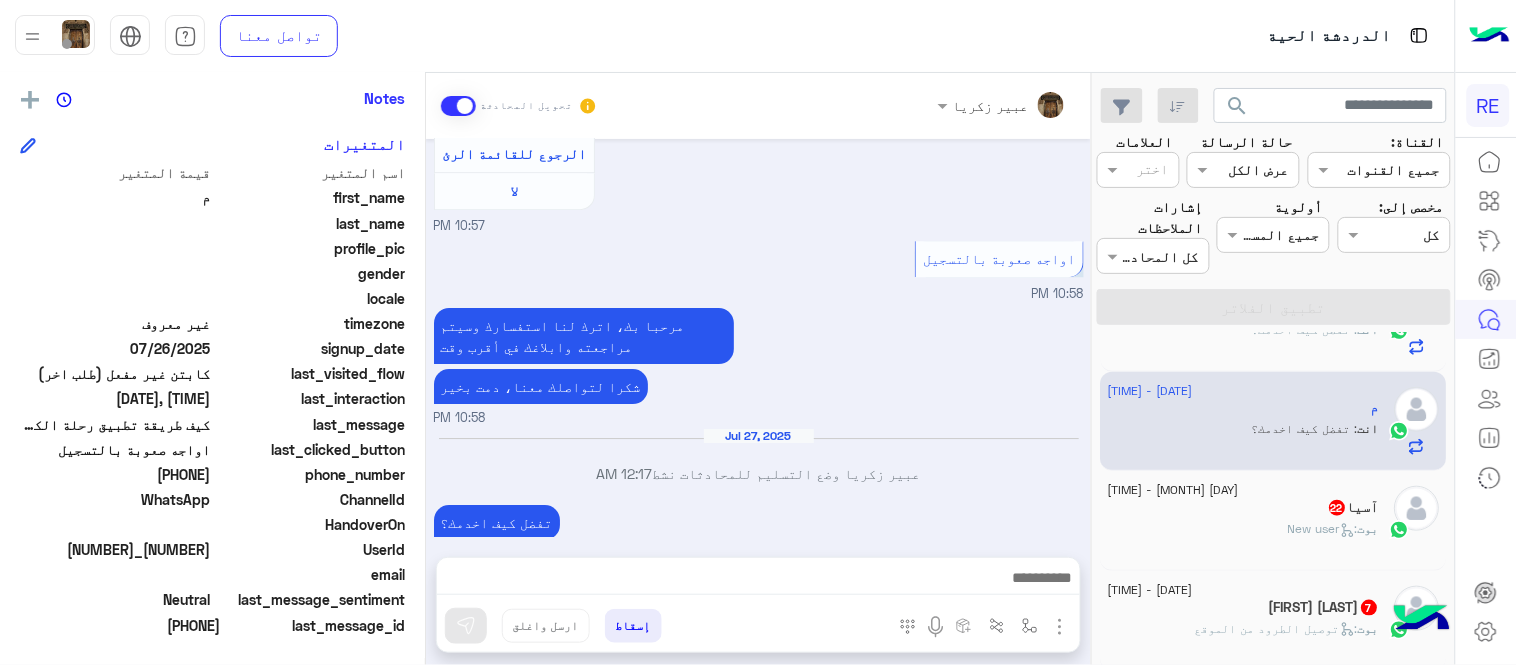 click on "بوت :   New user" 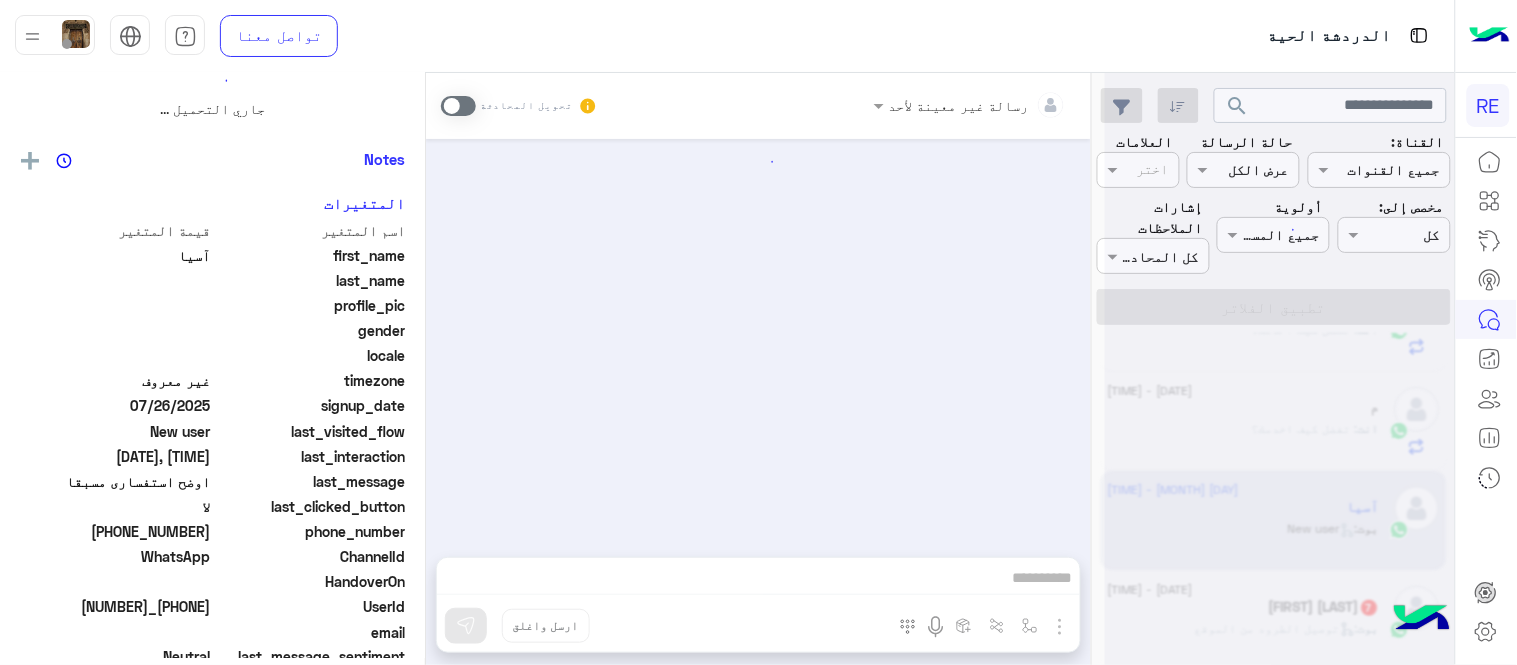scroll, scrollTop: 0, scrollLeft: 0, axis: both 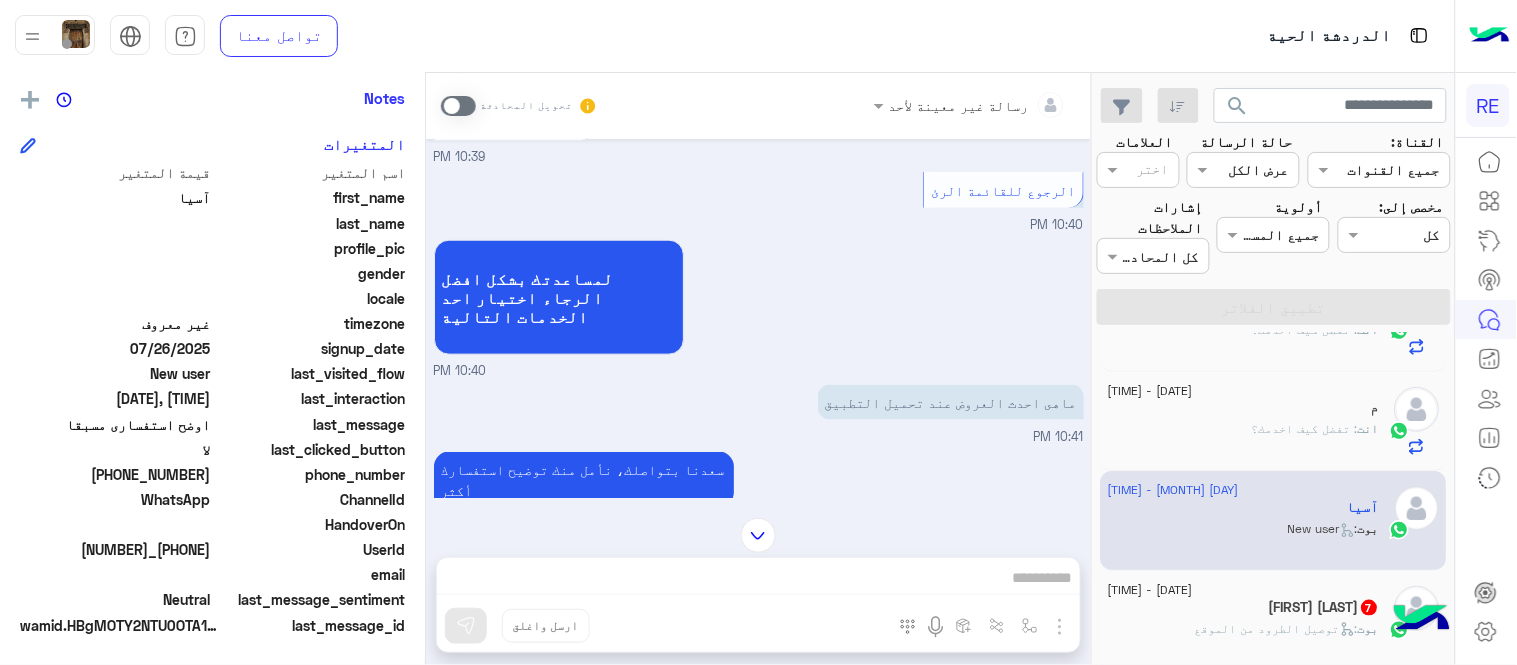 click on ":   توصيل الطرود من الموقع" 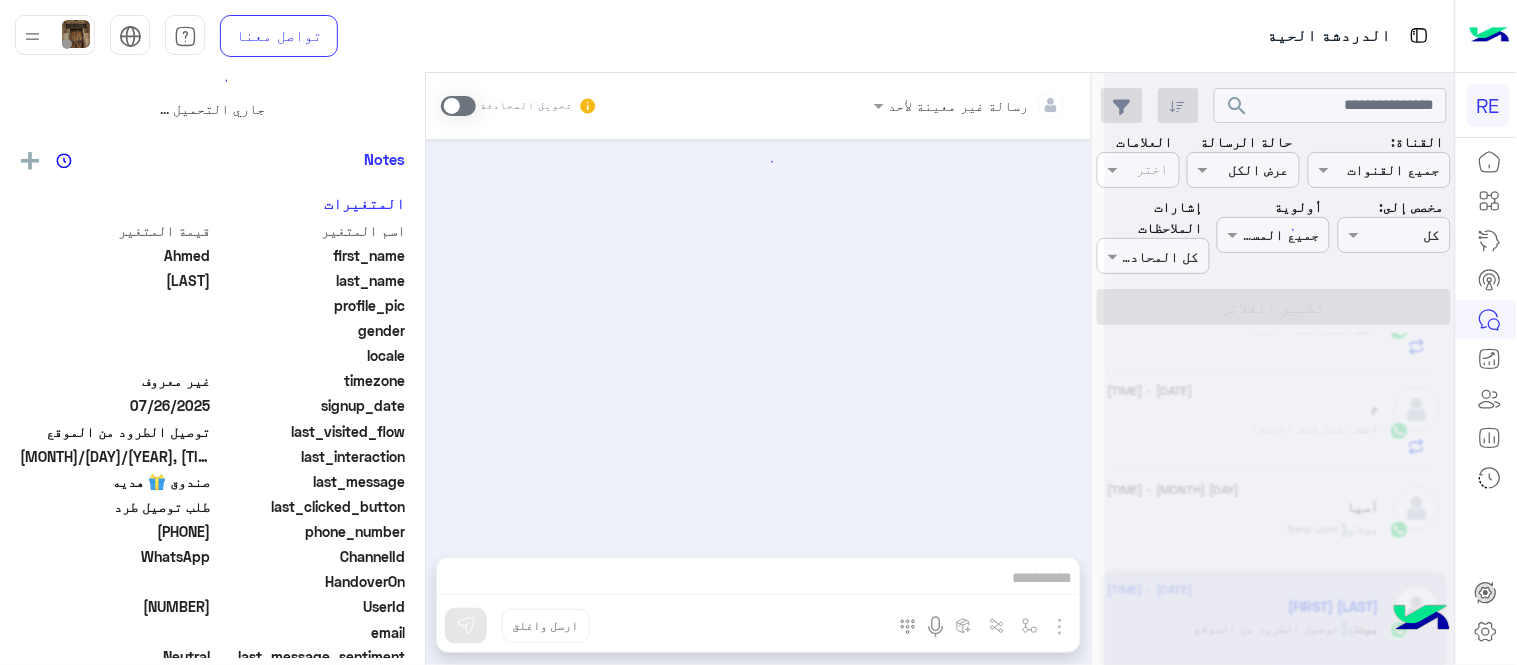 scroll, scrollTop: 0, scrollLeft: 0, axis: both 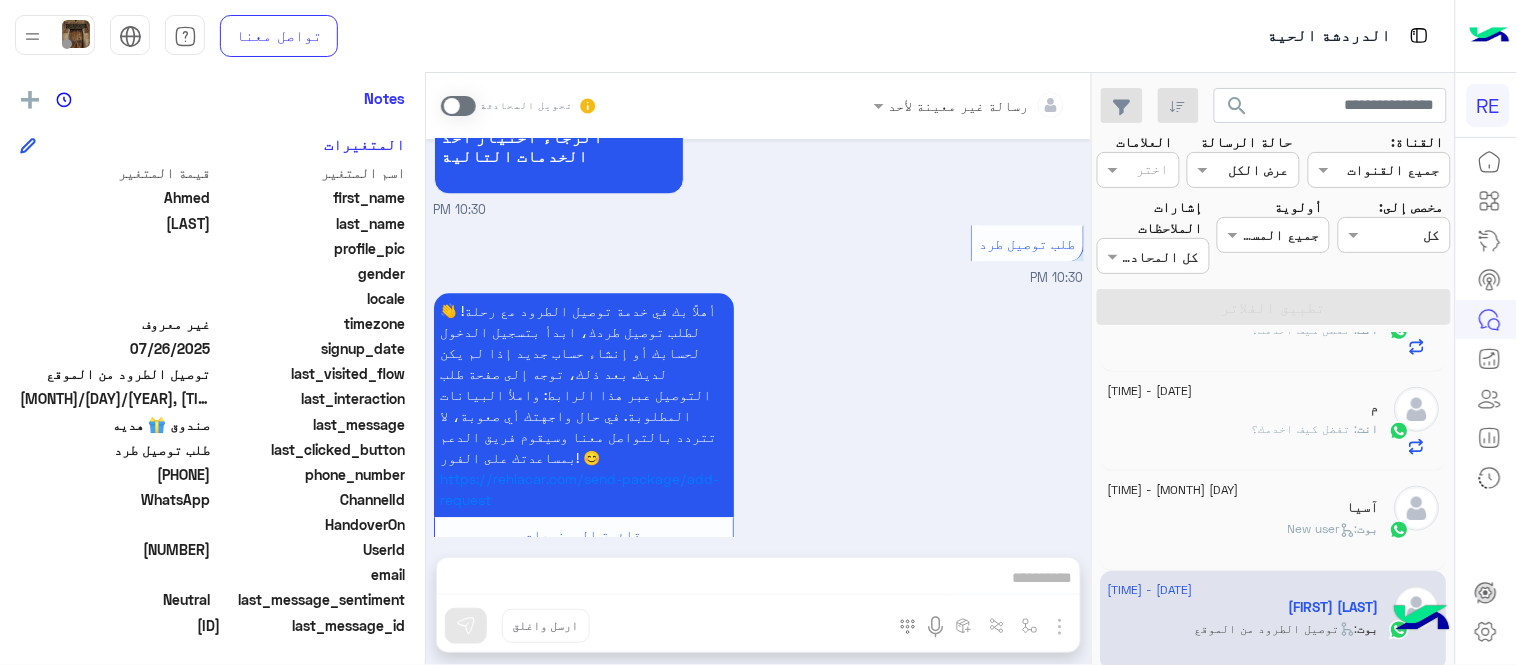 click at bounding box center [458, 106] 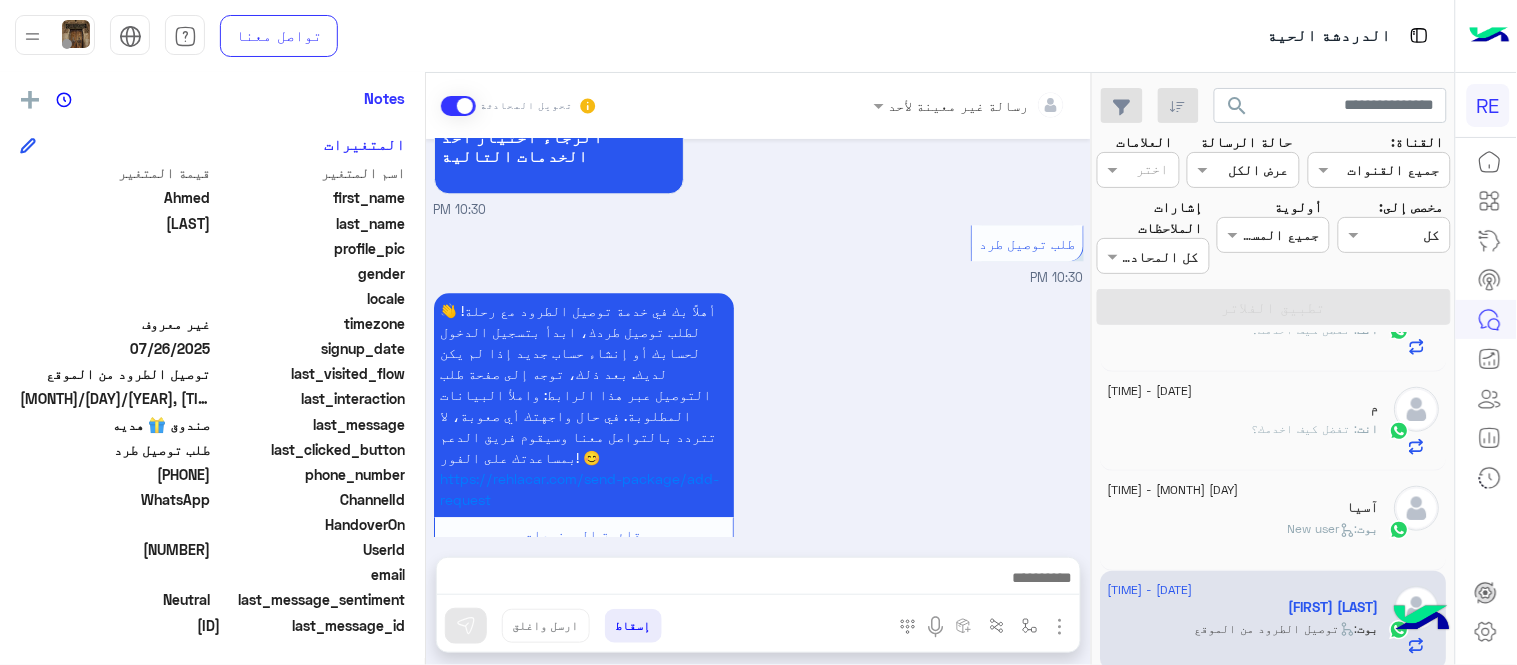 scroll, scrollTop: 1322, scrollLeft: 0, axis: vertical 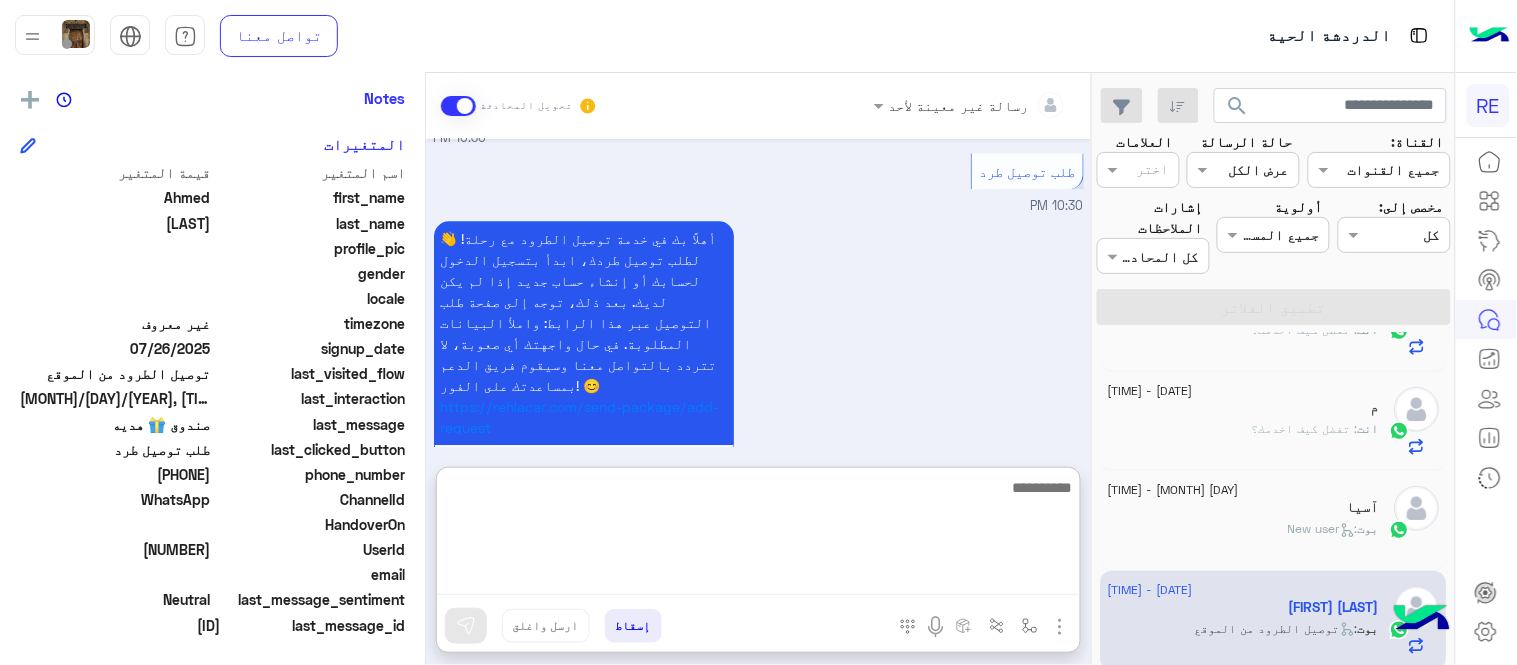 click at bounding box center (758, 535) 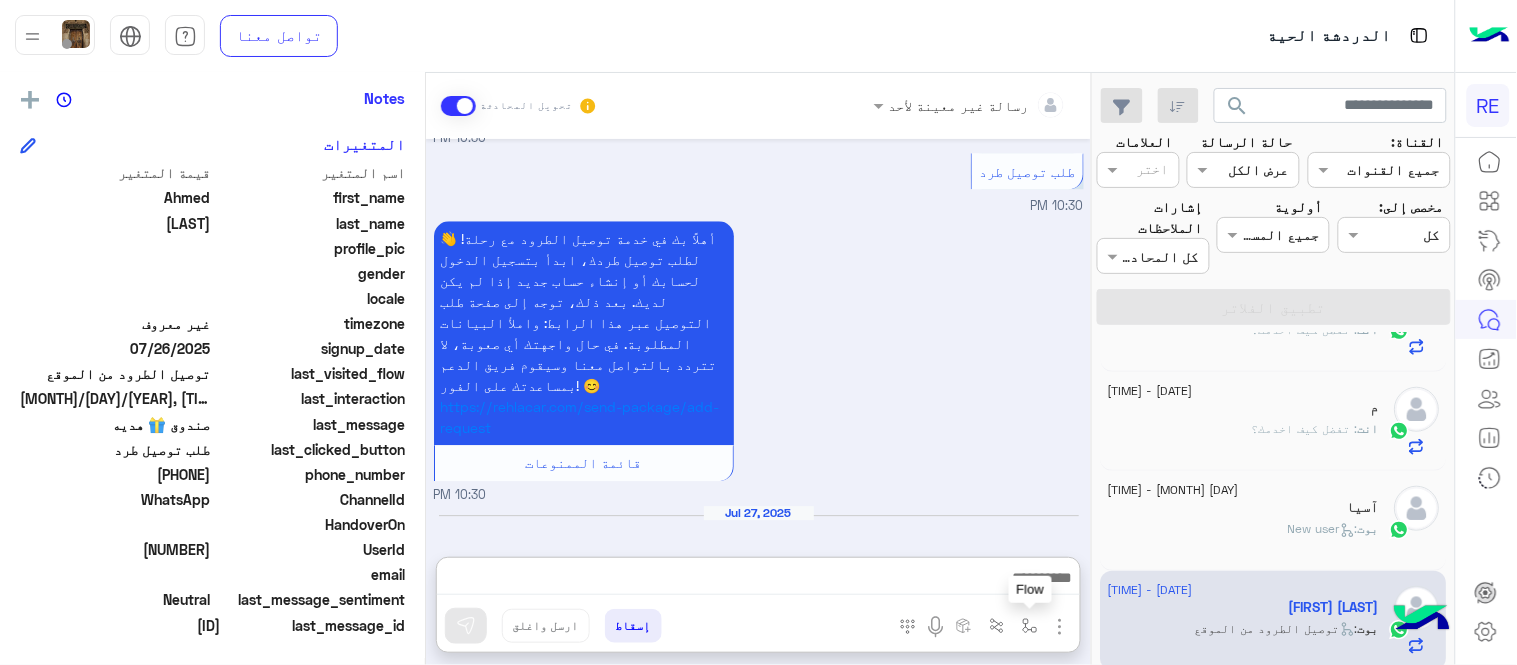 click at bounding box center (1030, 625) 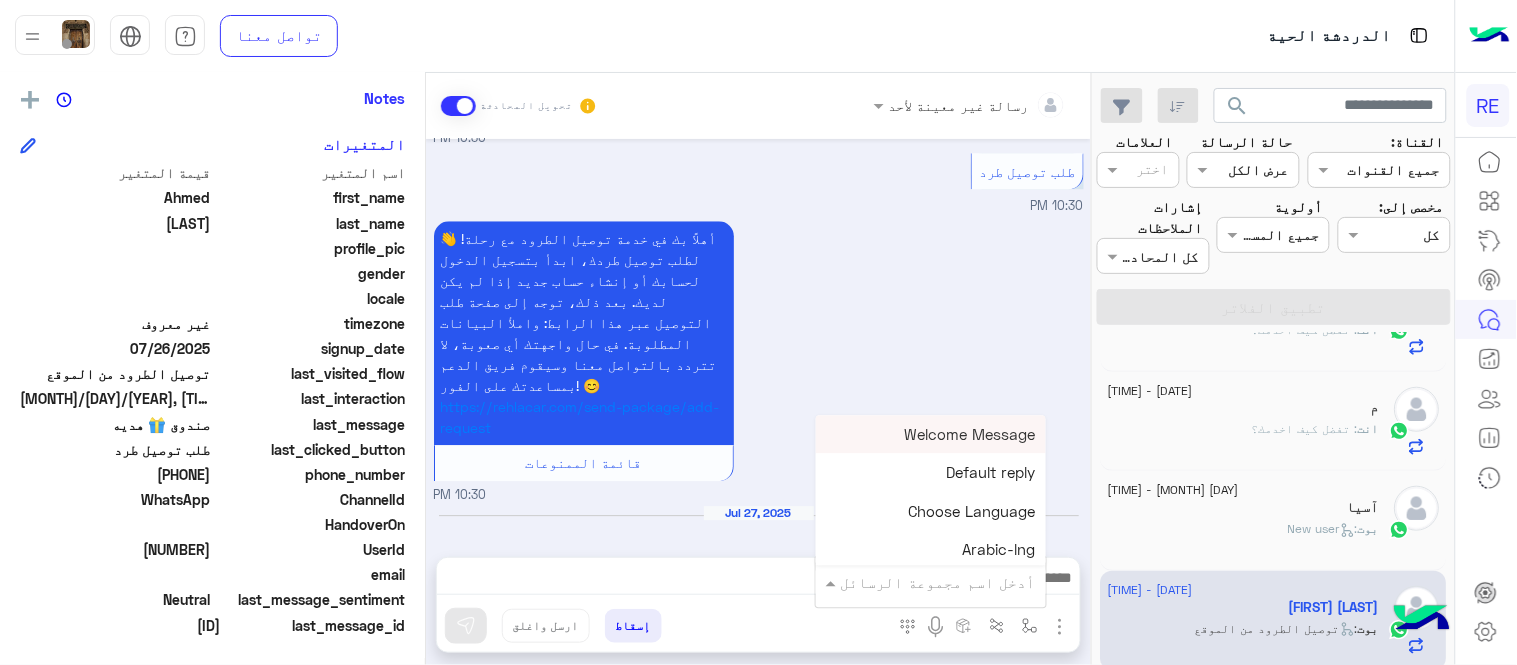 click at bounding box center [959, 582] 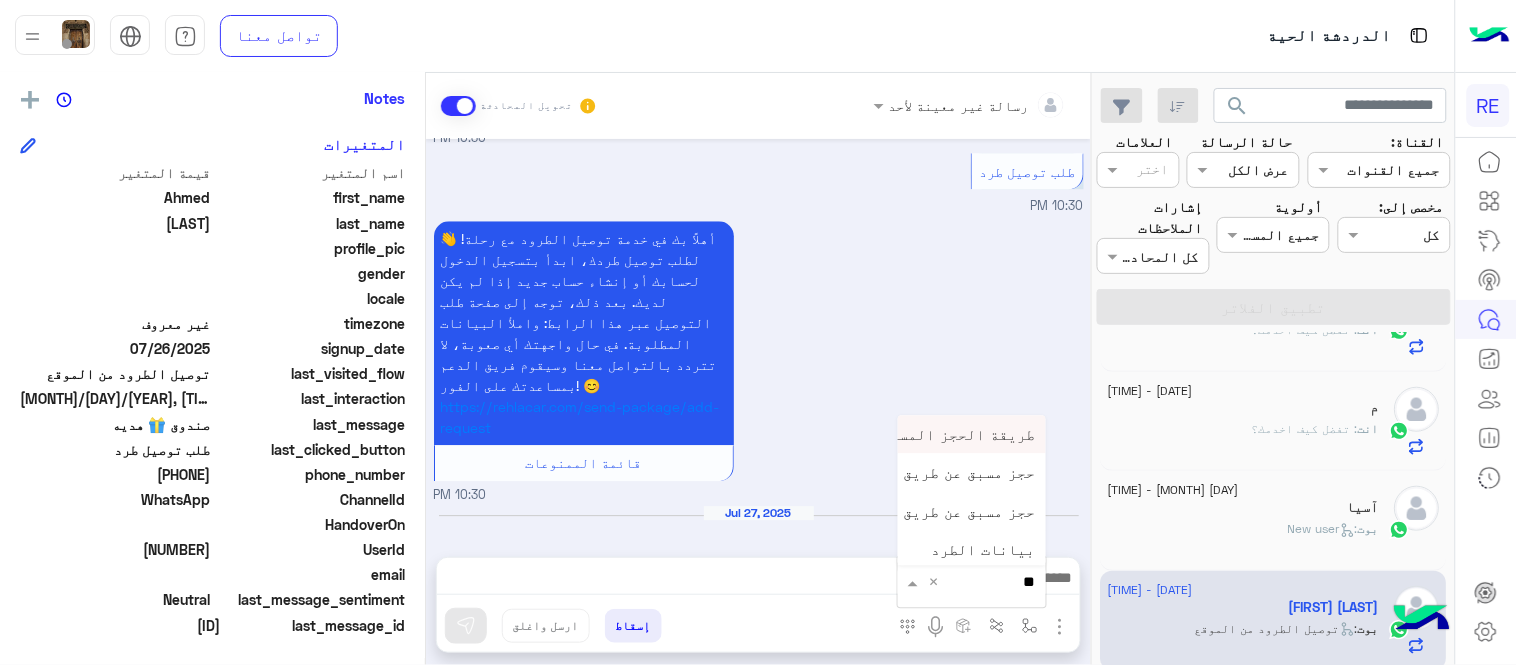 type on "***" 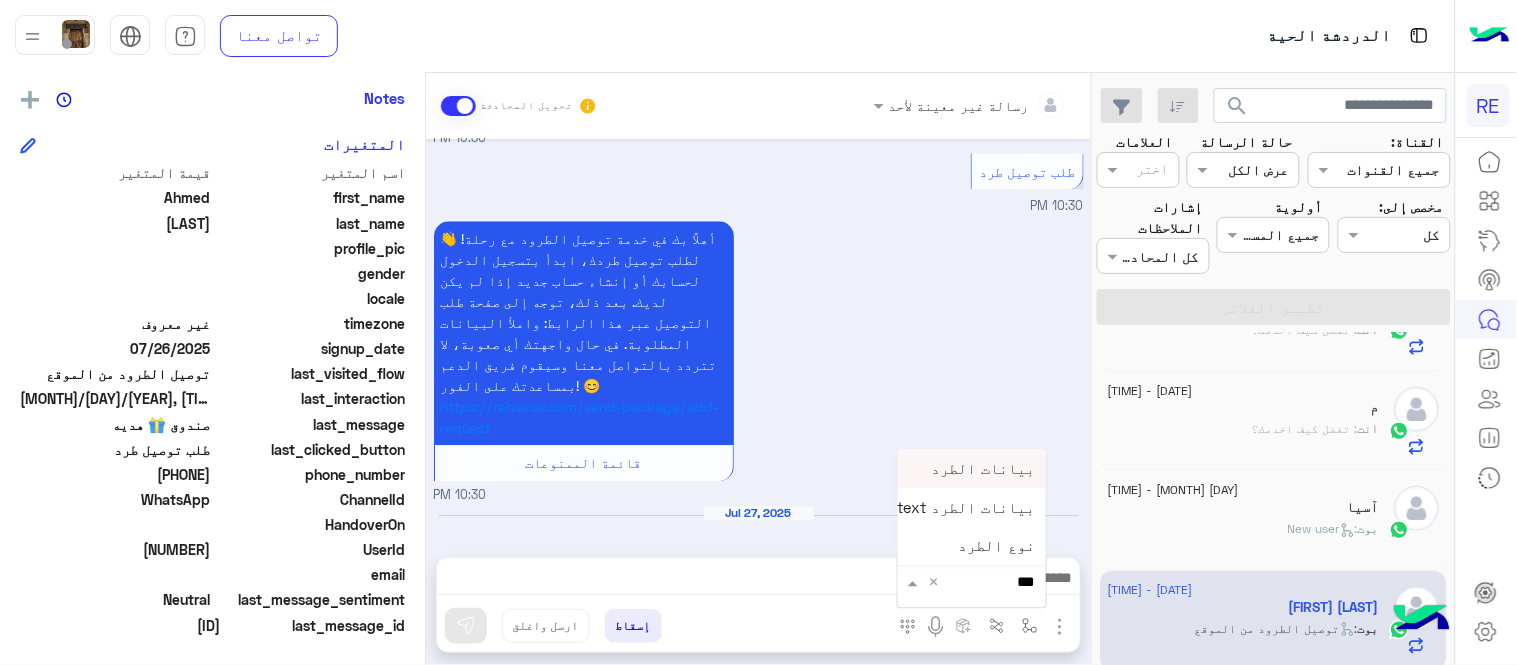 click on "بيانات الطرد" at bounding box center [972, 469] 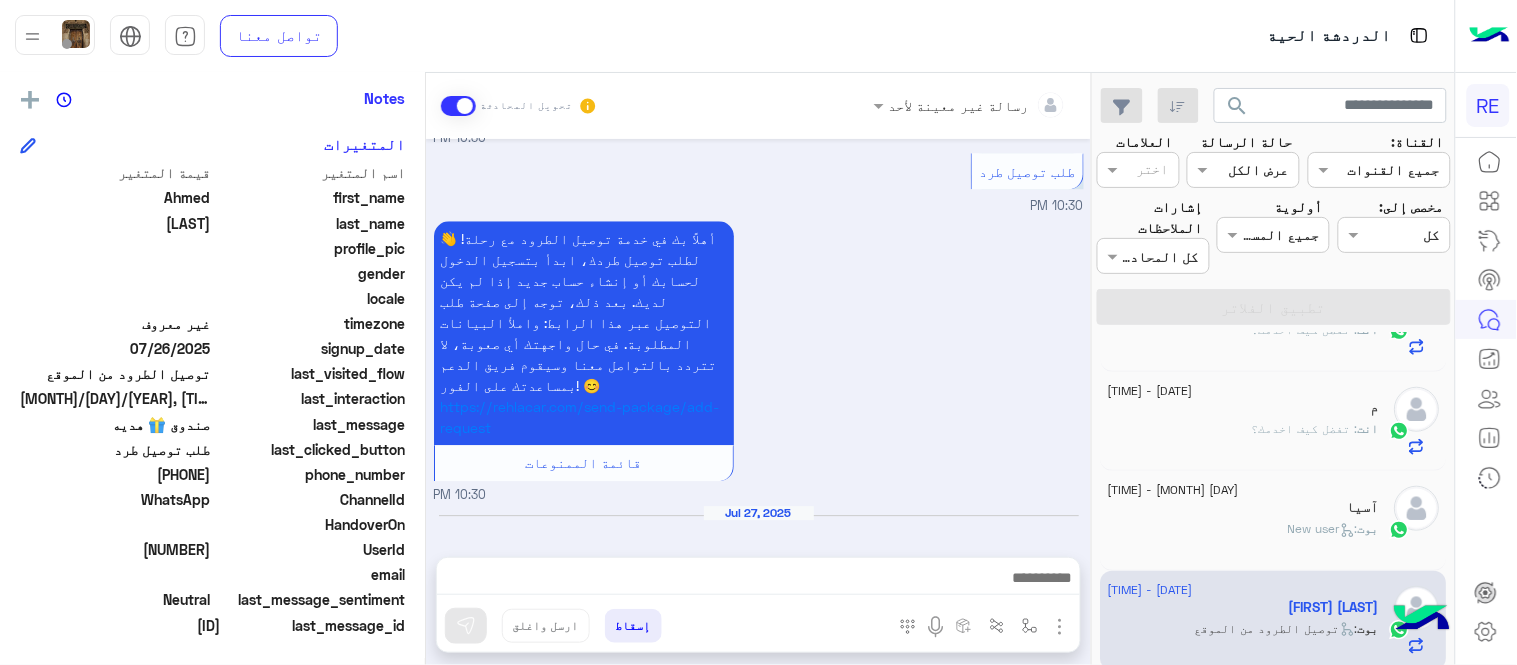 type on "**********" 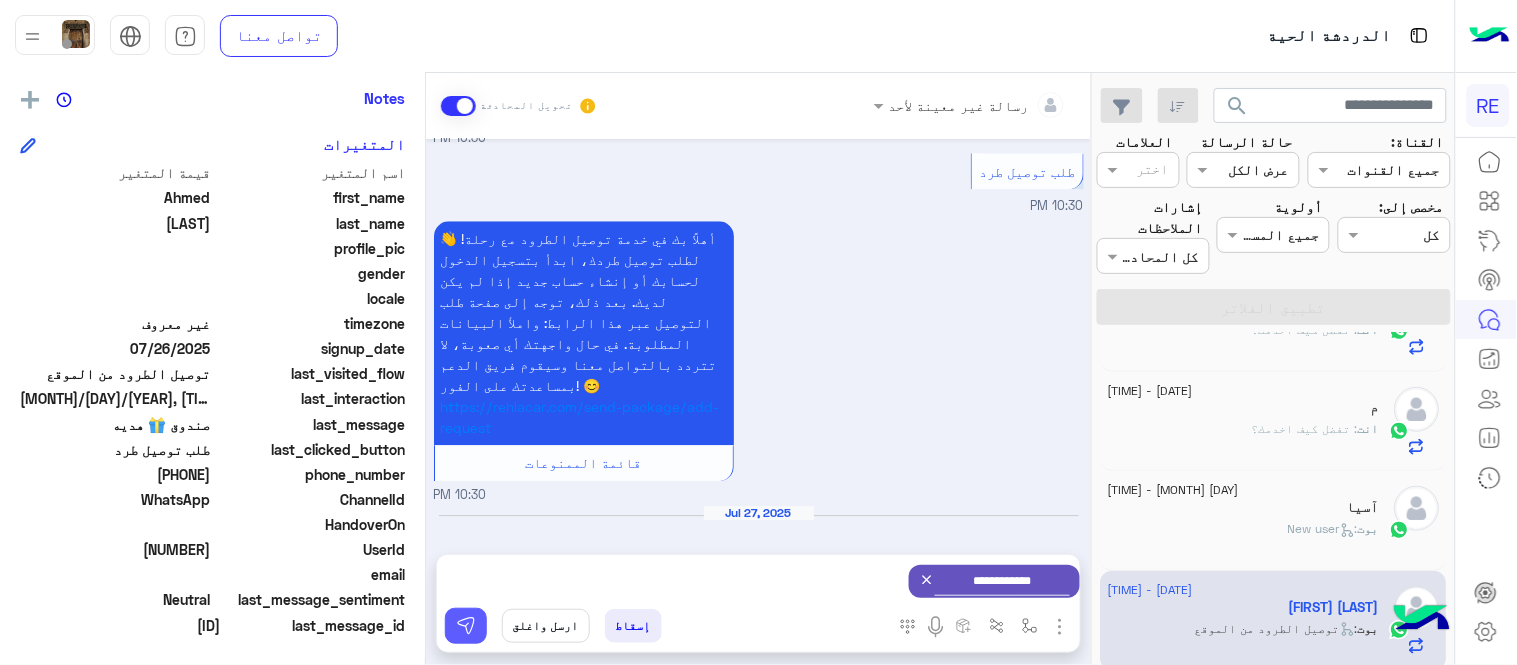 click at bounding box center [466, 626] 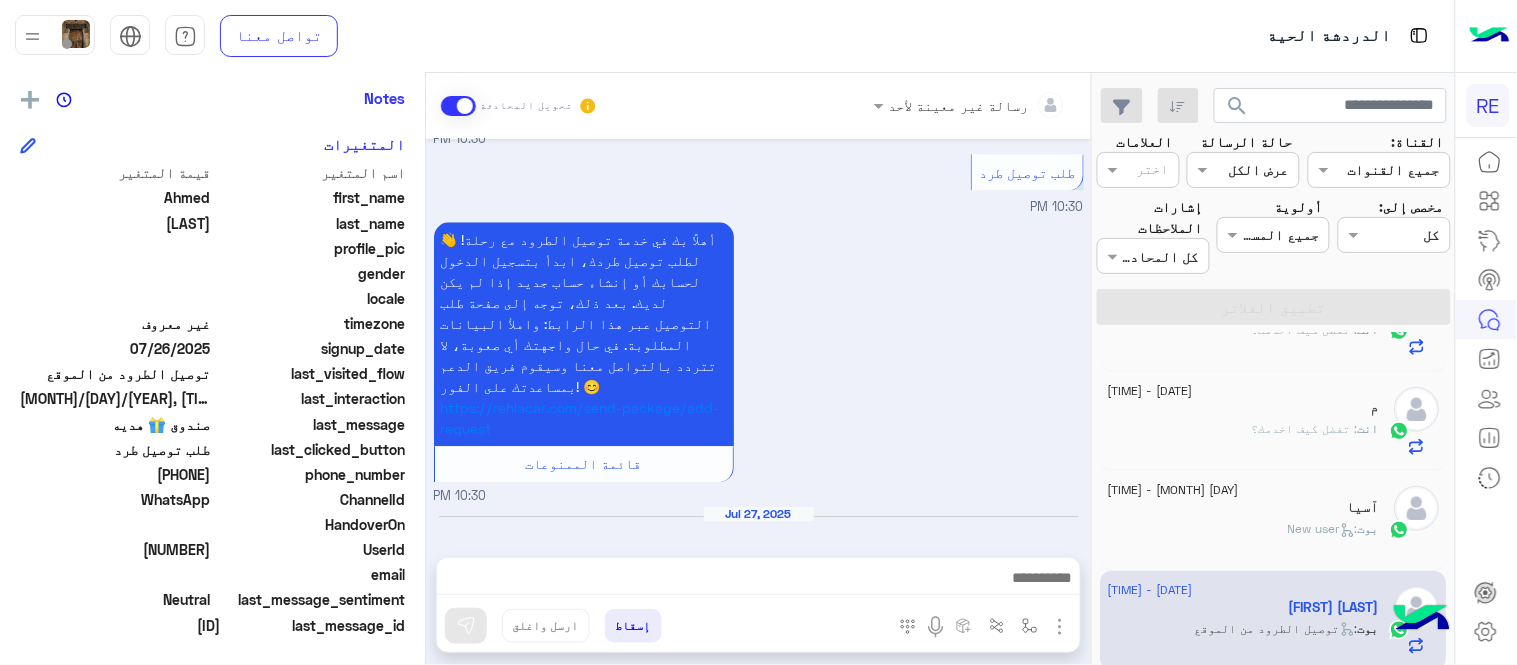 scroll, scrollTop: 1322, scrollLeft: 0, axis: vertical 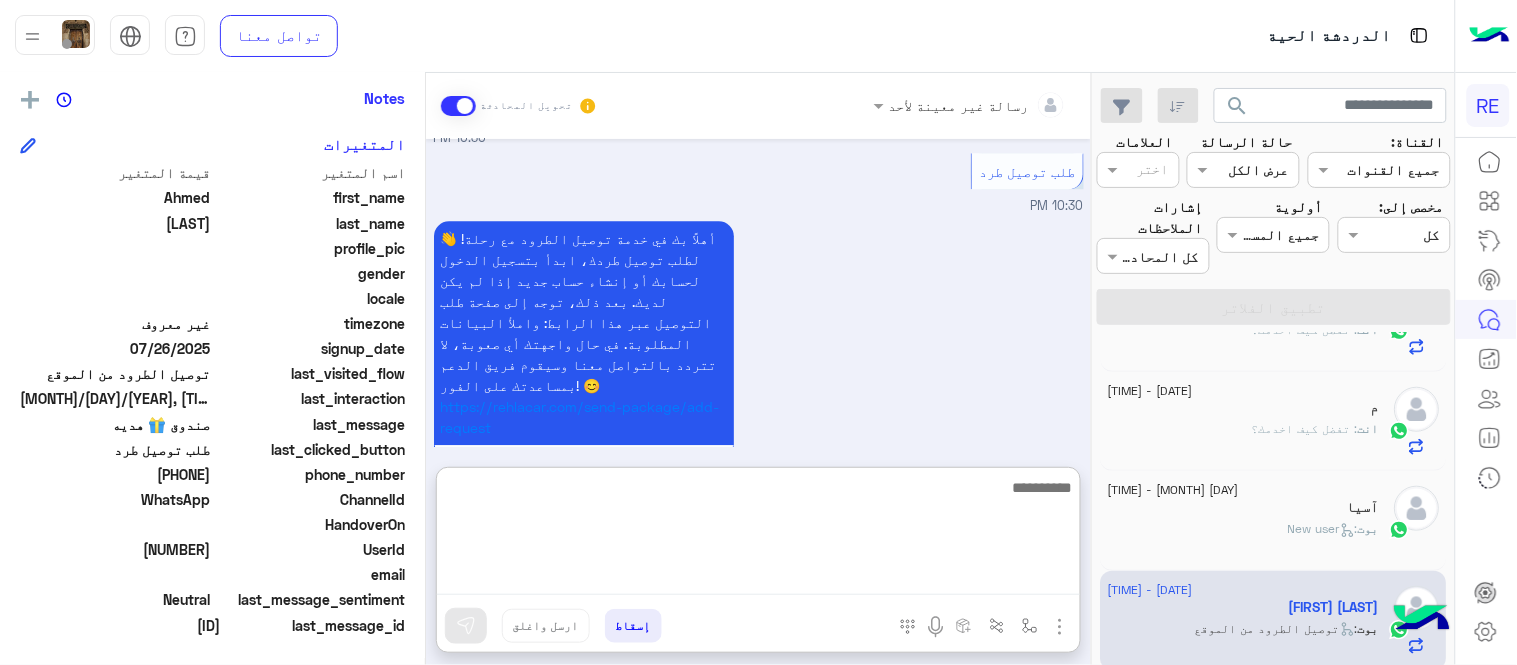 click at bounding box center (758, 535) 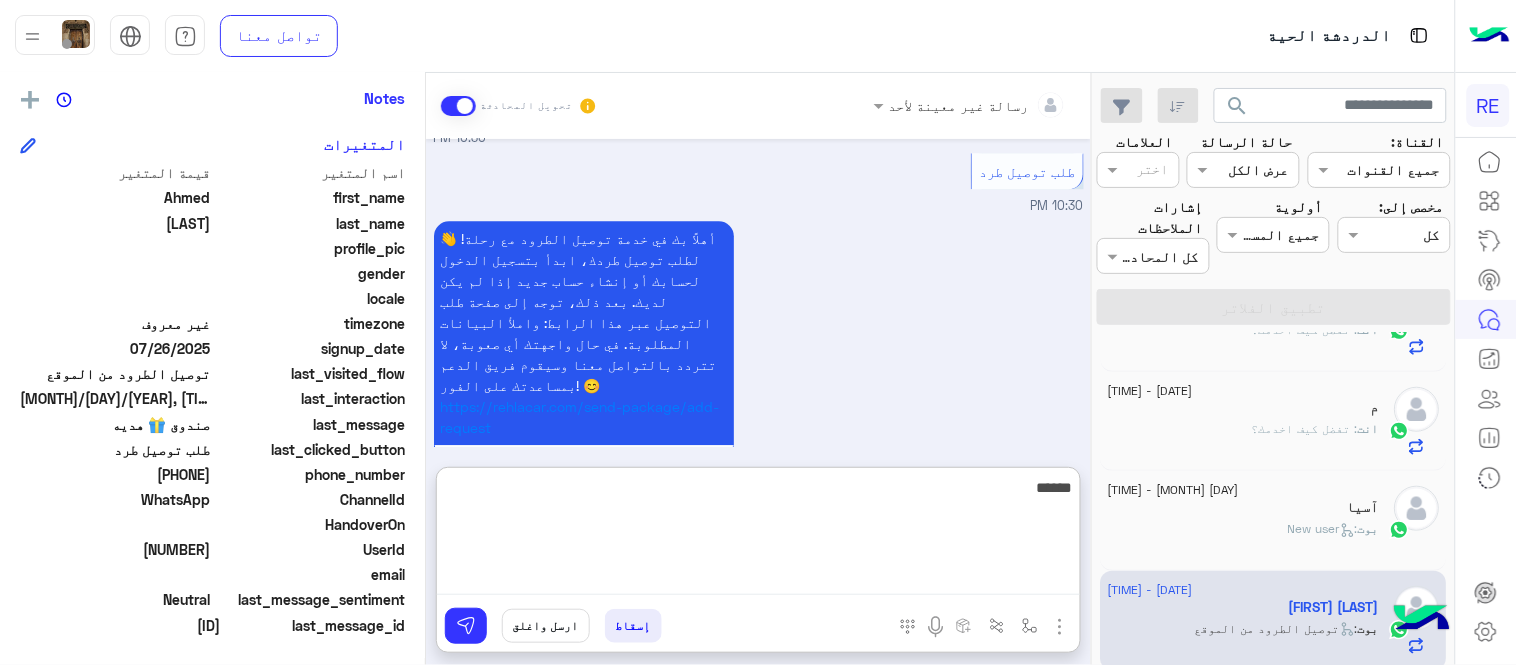 scroll, scrollTop: 1868, scrollLeft: 0, axis: vertical 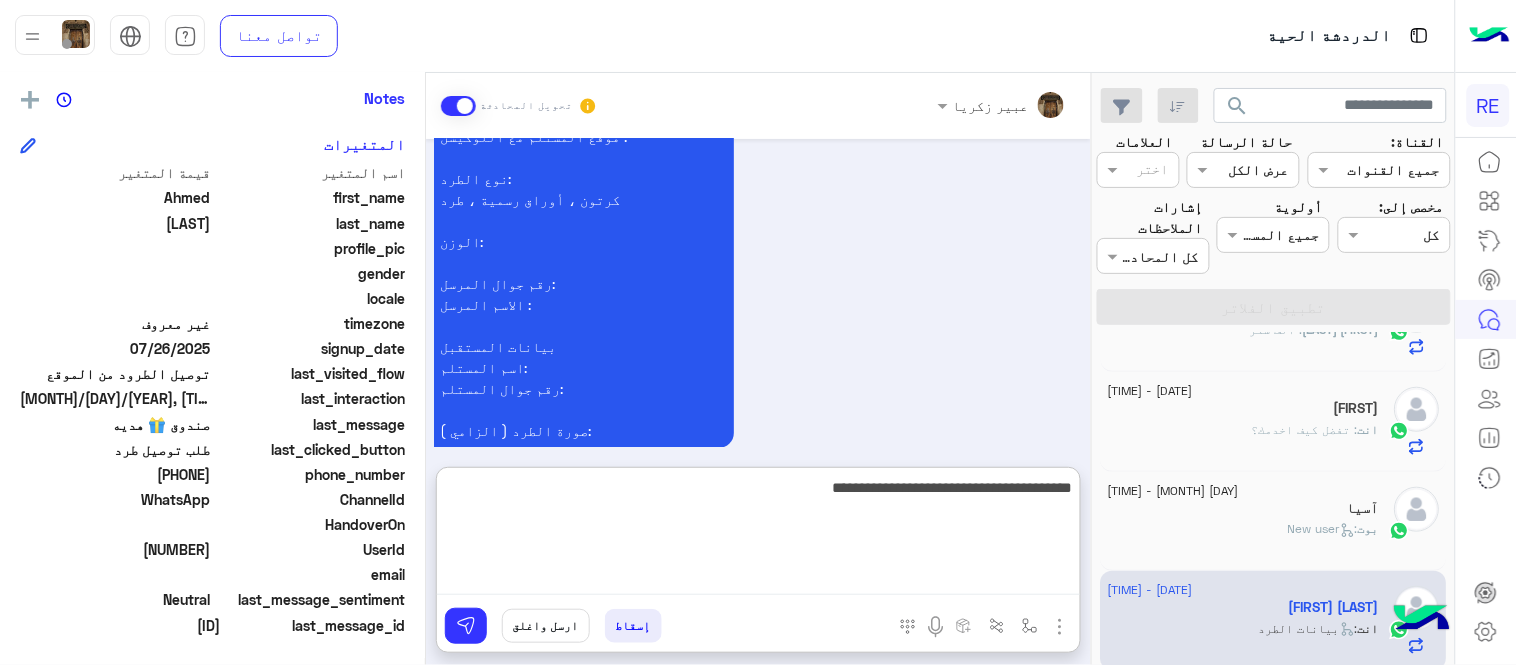 type on "**********" 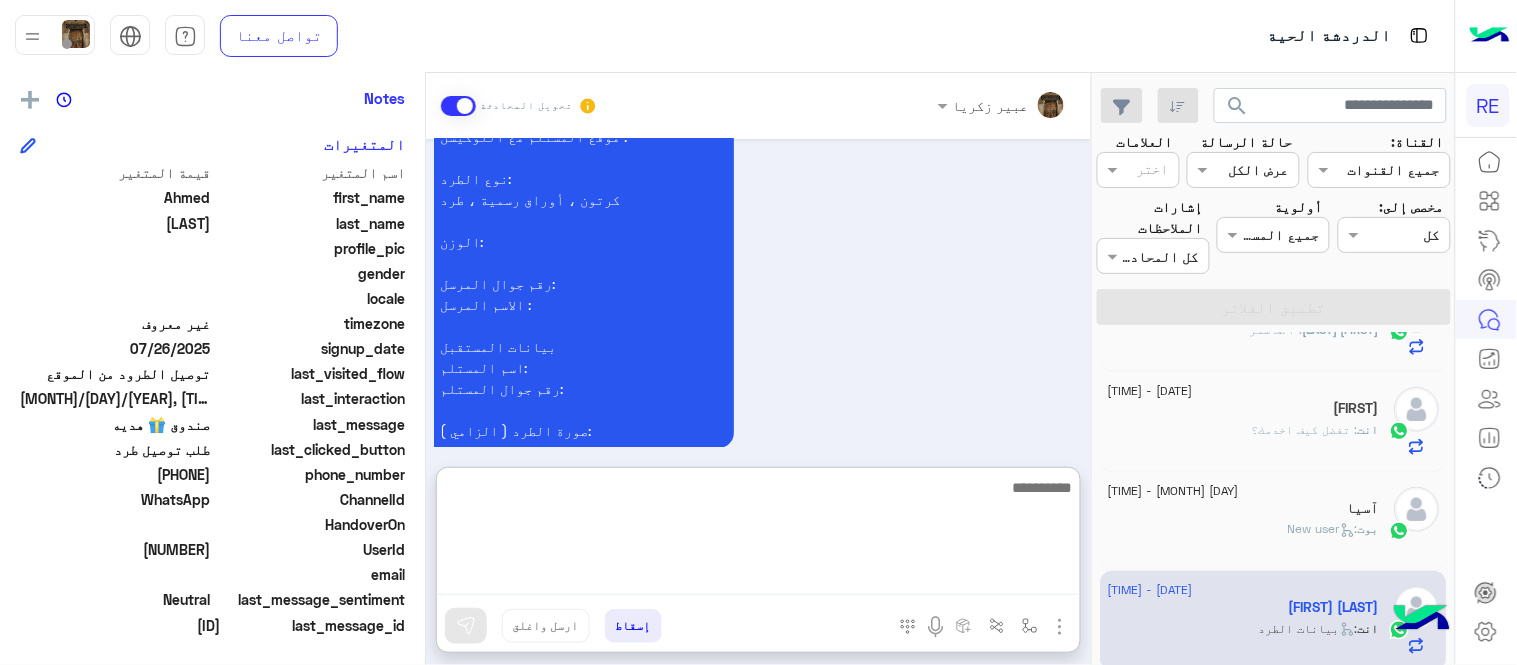 scroll, scrollTop: 1932, scrollLeft: 0, axis: vertical 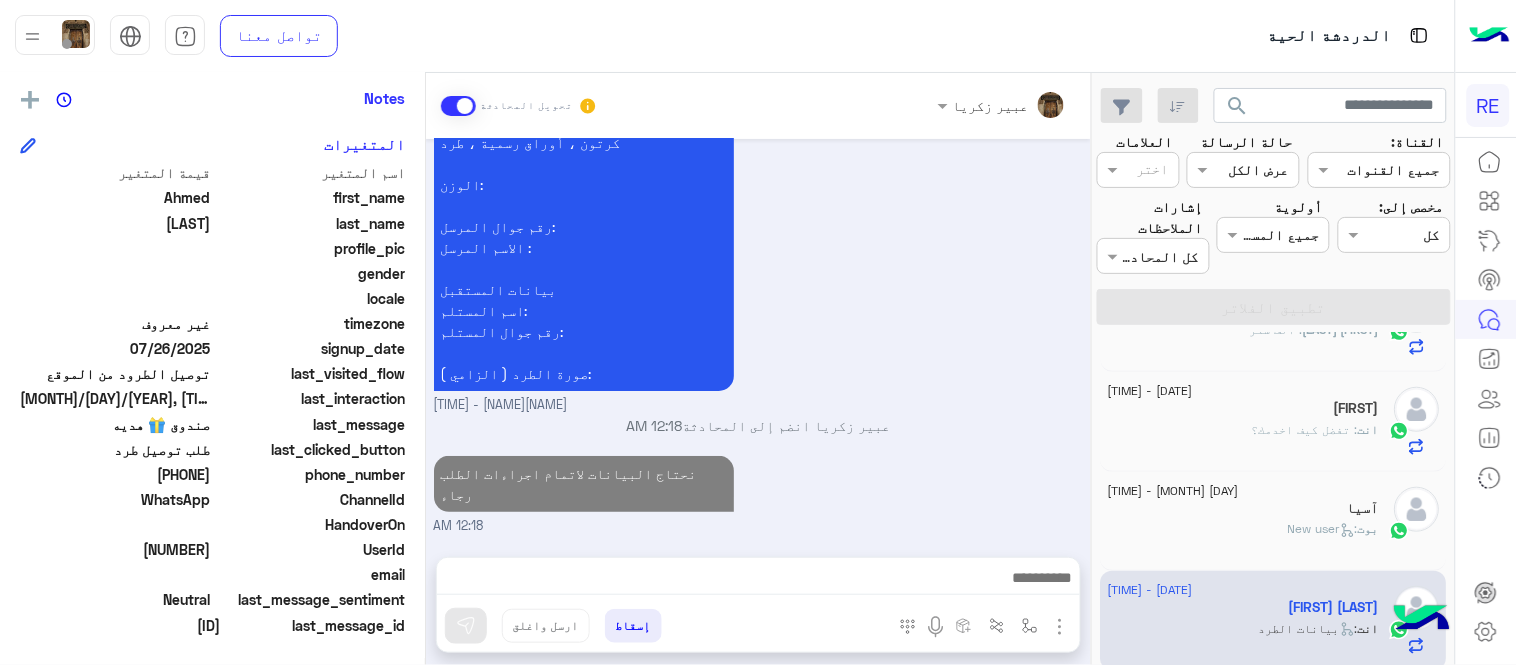 click on "[FIRST] [LAST] تحويل المحادثة     [DATE]
اهلًا بك في تطبيق رحلة 👋
Welcome to Rehla  👋
من فضلك أختر لغة التواصل
Please choose your preferred Language
English   عربي     [TIME]   [FIRST] [LAST] غادر المحادثة   [TIME]       عربي    [TIME]   هل أنت ؟   كابتن 👨🏻‍✈️   عميل 🧳   رحال (مرشد مرخص) 🏖️     [TIME]   عميل     [TIME]   هل لديك حساب مسجل على التطبيق   لا   نعم     [TIME]   نعم    [TIME]   لمساعدتك بشكل افضل
الرجاء اختيار احد الخدمات التالية     [TIME]   طلب توصيل طرد    [TIME]   https://rehlacar.com/send-package/add-request  قائمة الممنوعات     [TIME]   [DATE]   [FIRST] [LAST] وضع التسليم للمحادثات نشط   [TIME]      نأمل تزويدنا بمعلومات الطرد المراد إرساله: الوزن:" at bounding box center [758, 373] 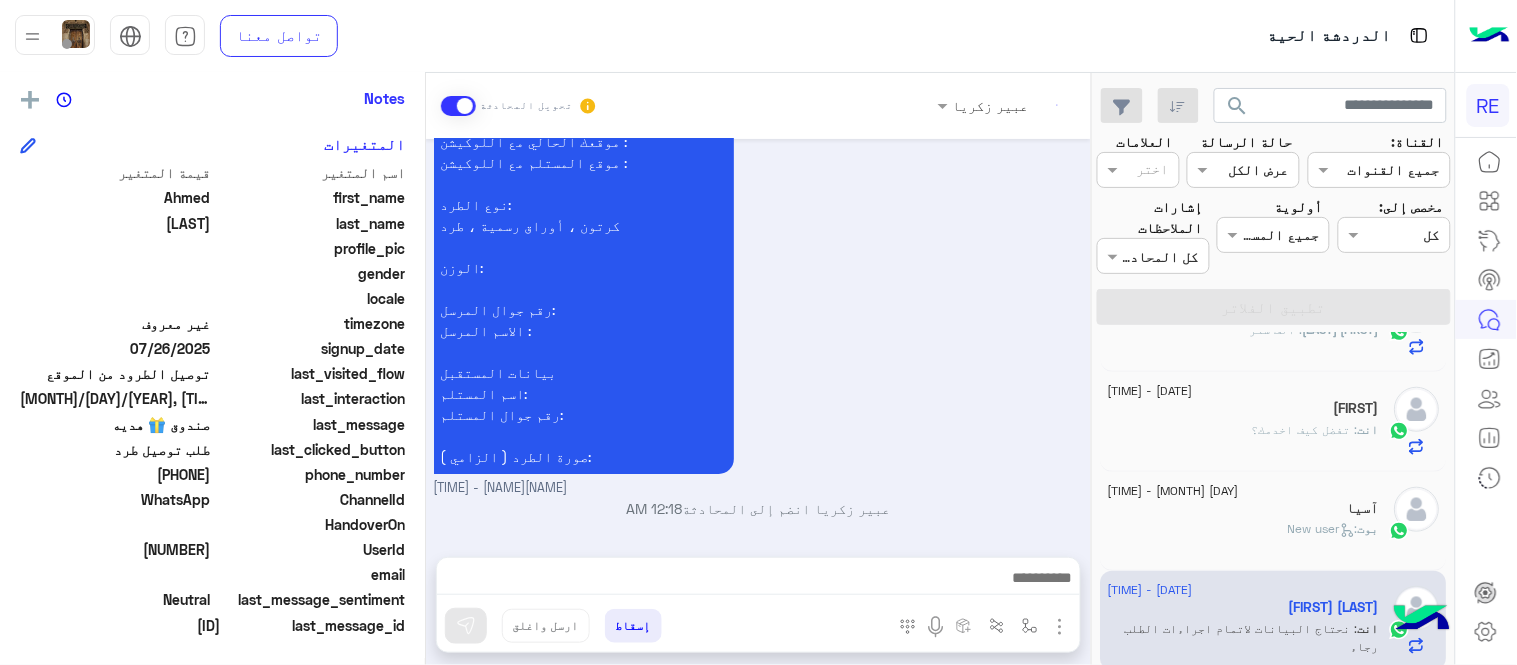 scroll, scrollTop: 0, scrollLeft: 0, axis: both 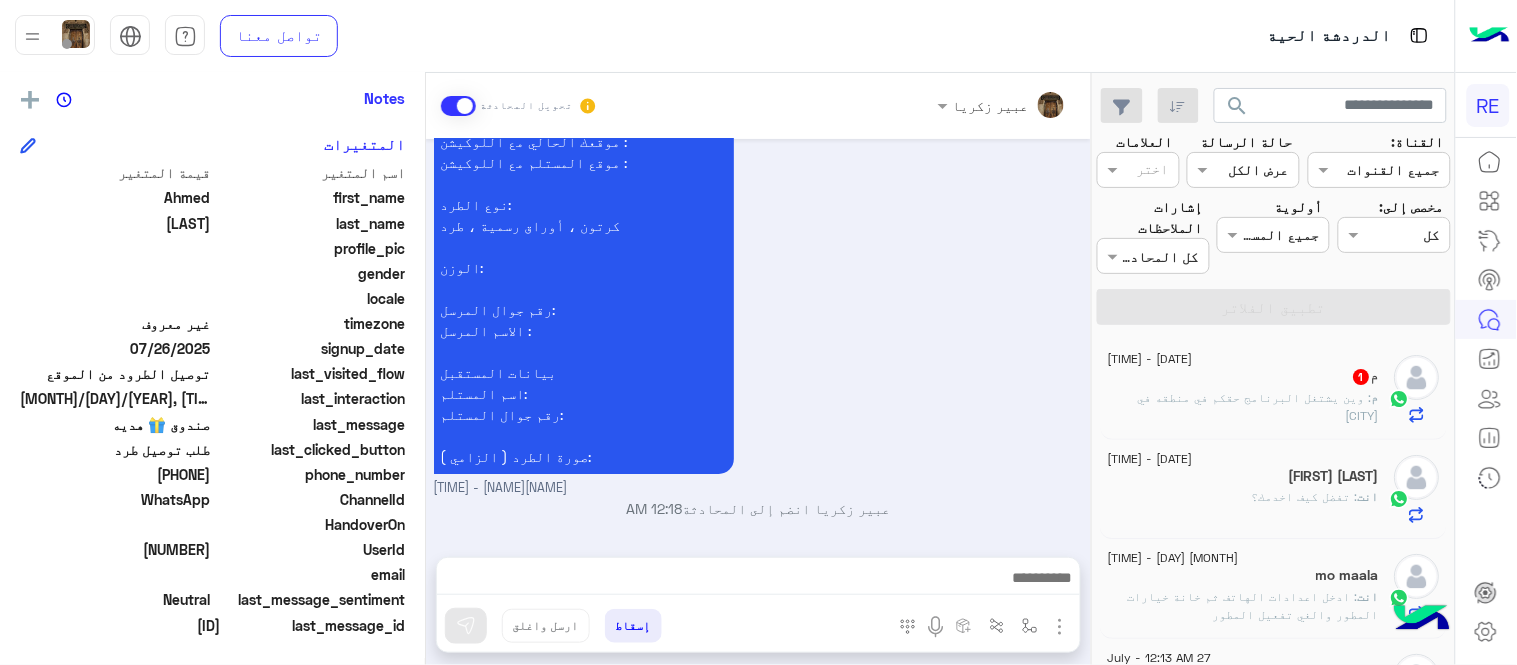 click on ": وين يشتغل البرنامج حقكم في منطقه في [CITY]" 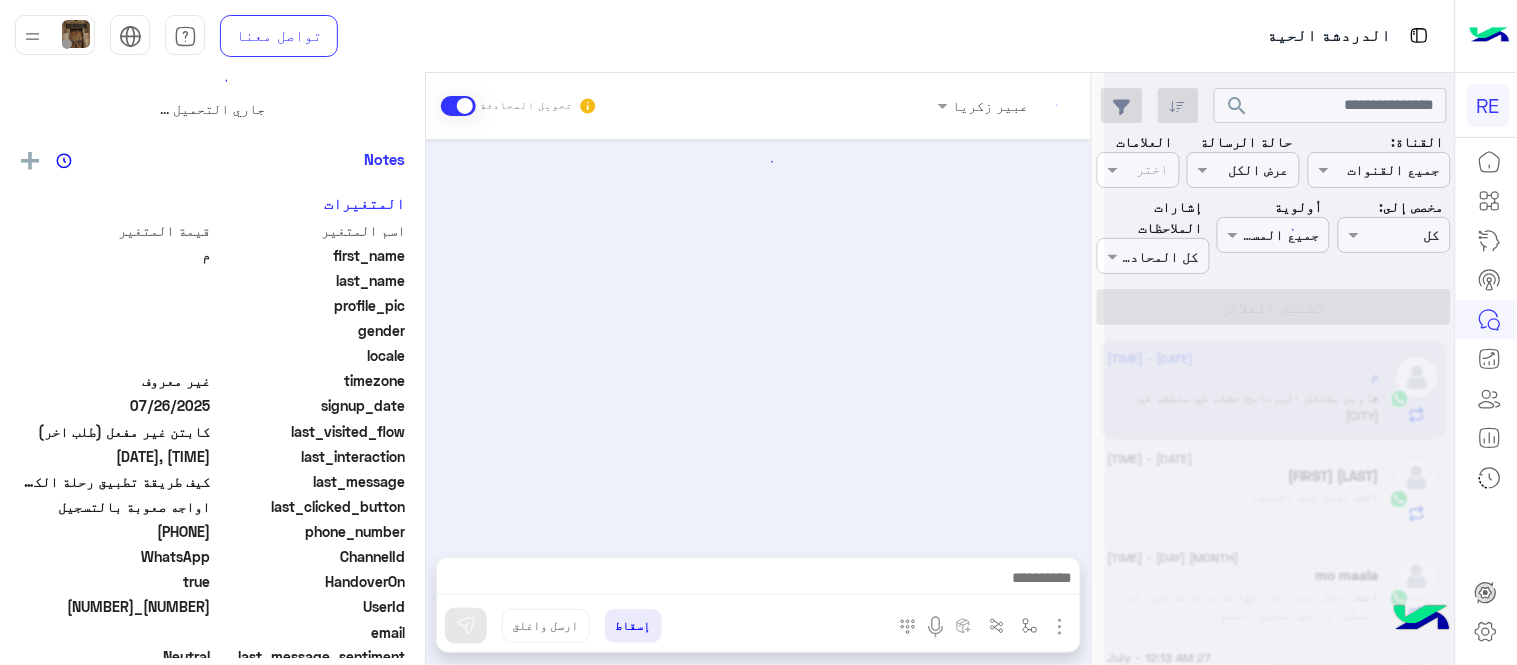 scroll, scrollTop: 0, scrollLeft: 0, axis: both 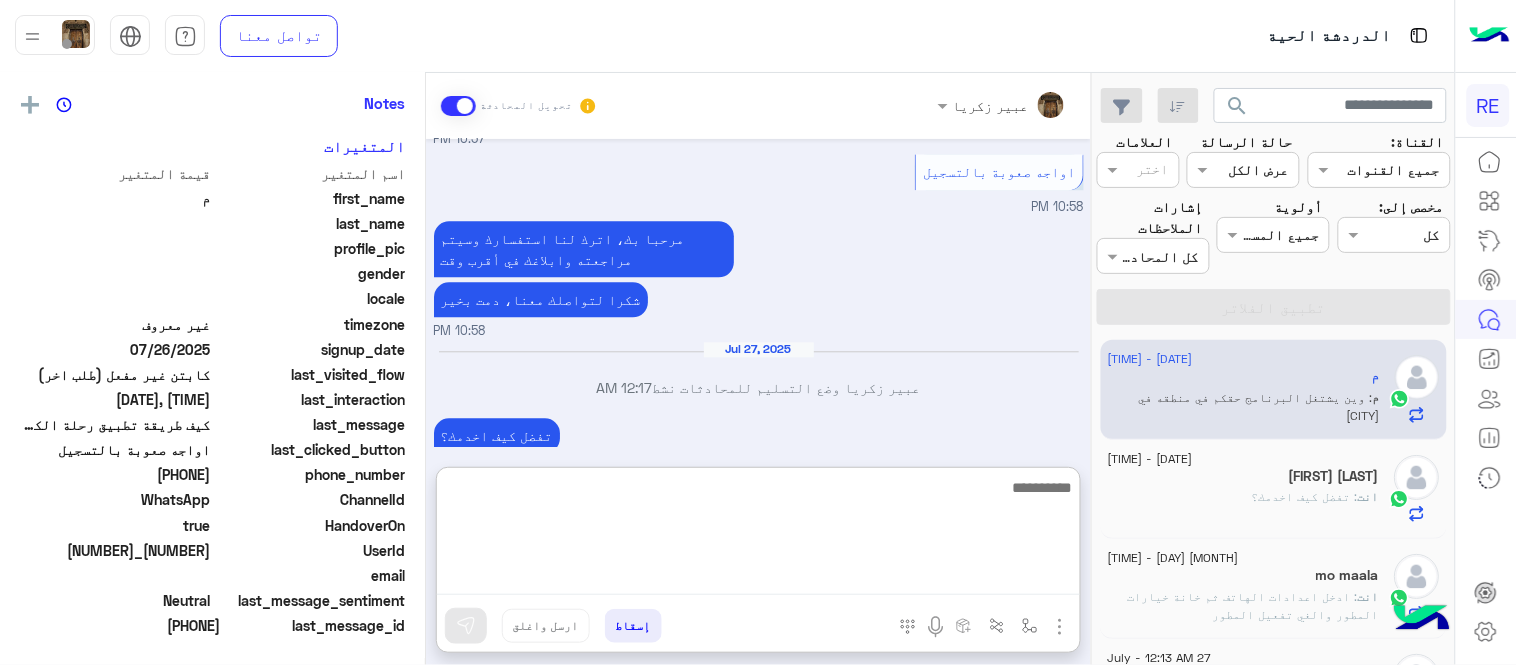 click at bounding box center (758, 535) 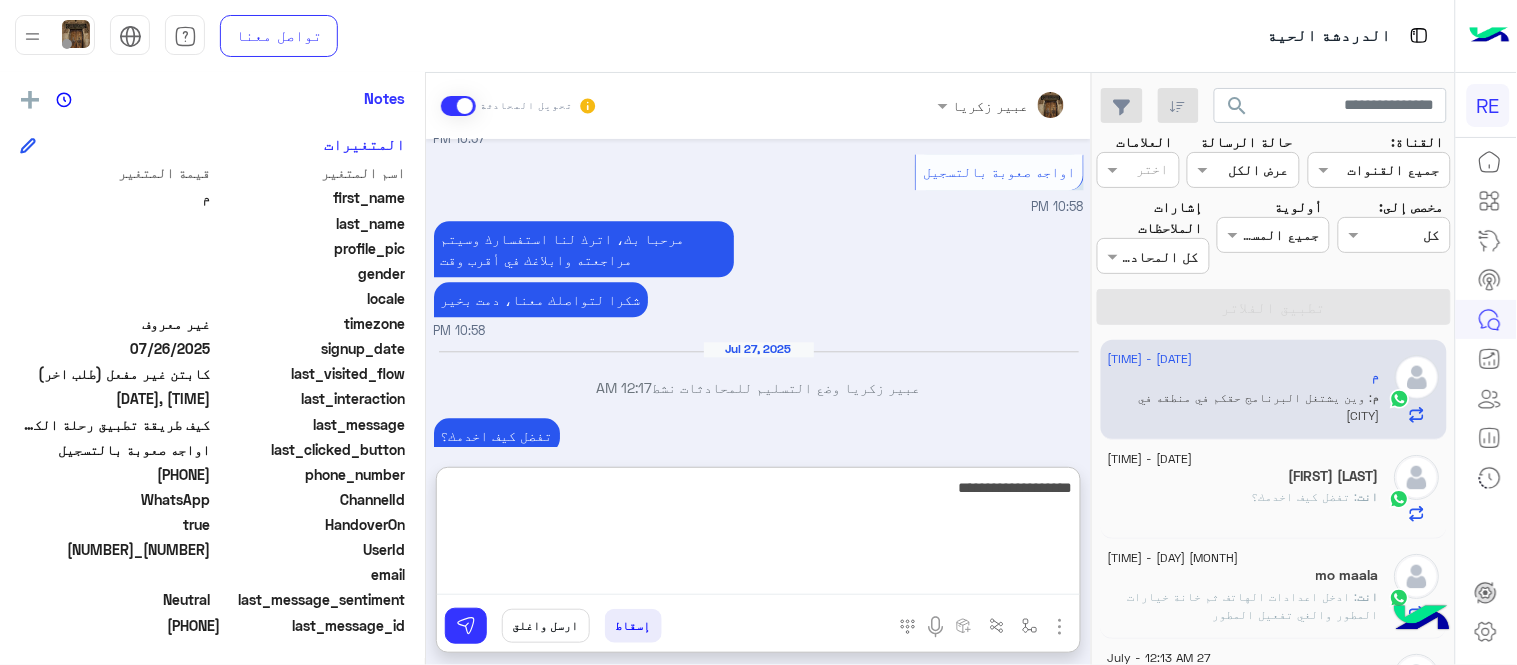 type on "**********" 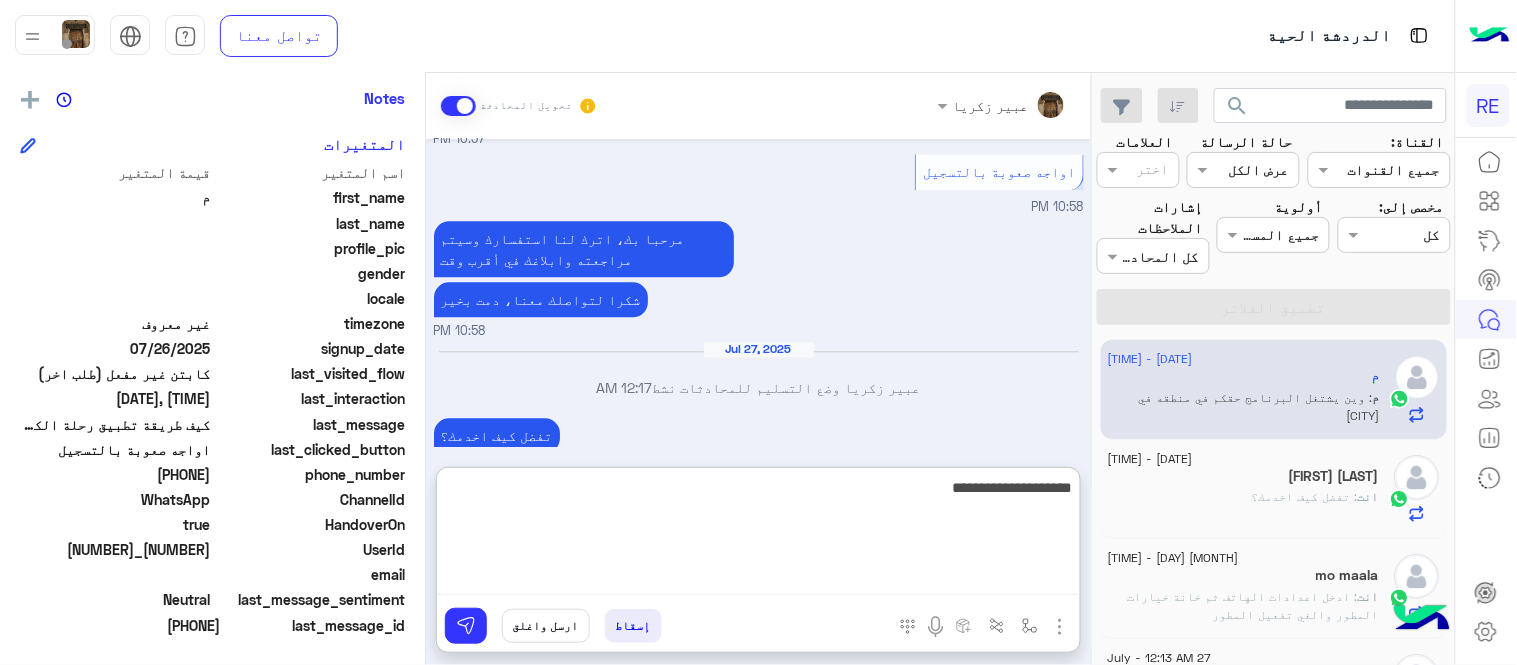 type 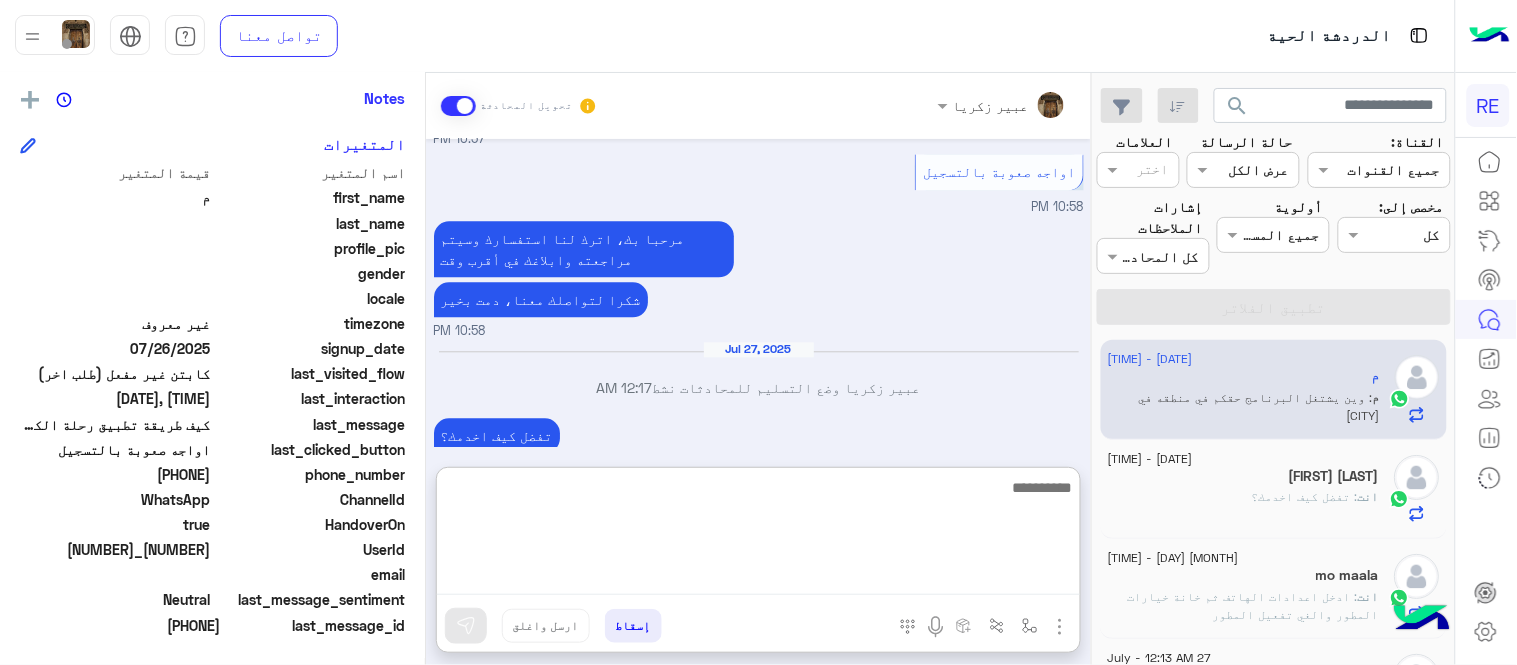 scroll, scrollTop: 1346, scrollLeft: 0, axis: vertical 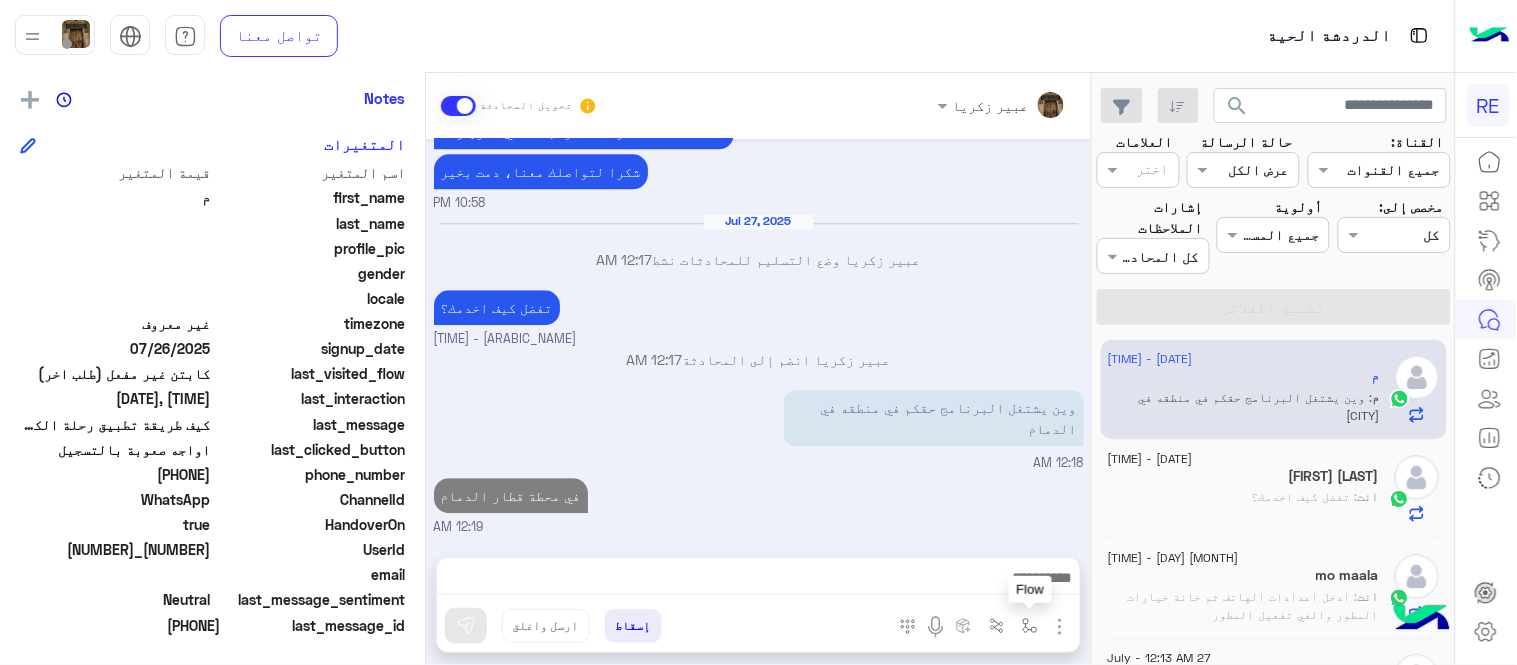 click at bounding box center [1030, 626] 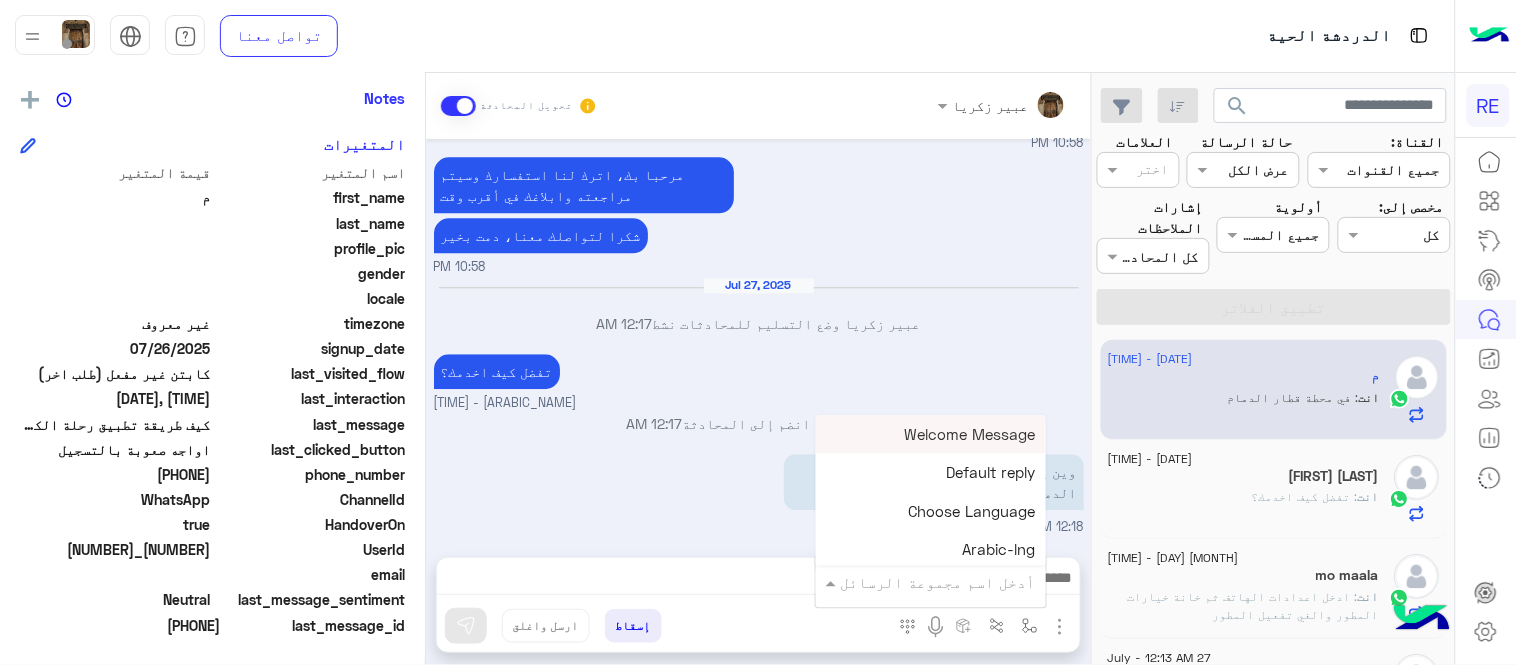 click on "أدخل اسم مجموعة الرسائل" at bounding box center [938, 582] 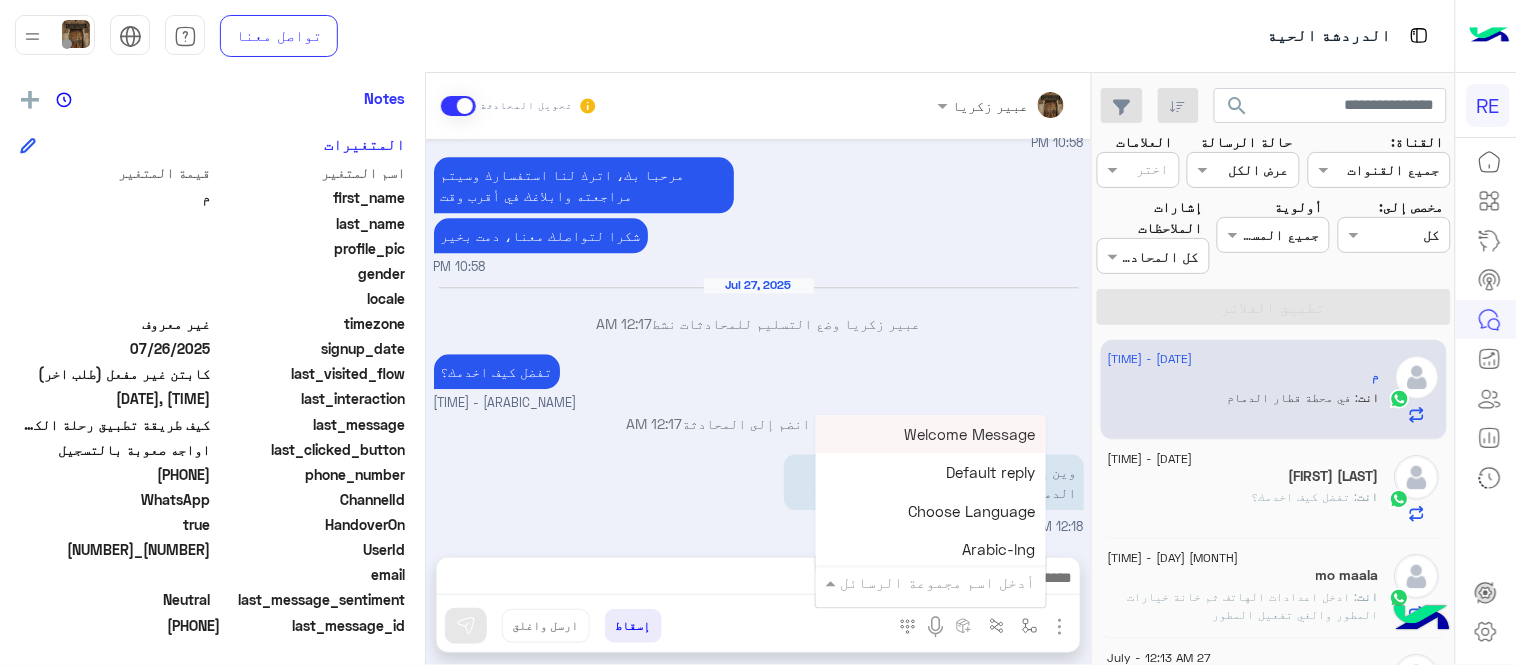 type on "*" 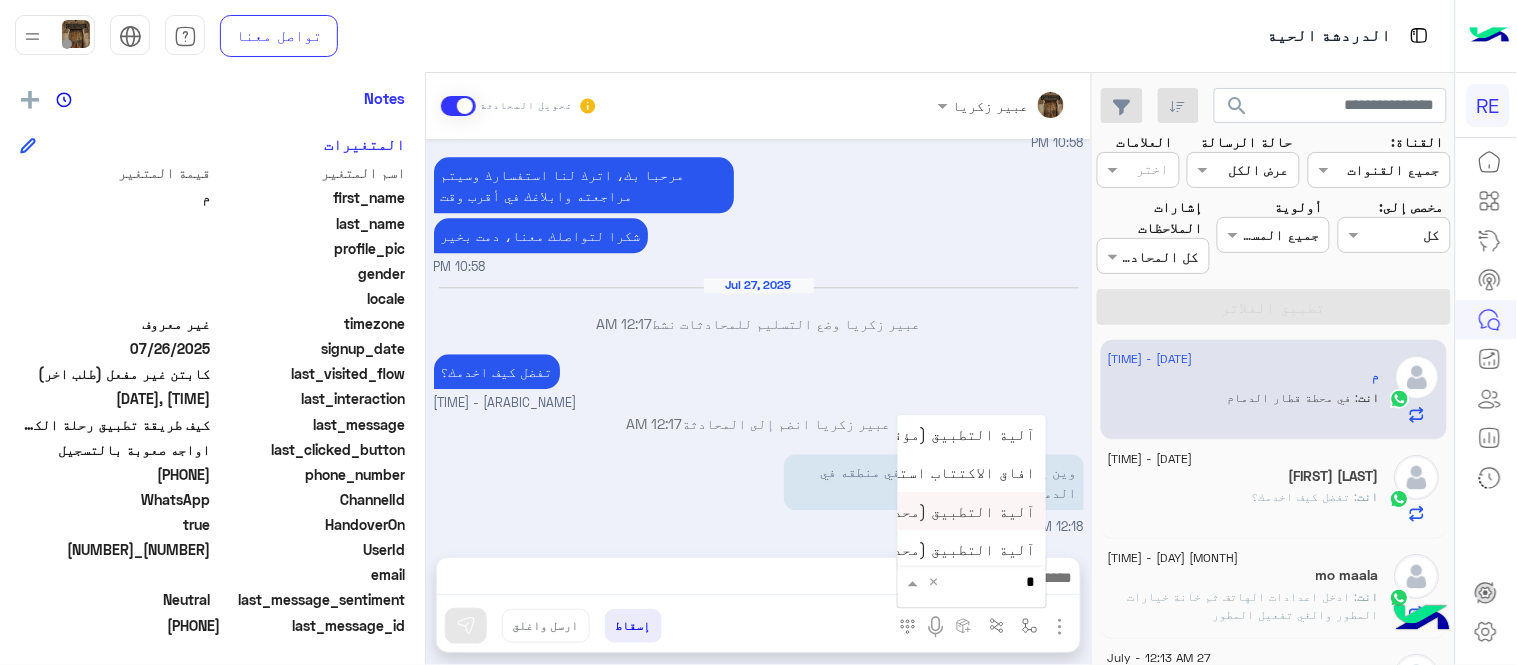 click on "آلية التطبيق (محدث)" at bounding box center [972, 511] 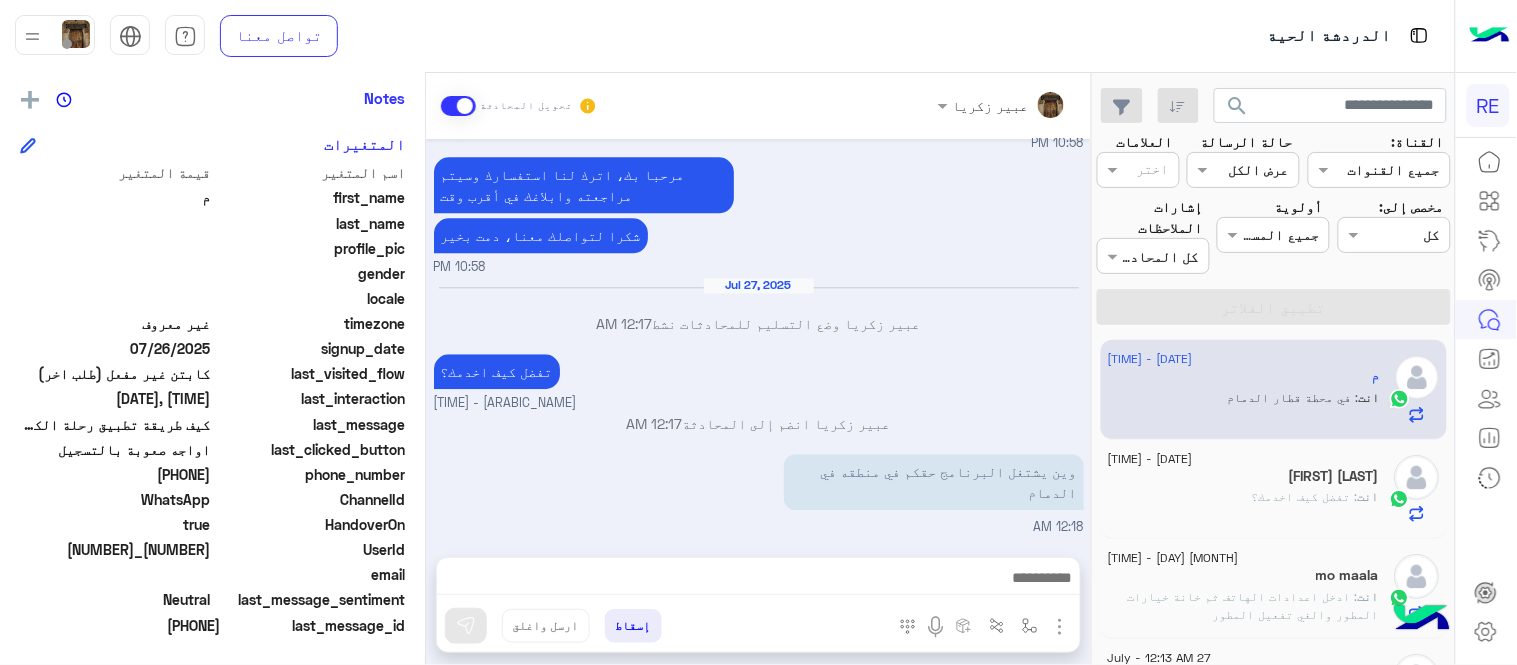 type on "**********" 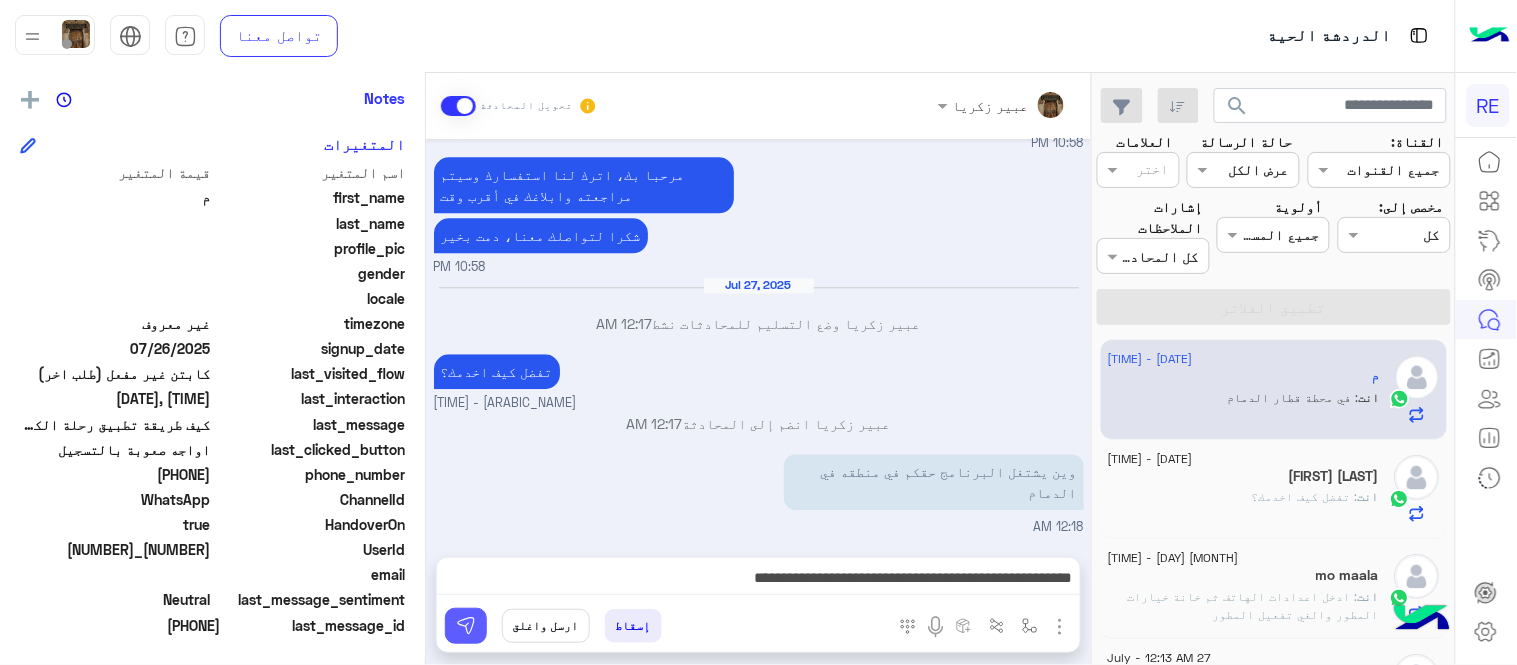 click at bounding box center (466, 626) 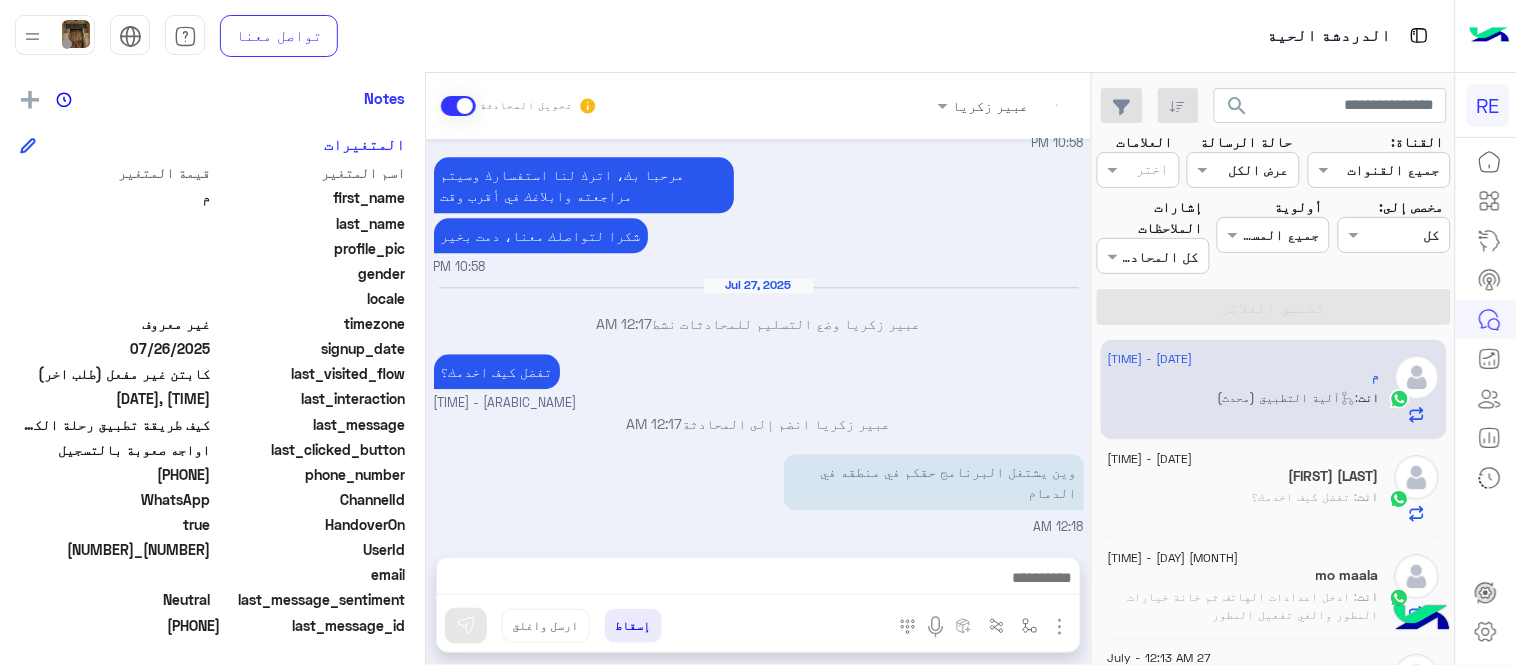 scroll, scrollTop: 2117, scrollLeft: 0, axis: vertical 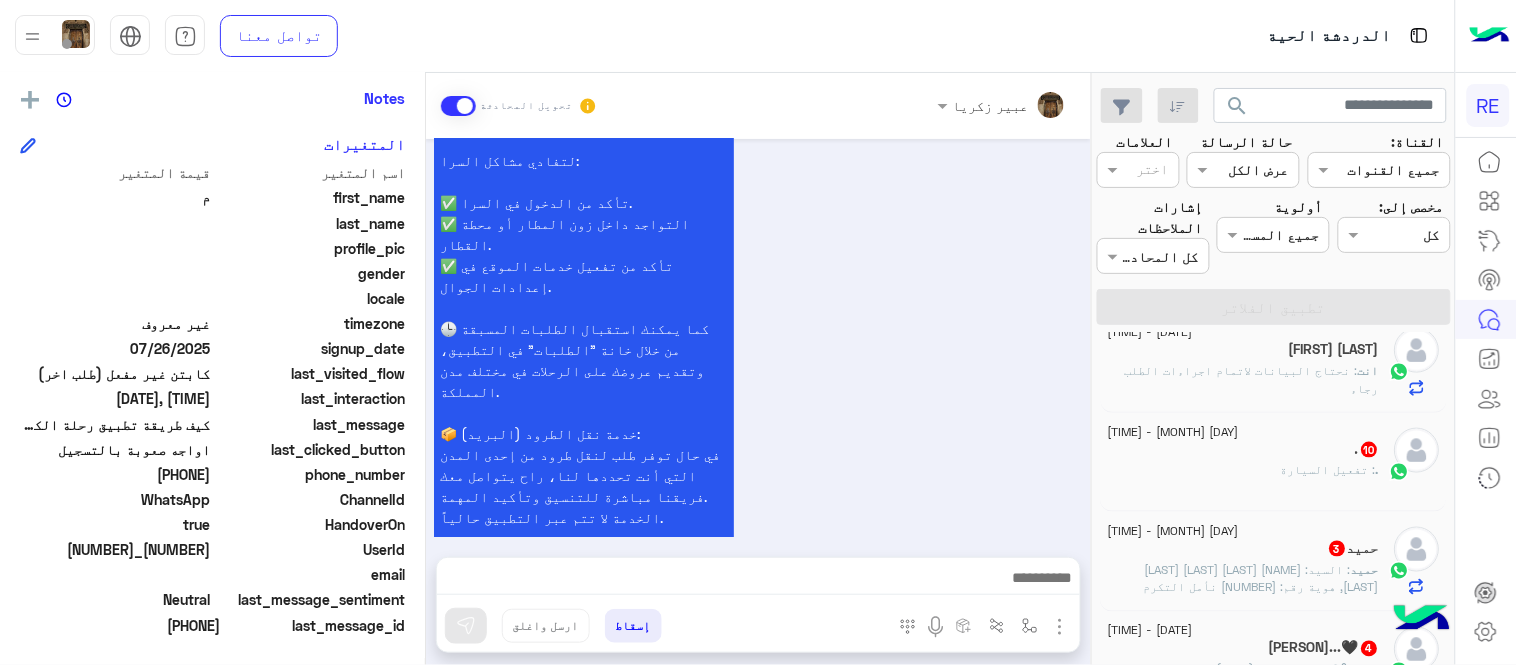 click on ". : تفعيل السيارة" 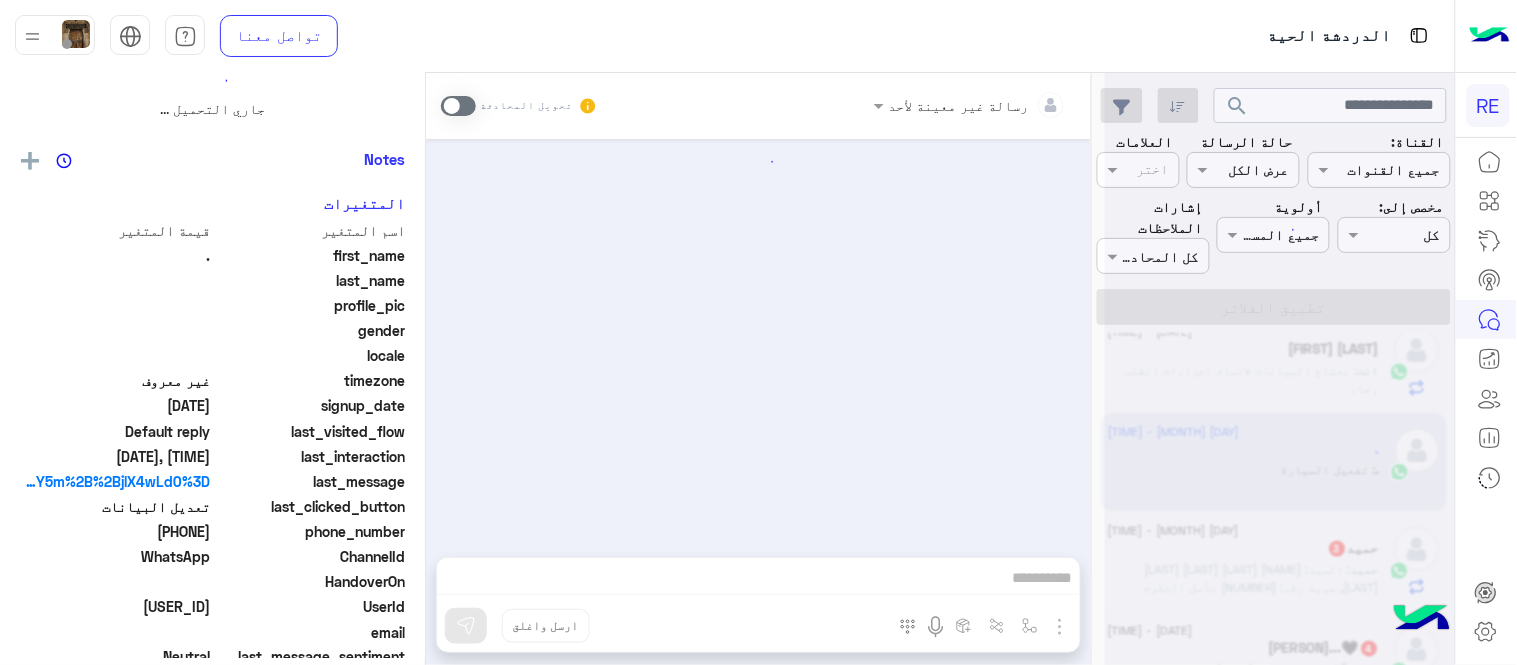 scroll, scrollTop: 0, scrollLeft: 0, axis: both 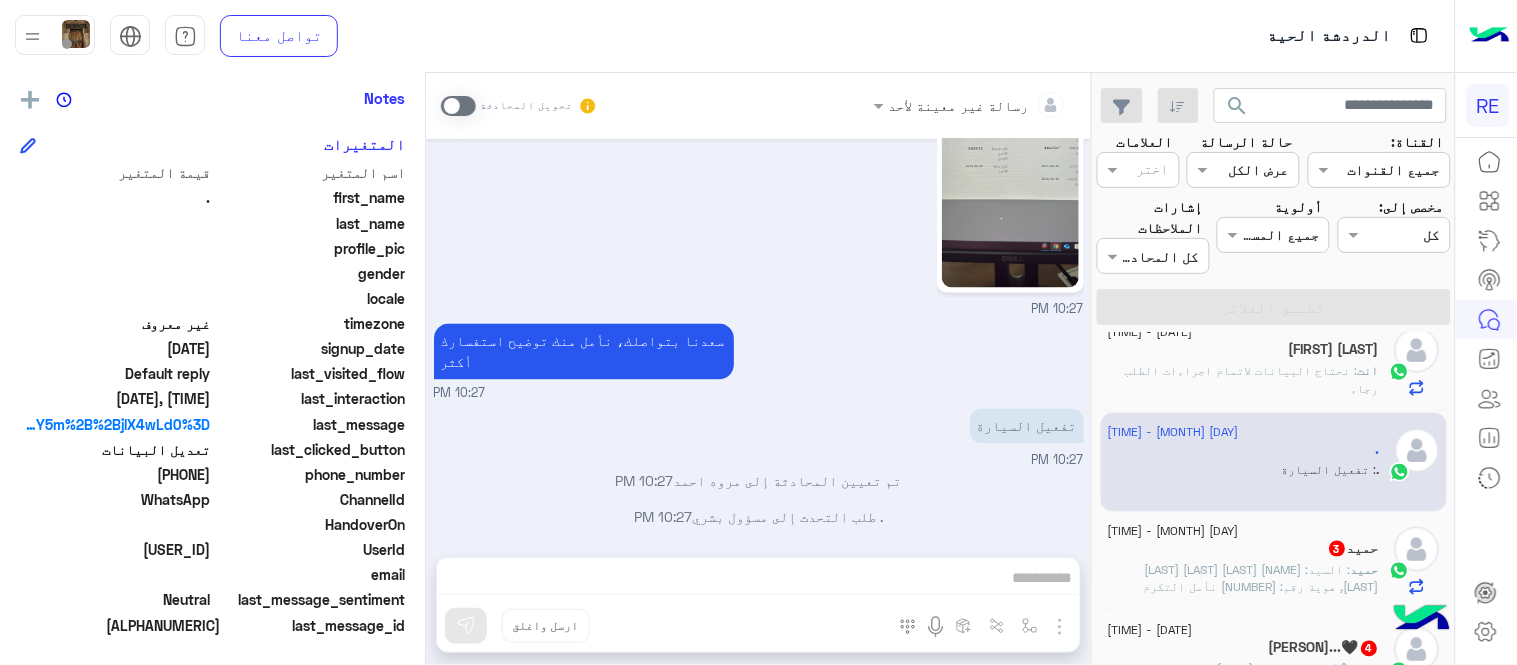 drag, startPoint x: 142, startPoint y: 472, endPoint x: 214, endPoint y: 476, distance: 72.11102 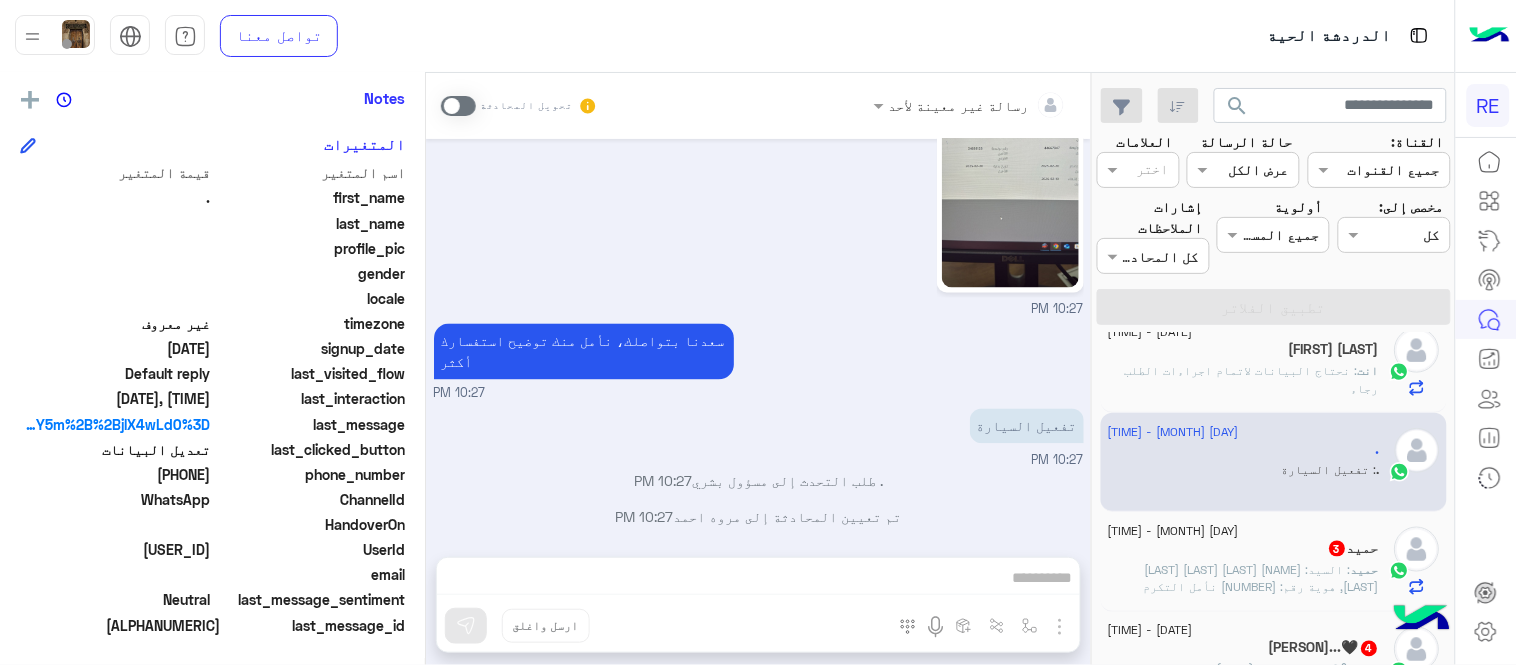 scroll, scrollTop: 1006, scrollLeft: 0, axis: vertical 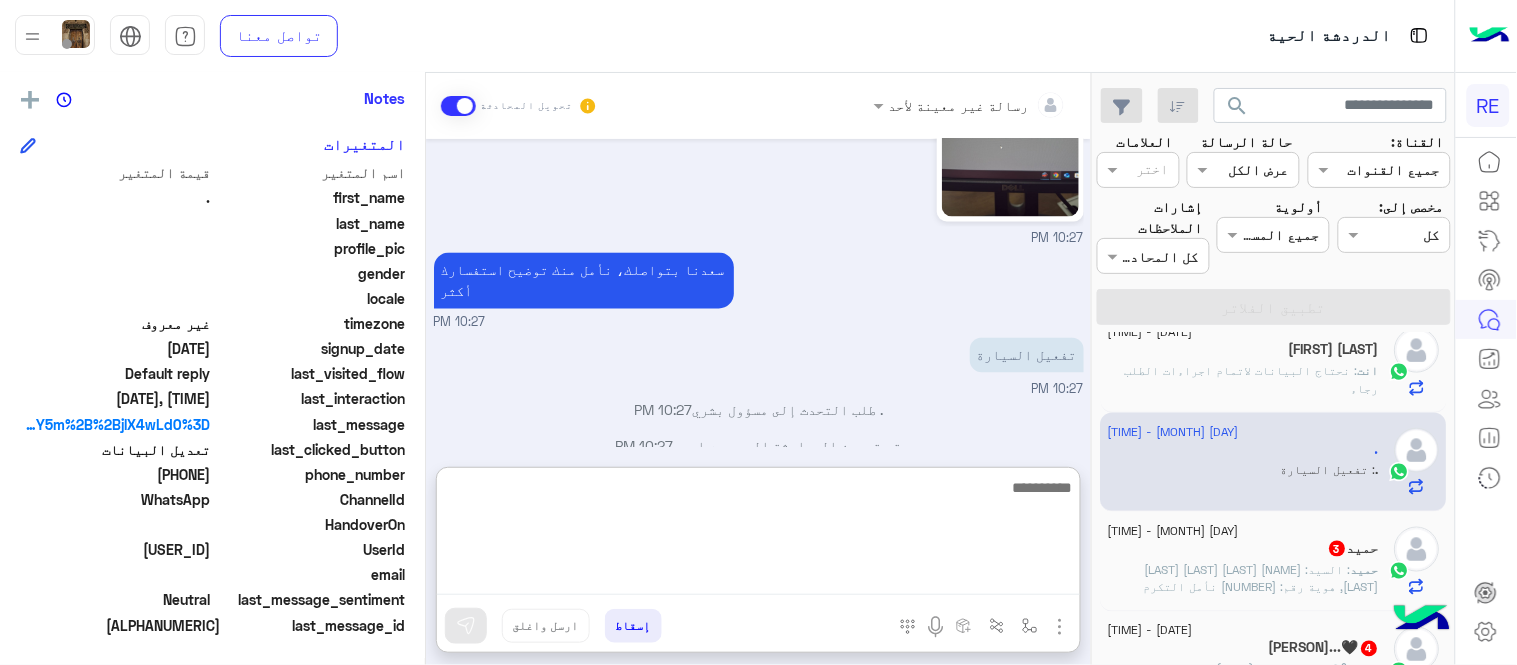 click at bounding box center (758, 535) 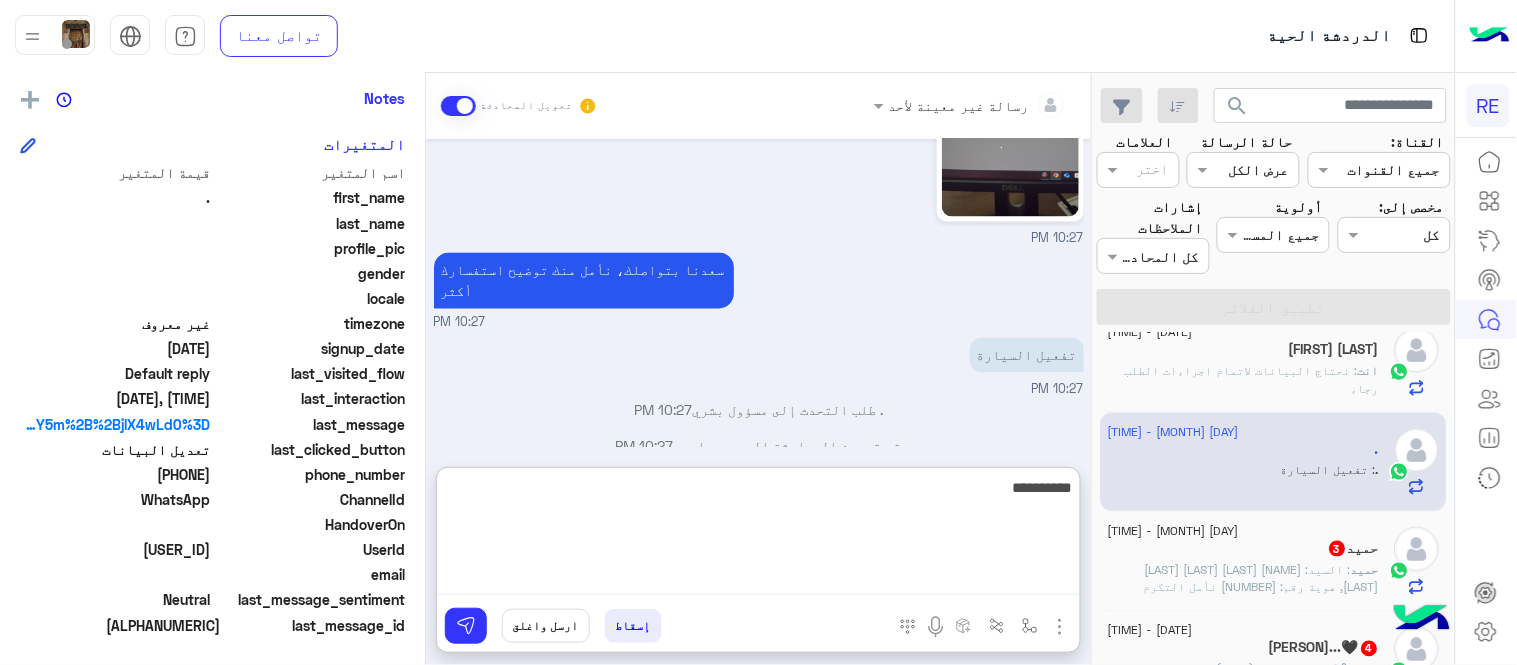 type on "**********" 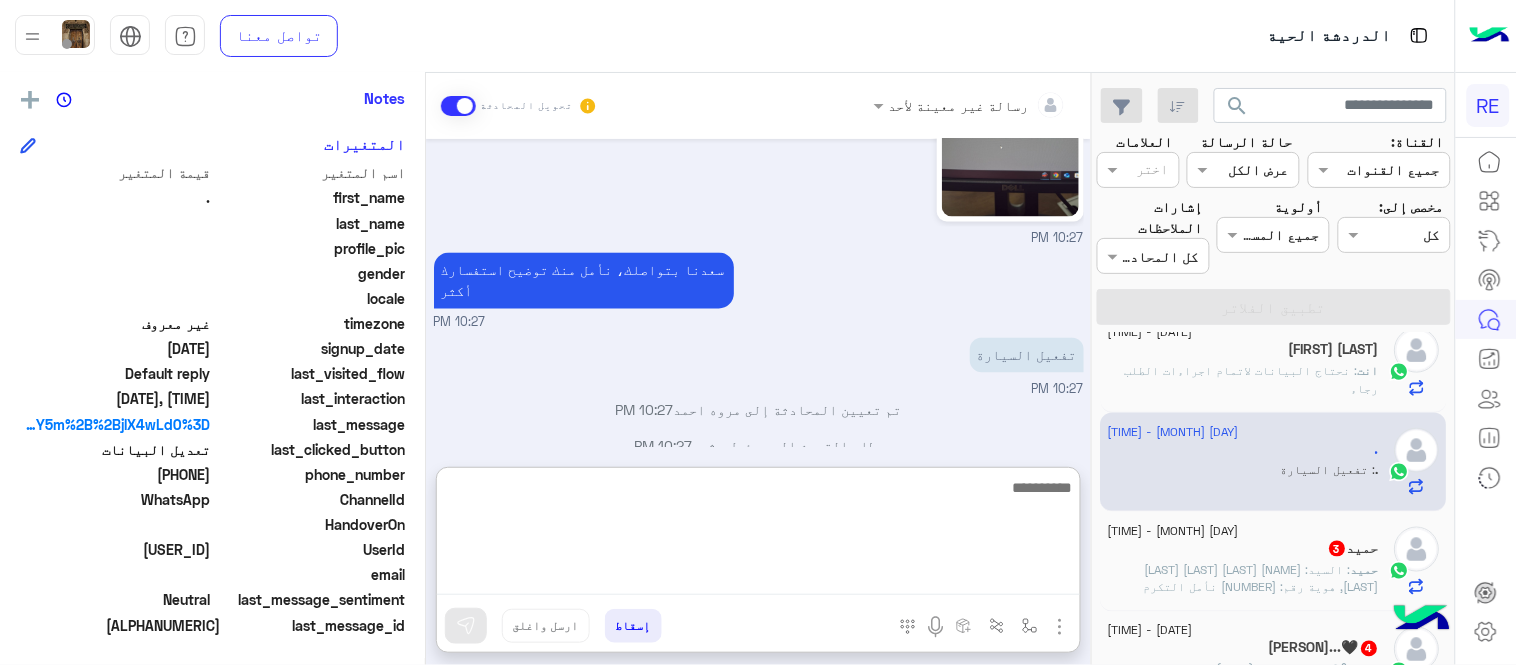 scroll, scrollTop: 1161, scrollLeft: 0, axis: vertical 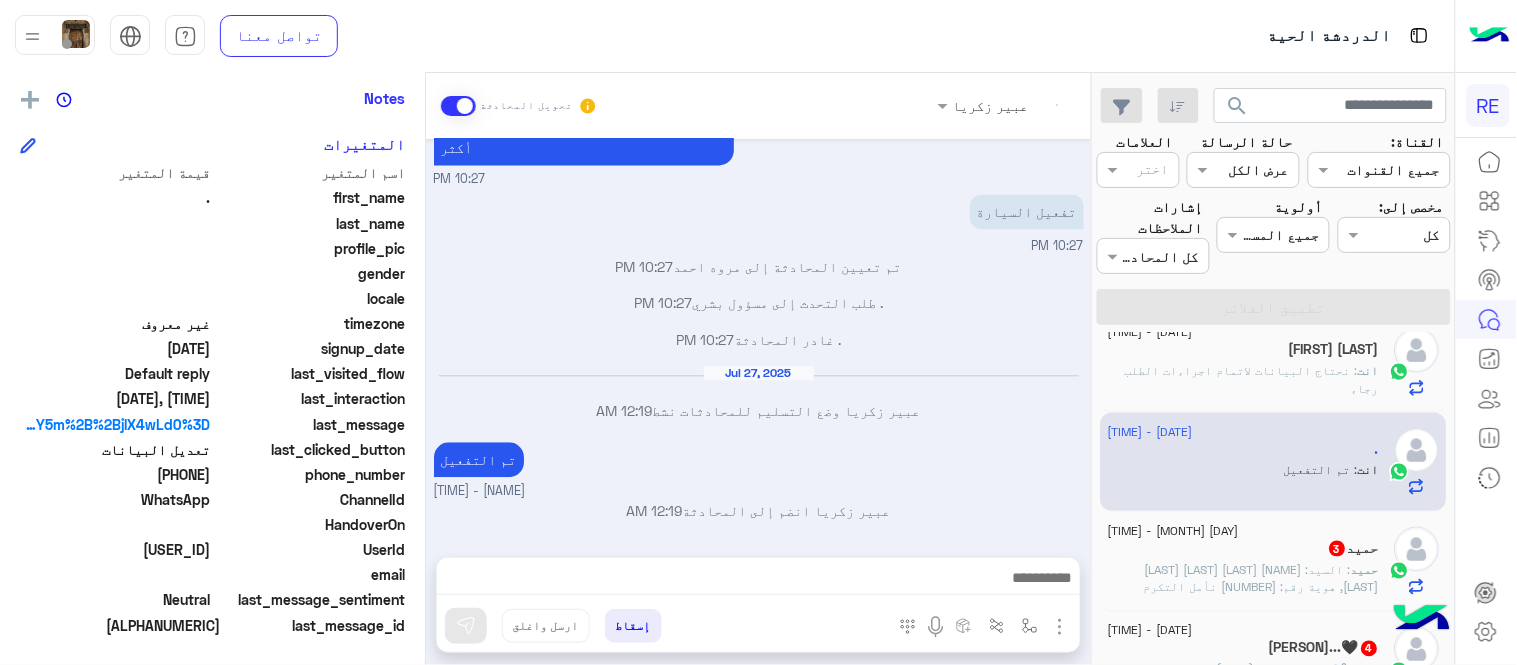 click on "[NAME] : [TITLE]: [FULL NAME], [ID_TYPE]: [ID_NUMBER] [ACTION] [PORTAL] [REQUEST_NUMBER] [COMPANY_NAME] [PERMISSION_TYPE], [EXPIRATION_DATE]. [THANKS]" 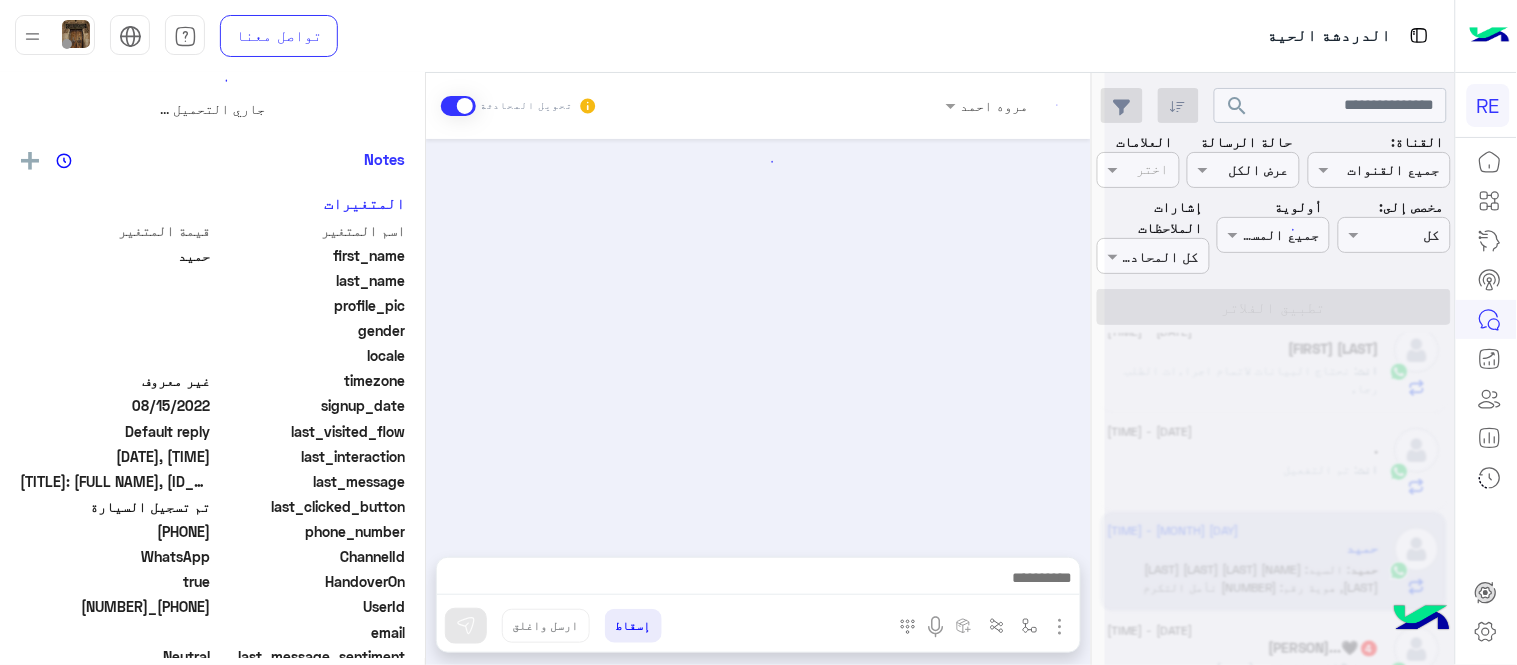 scroll, scrollTop: 0, scrollLeft: 0, axis: both 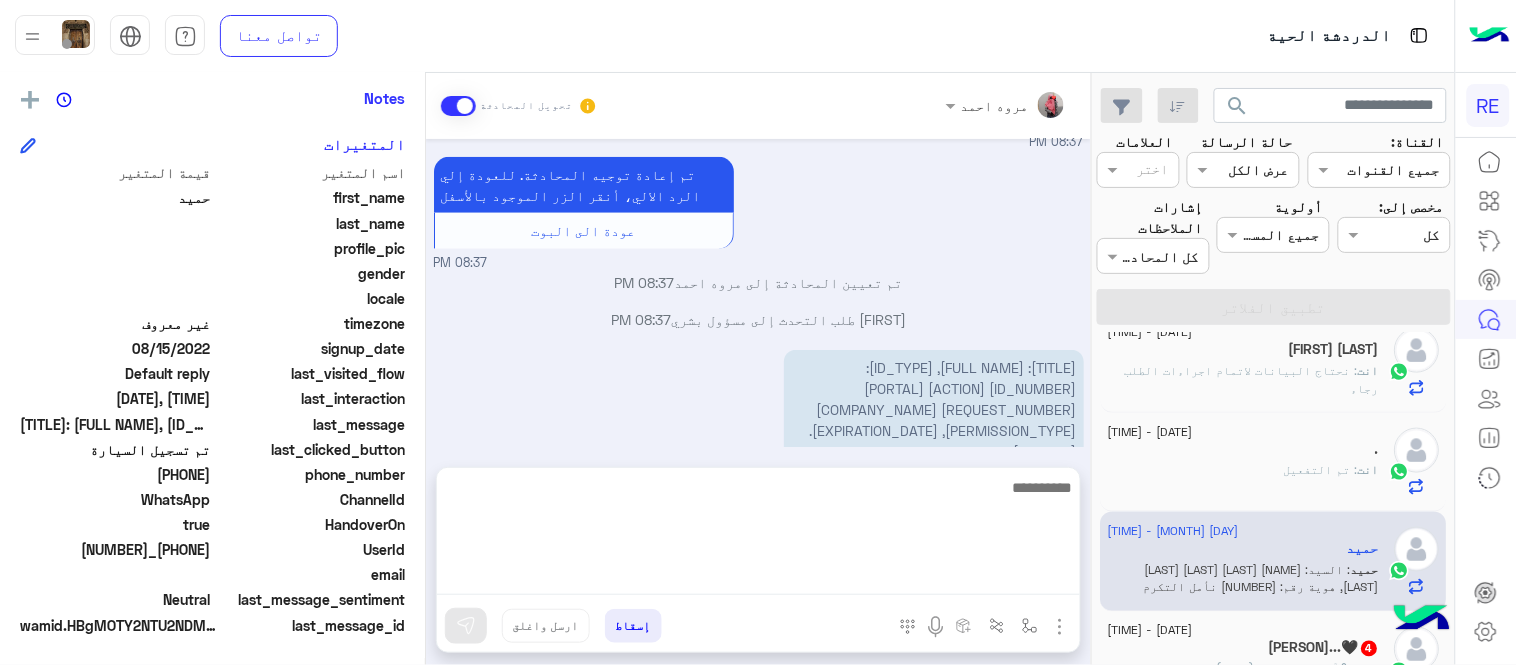 click at bounding box center [758, 535] 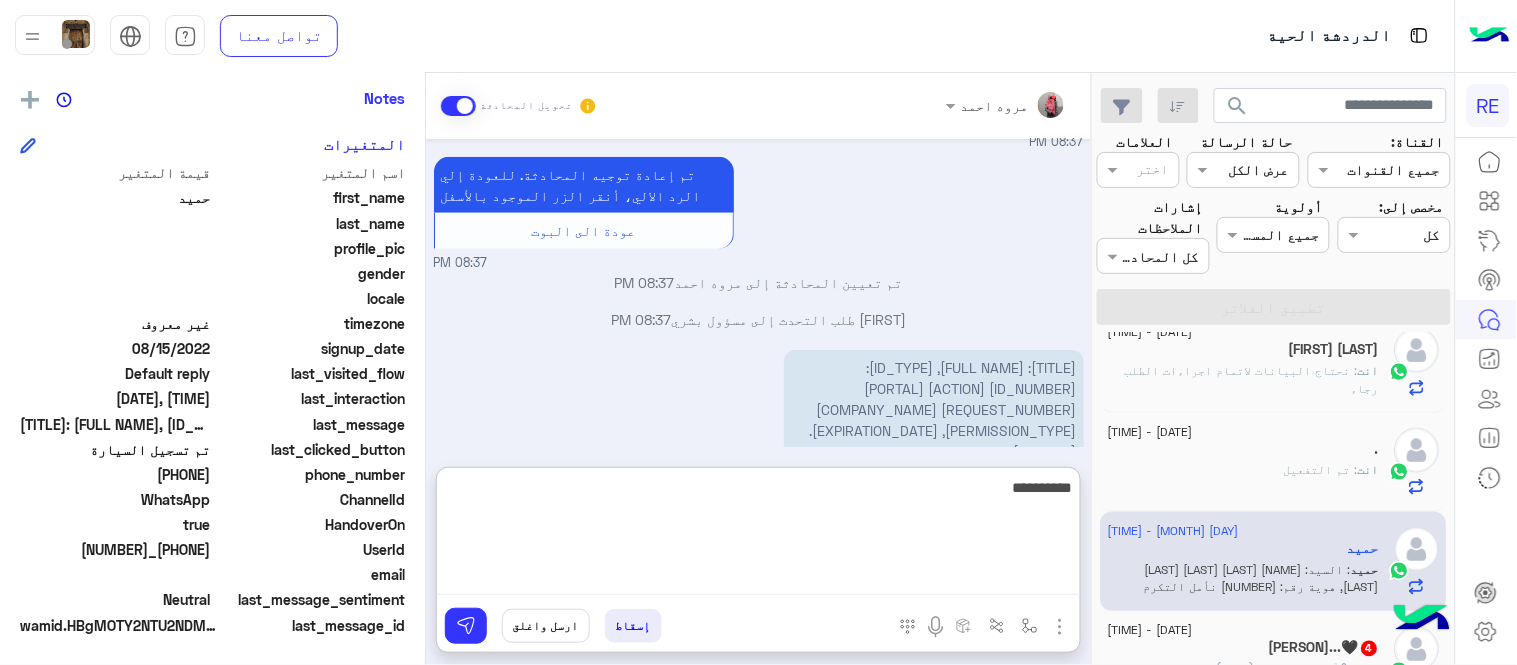 type on "**********" 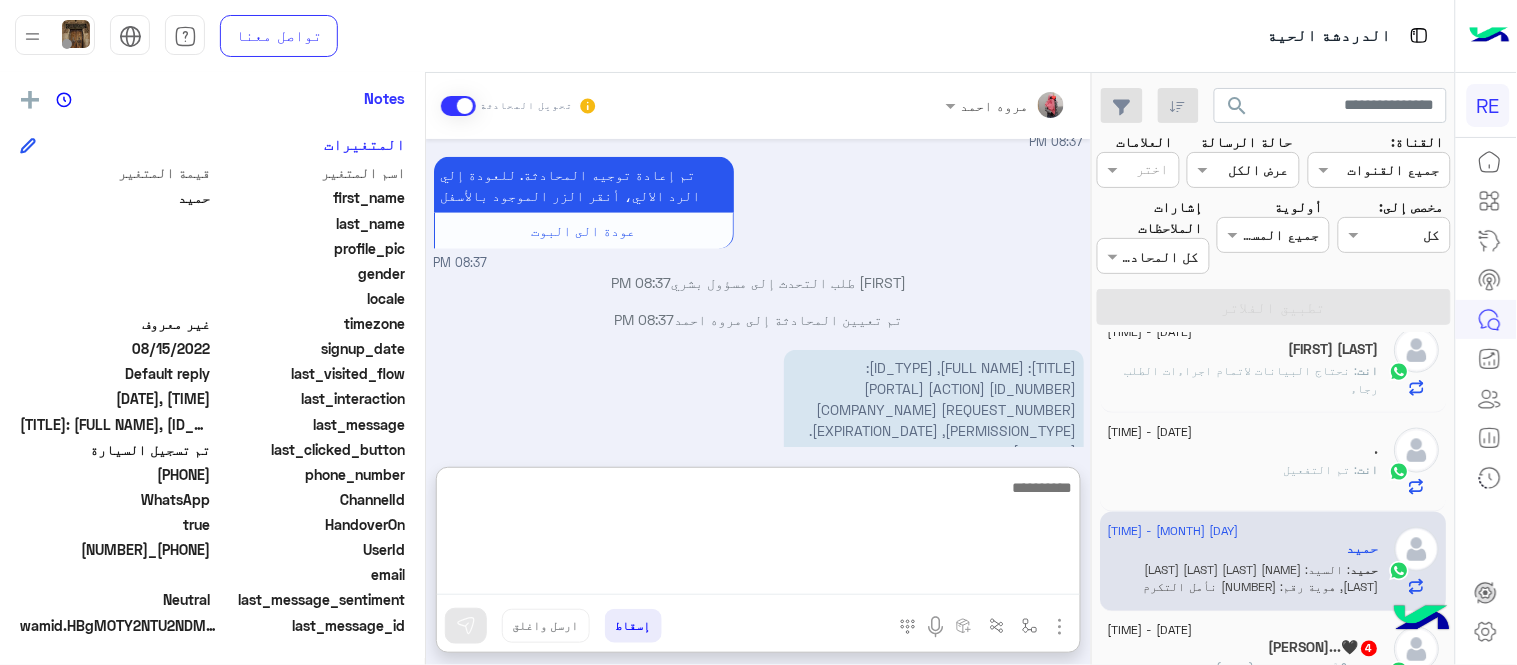 scroll, scrollTop: 662, scrollLeft: 0, axis: vertical 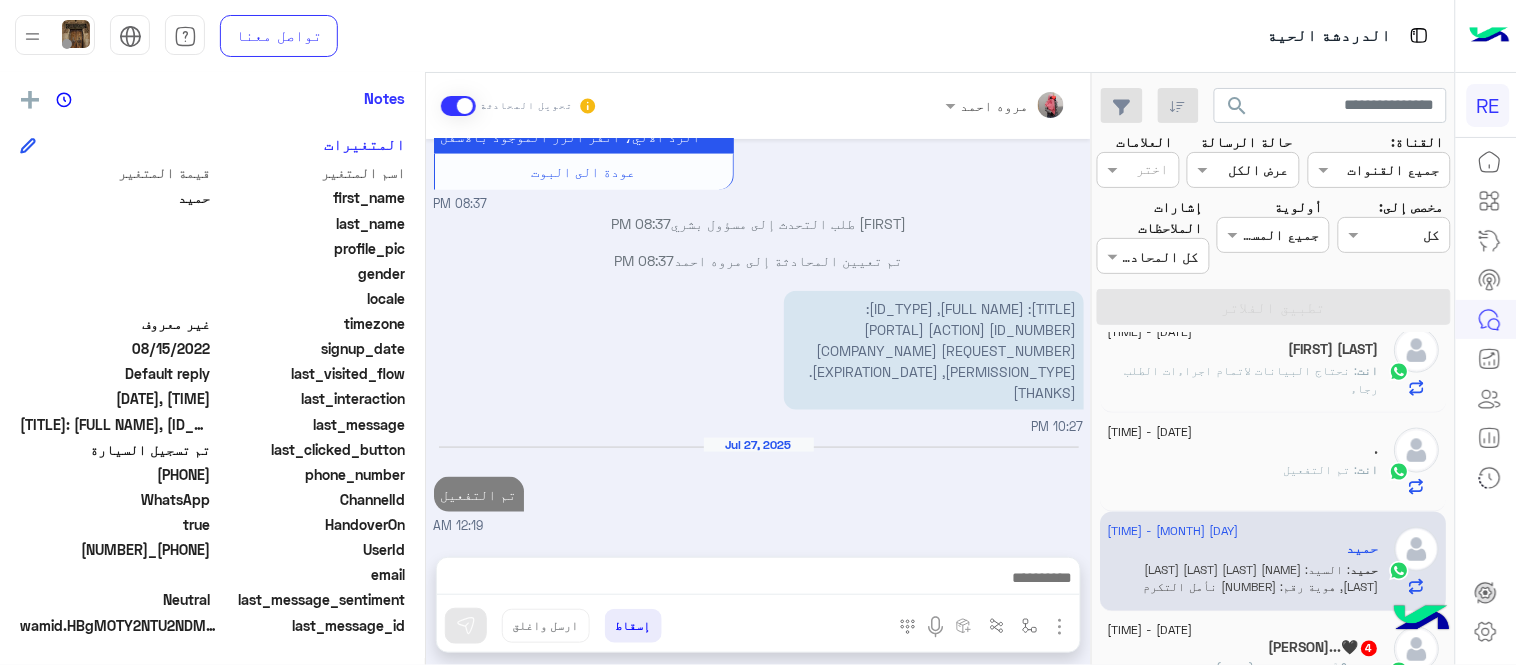 click on "[DATE] - [TIME]" 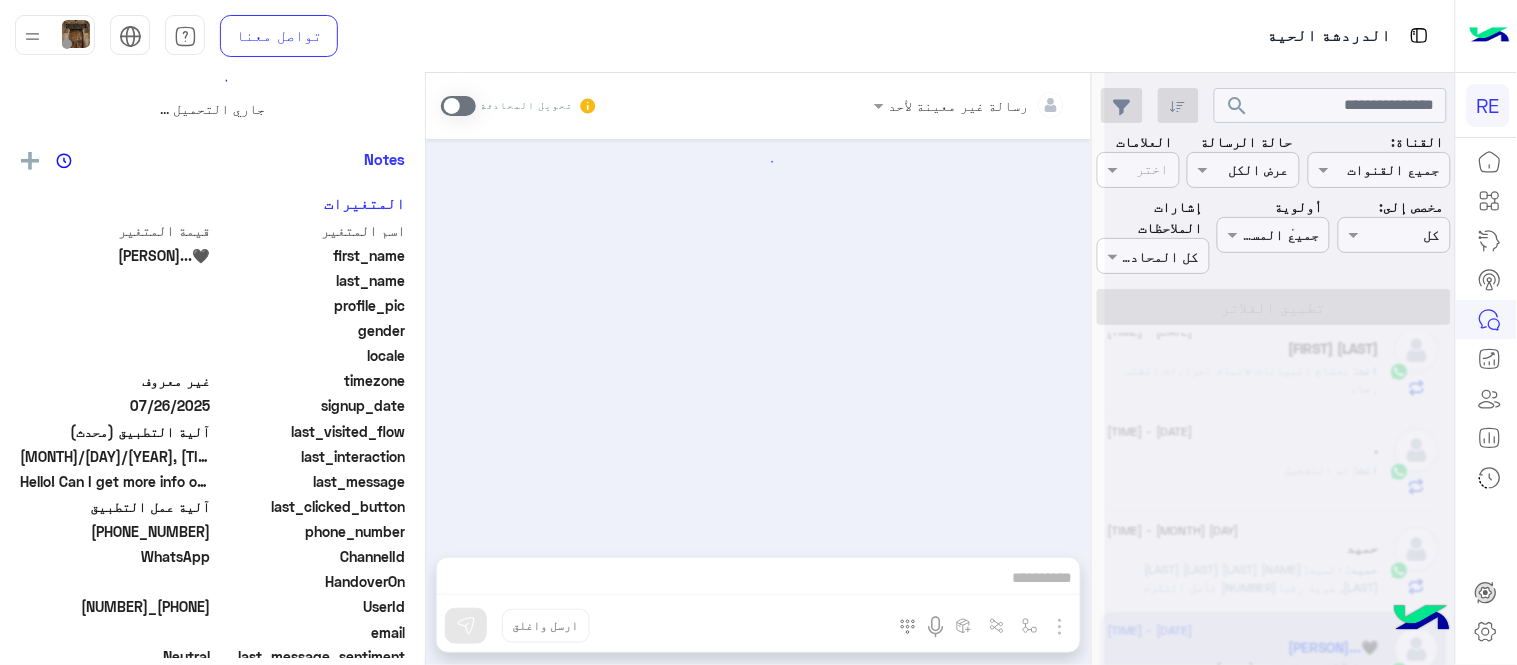 scroll, scrollTop: 0, scrollLeft: 0, axis: both 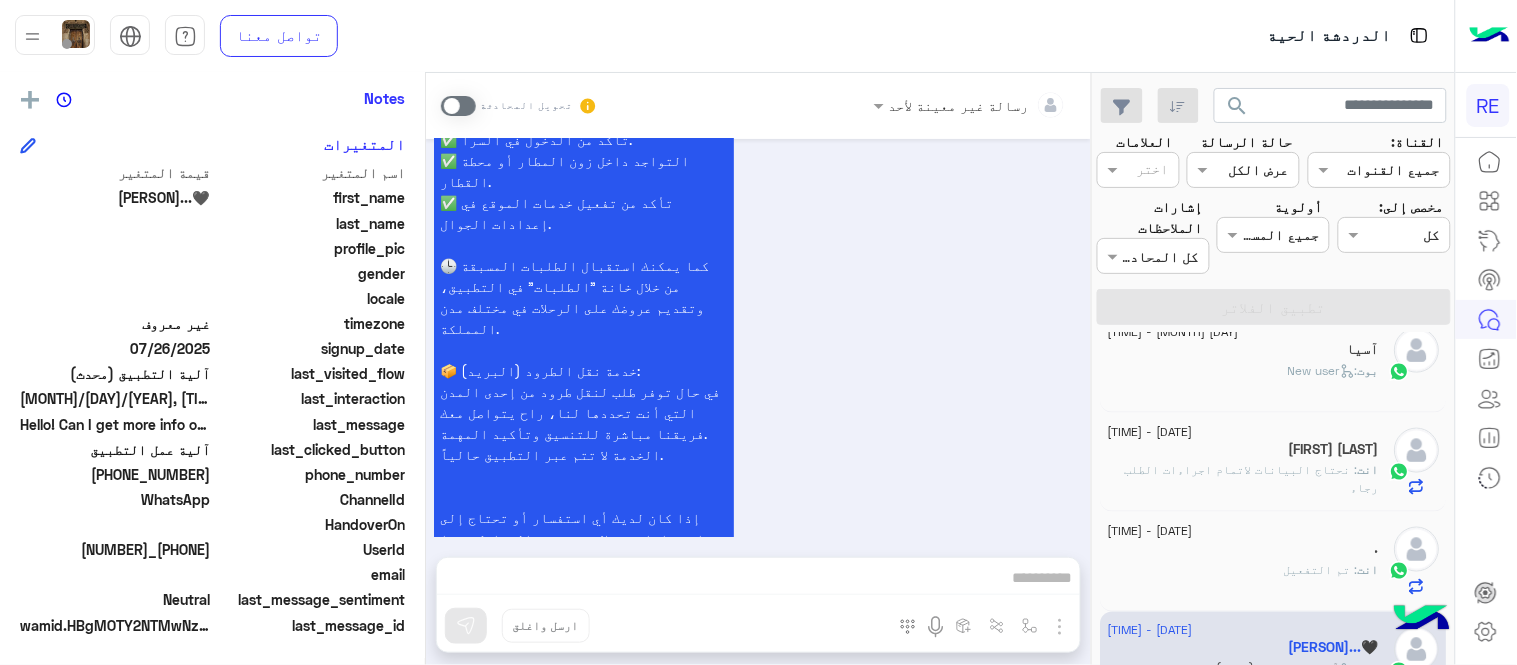 click at bounding box center (458, 106) 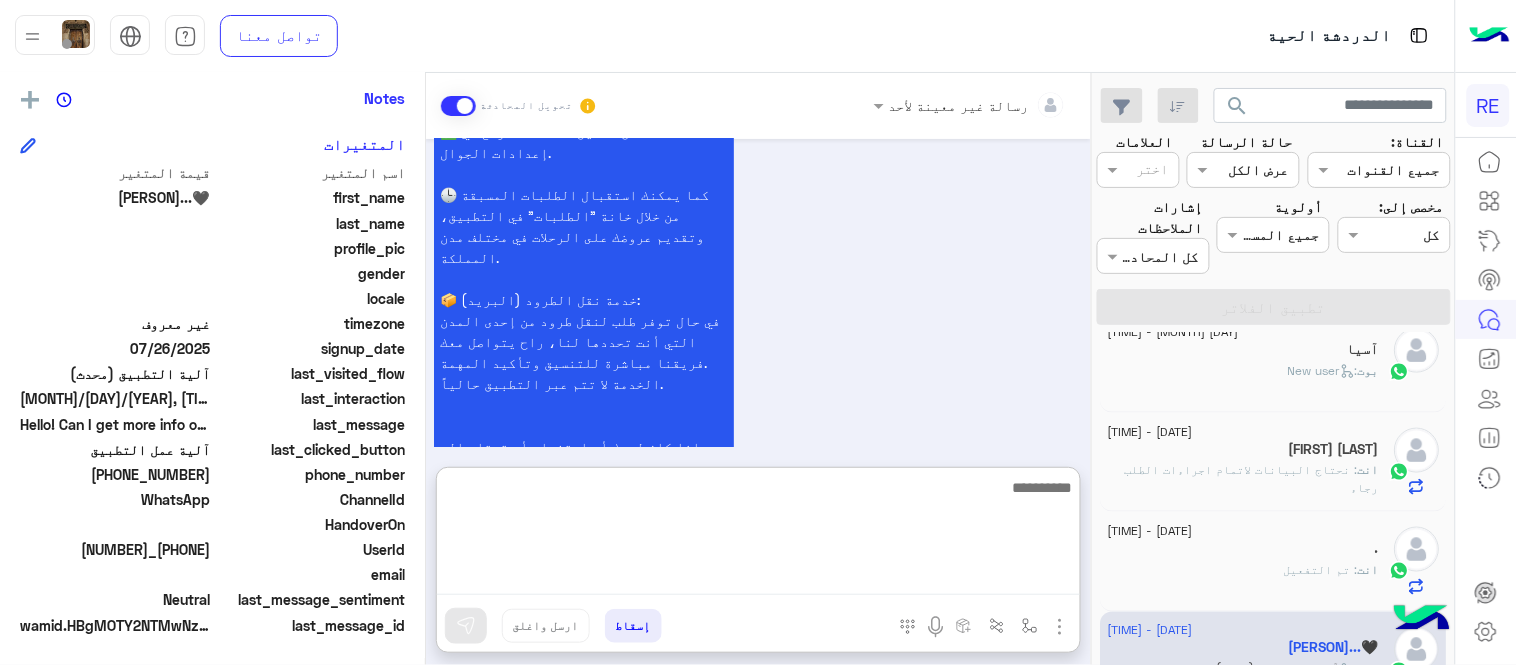 click at bounding box center [758, 535] 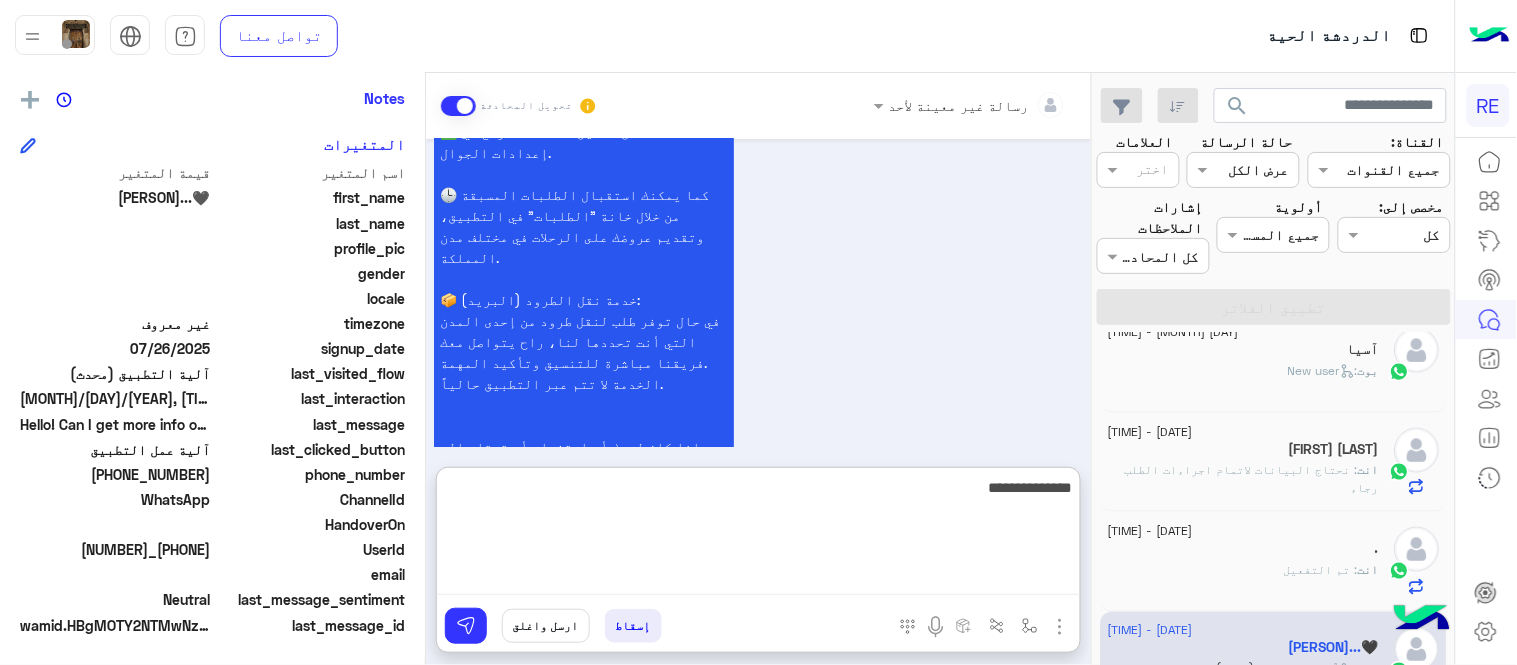 type on "**********" 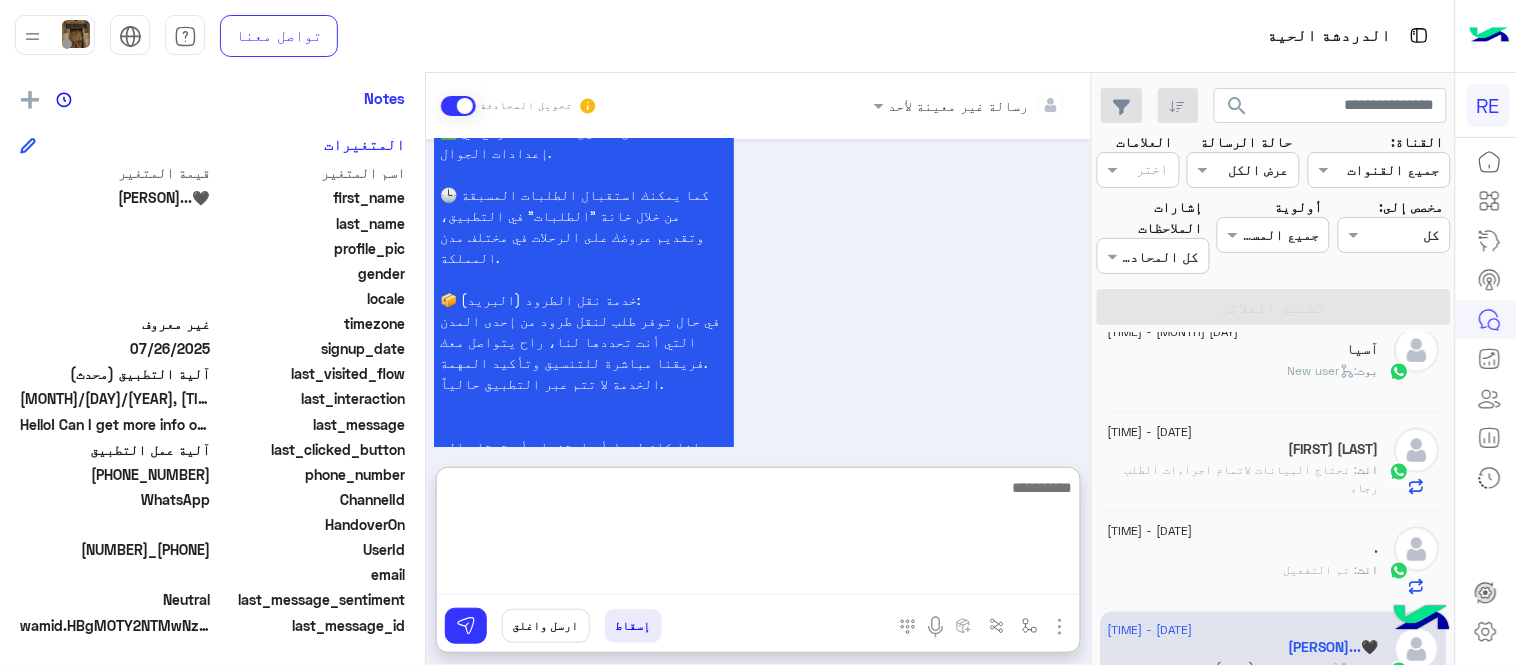 scroll, scrollTop: 1812, scrollLeft: 0, axis: vertical 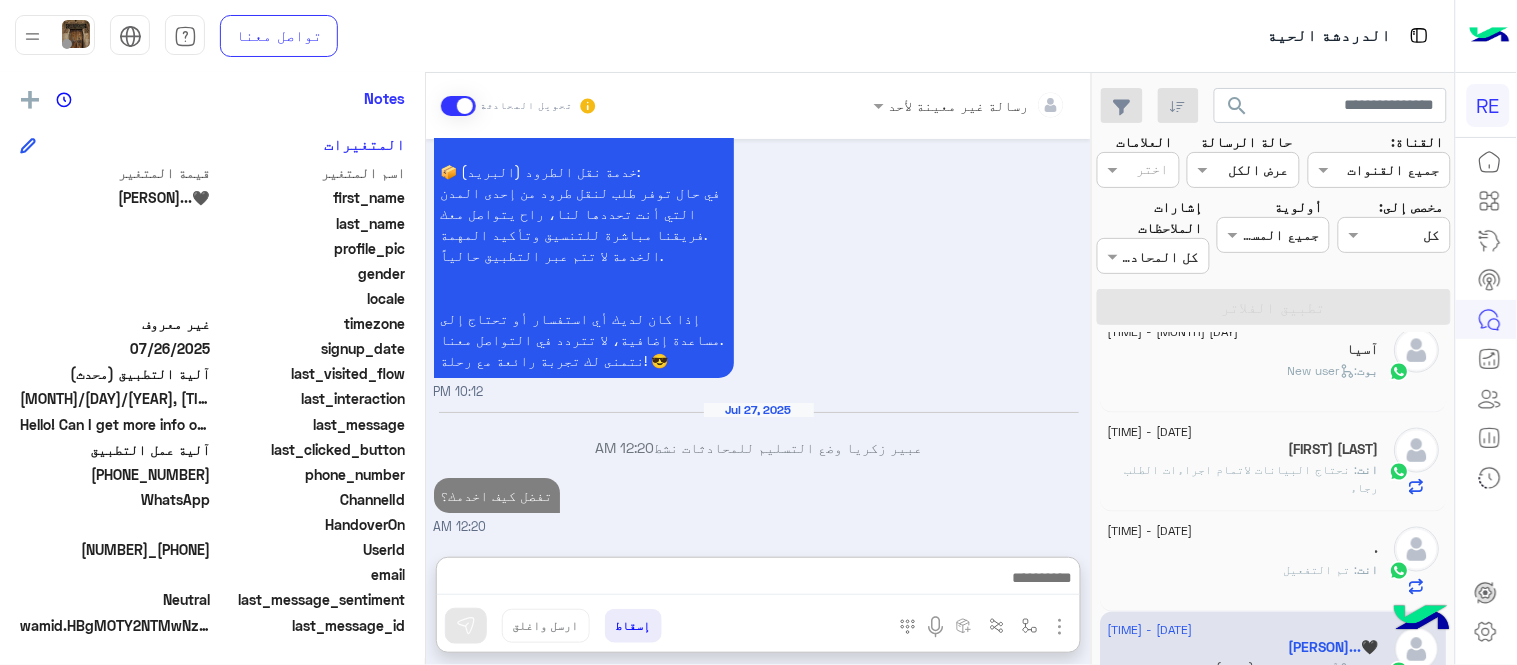 click on "[DATE] [GREETING] [QUESTION] [LANGUAGE_PROMPT] [LANGUAGE_PROMPT] [QUESTION] [OPTIONS] [RESPONSE] [SERVICE_PROMPT] [WELCOME_MESSAGE] [ACTION_STEPS] [TIME]" at bounding box center (758, 338) 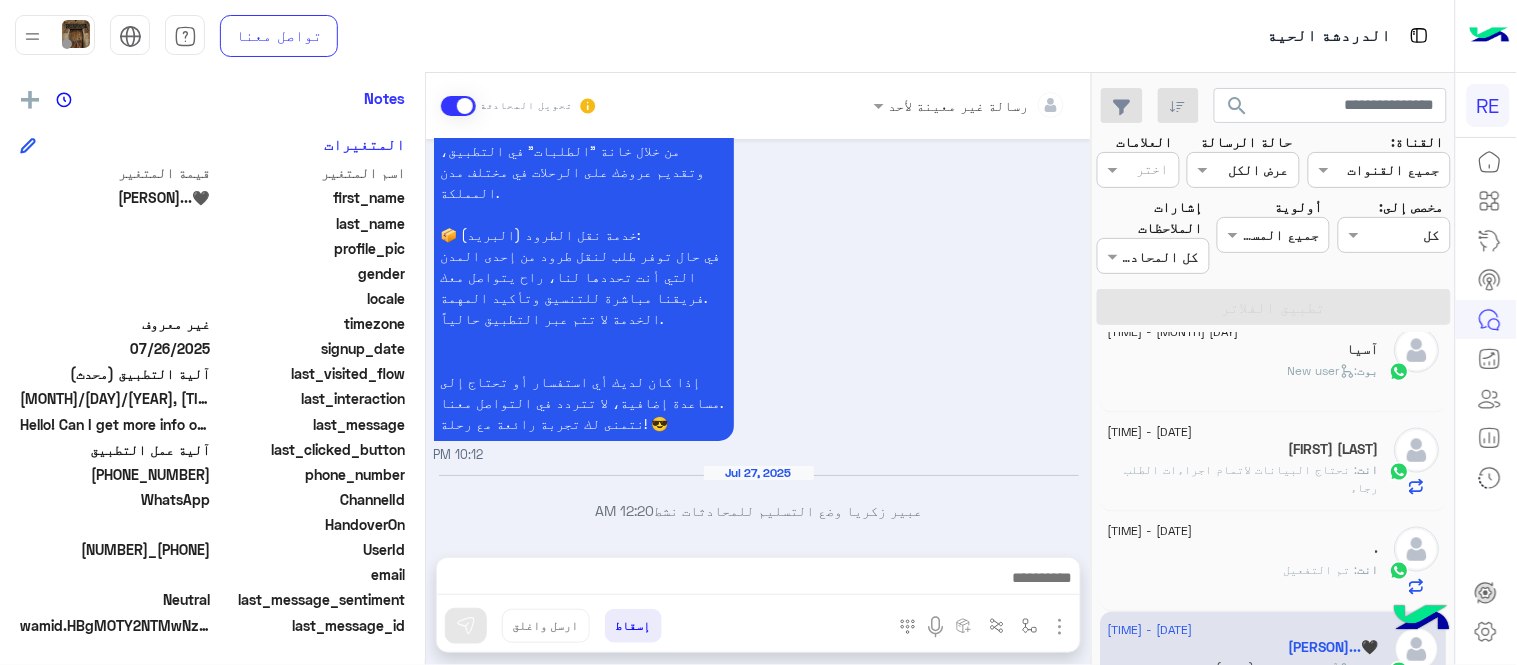 scroll, scrollTop: 1757, scrollLeft: 0, axis: vertical 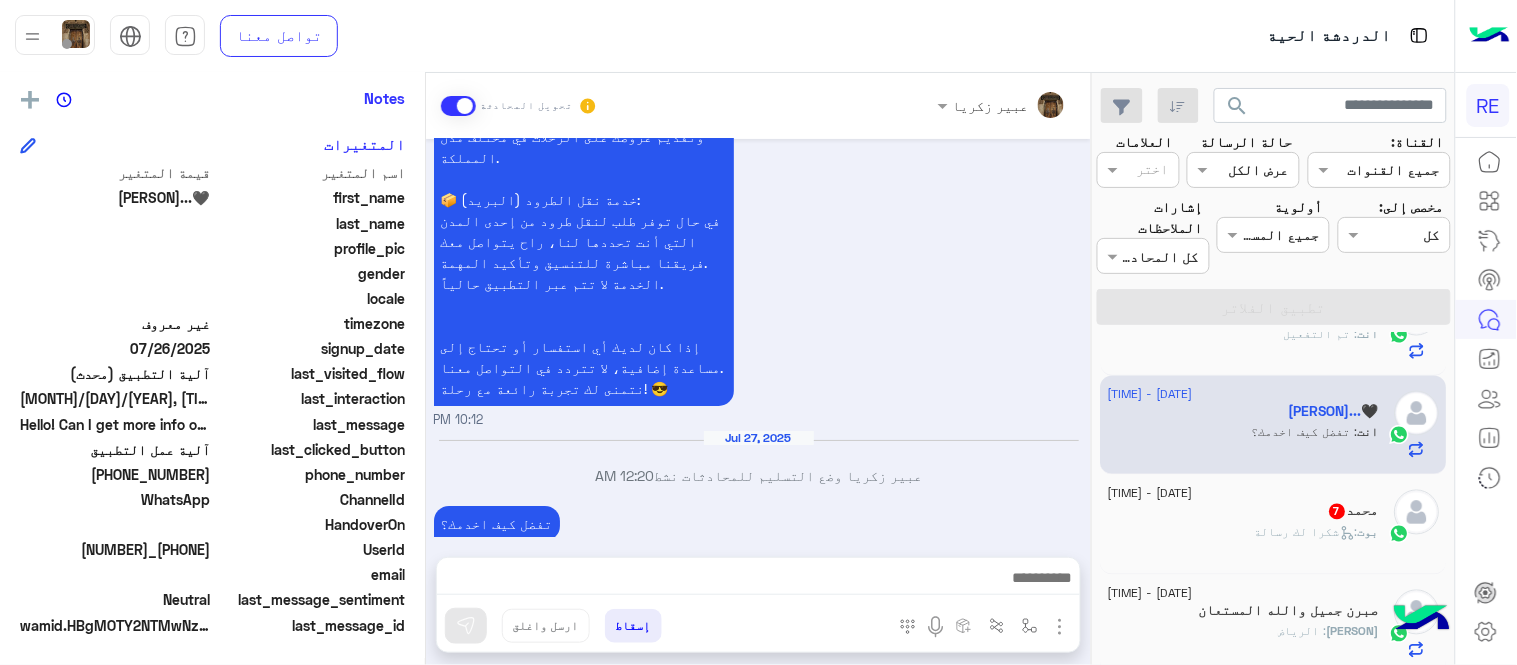 click on "بوت :   شكرا لك رسالة" 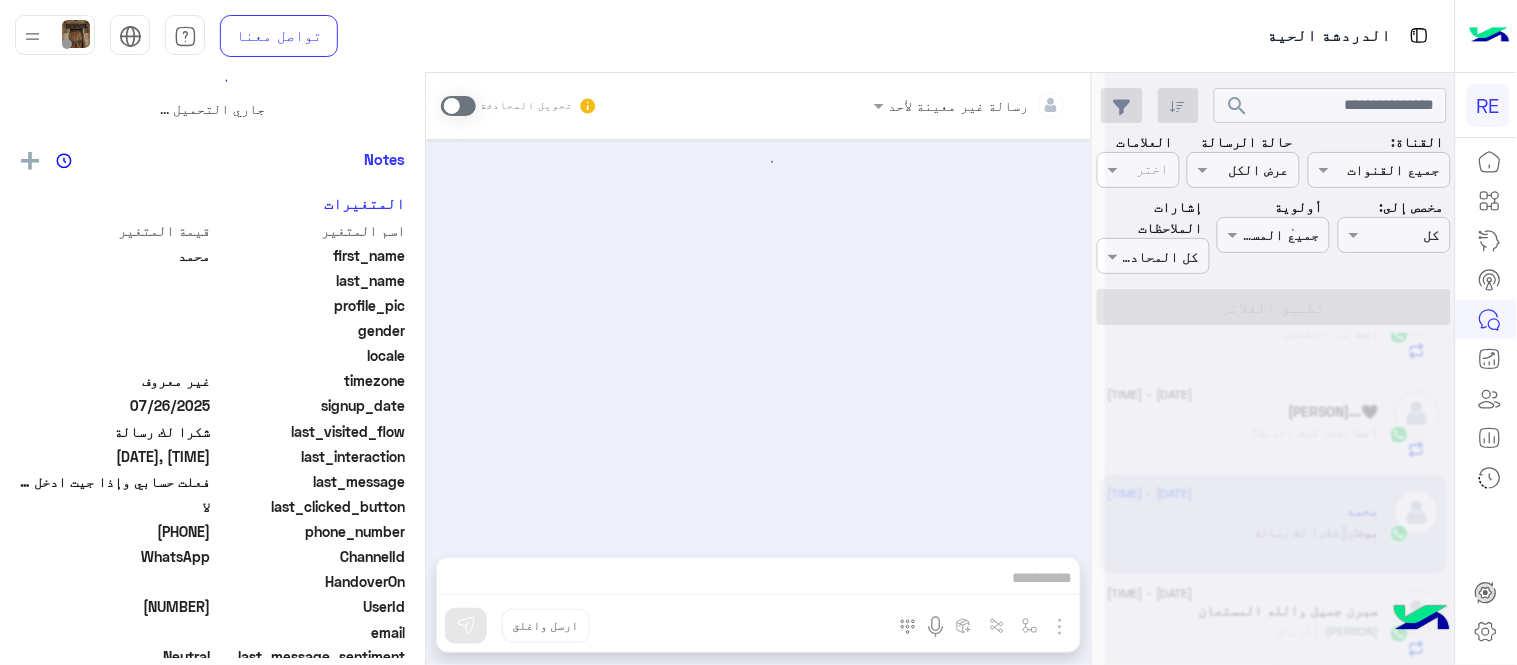 scroll, scrollTop: 0, scrollLeft: 0, axis: both 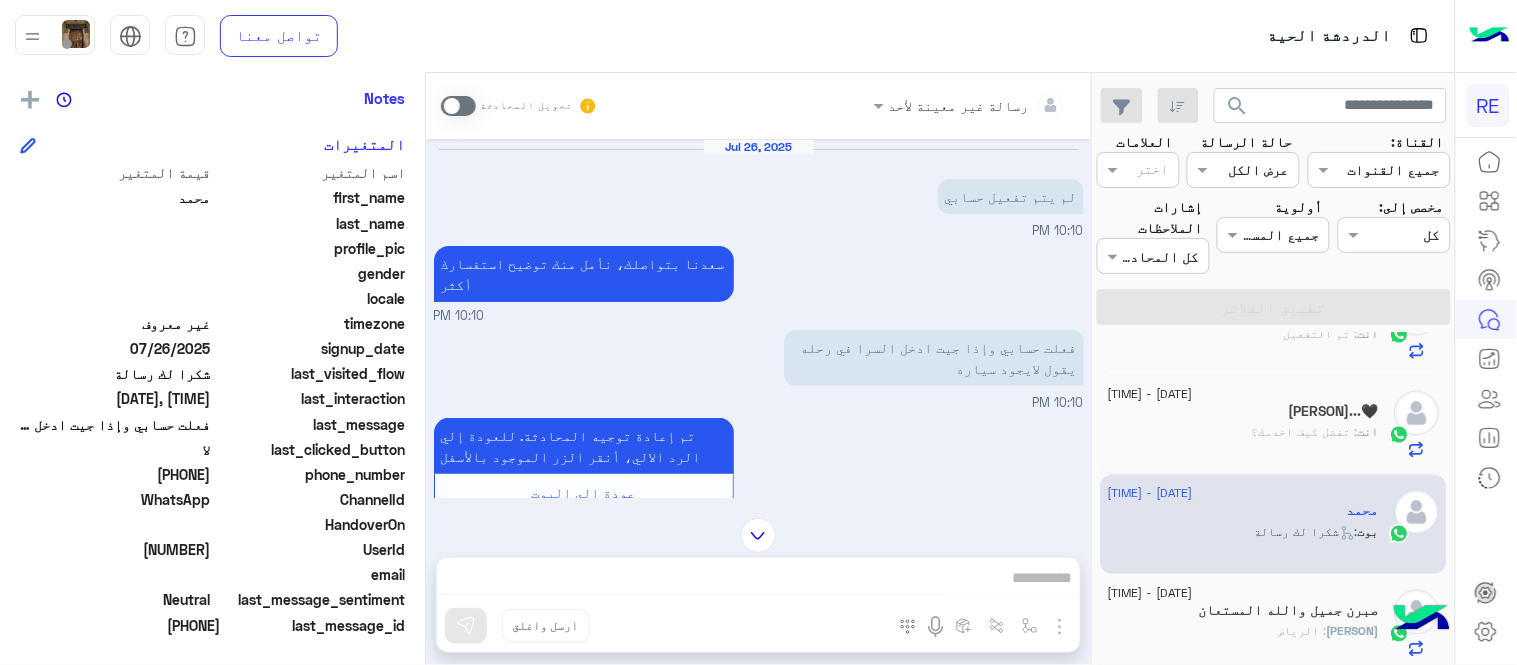 click on "[PHONE]" 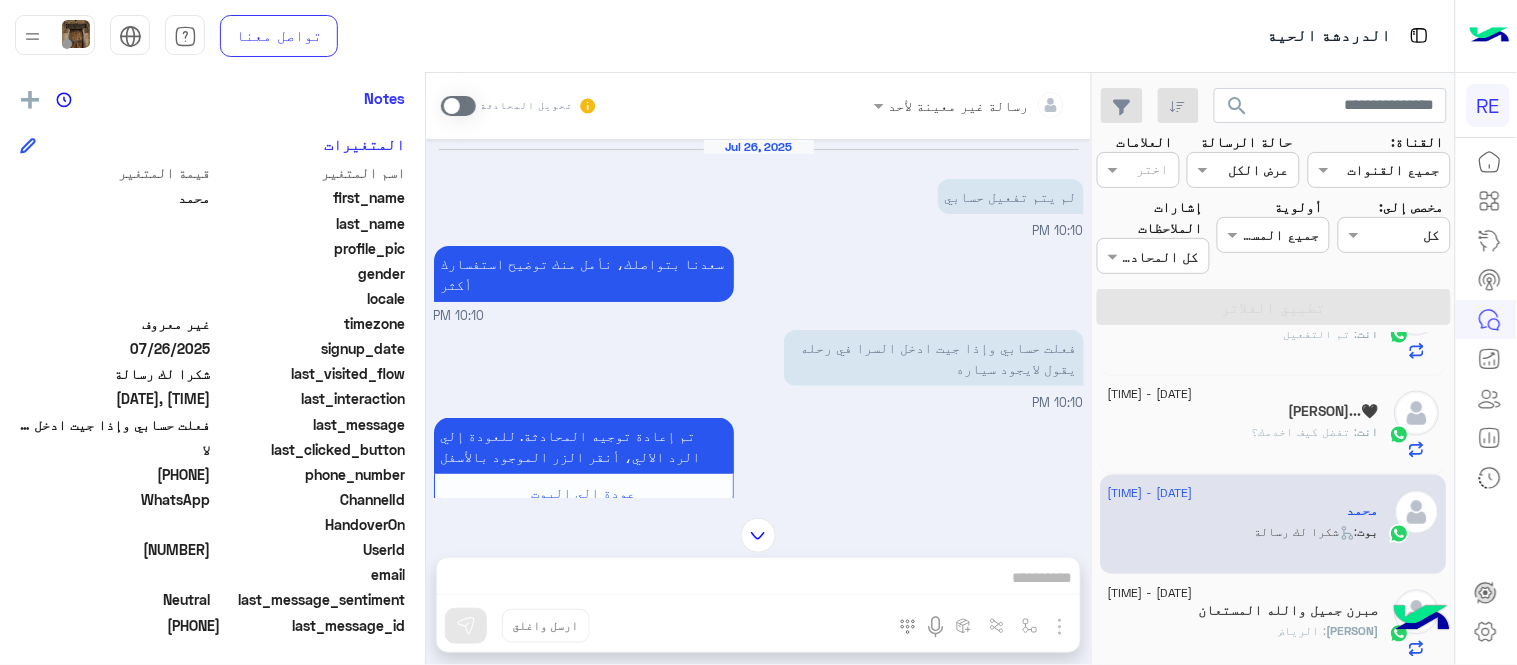 drag, startPoint x: 142, startPoint y: 470, endPoint x: 213, endPoint y: 473, distance: 71.063354 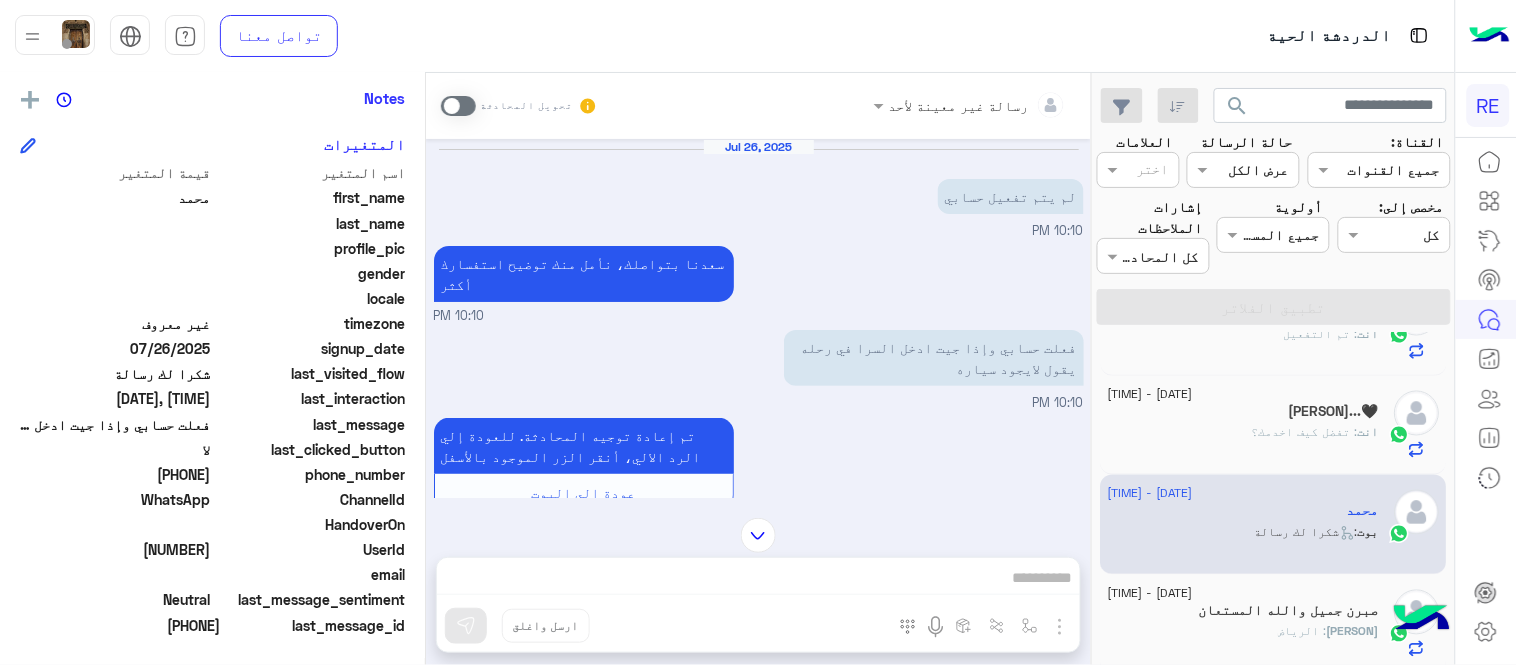 click on "فعلت حسابي وإذا جيت ادخل السرا في رحله يقول لايجود سياره" at bounding box center (934, 358) 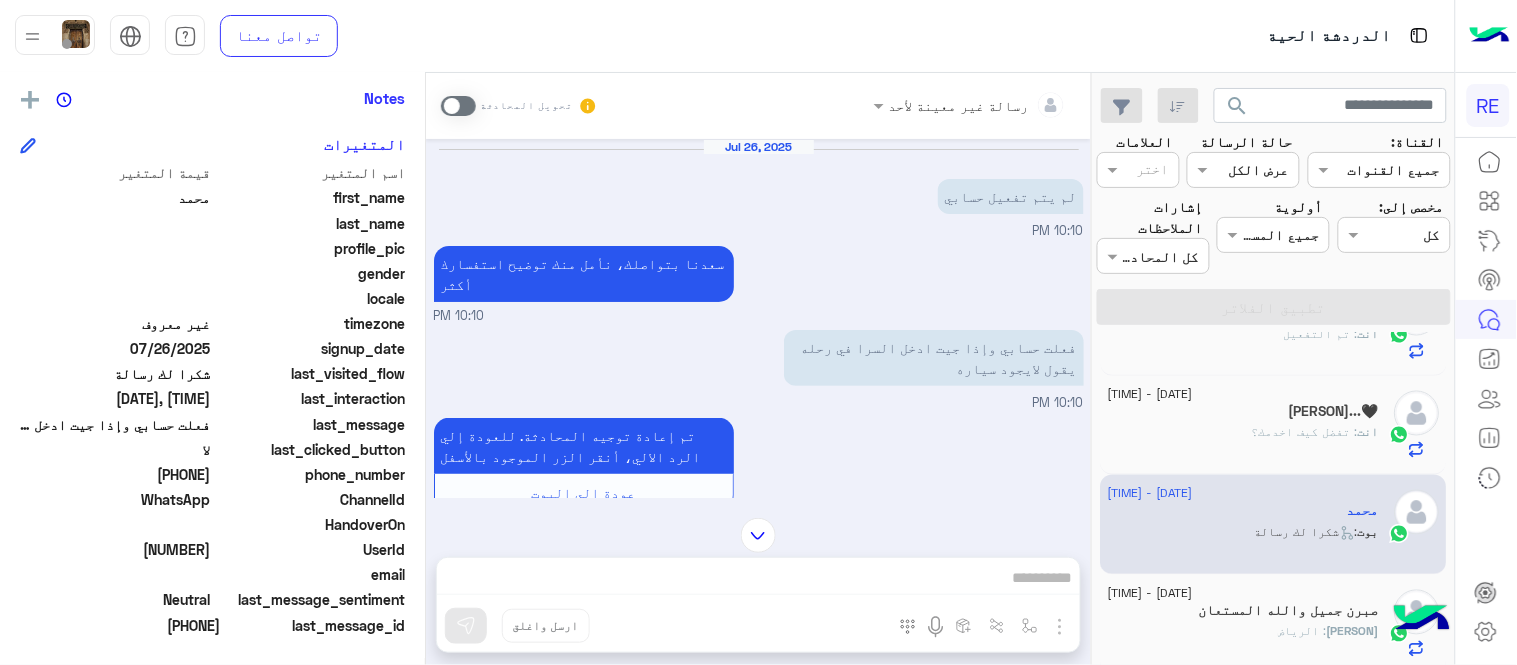 click on "فعلت حسابي وإذا جيت ادخل السرا في رحله يقول لايجود سياره" at bounding box center [934, 358] 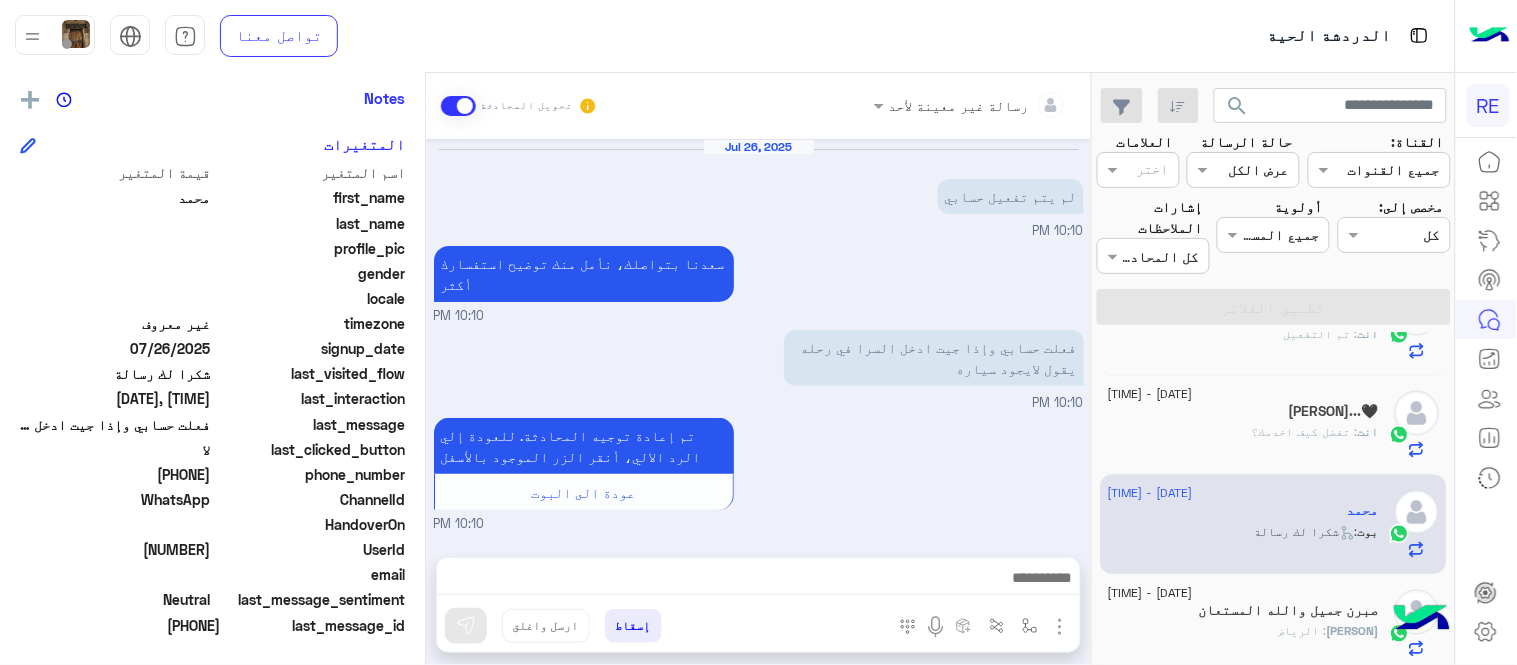 scroll, scrollTop: 2342, scrollLeft: 0, axis: vertical 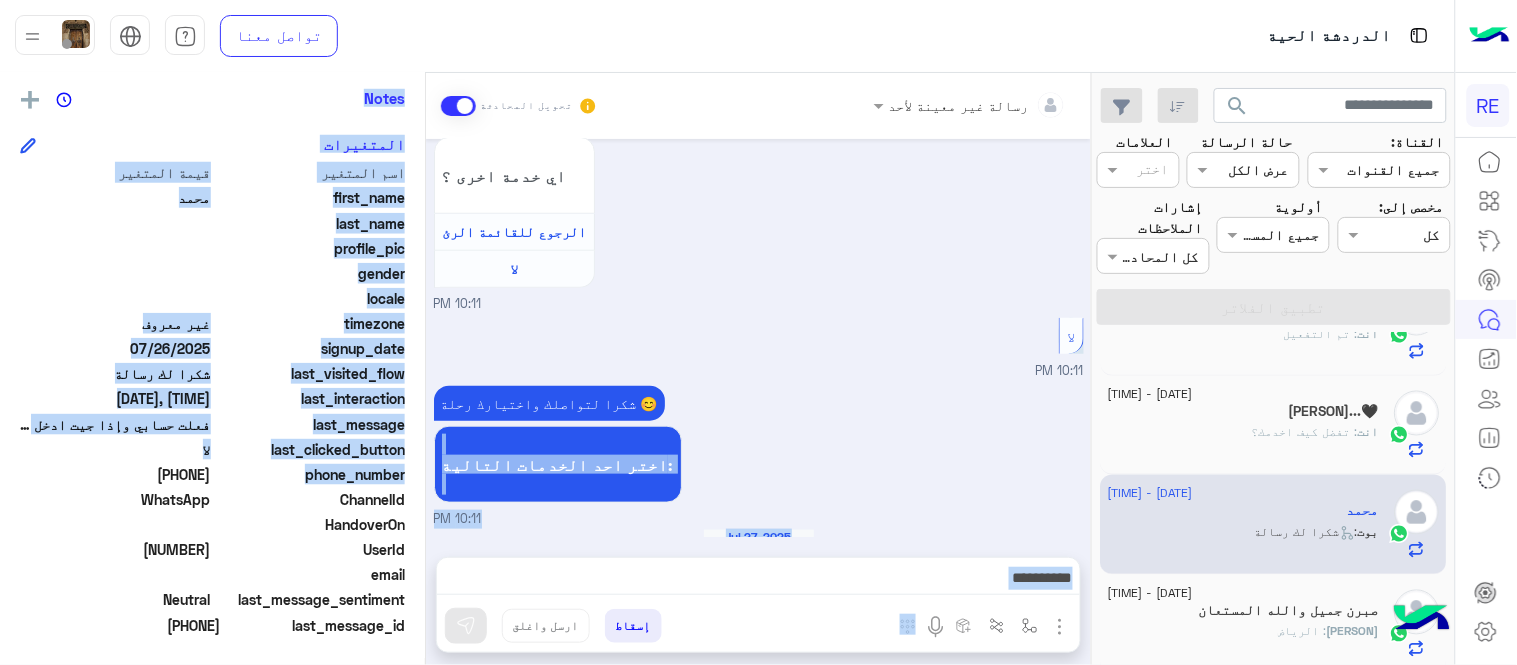 drag, startPoint x: 425, startPoint y: 486, endPoint x: 435, endPoint y: 395, distance: 91.5478 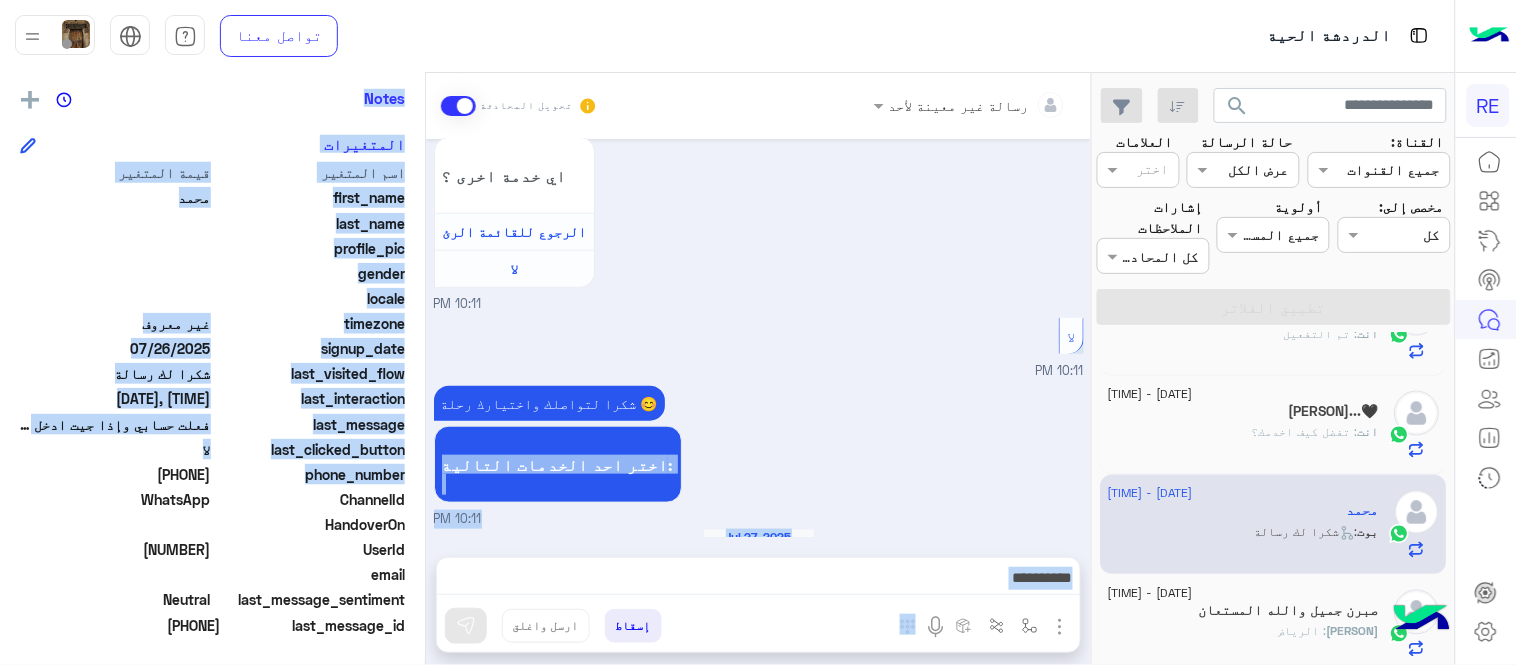 click on "رسالة غير معينة لأحد تحويل المحادثة     [DATE]  لم يتم تفعيل حسابي   [TIME]  سعدنا بتواصلك، نأمل منك توضيح استفسارك أكثر    [TIME]  فعلت حسابي وإذا جيت ادخل السرا في رحله يقول لايجود سياره   [TIME]  تم إعادة توجيه المحادثة. للعودة إلي الرد الالي، أنقر الزر الموجود بالأسفل  عودة الى البوت     [TIME]   تم تعيين المحادثة إلى Zahraa Alfadhl   [TIME]       محمد  طلب التحدث إلى مسؤول بشري   [TIME]       عودة الى البوت    [TIME]
اهلًا بك في تطبيق رحلة 👋
Welcome to Rehla  👋
من فضلك أختر لغة التواصل
Please choose your preferred Language
English   عربي     [TIME]   عربي    [TIME]  هل أنت ؟   كابتن 👨🏻‍✈️   عميل 🧳   رحال (مرشد مرخص) 🏖️" at bounding box center [758, 373] 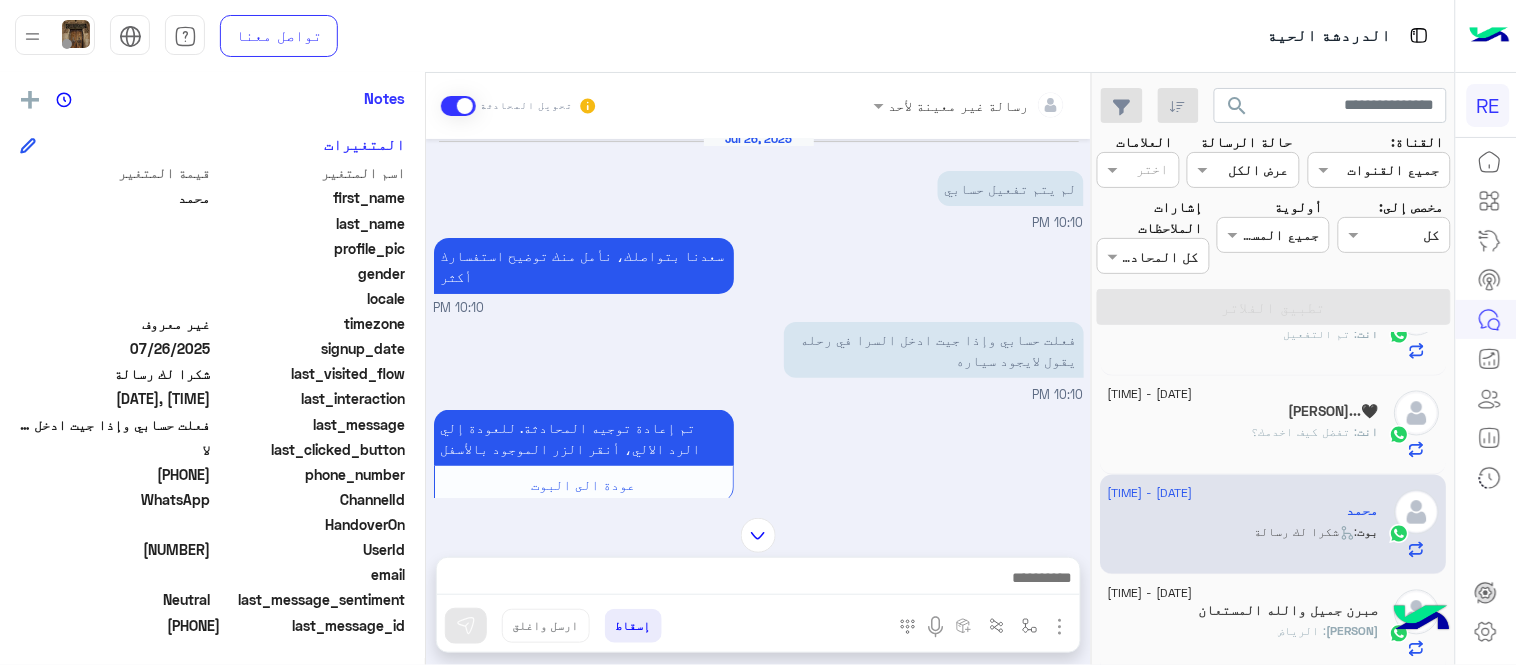 scroll, scrollTop: 0, scrollLeft: 0, axis: both 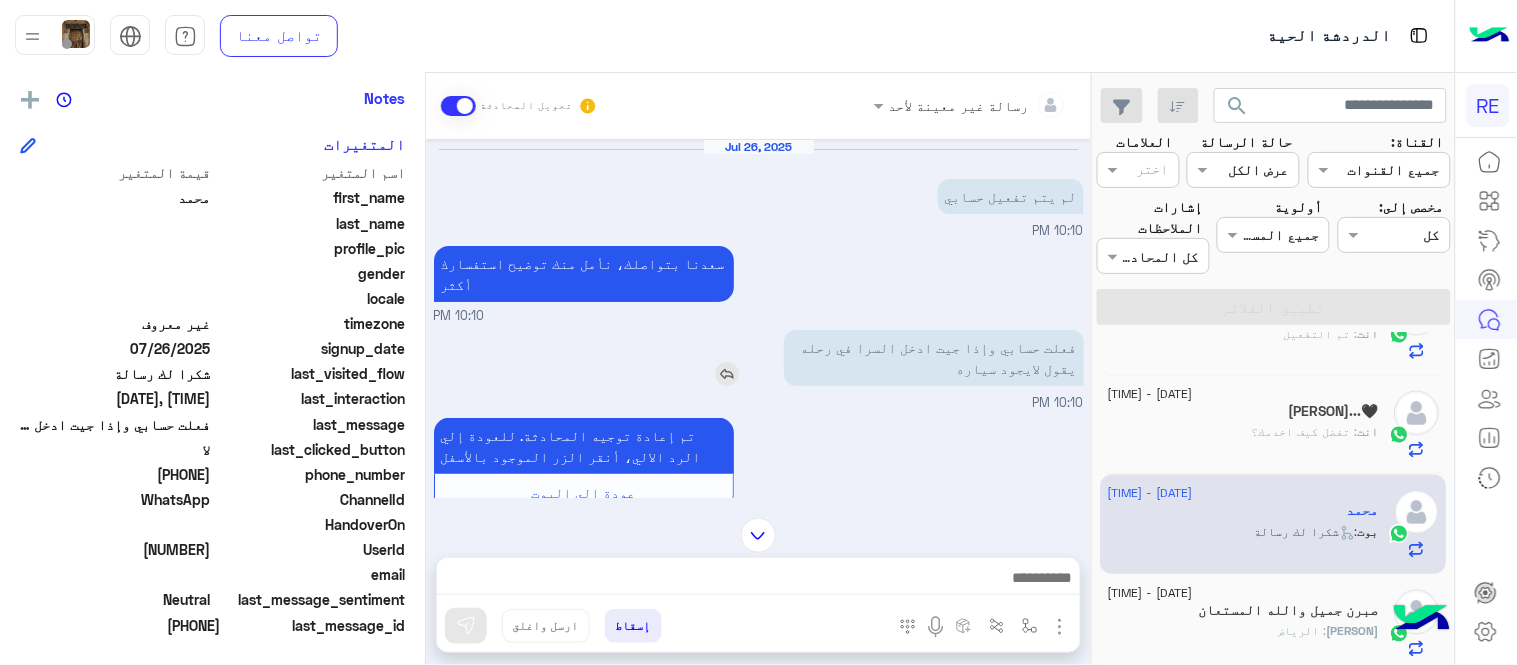 click at bounding box center [727, 374] 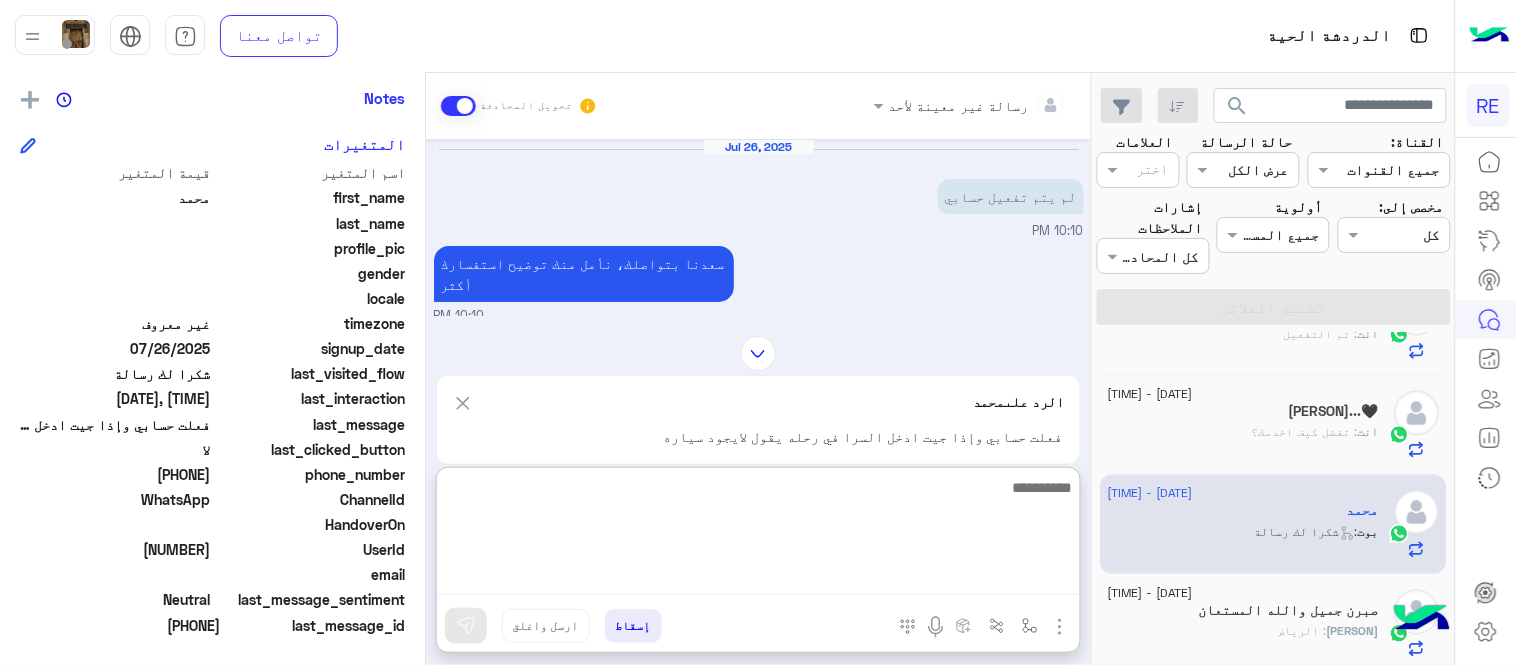 click at bounding box center (758, 535) 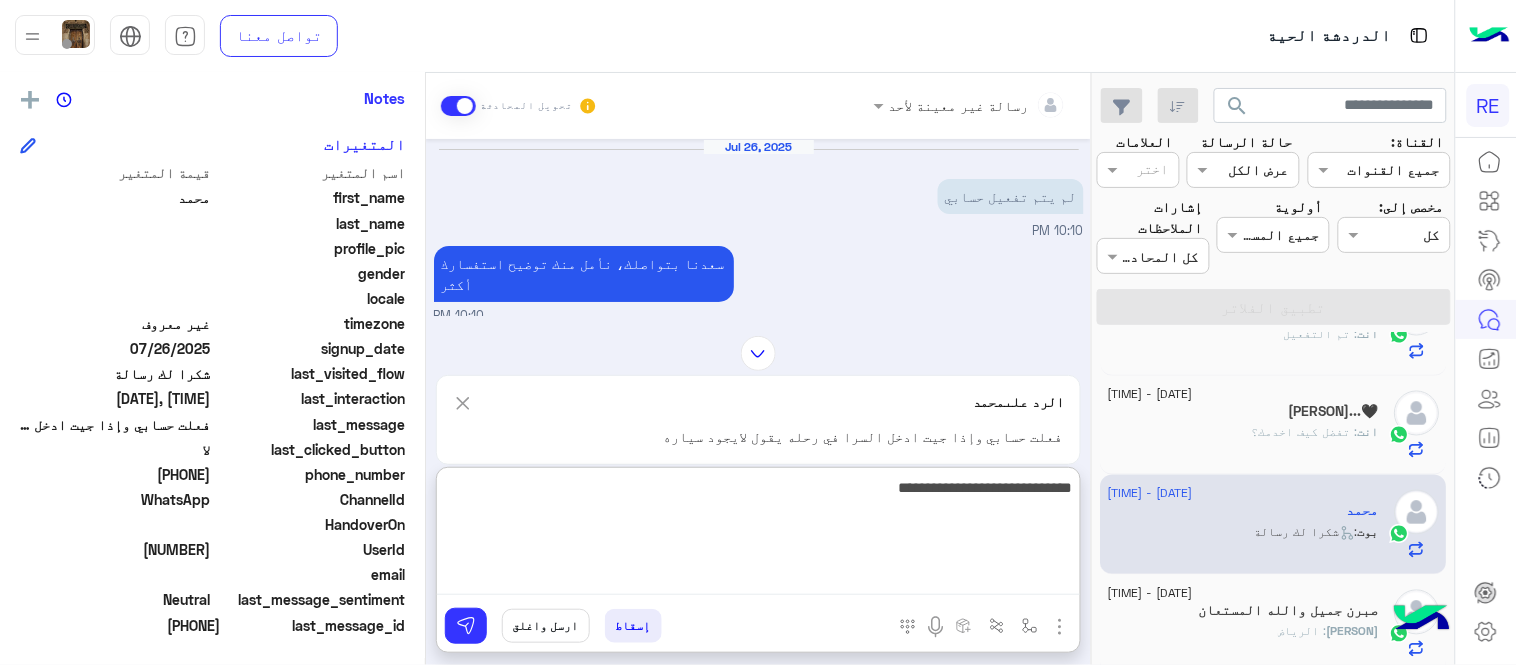 type on "**********" 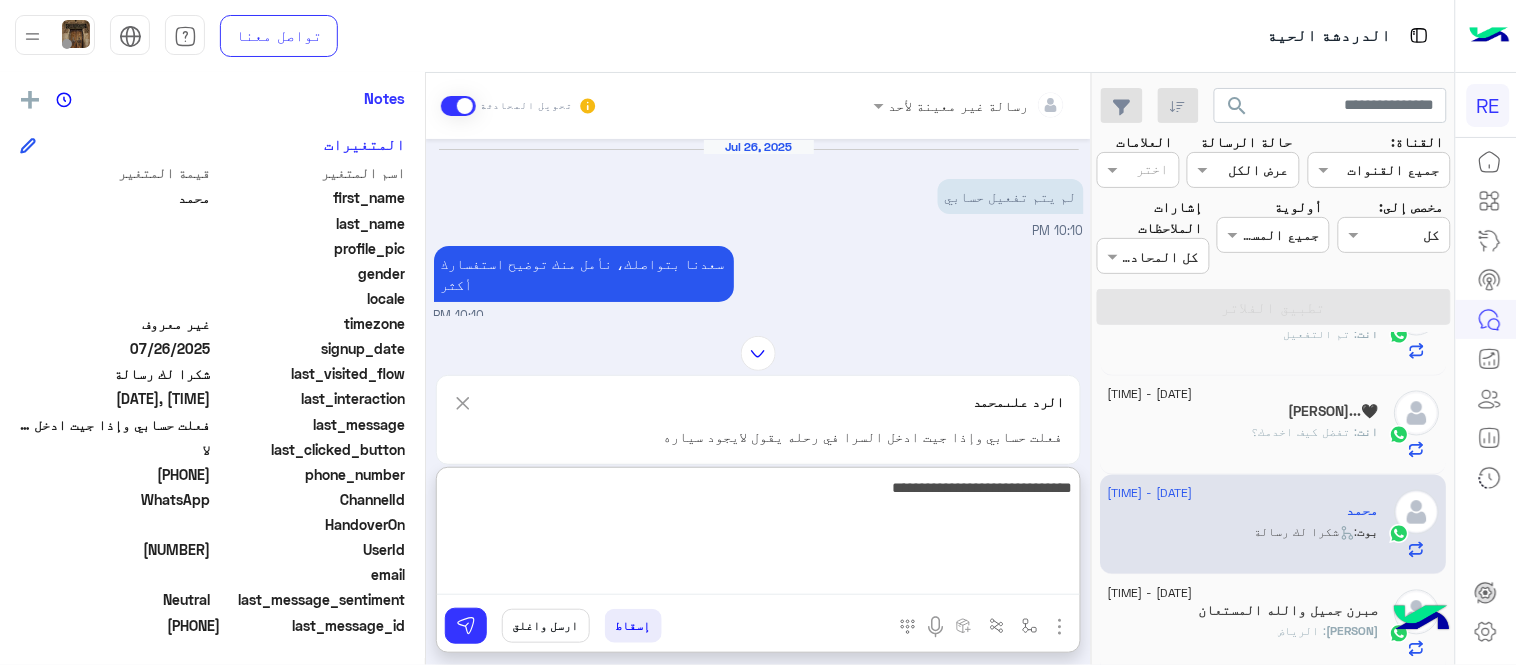 type 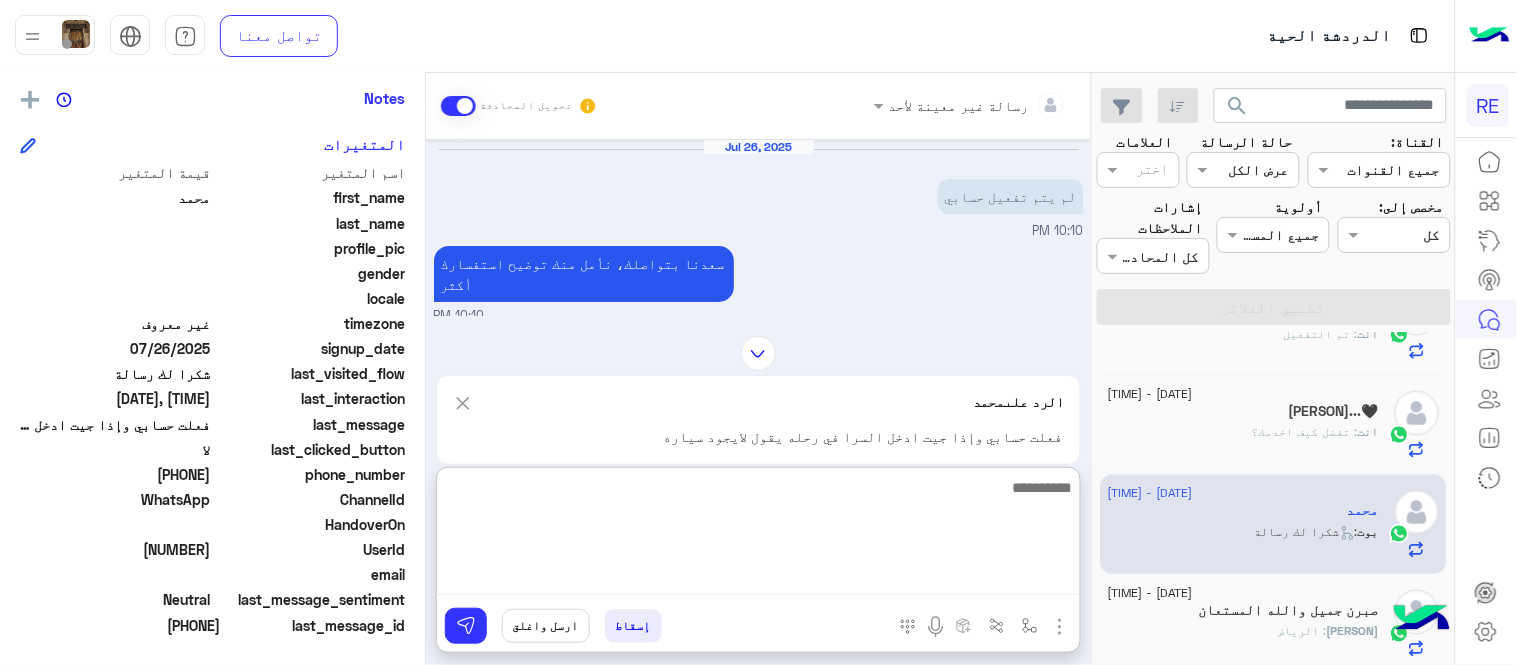 scroll, scrollTop: 2575, scrollLeft: 0, axis: vertical 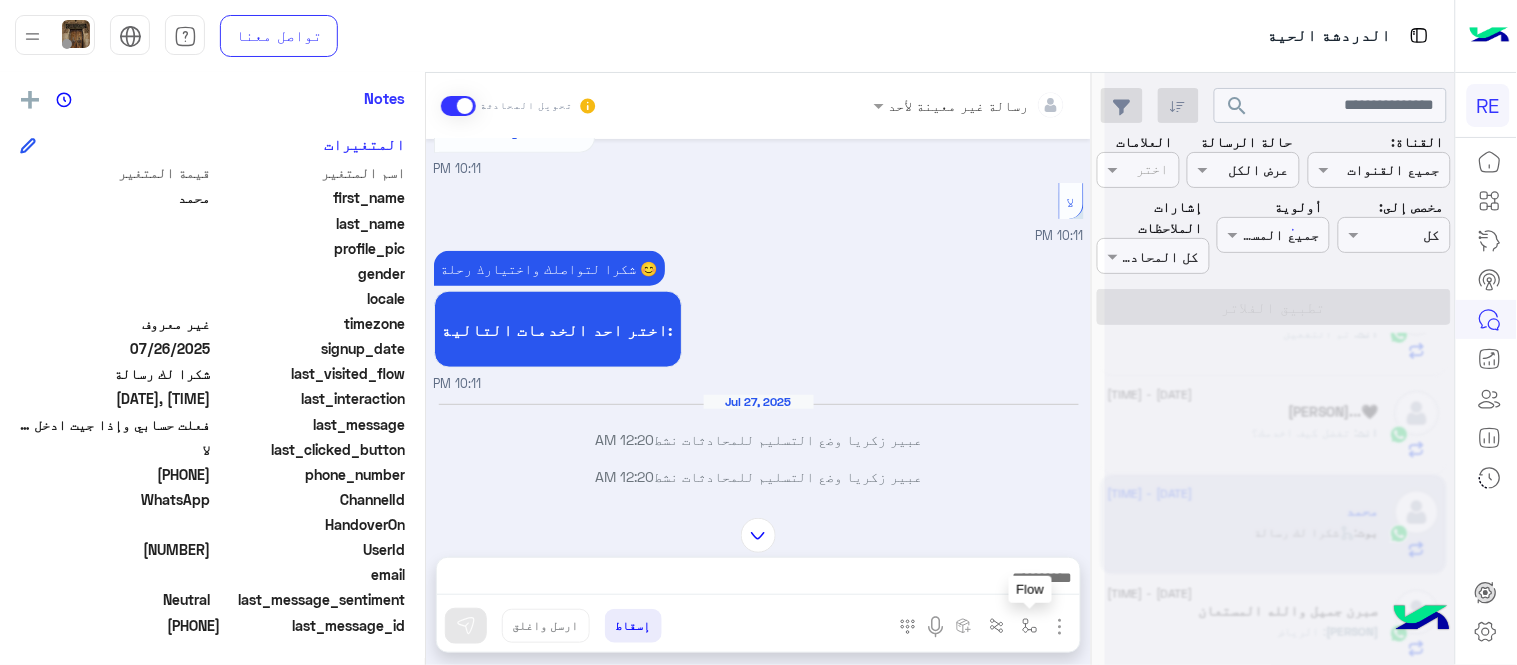 click at bounding box center [1030, 626] 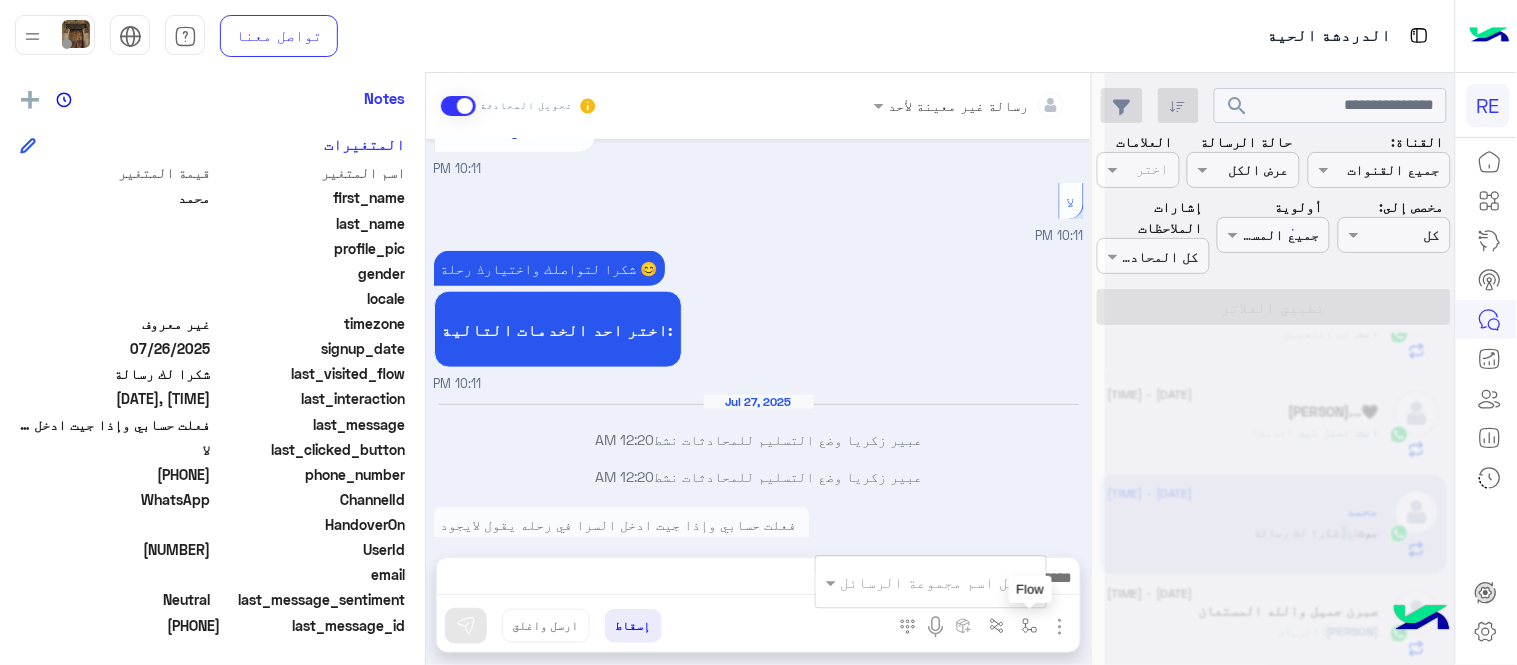 scroll, scrollTop: 0, scrollLeft: 0, axis: both 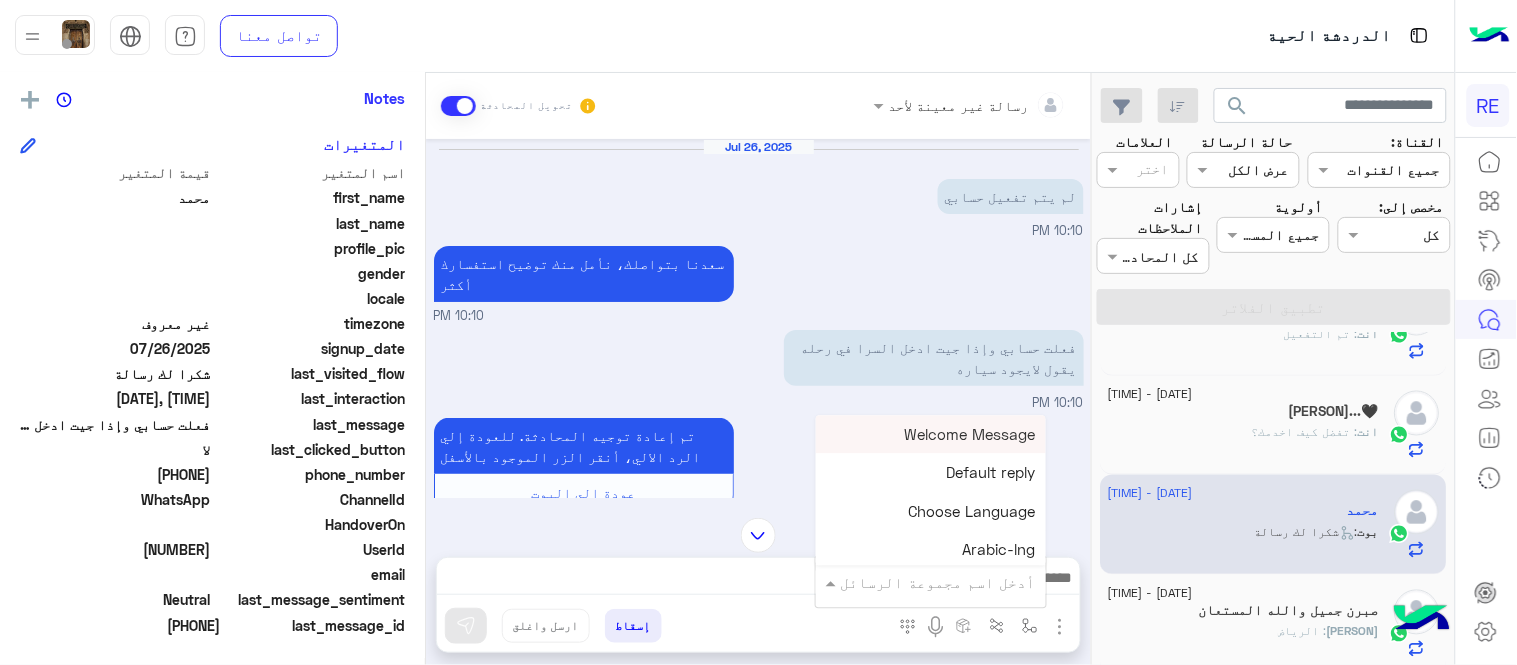 click at bounding box center [959, 582] 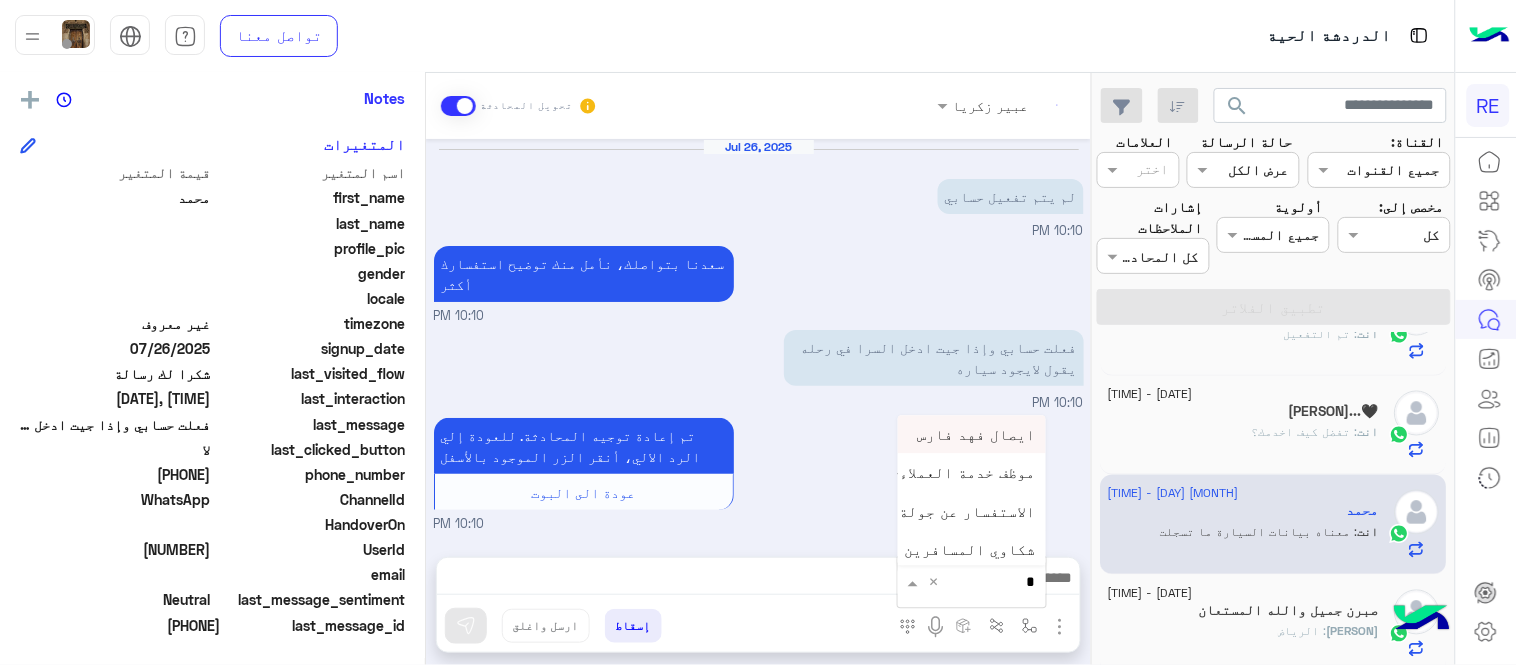 scroll, scrollTop: 2513, scrollLeft: 0, axis: vertical 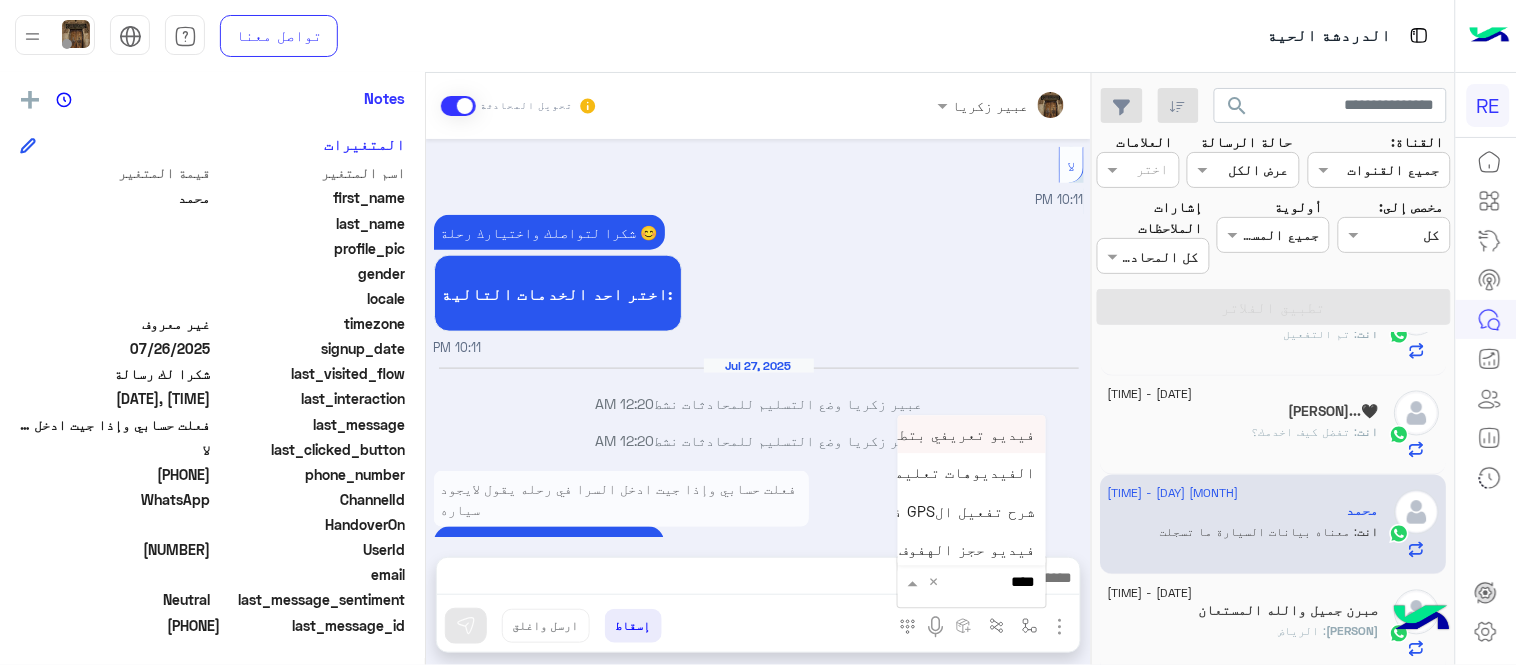 type on "*****" 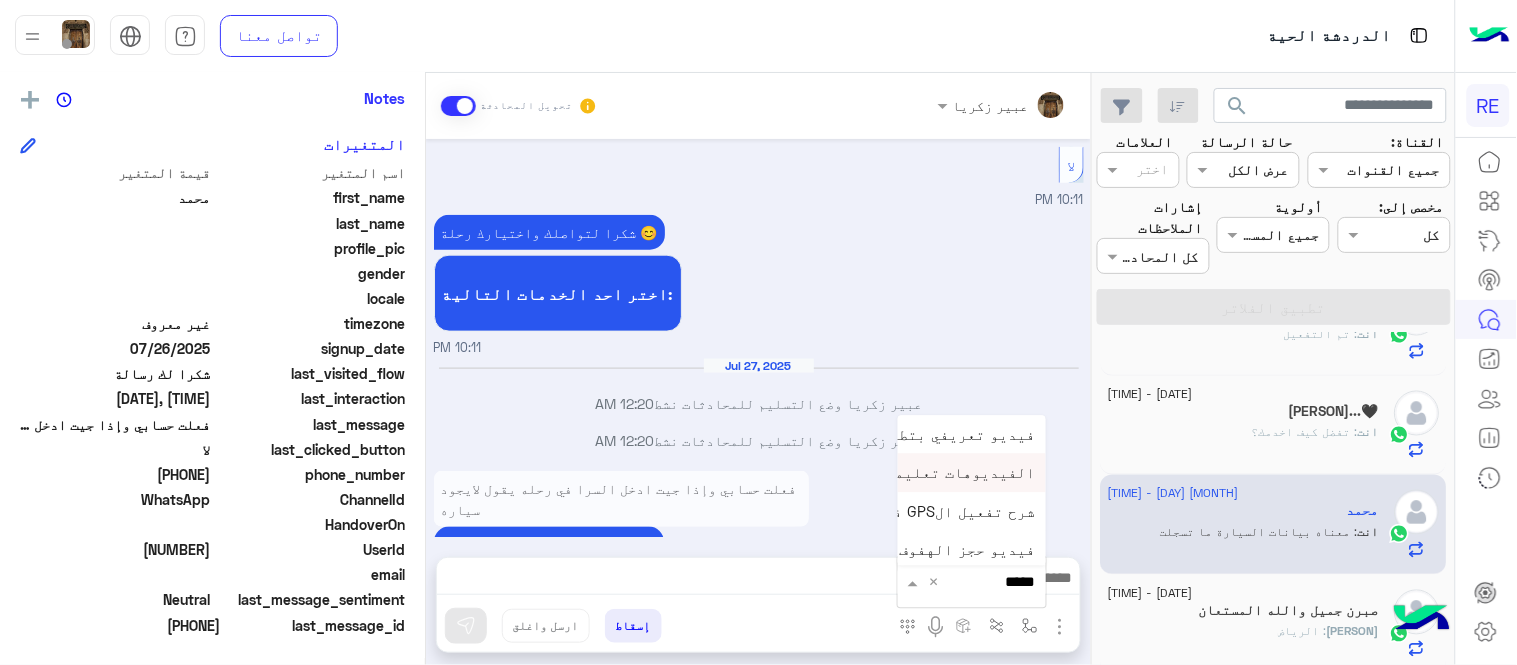 scroll, scrollTop: 81, scrollLeft: 0, axis: vertical 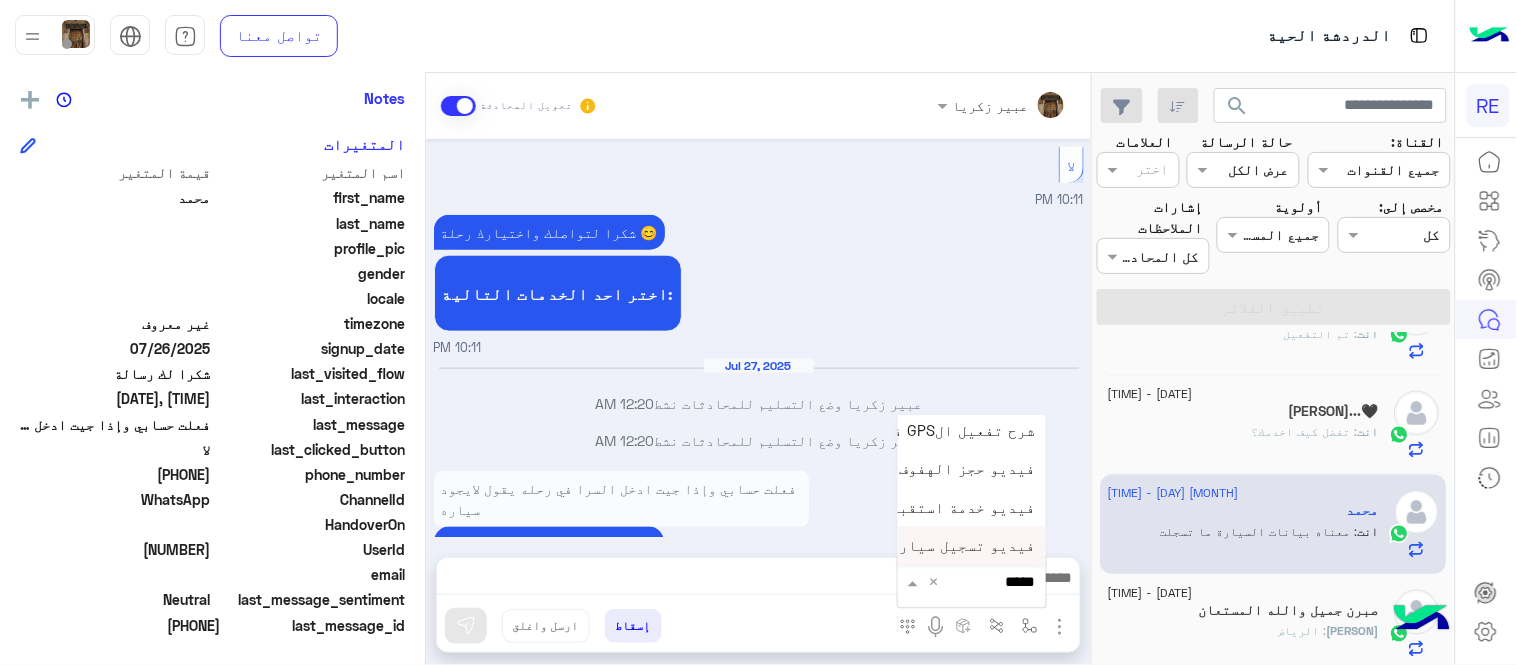 click on "فيديو تسجيل سيارة" at bounding box center (963, 546) 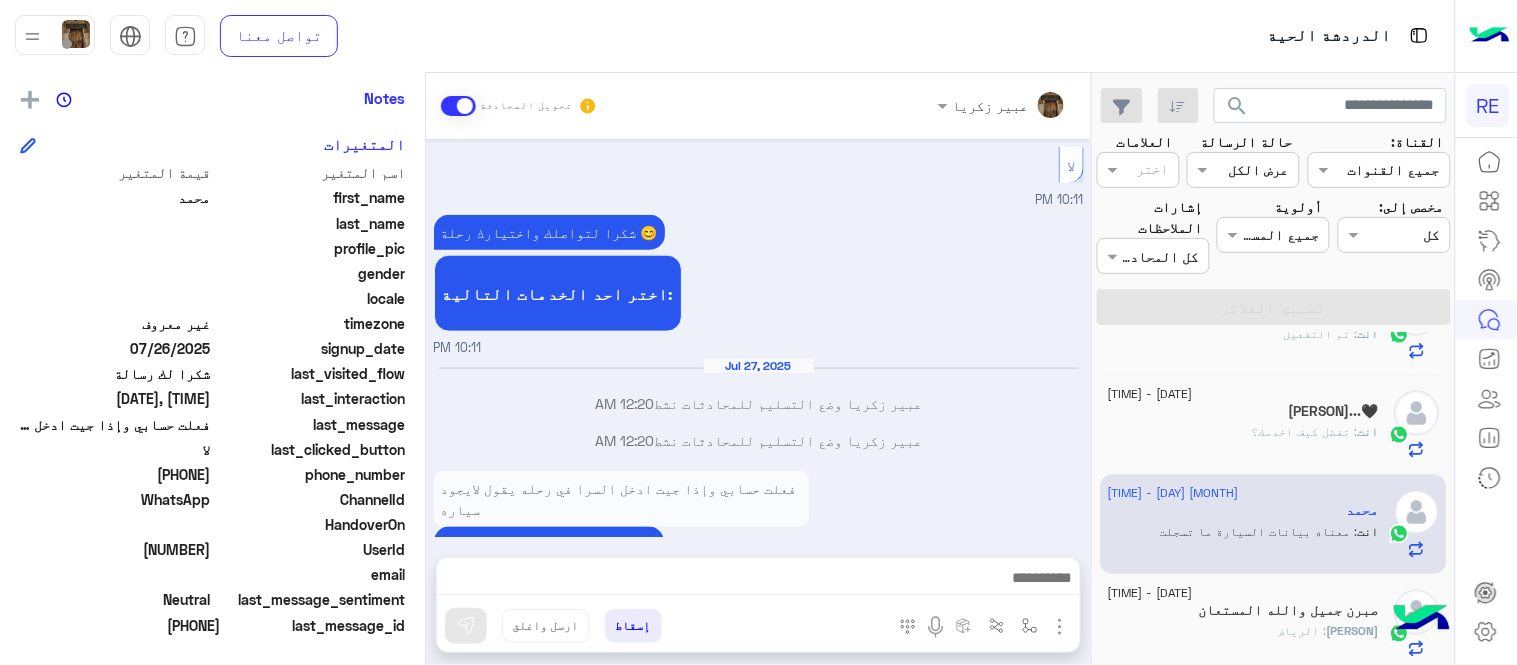 type on "**********" 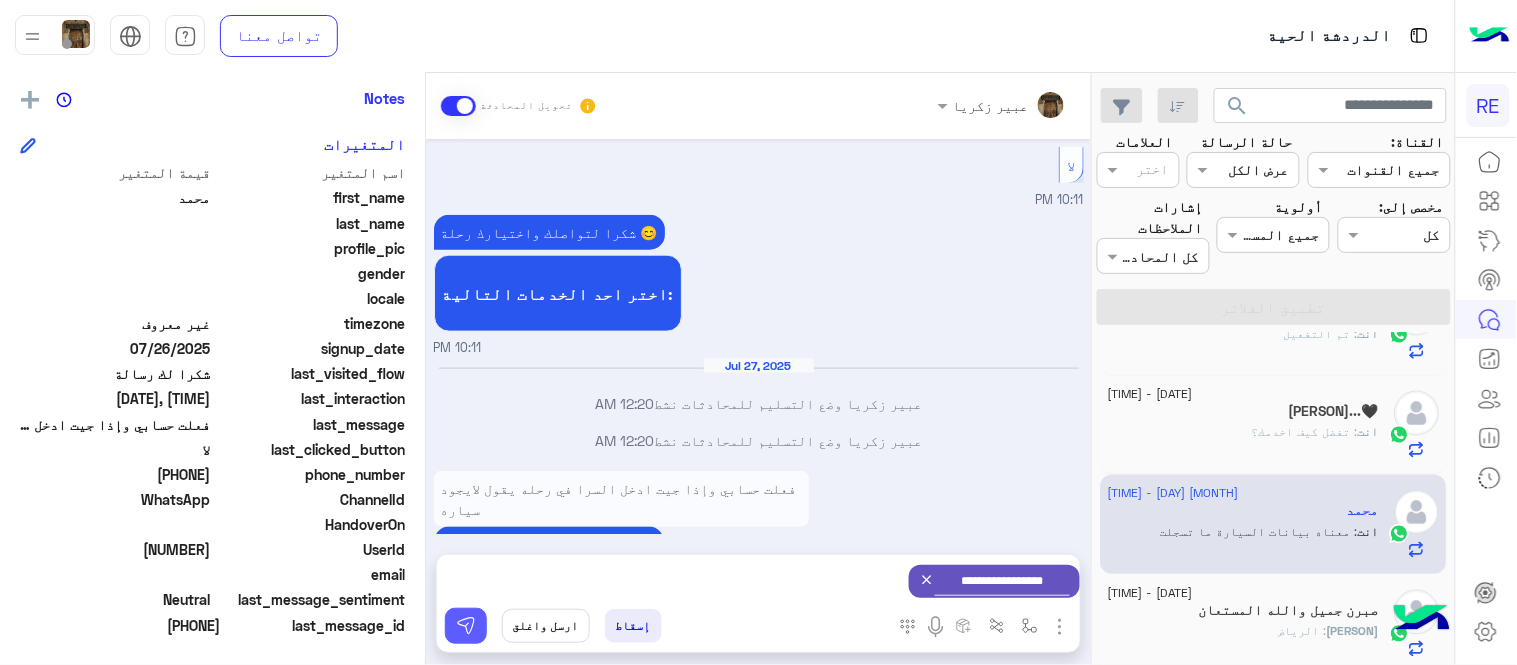 click at bounding box center (466, 626) 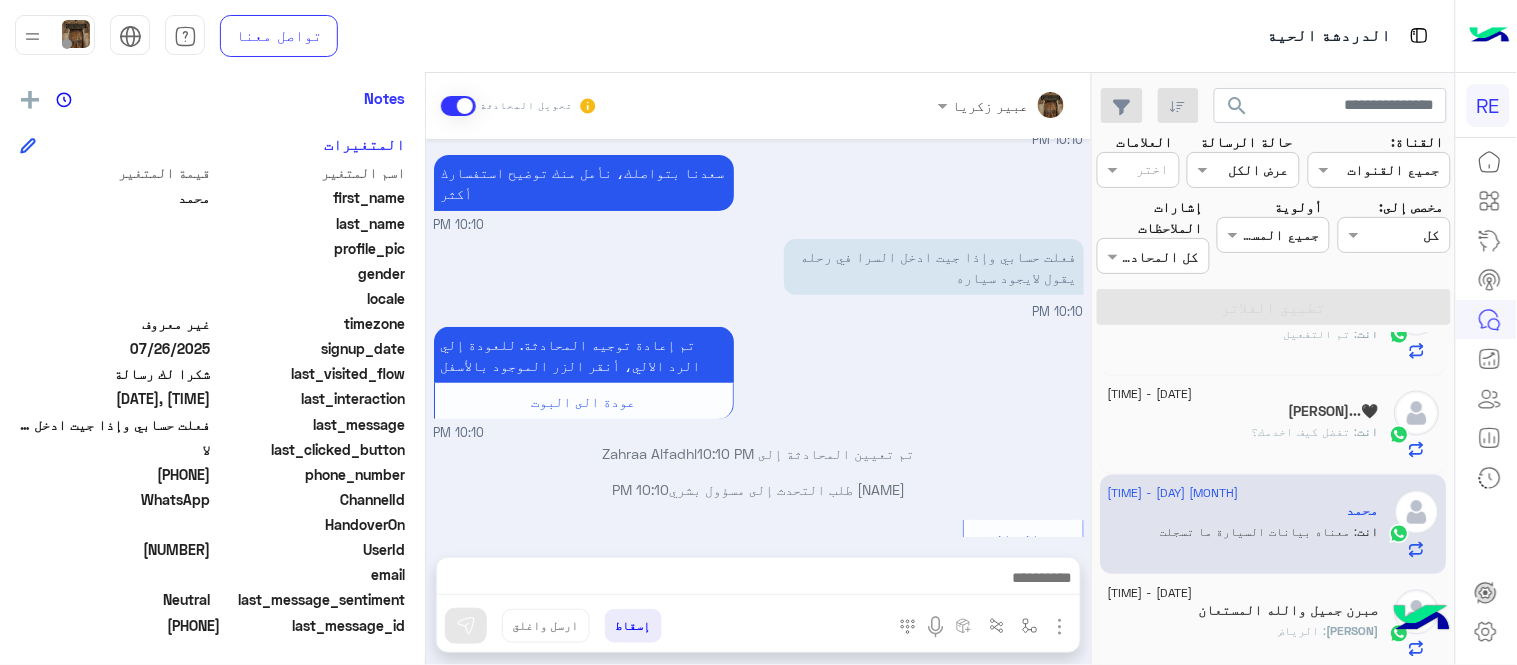 scroll, scrollTop: 2648, scrollLeft: 0, axis: vertical 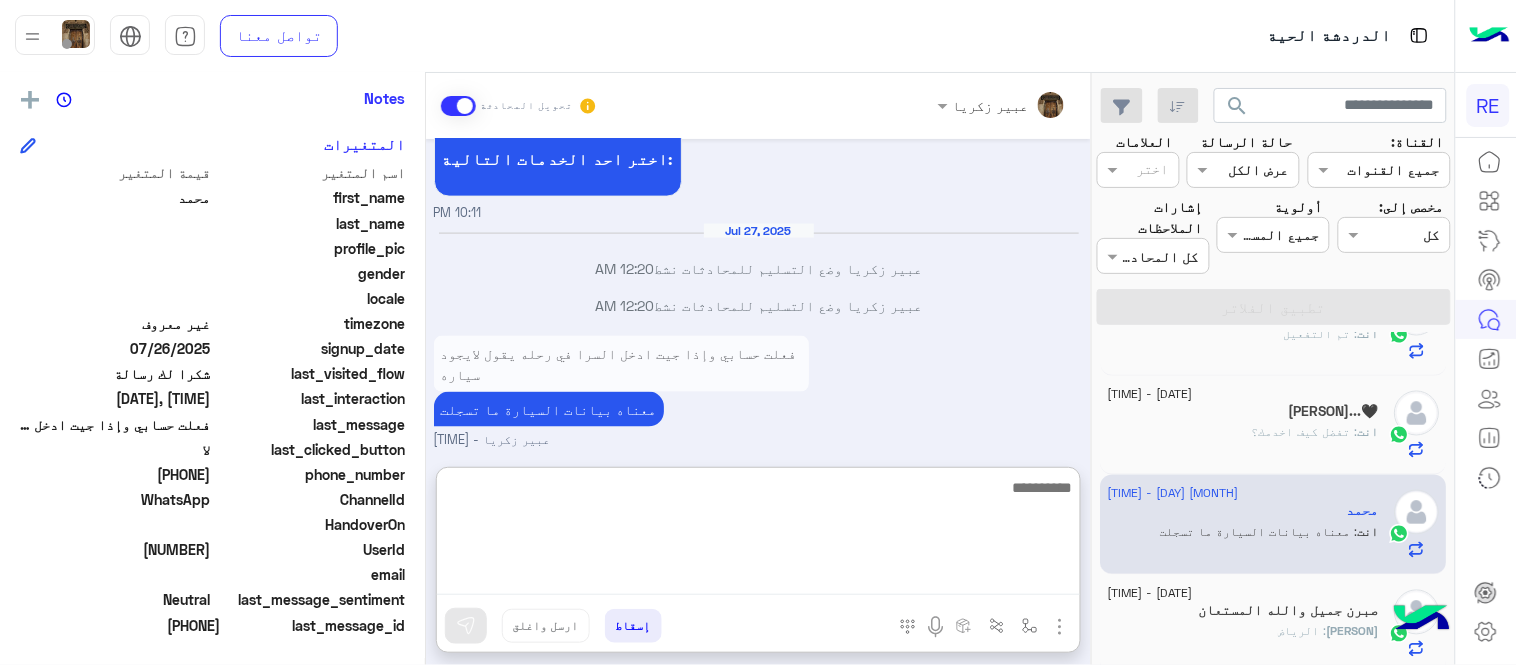 click at bounding box center (758, 535) 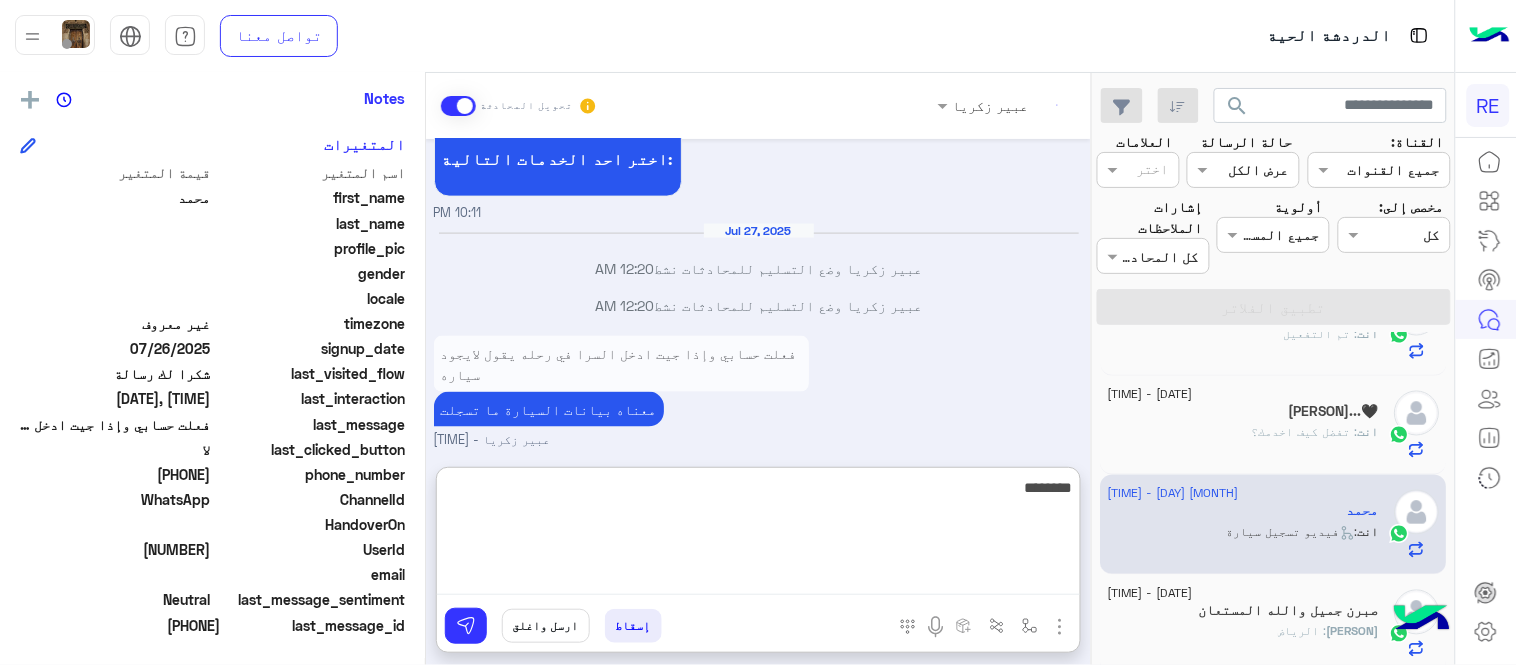 scroll, scrollTop: 2917, scrollLeft: 0, axis: vertical 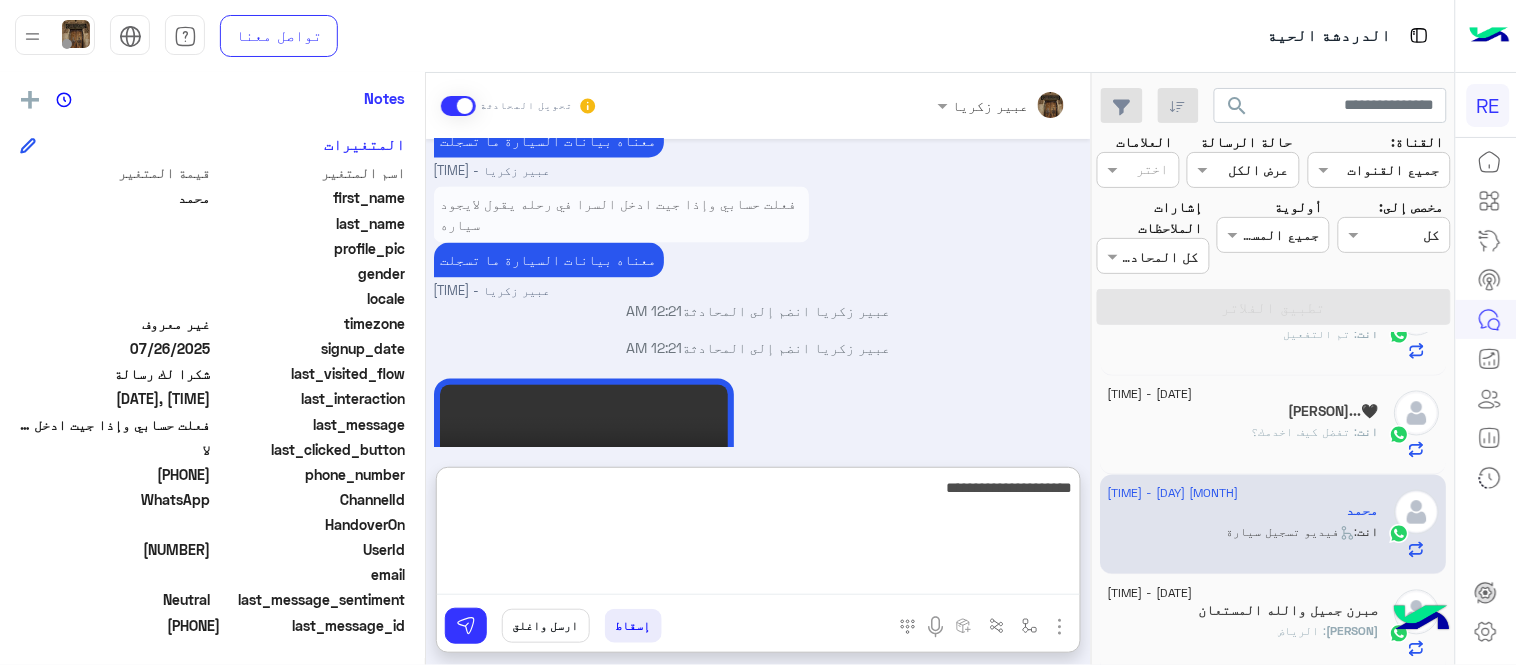 type on "**********" 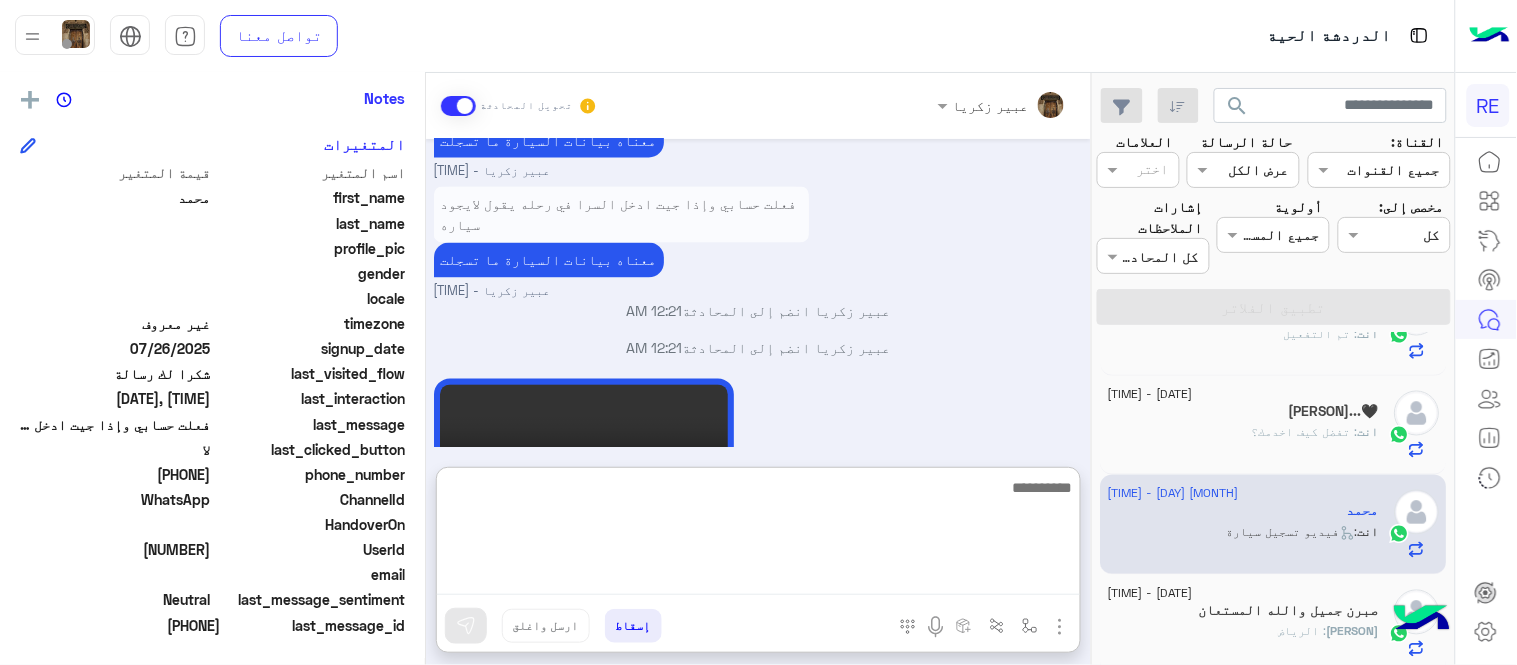 scroll, scrollTop: 2981, scrollLeft: 0, axis: vertical 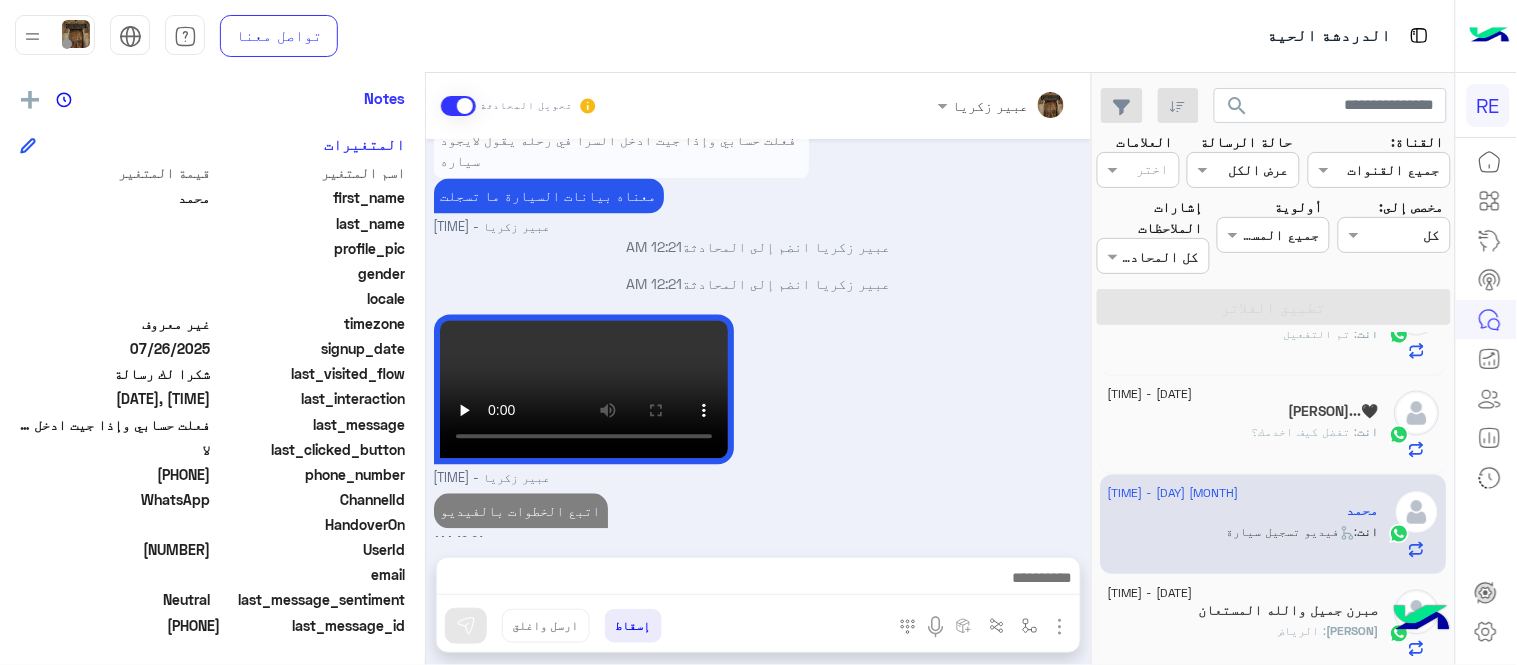 click on "[DATE]  لم يتم تفعيل حسابي   [TIME]  سعدنا بتواصلك، نأمل منك توضيح استفسارك أكثر    [TIME]  فعلت حسابي وإذا جيت ادخل السرا في رحله يقول لايجود سياره   [TIME]  تم إعادة توجيه المحادثة. للعودة إلي الرد الالي، أنقر الزر الموجود بالأسفل  عودة الى البوت     [TIME]   تم تعيين المحادثة إلى Zahraa Alfadhl   [TIME]       محمد  طلب التحدث إلى مسؤول بشري   [TIME]       عودة الى البوت    [TIME]
اهلًا بك في تطبيق رحلة 👋
Welcome to Rehla  👋
من فضلك أختر لغة التواصل
Please choose your preferred Language
English   عربي     [TIME]   عربي    [TIME]  هل أنت ؟   كابتن 👨🏻‍✈️   عميل 🧳   رحال (مرشد مرخص) 🏖️     [TIME]   محمد  غادر المحادثة   [TIME]         لا" at bounding box center (758, 338) 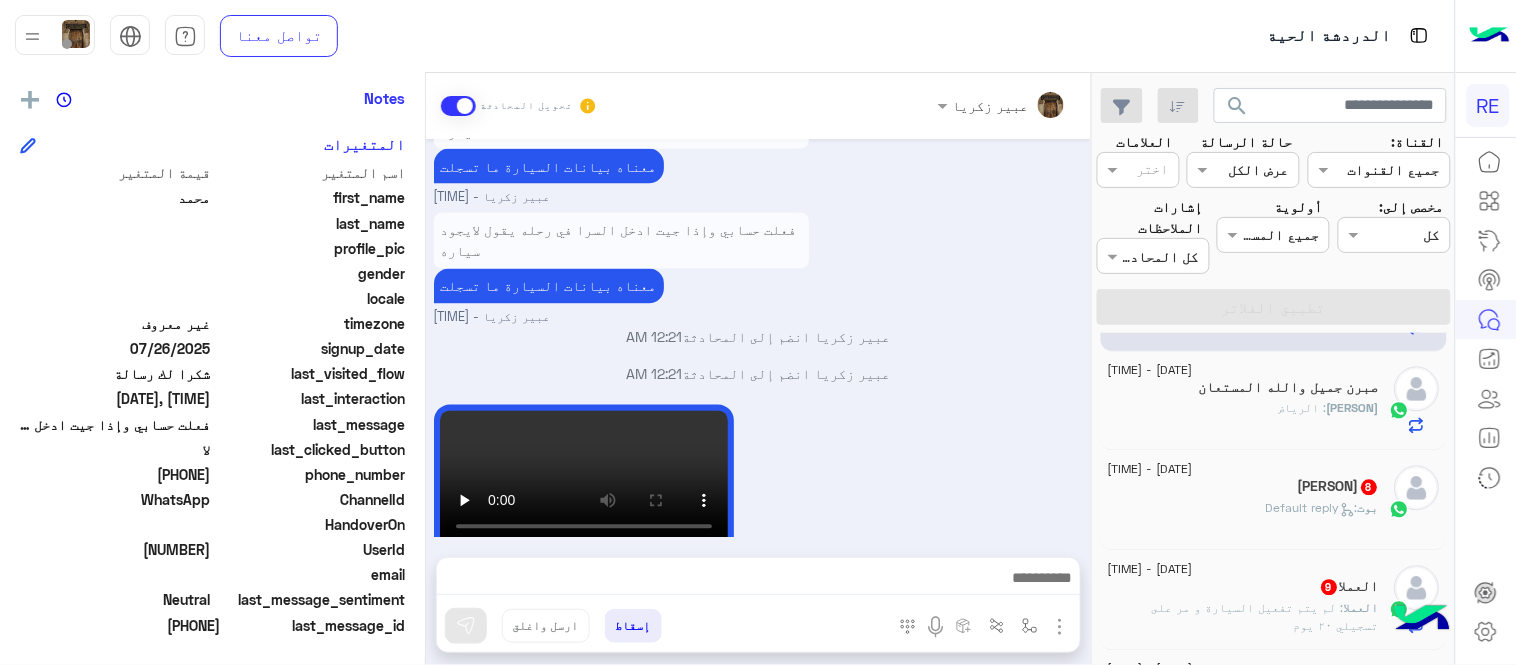 scroll, scrollTop: 1091, scrollLeft: 0, axis: vertical 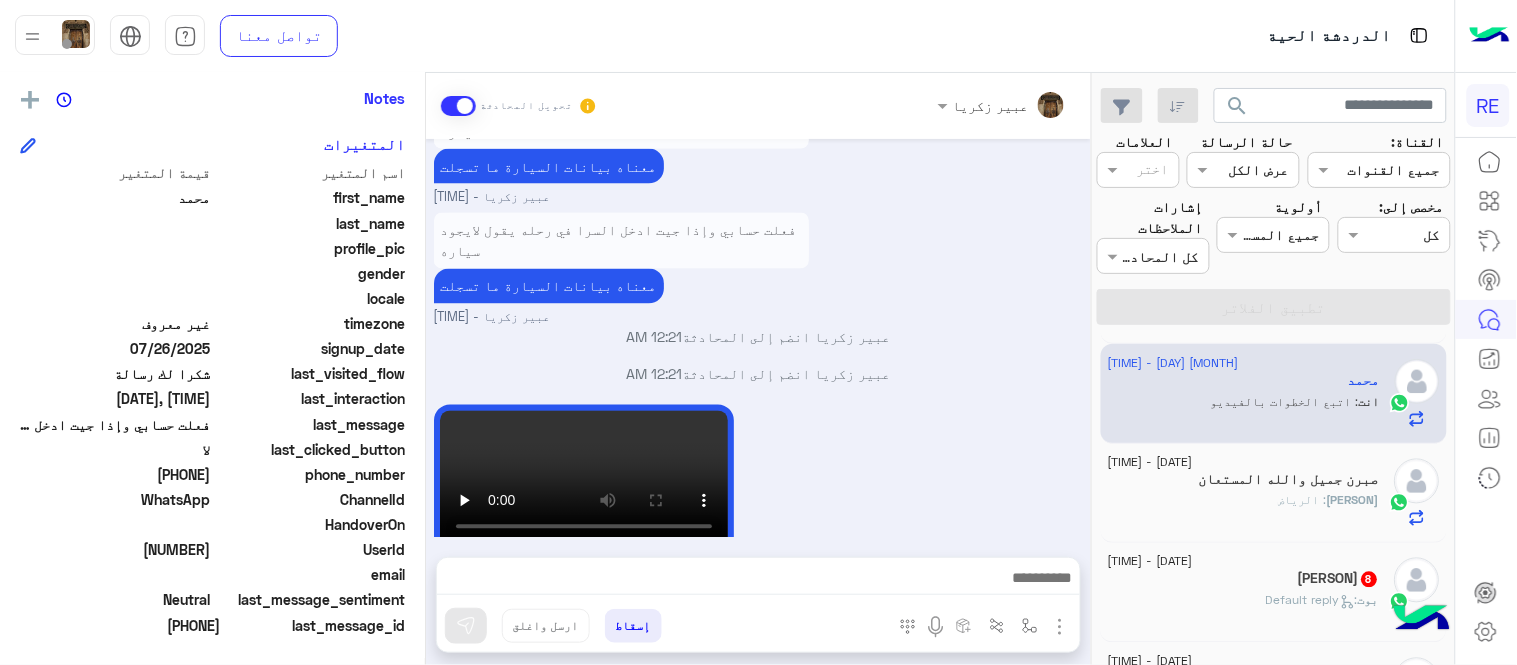 click on "[NAME] : [CITY]" 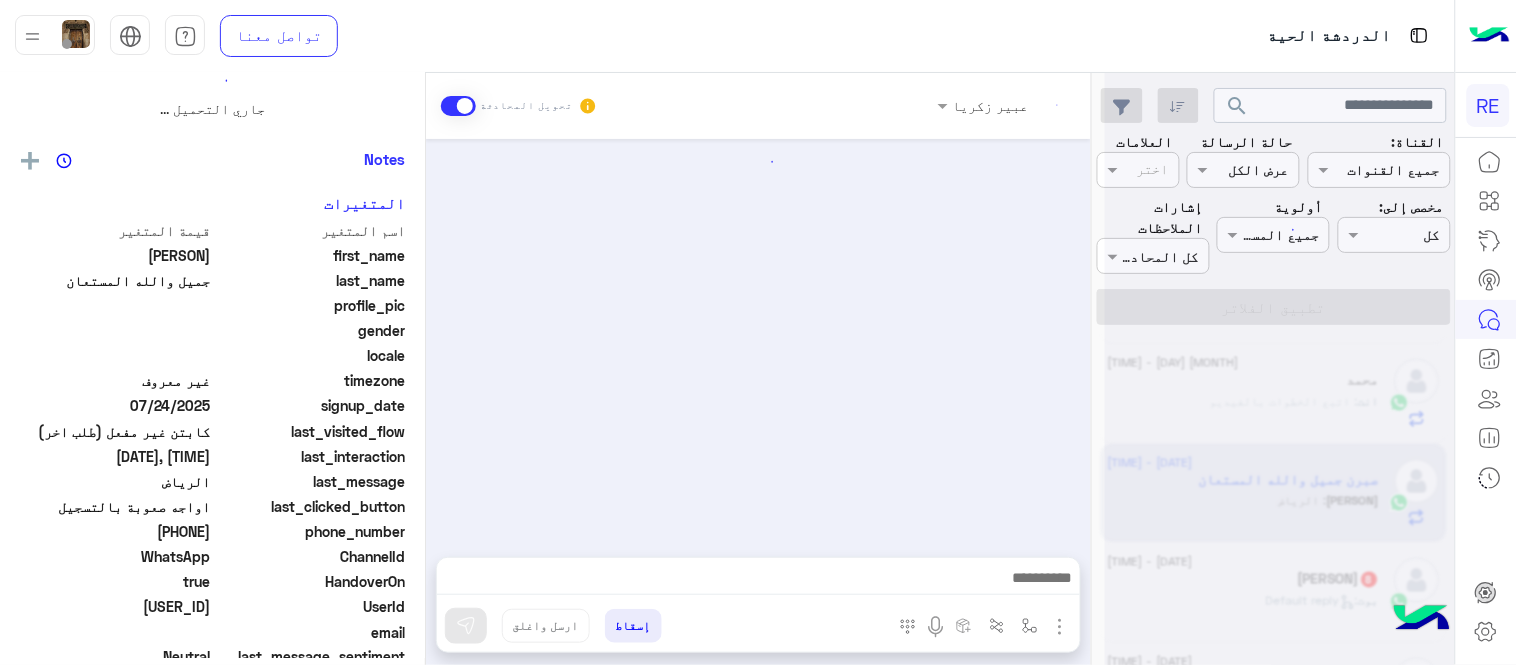 scroll, scrollTop: 0, scrollLeft: 0, axis: both 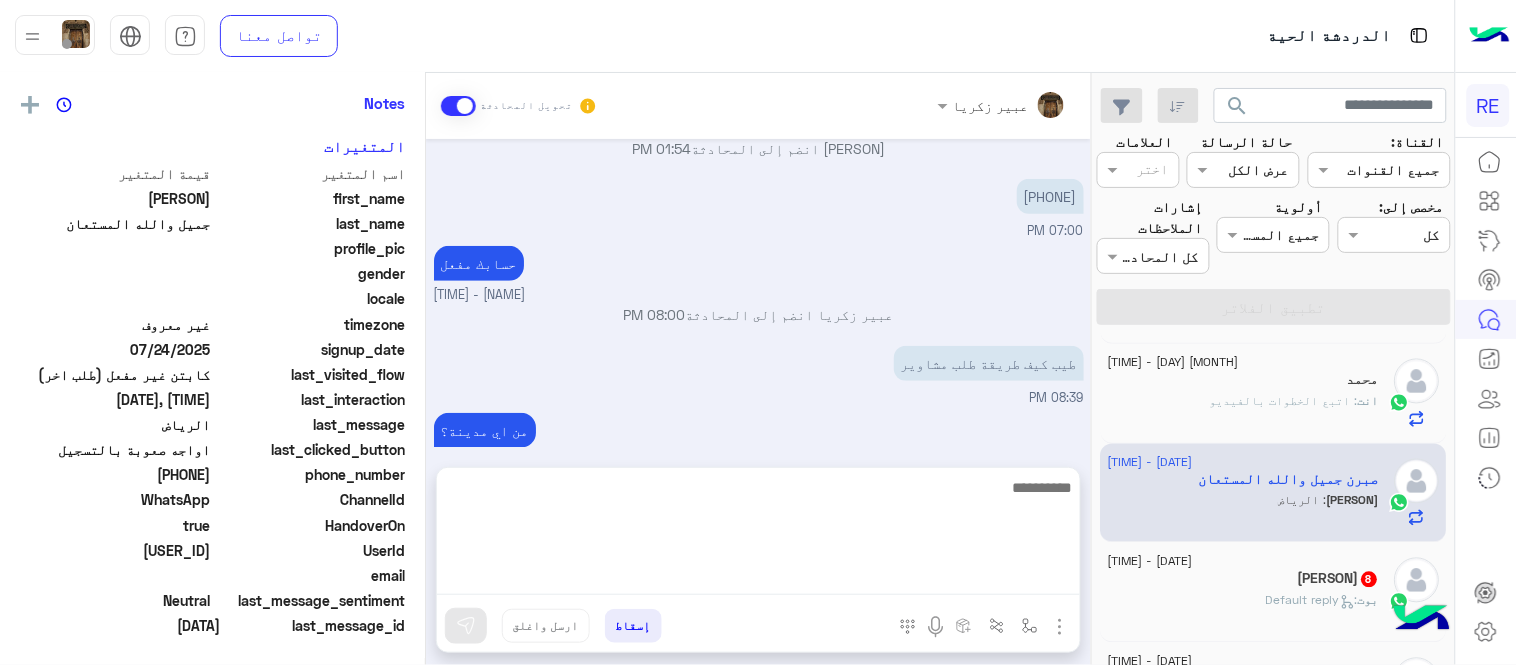 click at bounding box center [758, 535] 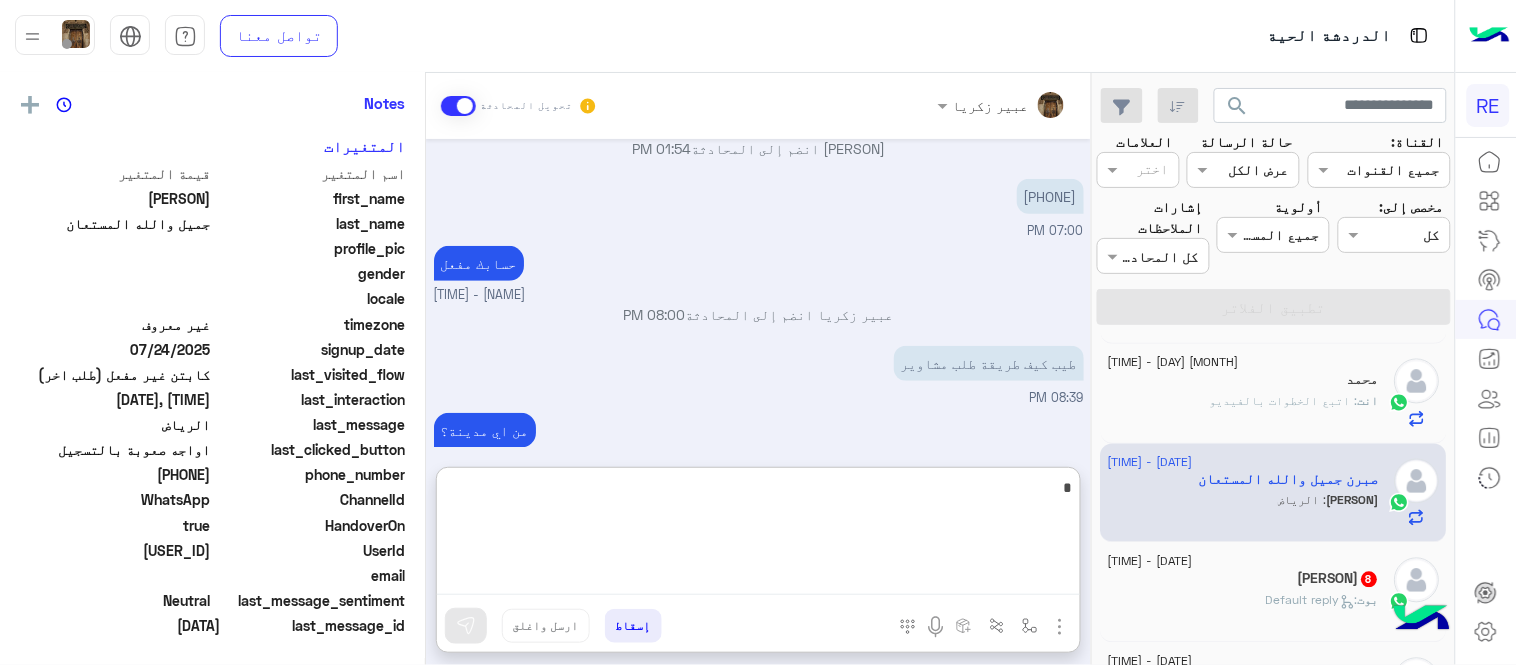 scroll, scrollTop: 410, scrollLeft: 0, axis: vertical 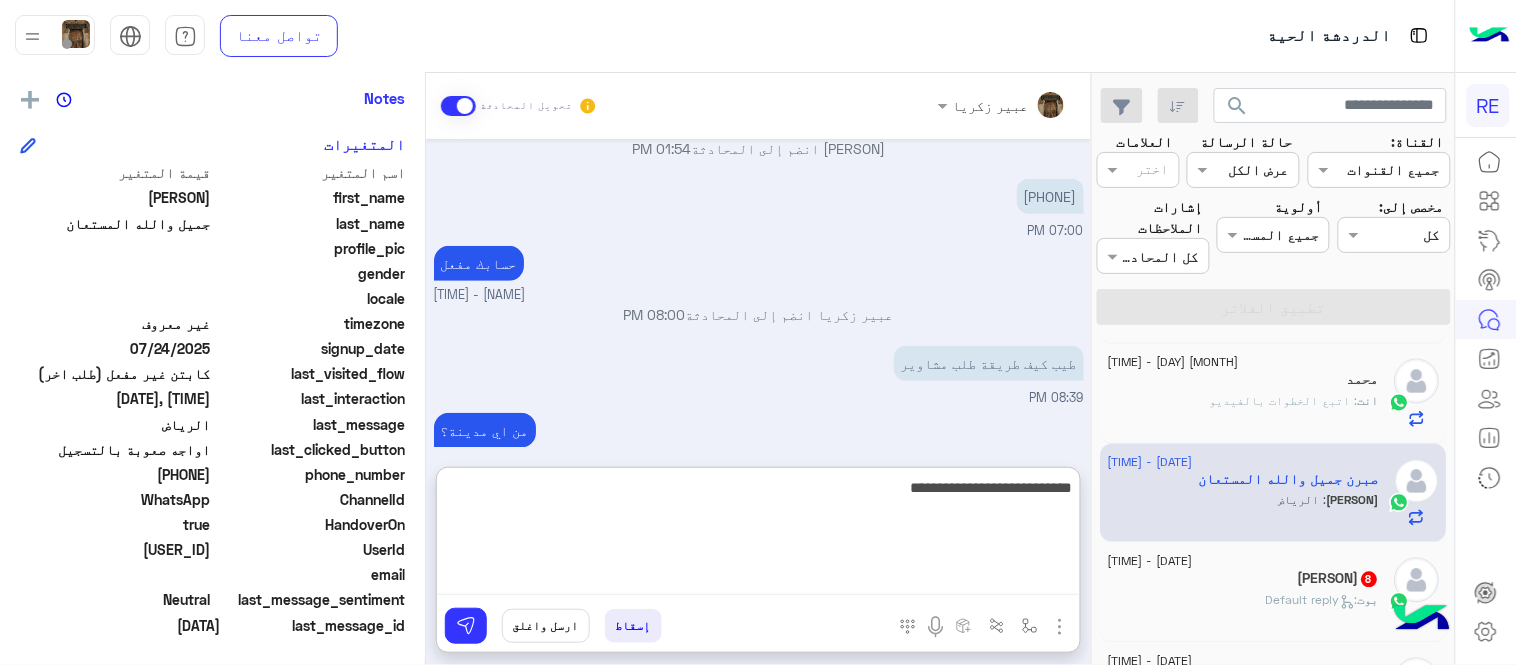 type on "**********" 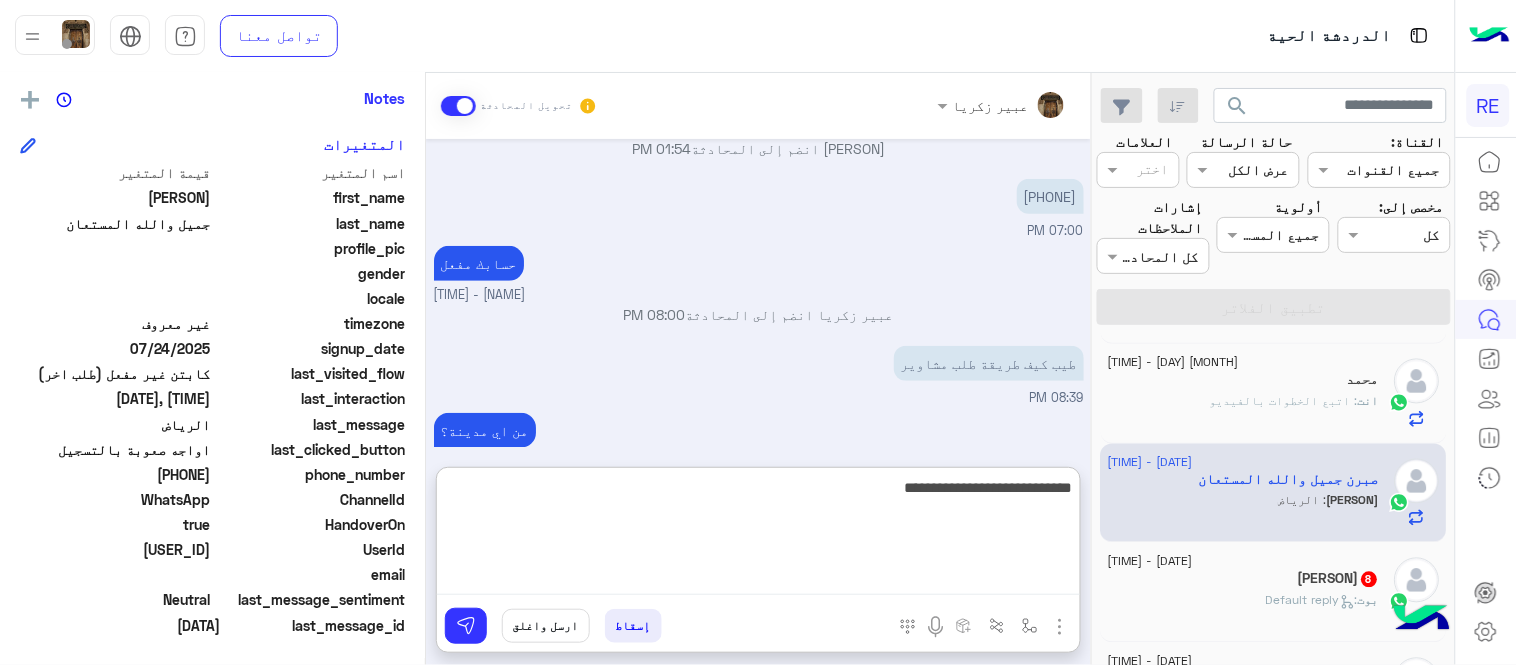 type 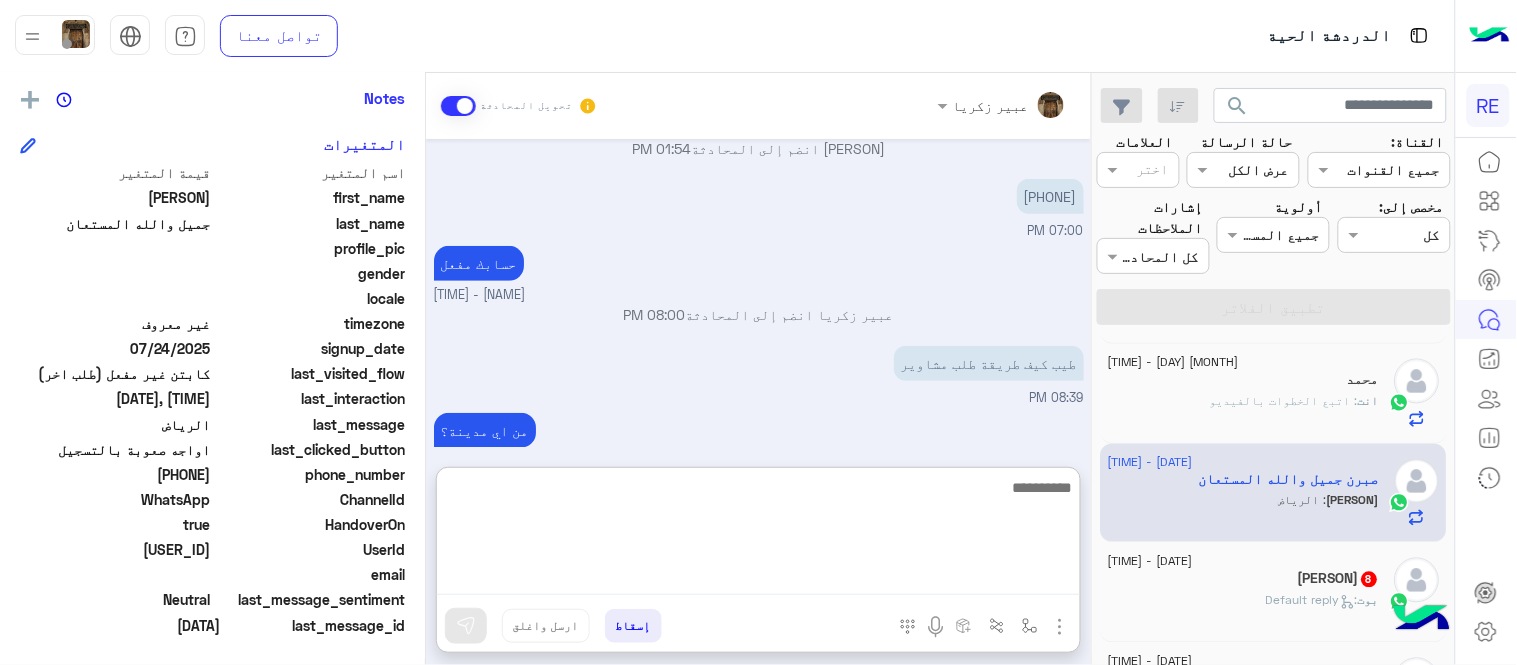 scroll, scrollTop: 492, scrollLeft: 0, axis: vertical 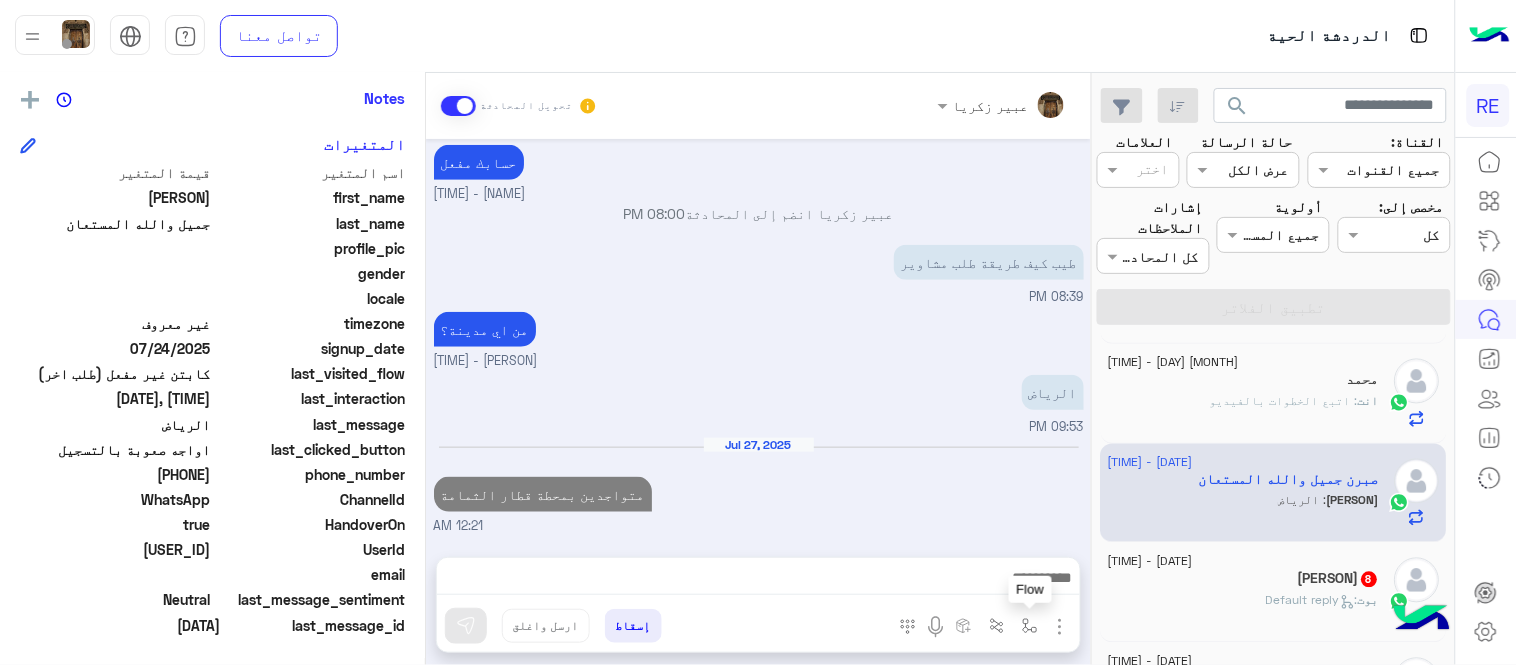 click at bounding box center [1030, 626] 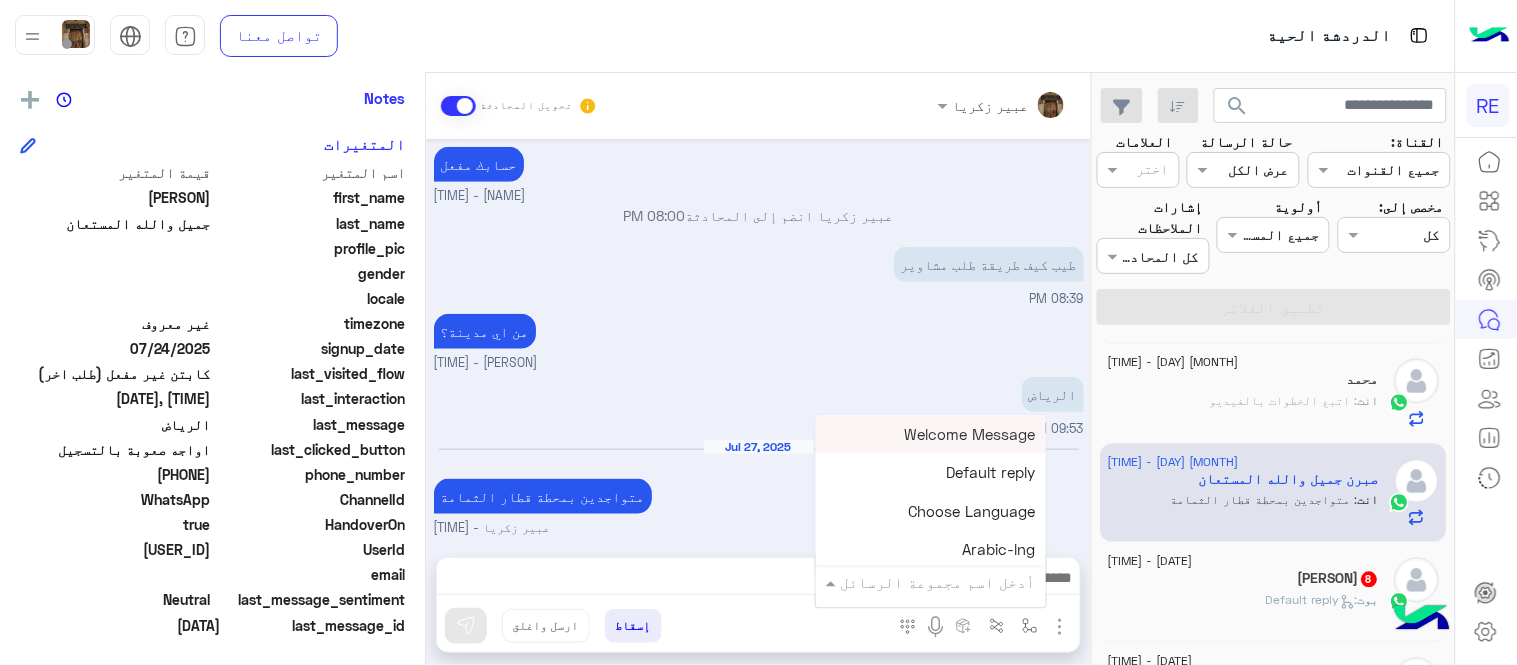click on "أدخل اسم مجموعة الرسائل" at bounding box center (938, 582) 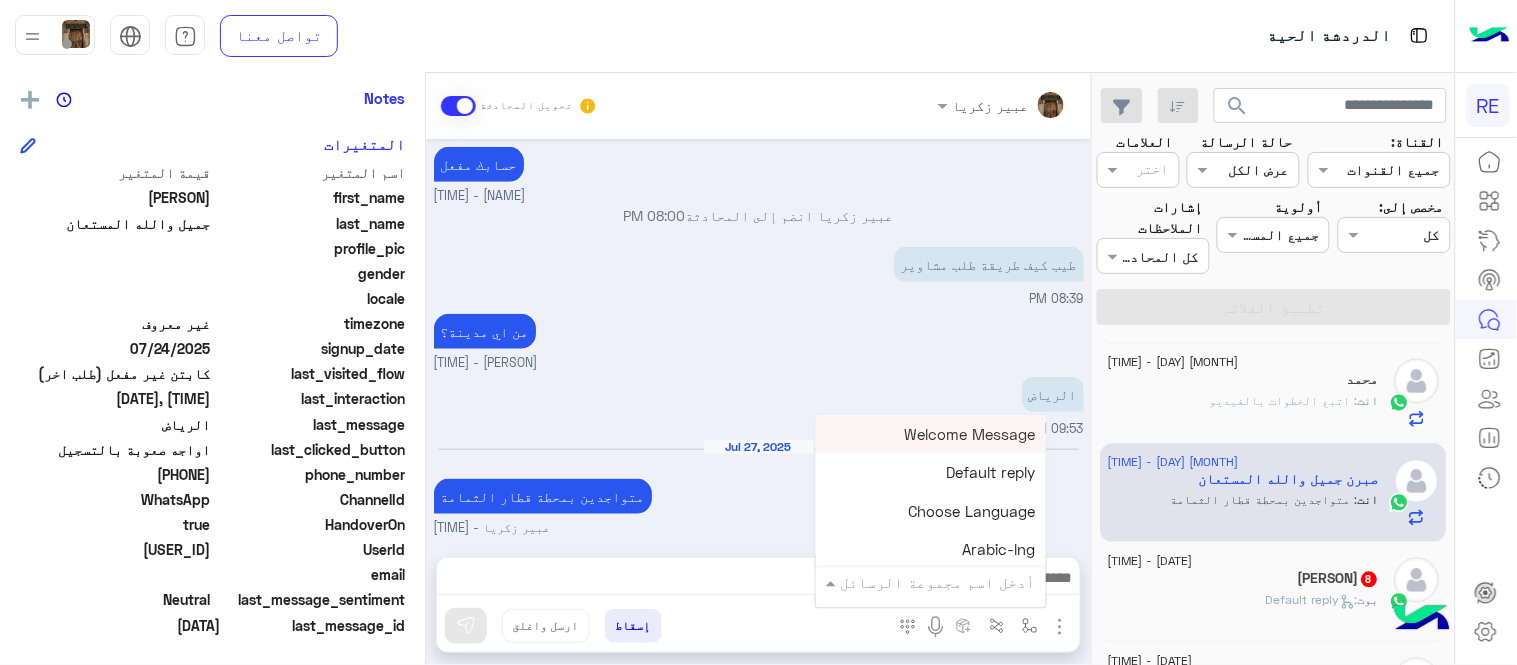 type on "*" 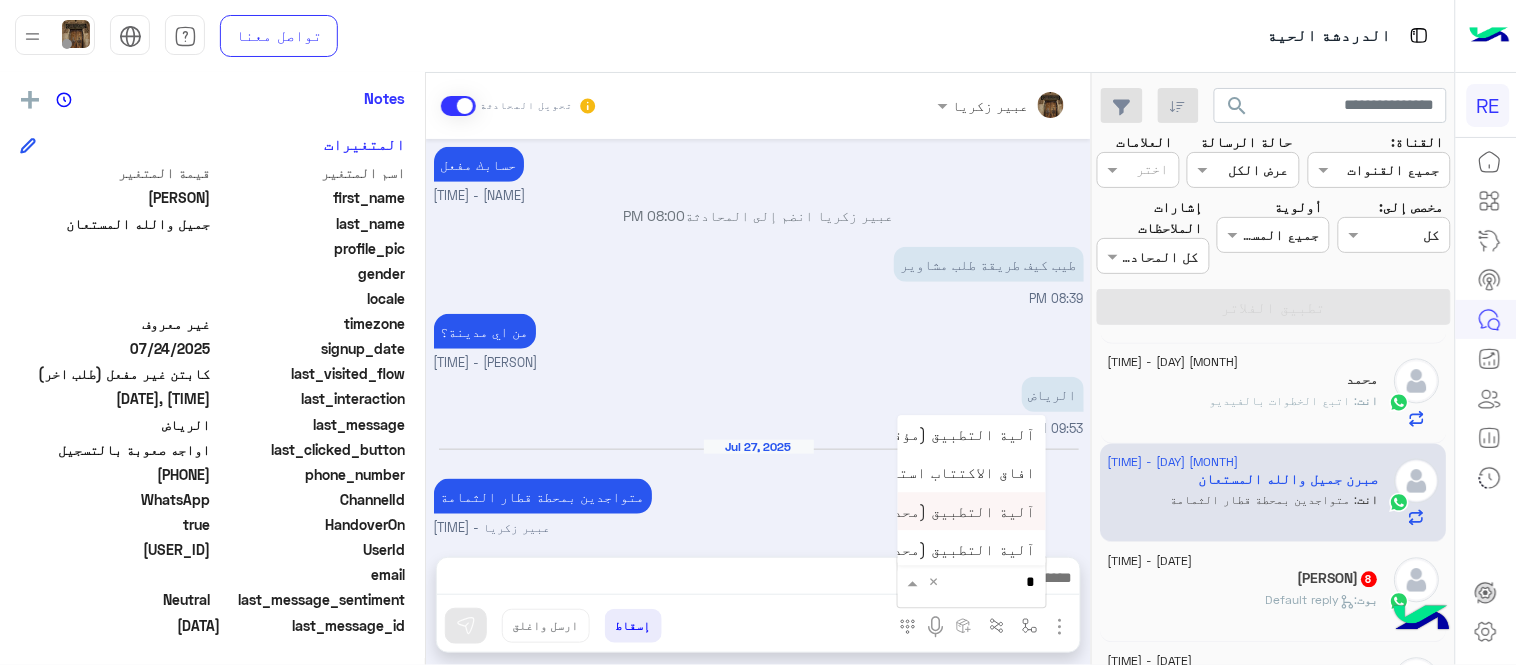 click on "آلية التطبيق (محدث)" at bounding box center [957, 511] 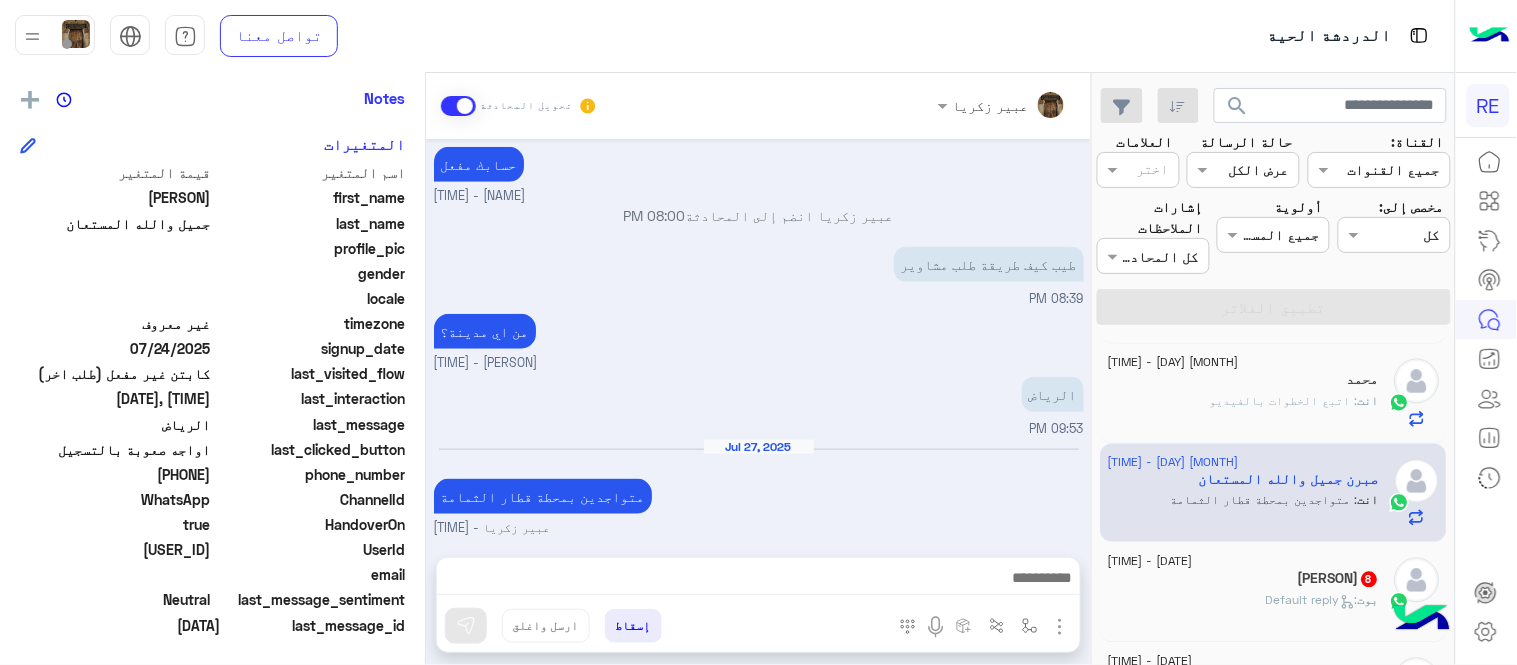 type on "**********" 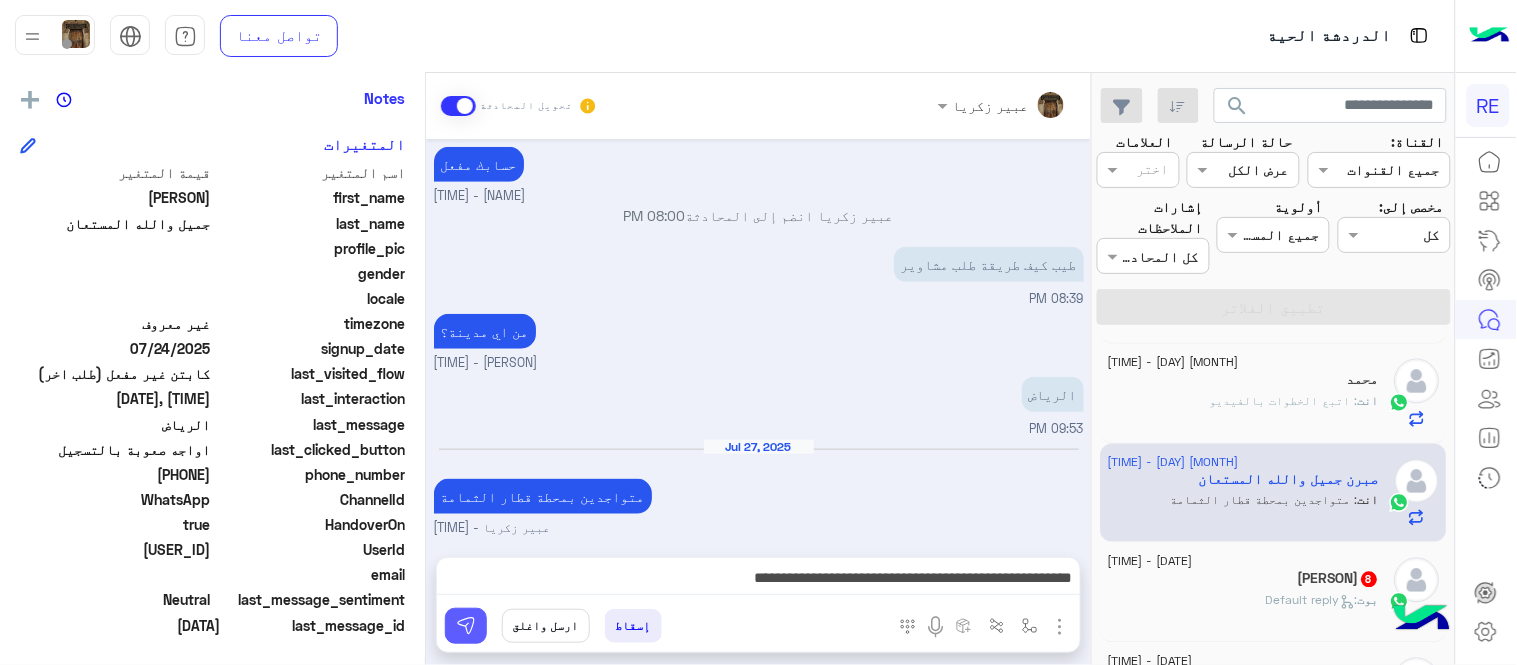 click at bounding box center (466, 626) 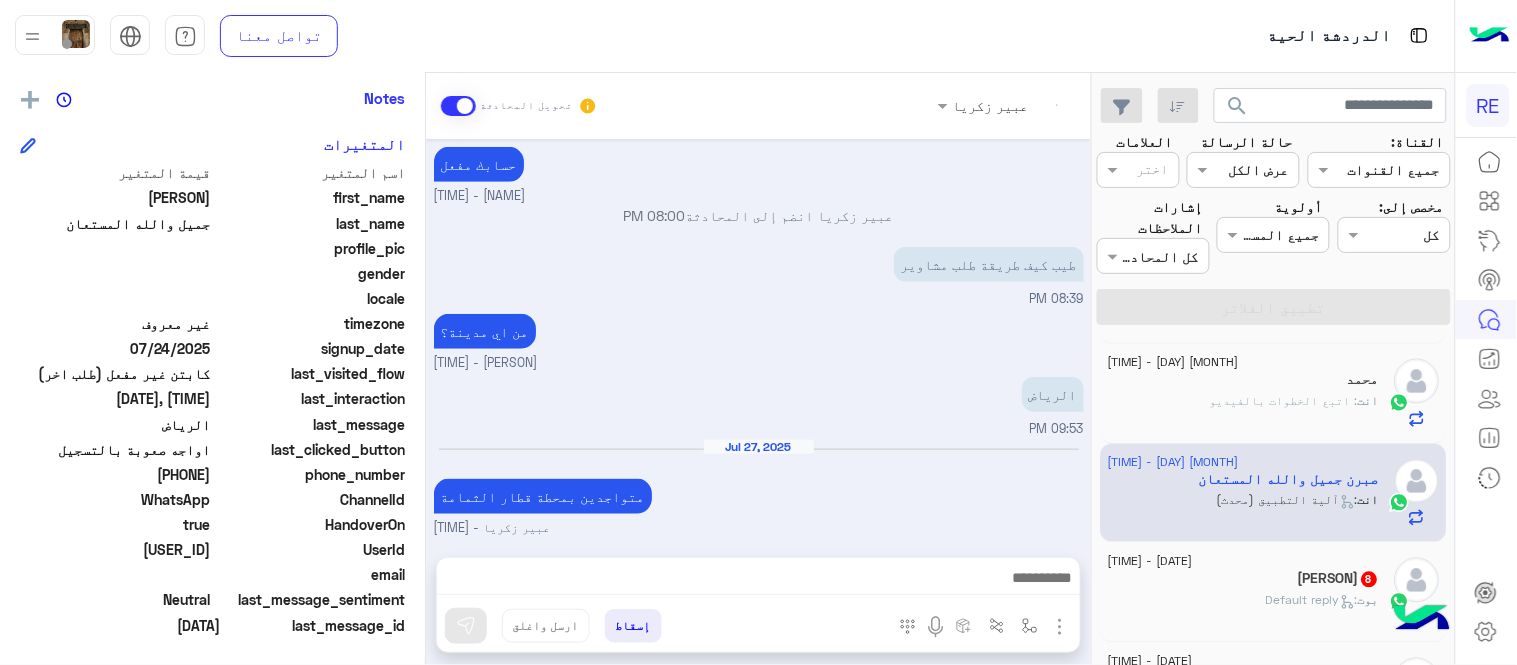 scroll, scrollTop: 1264, scrollLeft: 0, axis: vertical 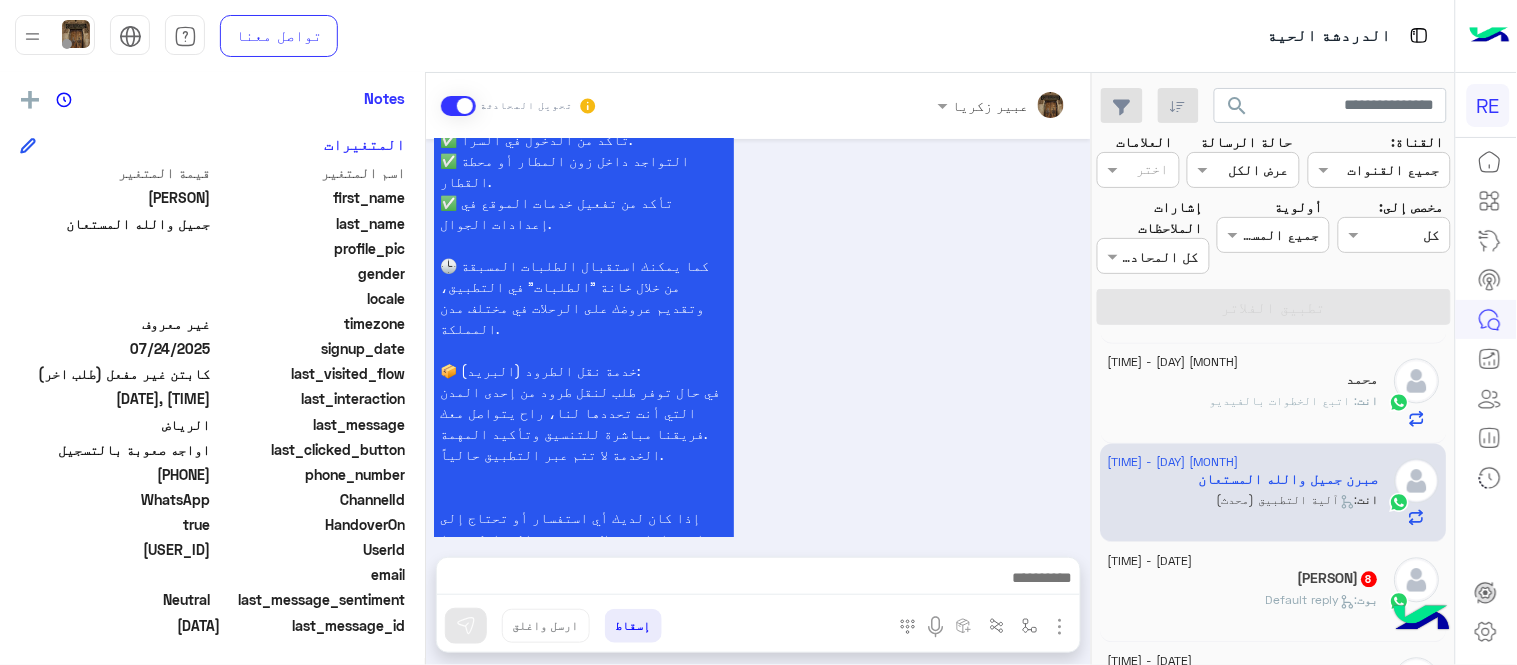 click on "بوت :   Default reply" 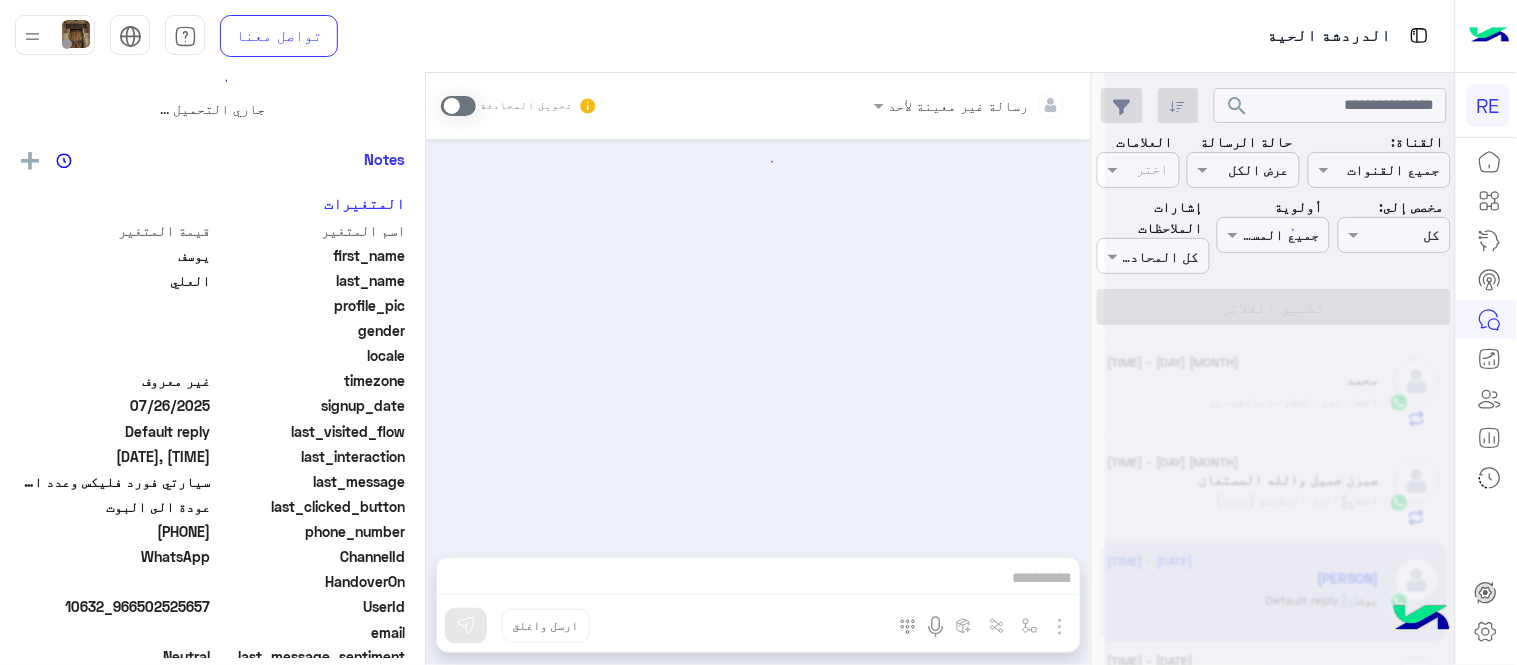 scroll, scrollTop: 0, scrollLeft: 0, axis: both 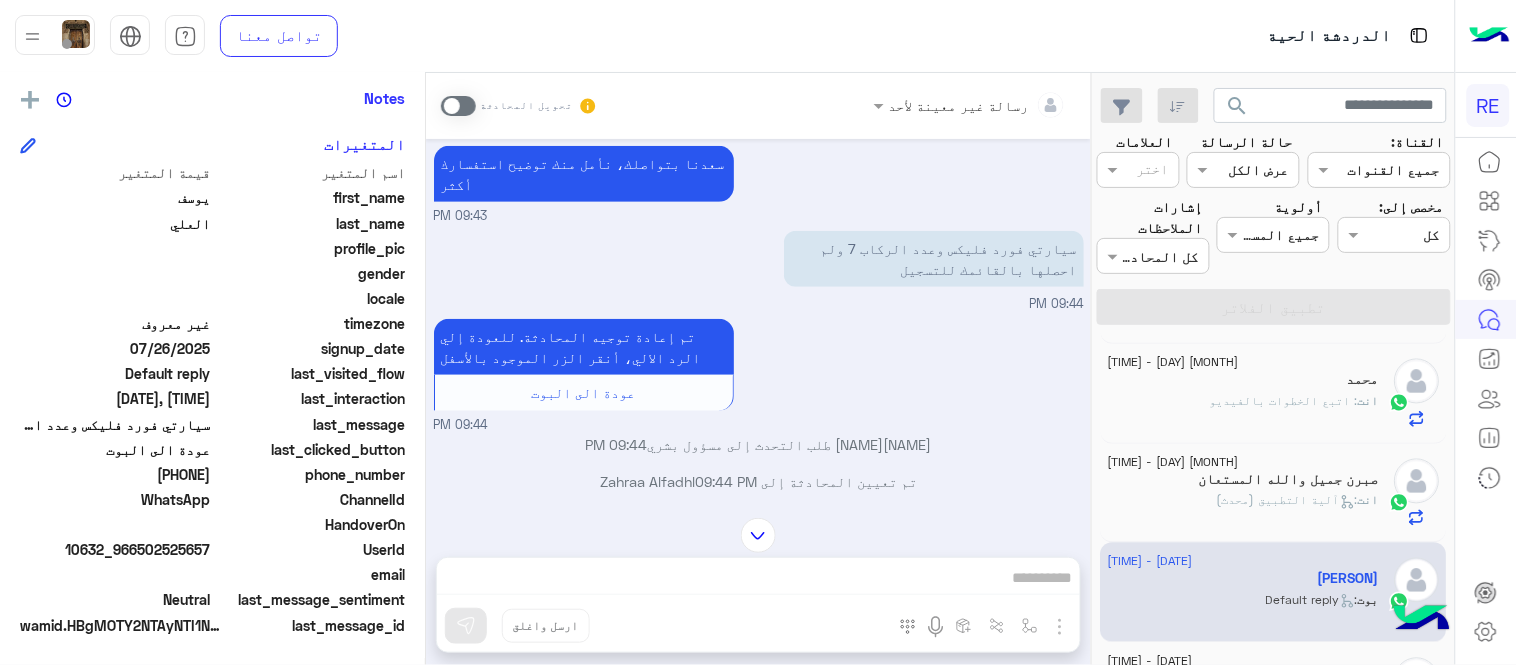 click at bounding box center (458, 106) 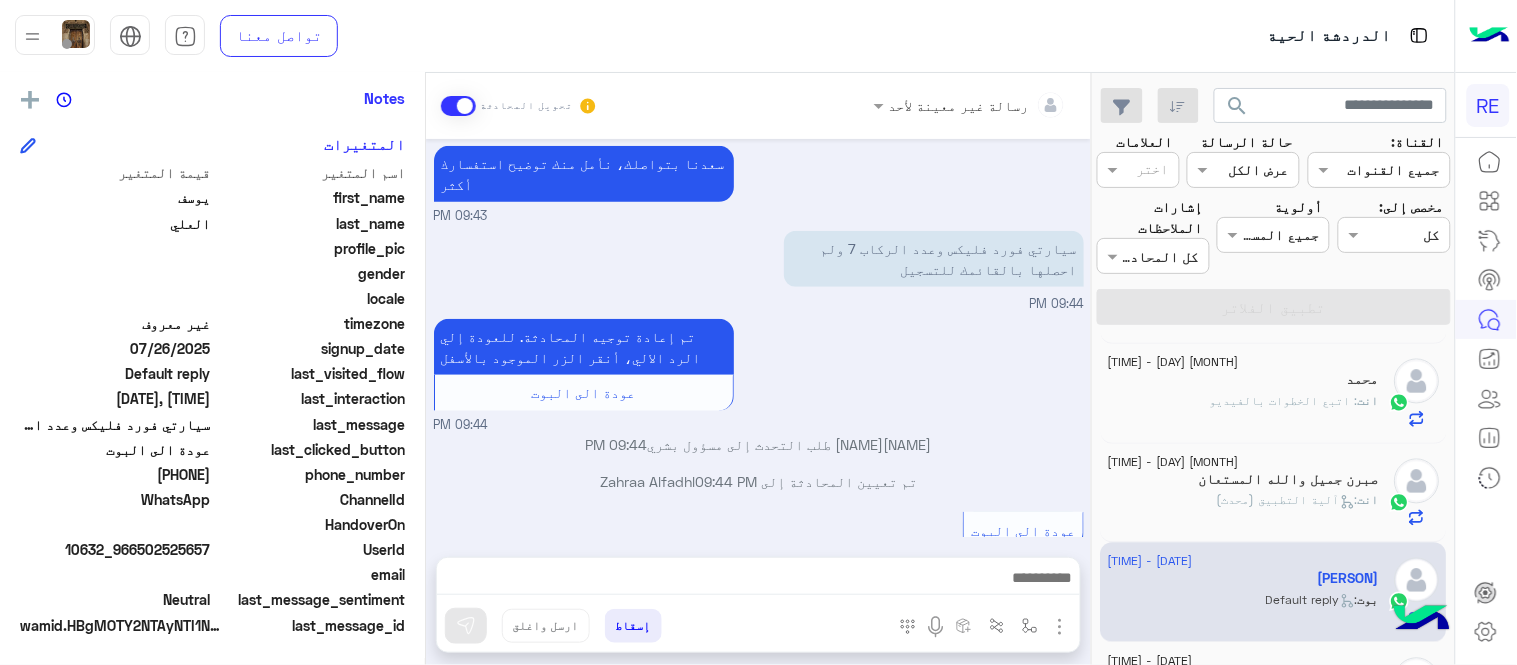 scroll, scrollTop: 958, scrollLeft: 0, axis: vertical 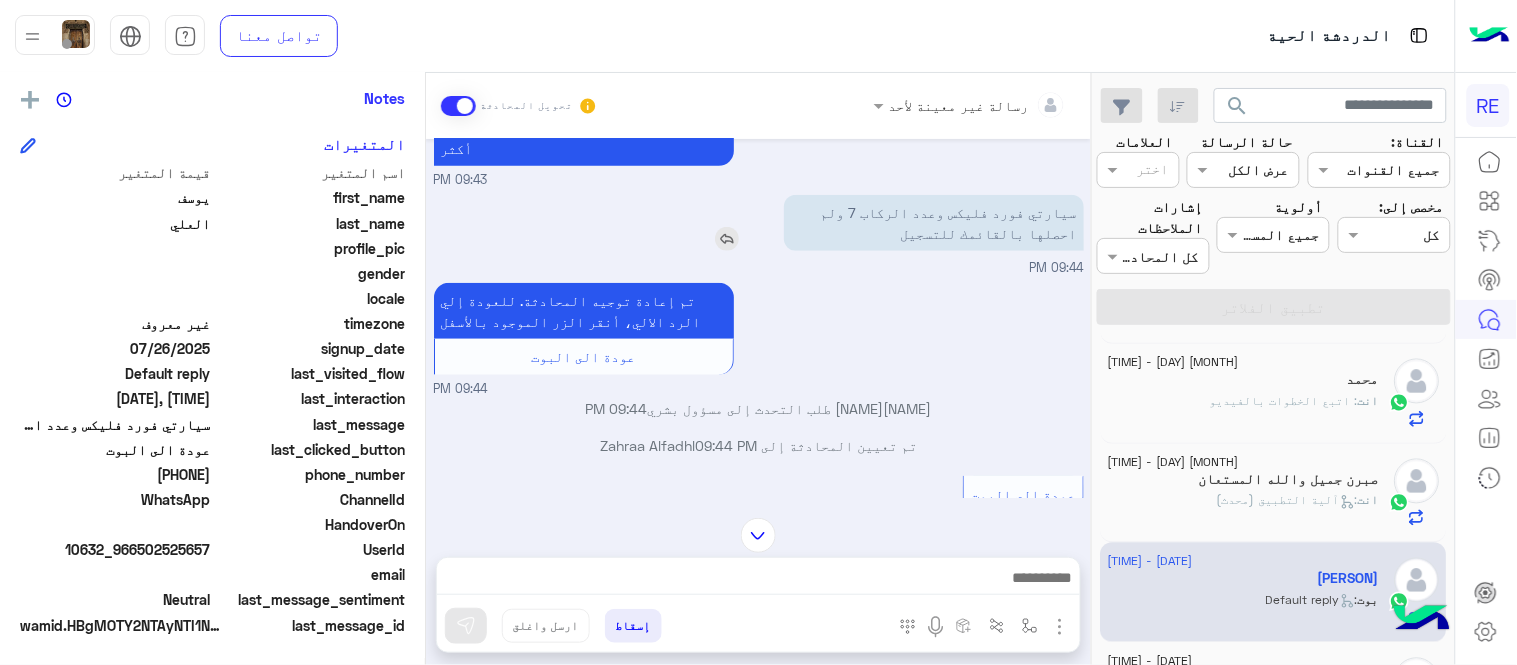 click at bounding box center [727, 239] 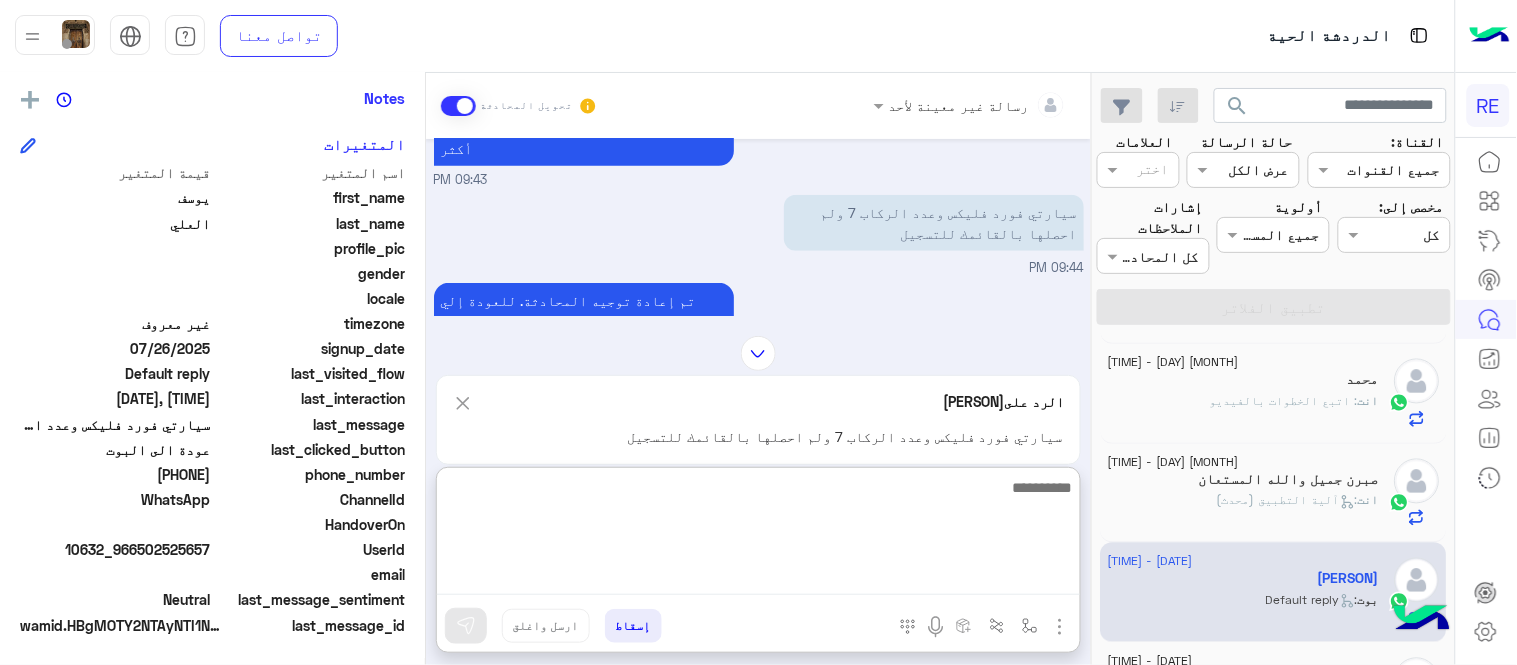 click at bounding box center (758, 535) 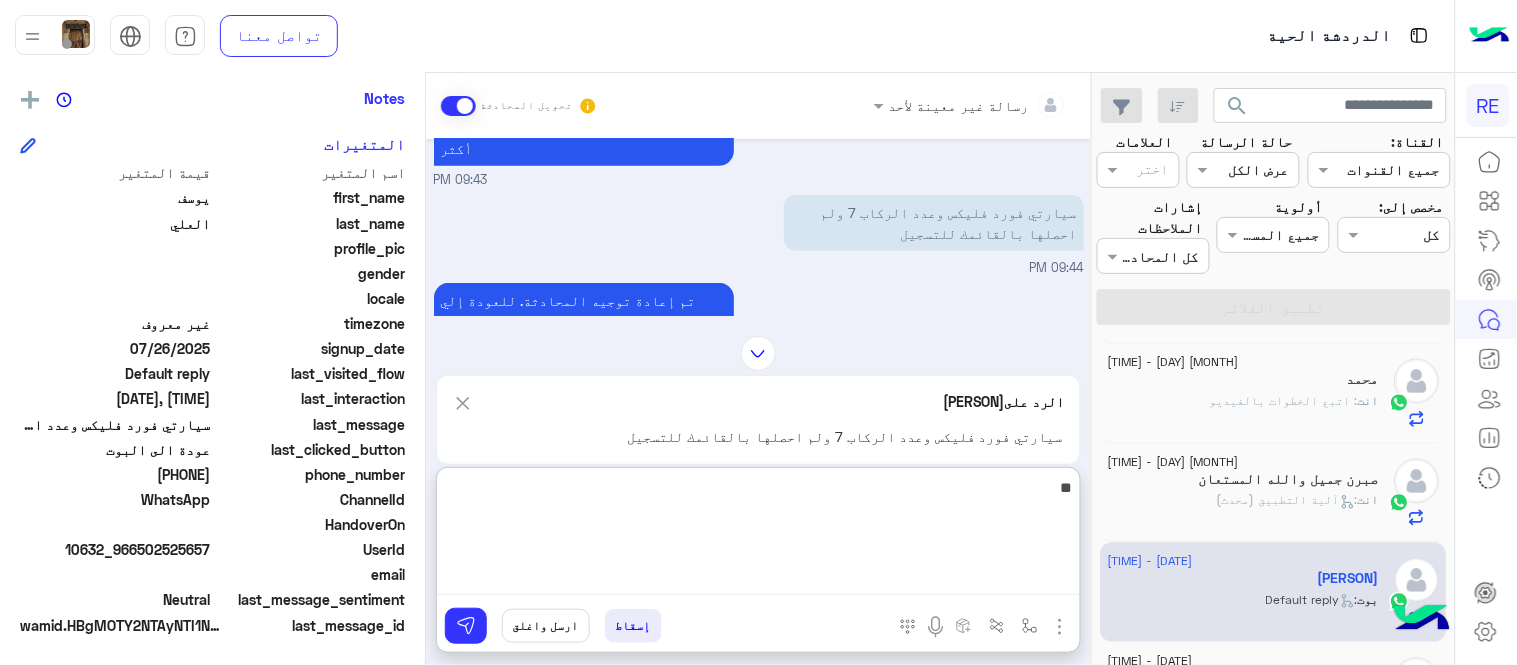 type on "*" 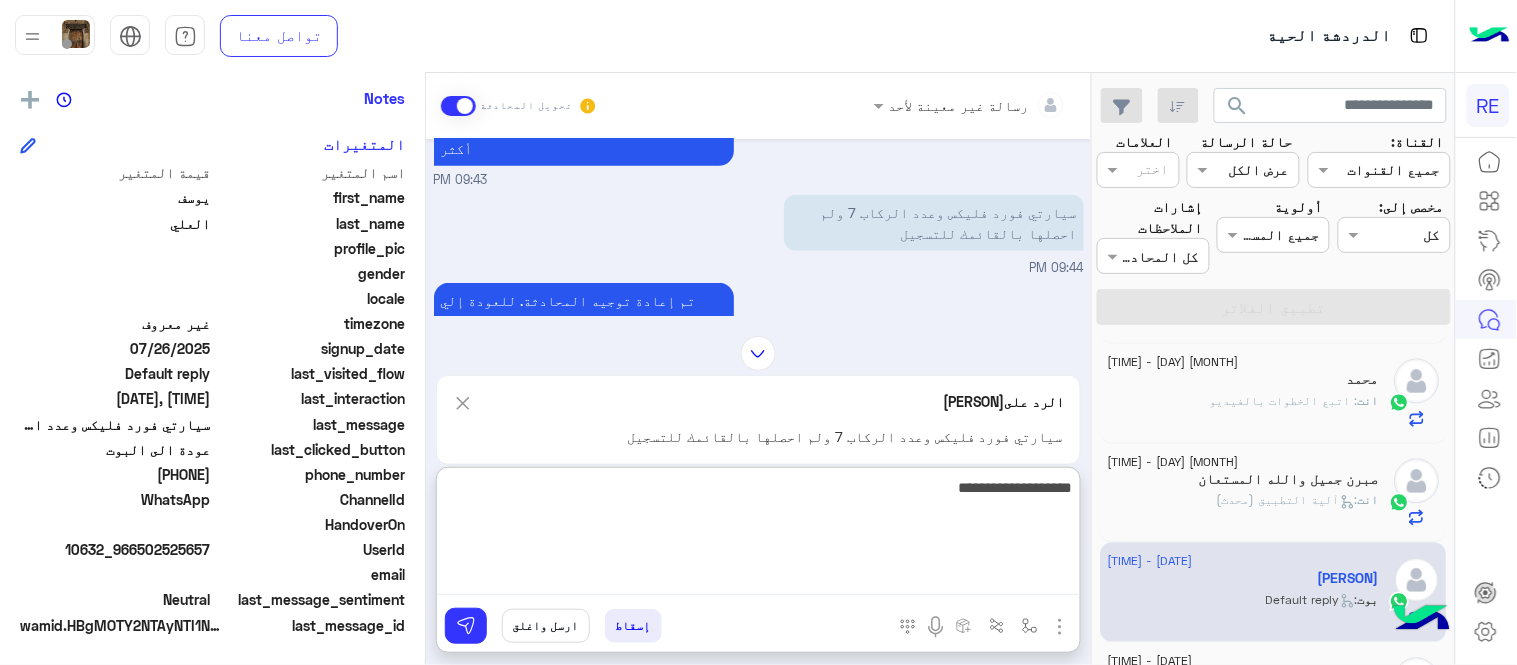 type on "**********" 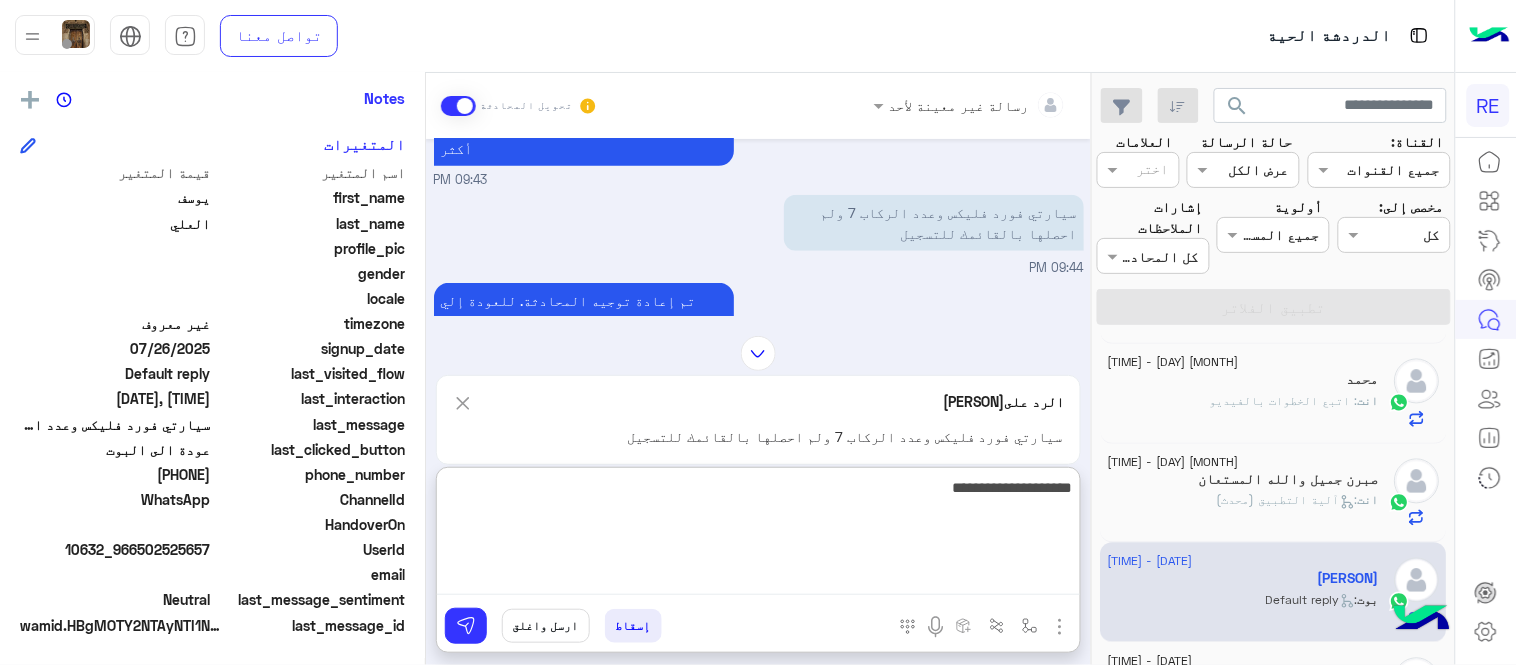 type 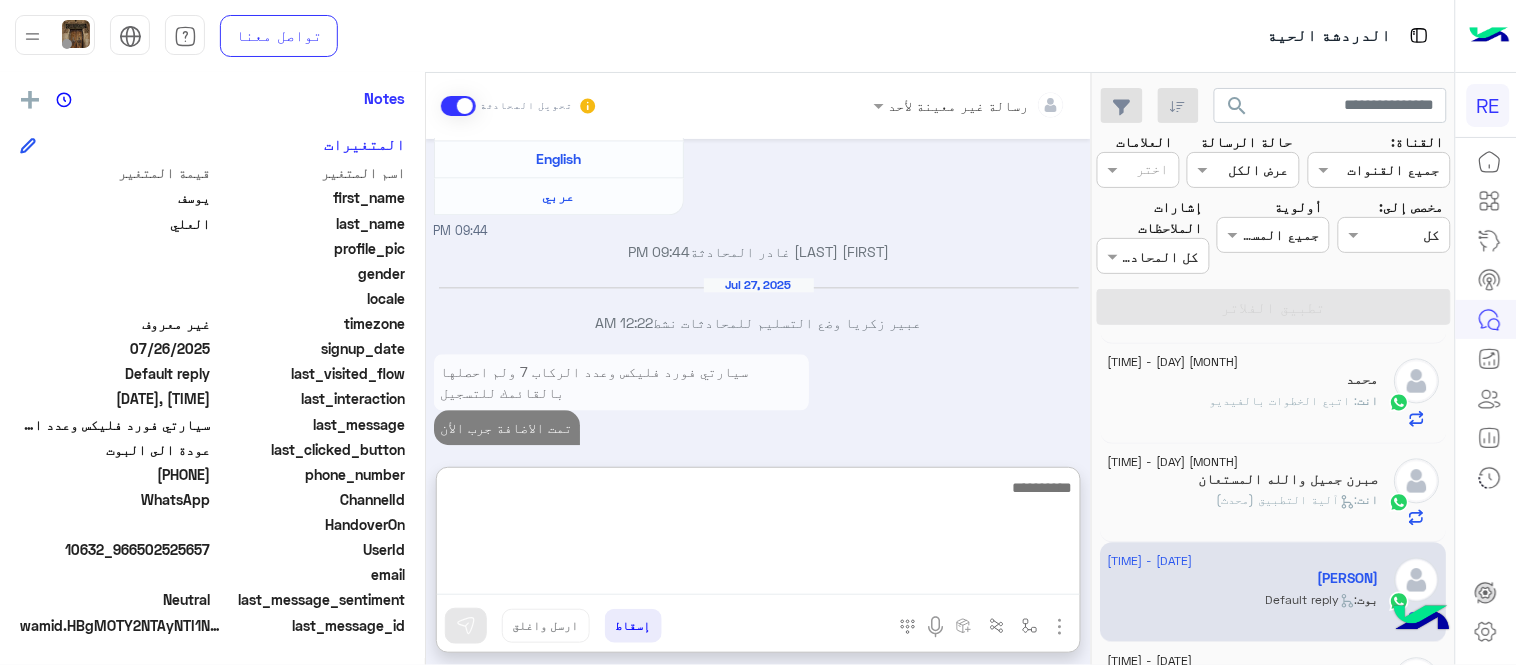 scroll, scrollTop: 1205, scrollLeft: 0, axis: vertical 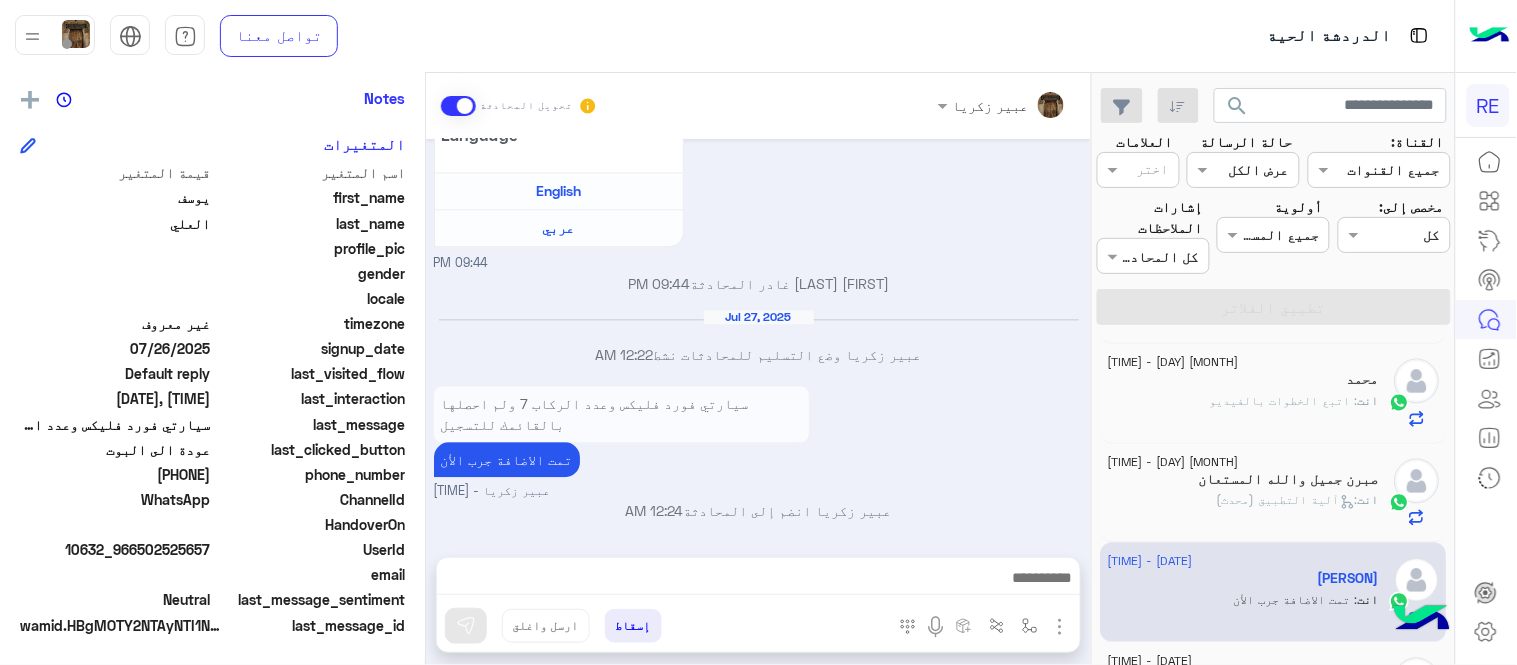 click on "[DATE] [GREETING] [QUESTION] [RESPONSE] [RESPONSE] [QUESTION] [RESPONSE] [RESPONSE] [ACTION] [NAME] [ACTION] [TIME] [ASSIGNMENT] [TIME] [GREETING] [LANGUAGE_PROMPT]" at bounding box center (758, 338) 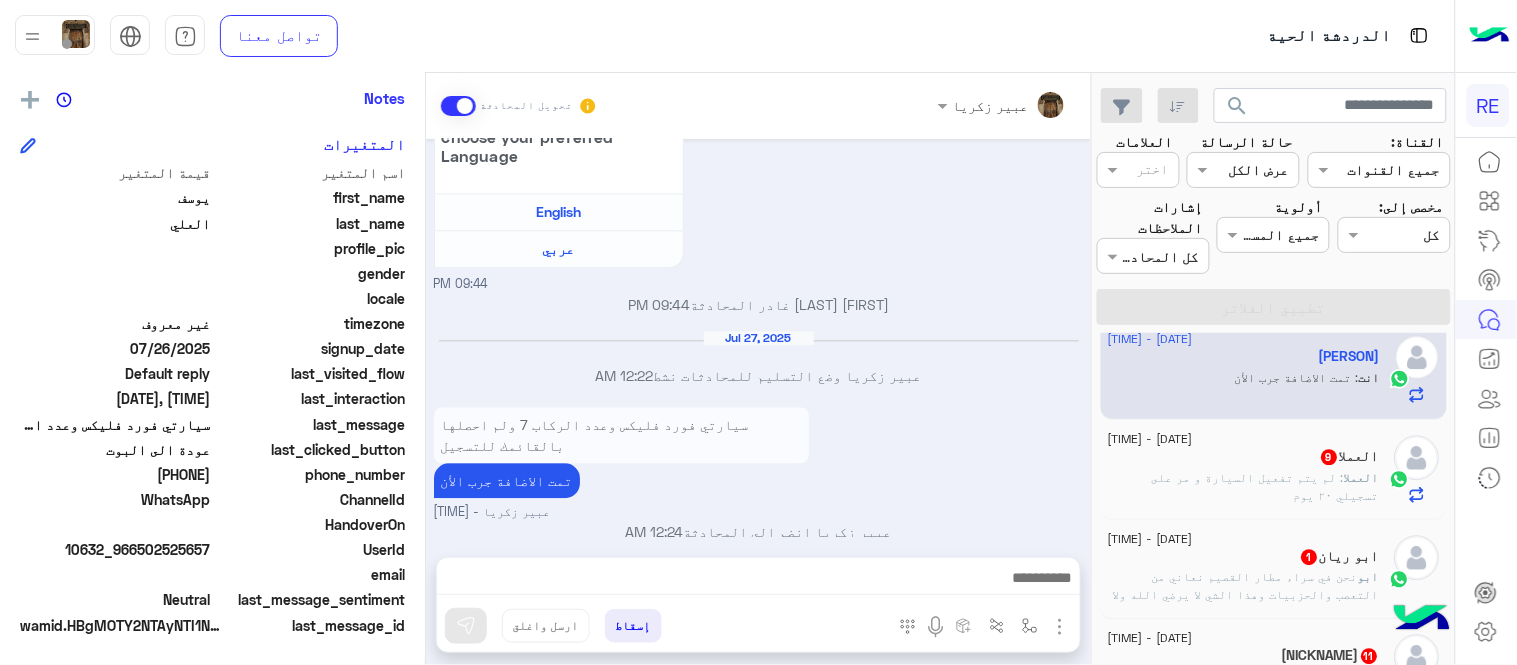 scroll, scrollTop: 1328, scrollLeft: 0, axis: vertical 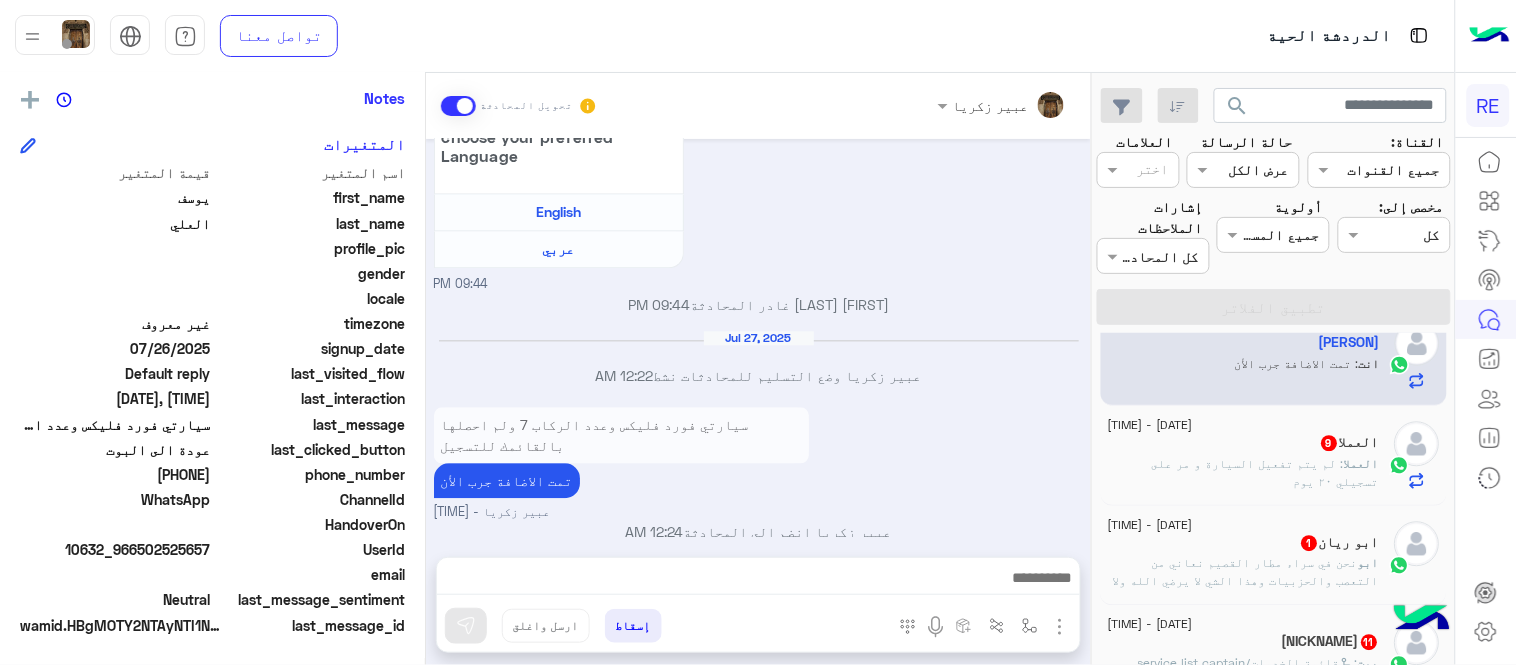 click on ": لم يتم تفعيل السيارة و مر على تسجيلي ٢٠ يوم" 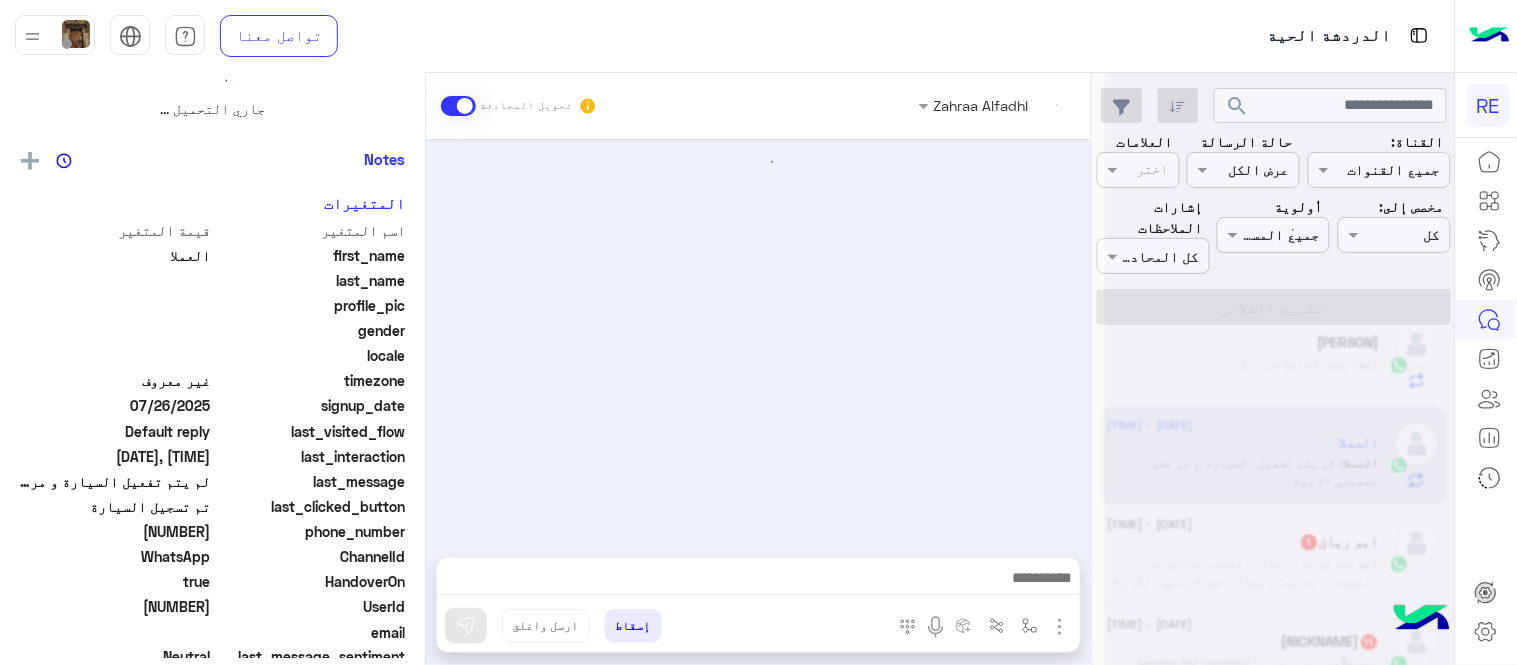 scroll, scrollTop: 0, scrollLeft: 0, axis: both 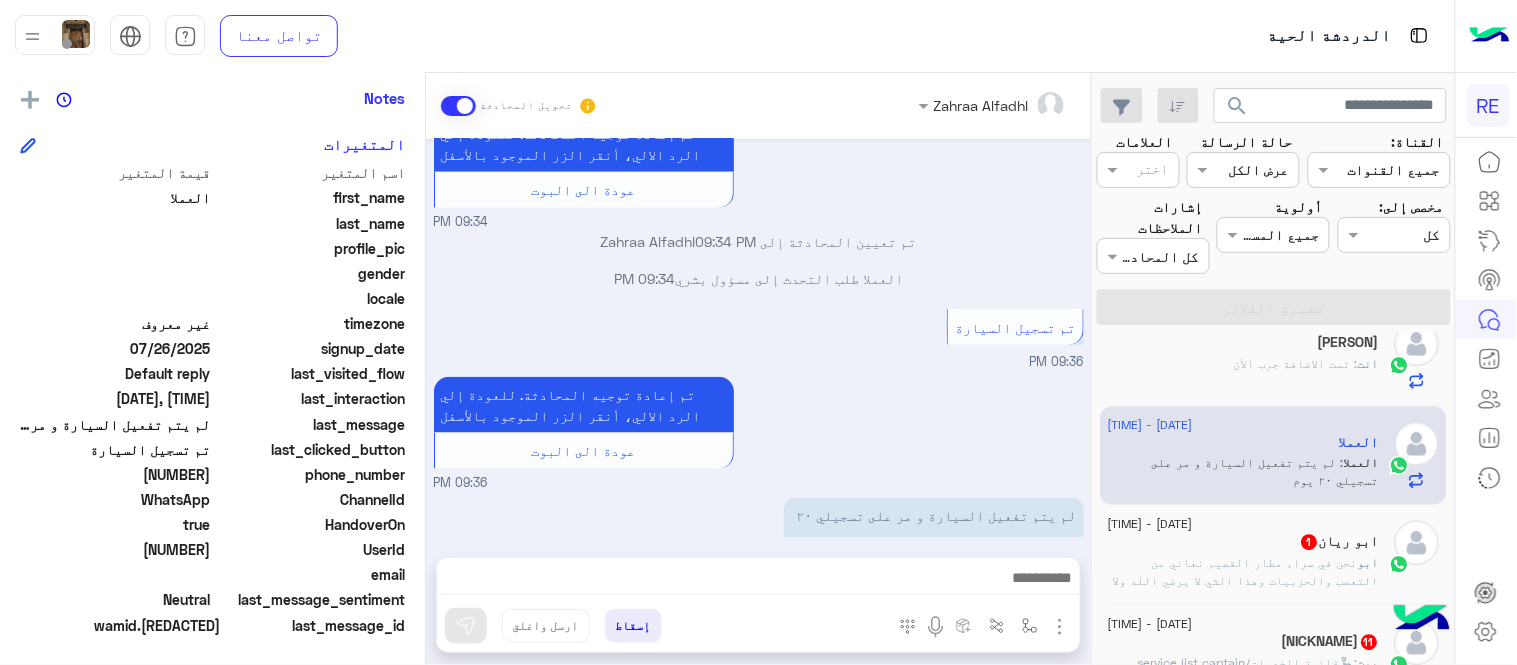 drag, startPoint x: 143, startPoint y: 468, endPoint x: 213, endPoint y: 475, distance: 70.34913 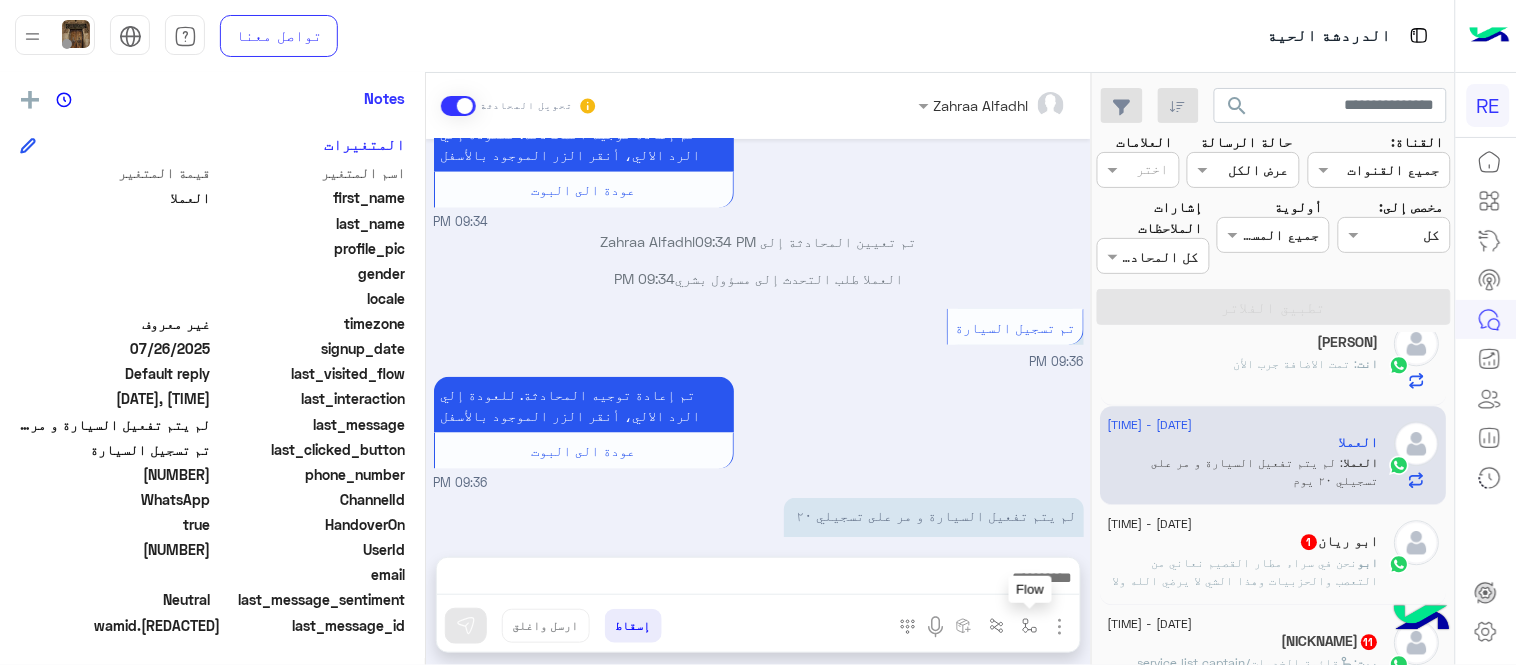 click at bounding box center [1030, 626] 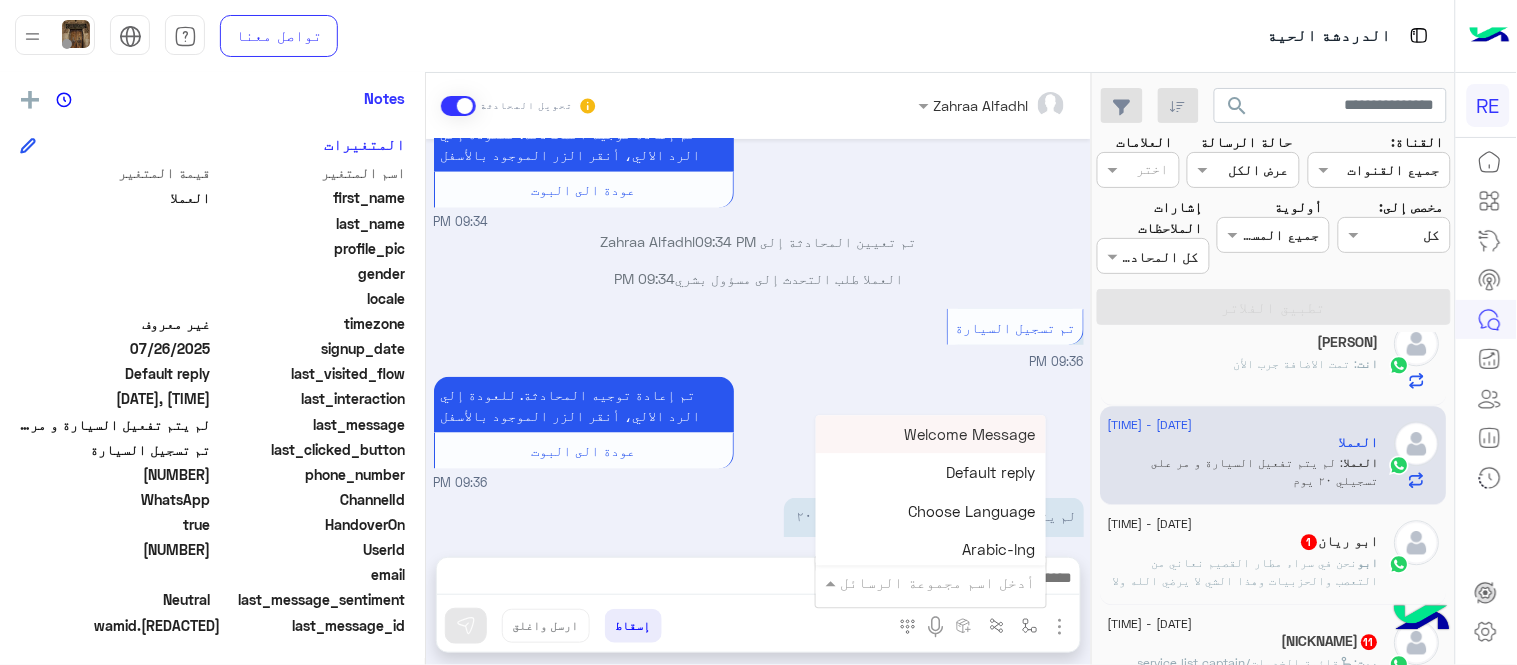 click at bounding box center (959, 582) 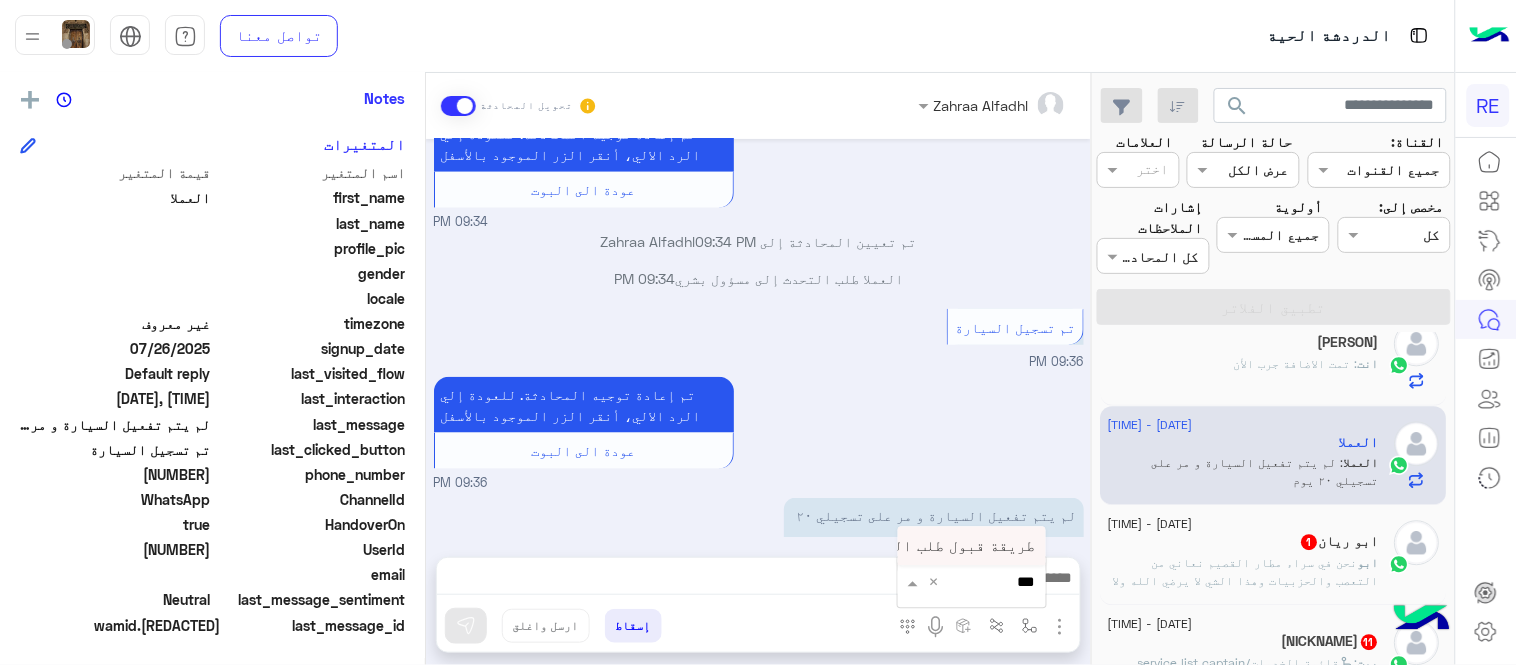 type on "****" 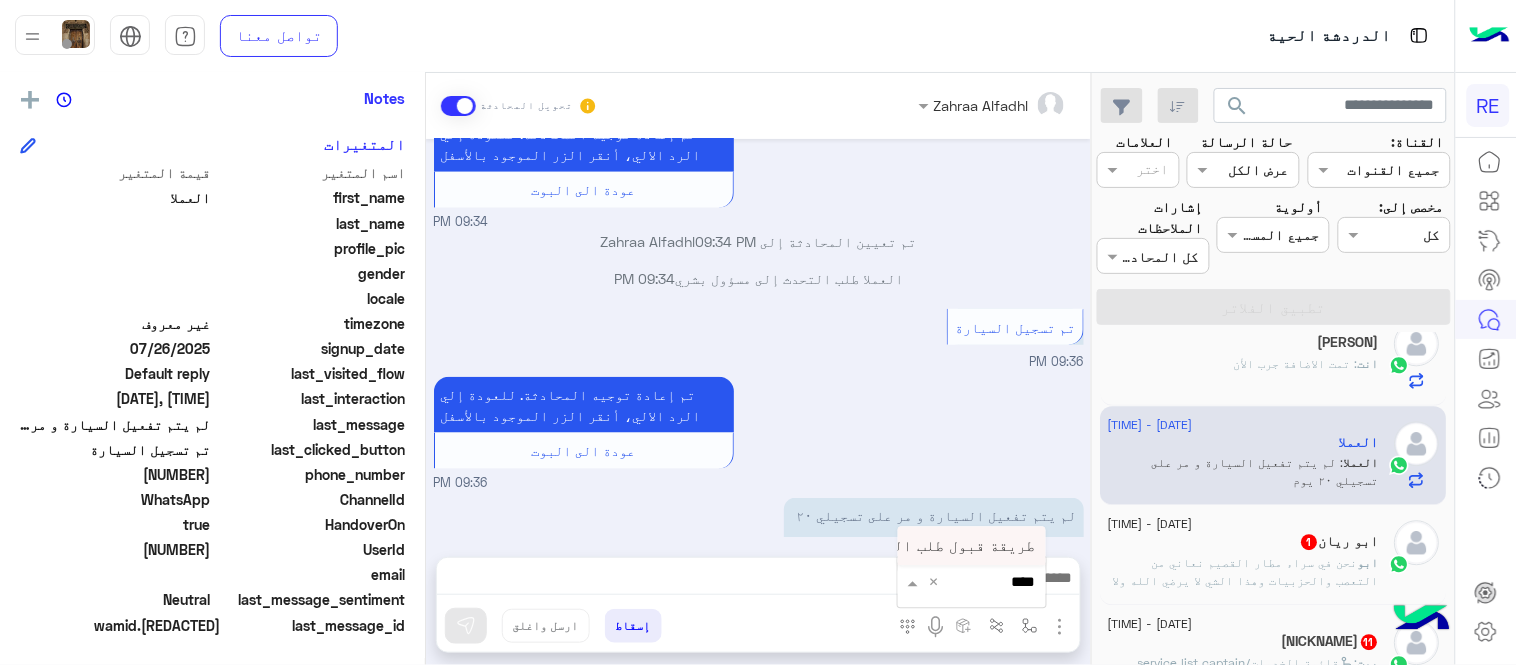 click on "طريقة قبول طلب التحقق تفعيل ابشر ككابتن" at bounding box center (972, 546) 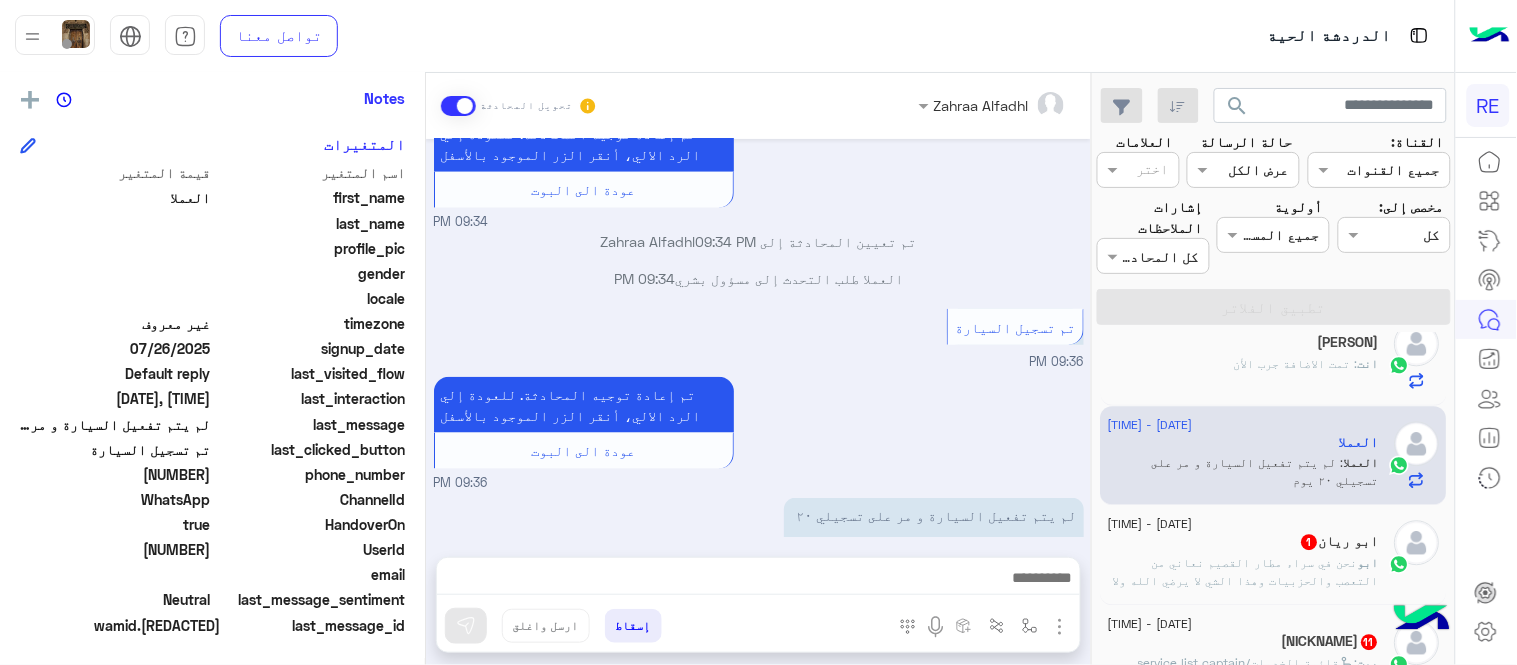 type on "**********" 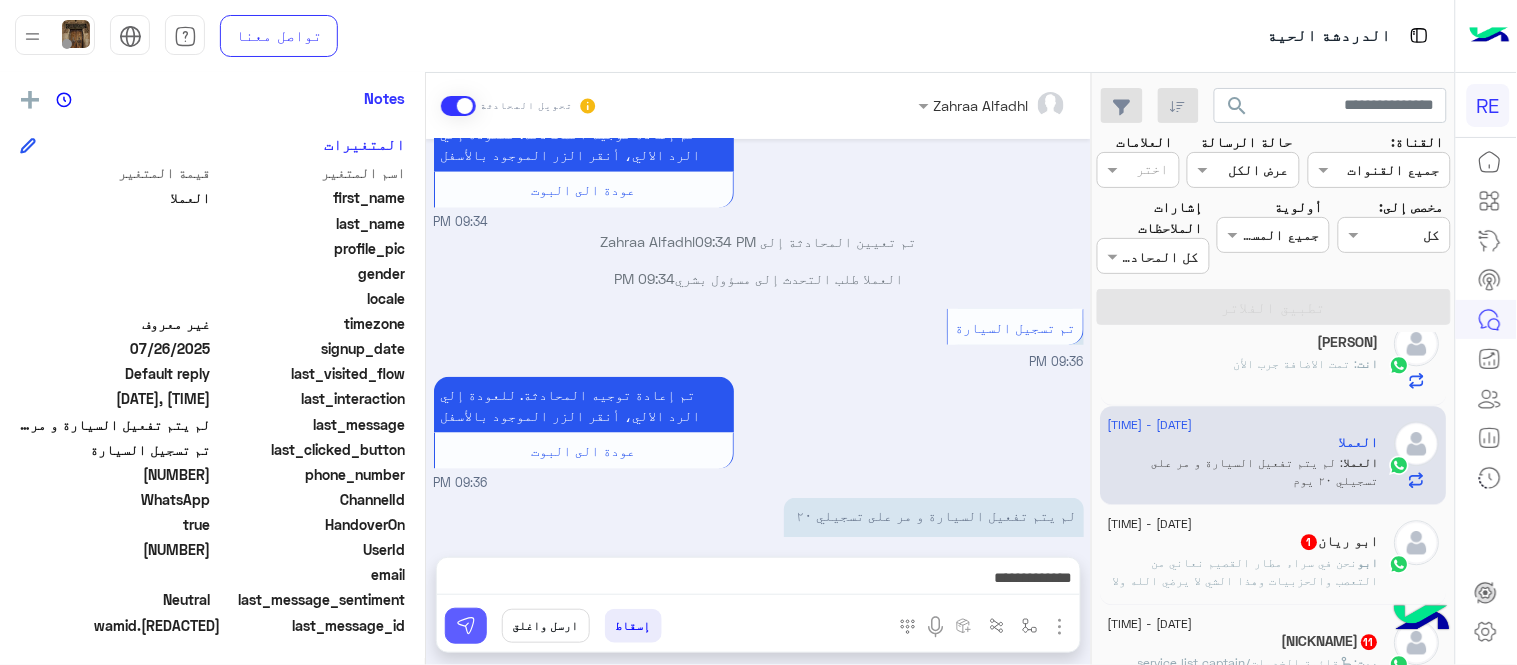 click at bounding box center (466, 626) 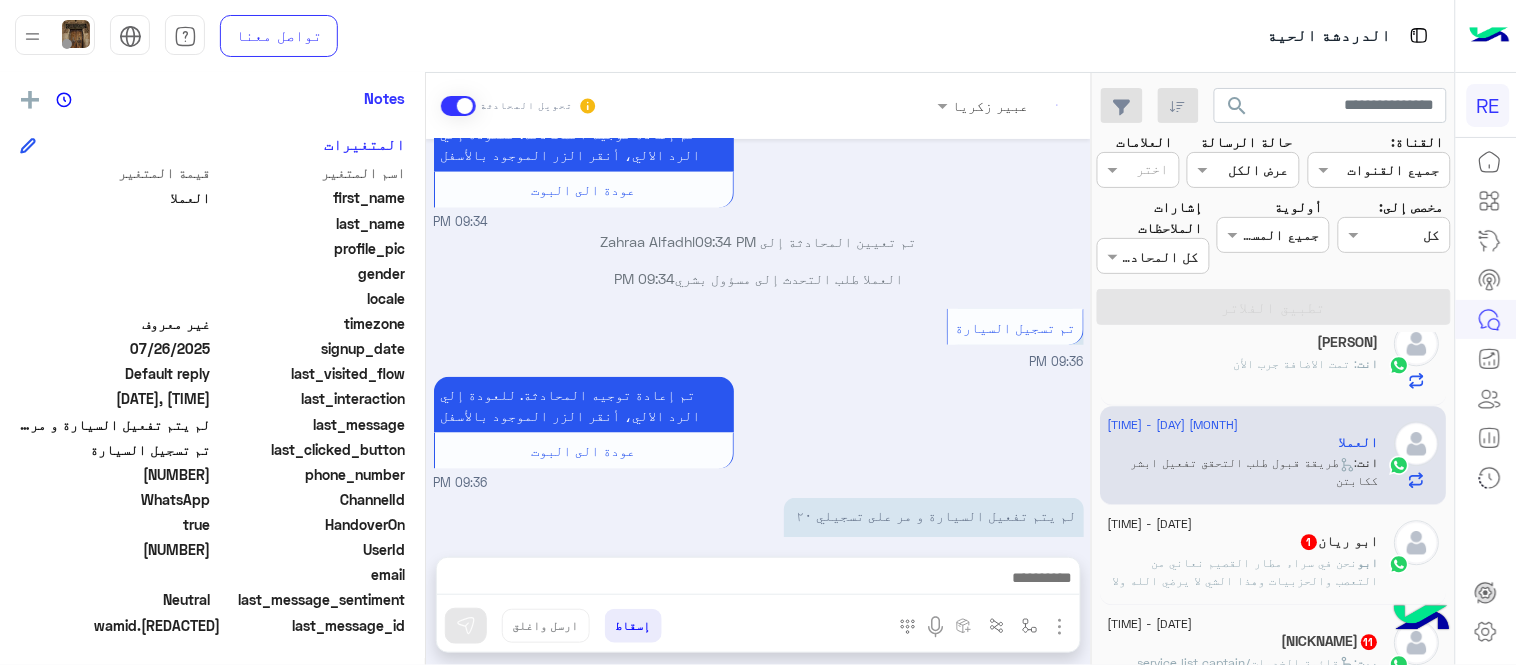 scroll, scrollTop: 667, scrollLeft: 0, axis: vertical 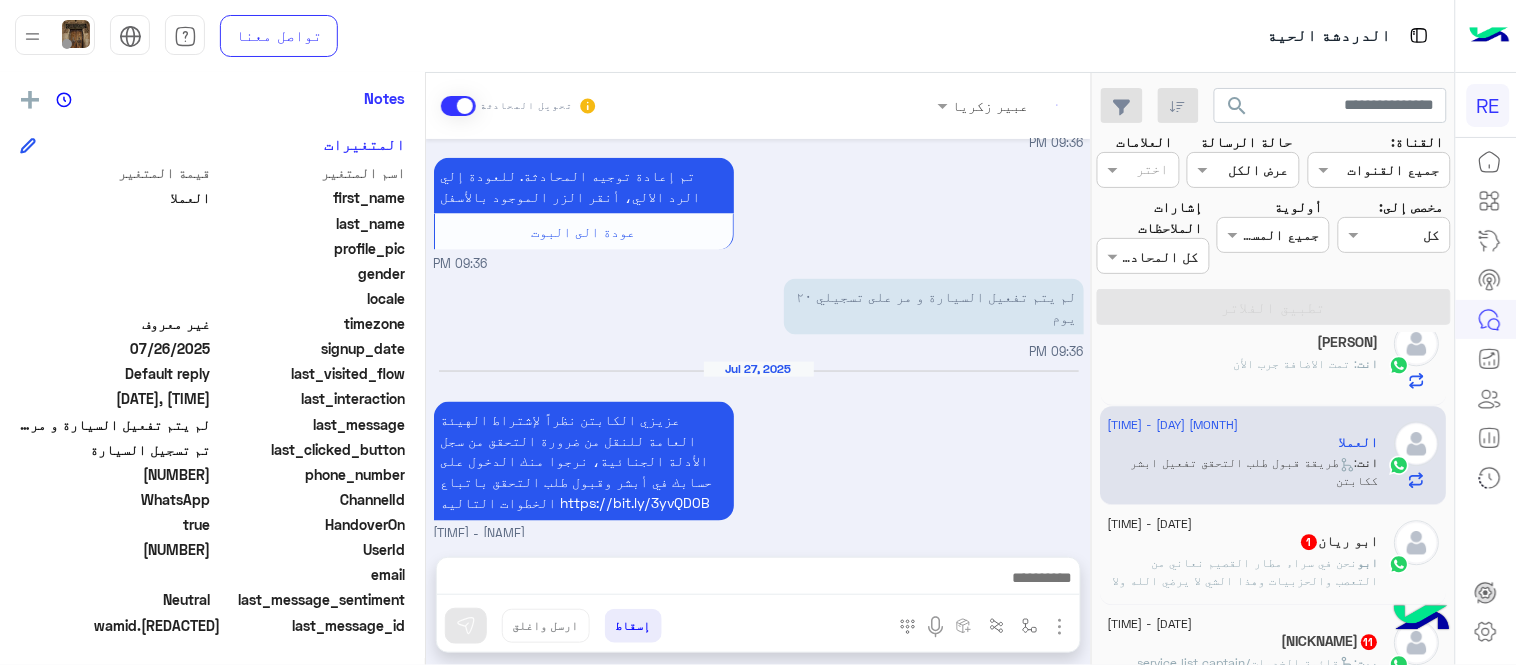 click on "نحن في سراء مطار القصيم نعاني من التعصب والحزبيات وهذا الشي لا يرضي الله ولا المسؤولين في الدوله ولا في الشركه نرجو من المسؤول عن هذا بحل المشكله؟؟" 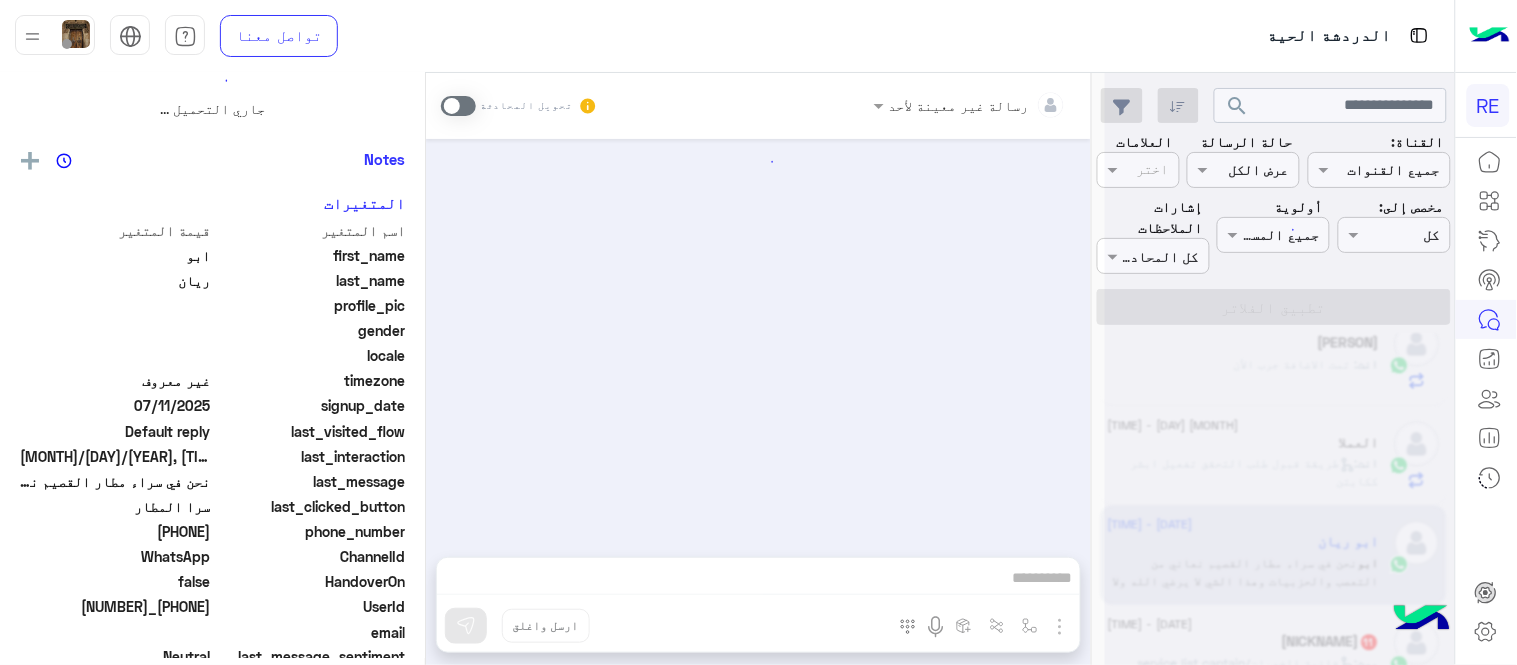 scroll, scrollTop: 0, scrollLeft: 0, axis: both 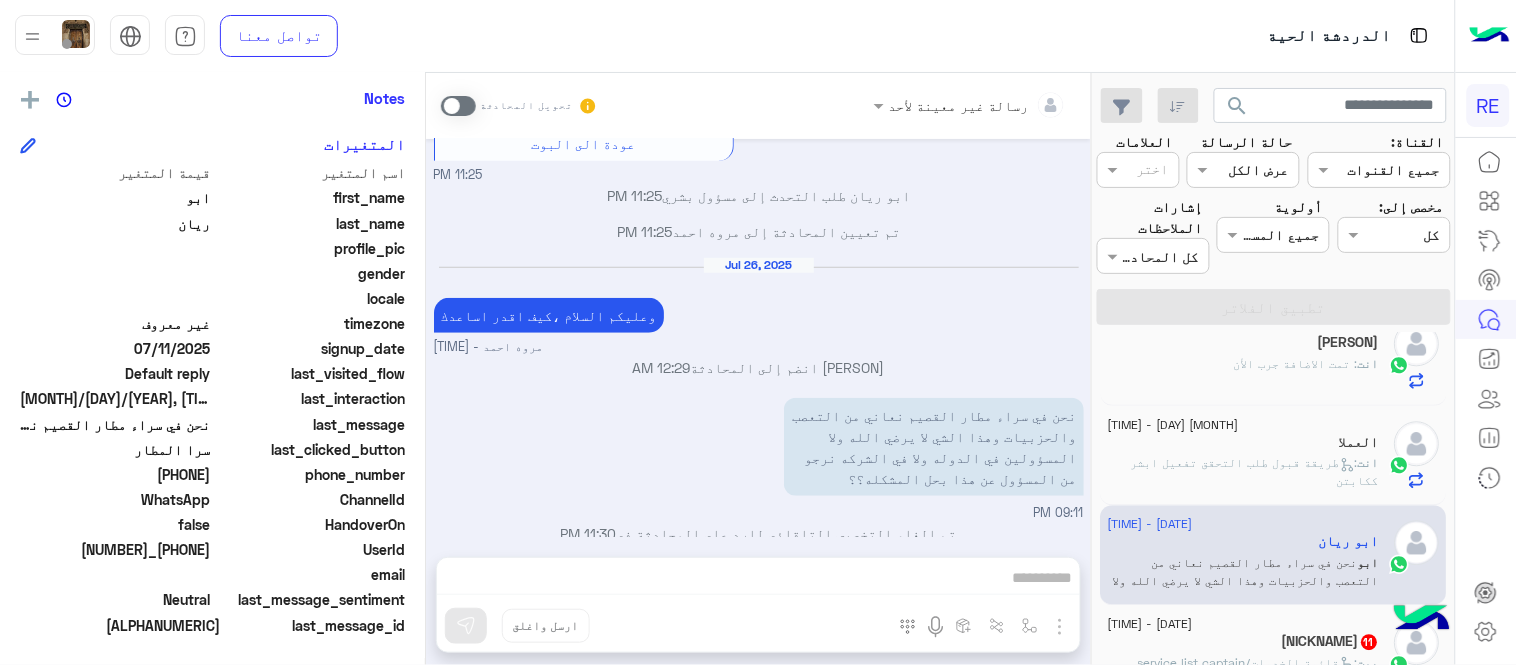 click on "رسالة غير معينة لأحد تحويل المحادثة     [DATE]   عندنا مشكله   [TIME]  سعدنا بتواصلك، نأمل منك توضيح استفسارك أكثر    [TIME]  نبيلها حل   [TIME]  تم إعادة توجيه المحادثة. للعودة إلي الرد الالي، أنقر الزر الموجود بالأسفل  عودة الى البوت     [TIME]   ابو ريان طلب التحدث إلى مسؤول بشري   [TIME]       تم تعيين المحادثة إلى مروه احمد   [TIME]       [DATE]  وعليكم السلام ،كيف اقدر اساعدك  مروه احمد -  [TIME]   مروه احمد انضم إلى المحادثة   [TIME]      نحن في سراء مطار القصيم نعاني من التعصب والحزبيات وهذا الشي لا يرضي الله ولا المسؤولين في الدوله ولا في الشركه نرجو من المسؤول عن هذا بحل المشكله؟؟  [TIME]" at bounding box center [758, 373] 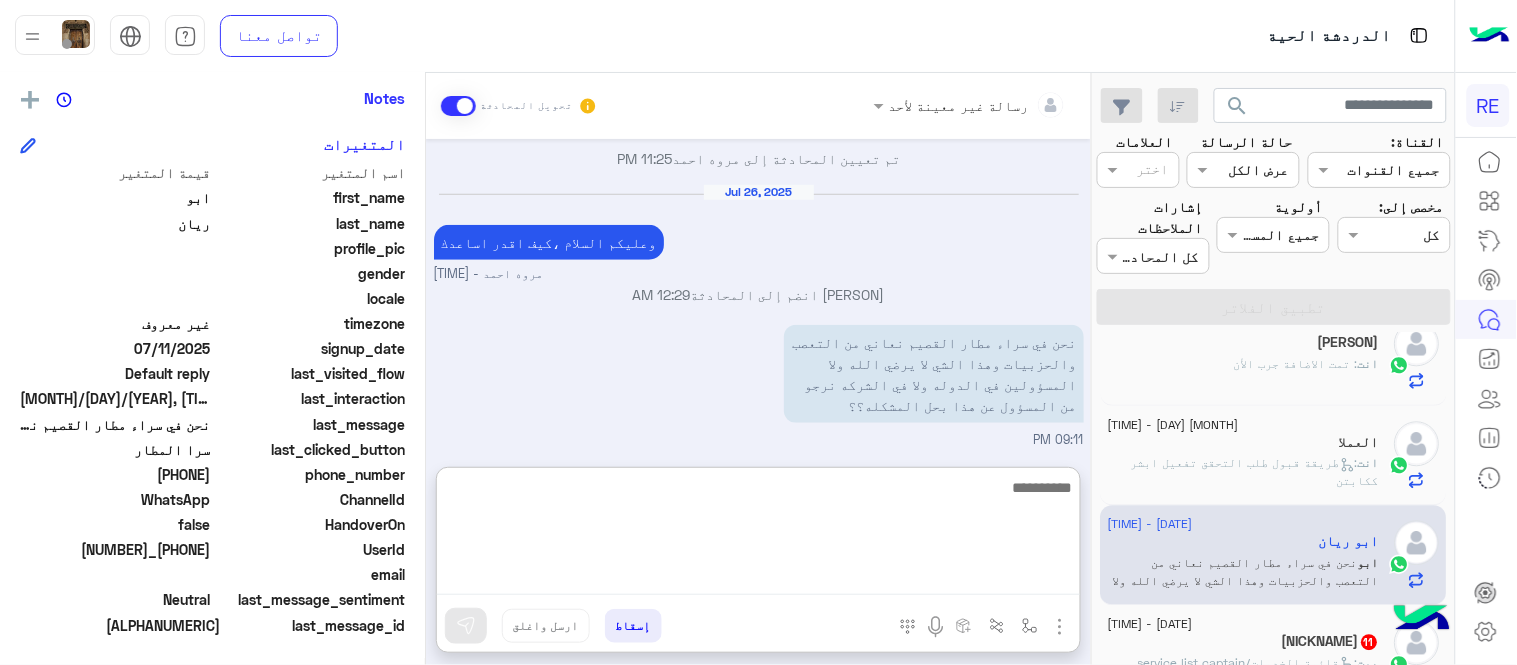 click at bounding box center [758, 535] 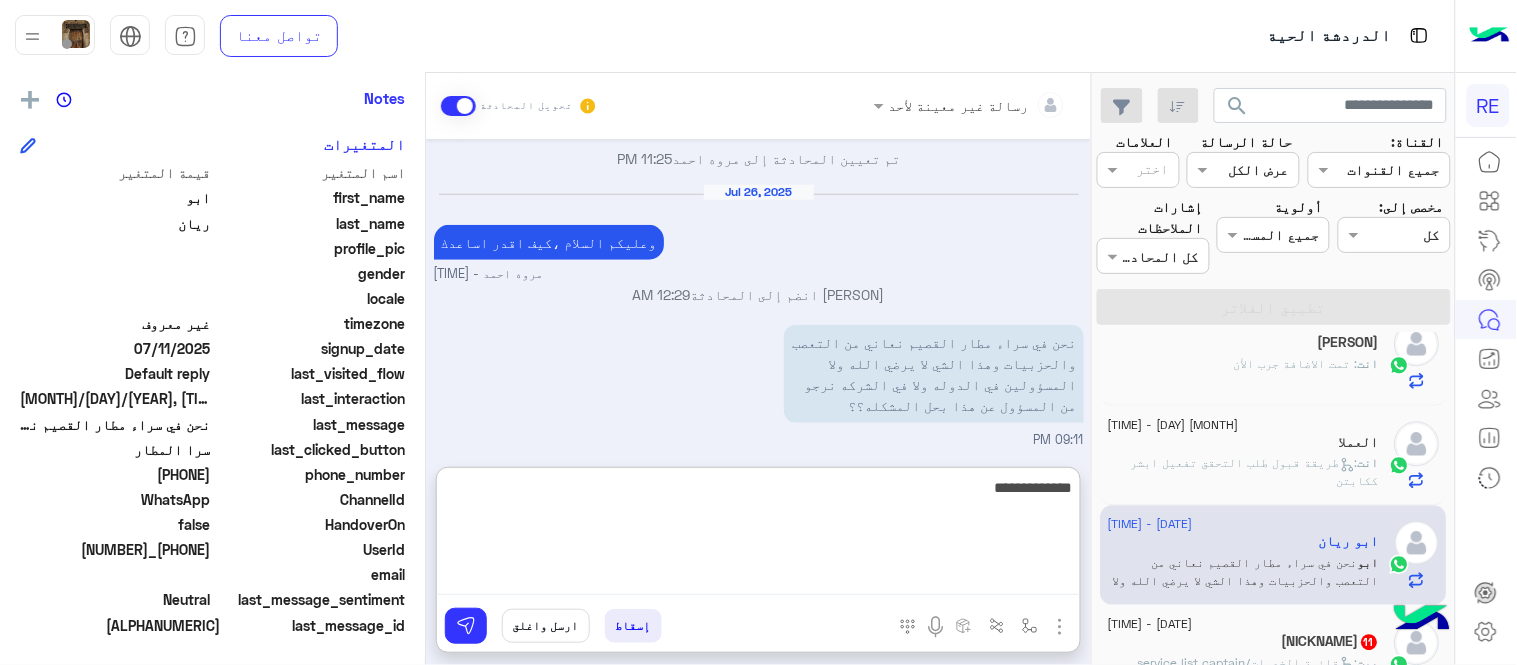 type on "**********" 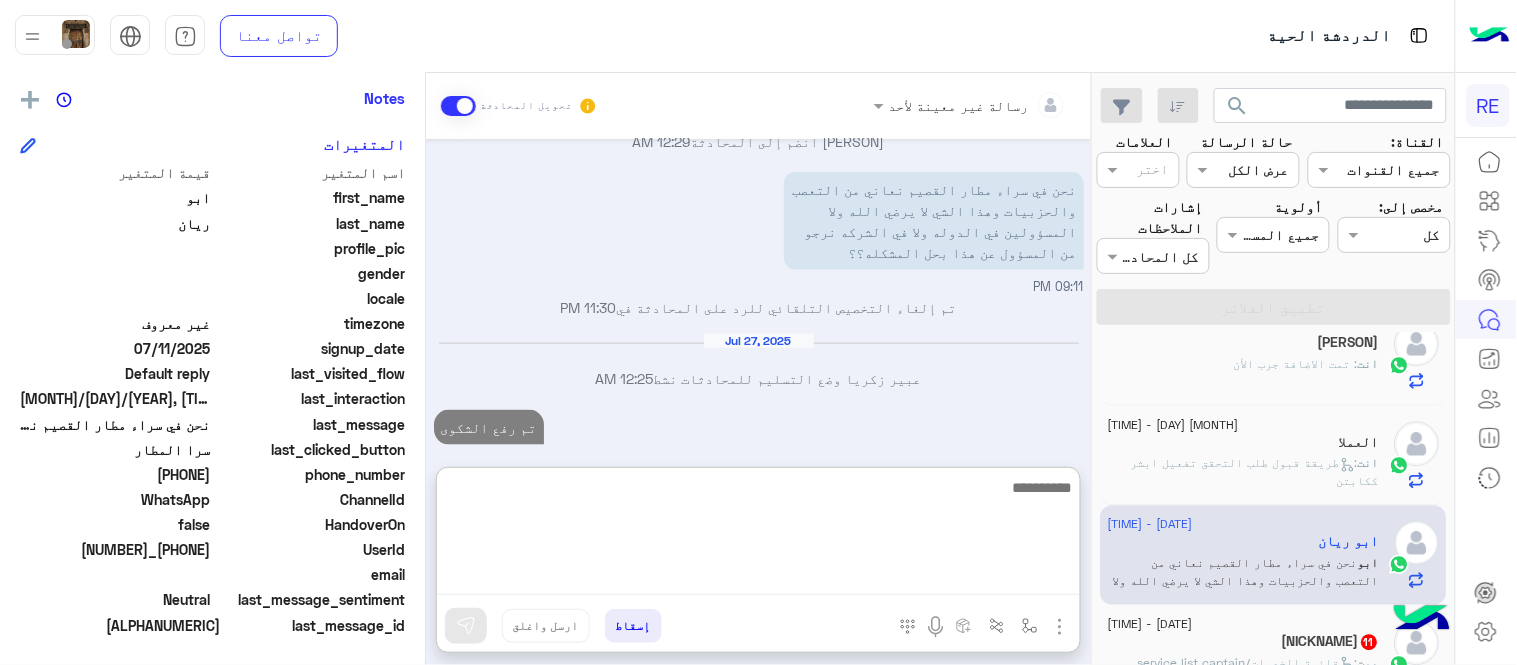 scroll, scrollTop: 591, scrollLeft: 0, axis: vertical 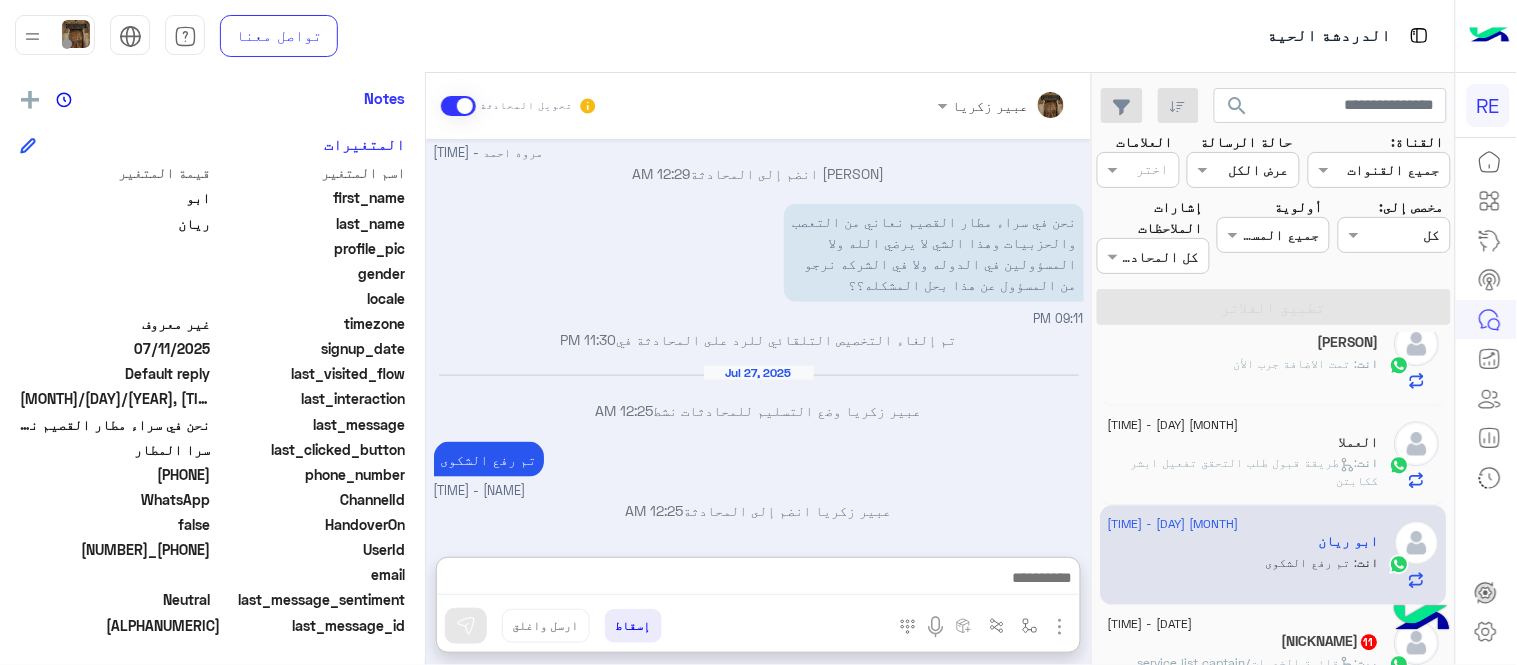 click on "[MONTH] [DAY], [YEAR]  عندنا مشكله   [TIME]  سعدنا بتواصلك، نأمل منك توضيح استفسارك أكثر    [TIME]  نبيلها حل   [TIME]  تم إعادة توجيه المحادثة. للعودة إلي الرد الالي، أنقر الزر الموجود بالأسفل  عودة الى البوت     [TIME]   ابو [NAME] طلب التحدث إلى مسؤول بشري   [TIME]       تم تعيين المحادثة إلى [NAME][NAME]   [TIME]       [MONTH] [DAY], [YEAR]  وعليكم السلام ،كيف اقدر اساعدك  [NAME][NAME] -  [TIME]   [NAME][NAME] انضم إلى المحادثة   [TIME]      نحن في سراء مطار القصيم نعاني من التعصب والحزبيات وهذا الشي لا يرضي الله ولا المسؤولين في الدوله ولا في الشركه نرجو من المسؤول عن هذا بحل المشكله؟؟   [TIME]  [TIME]       [MONTH] [DAY], [YEAR]   [TIME]       [TIME]" at bounding box center (758, 338) 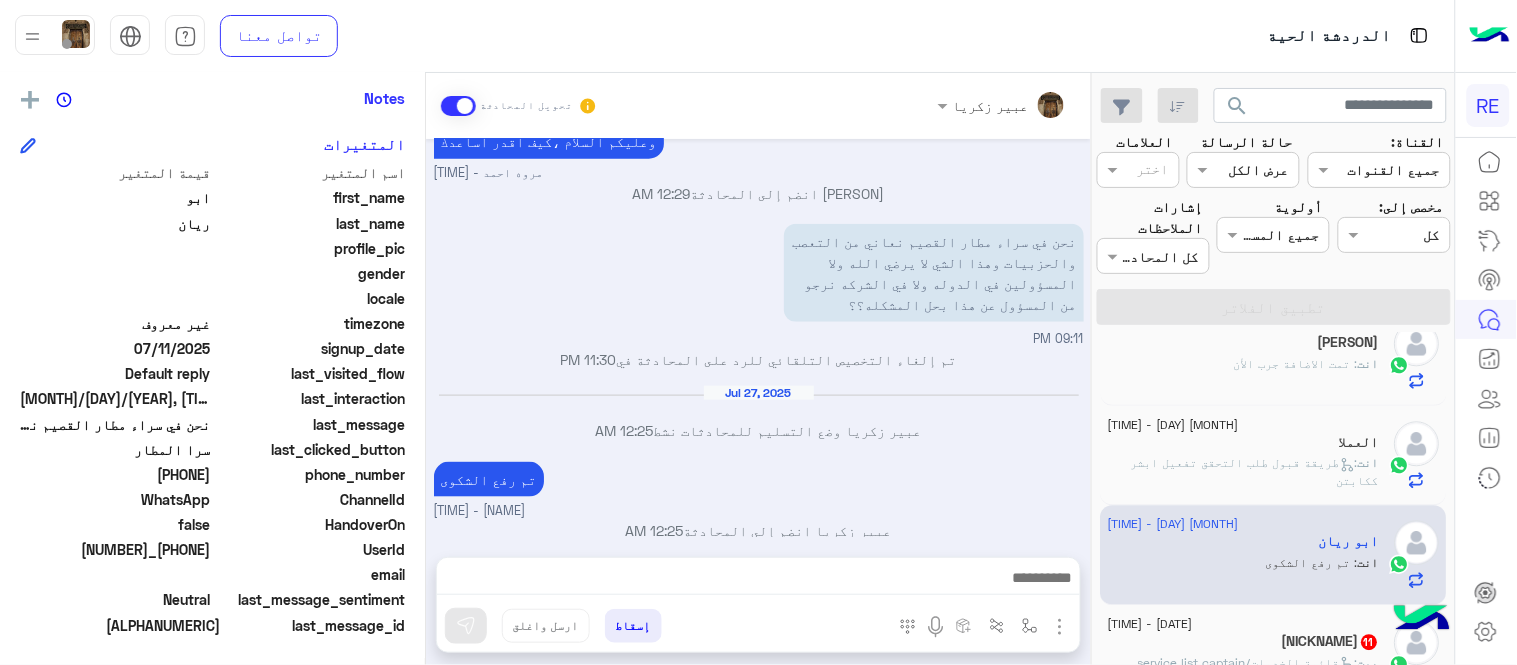 scroll, scrollTop: 501, scrollLeft: 0, axis: vertical 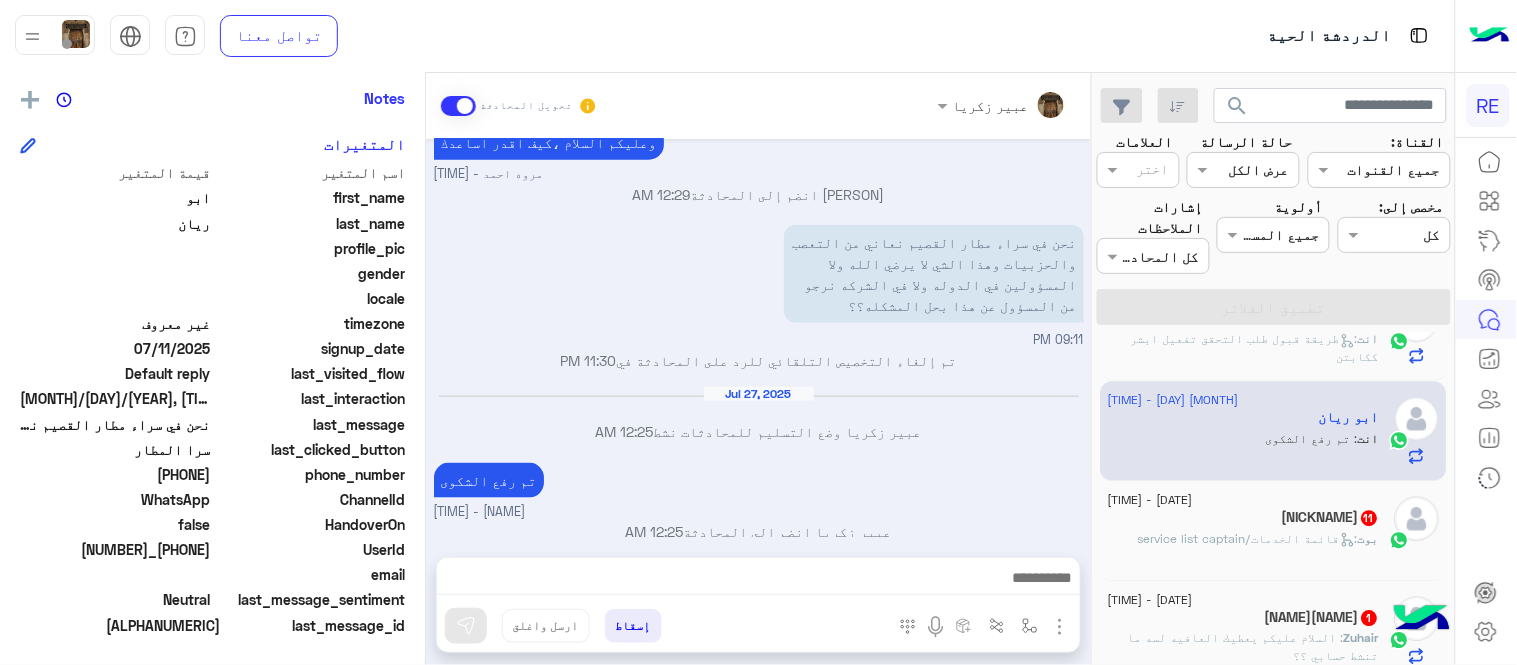 click on "[PERSON] 11" 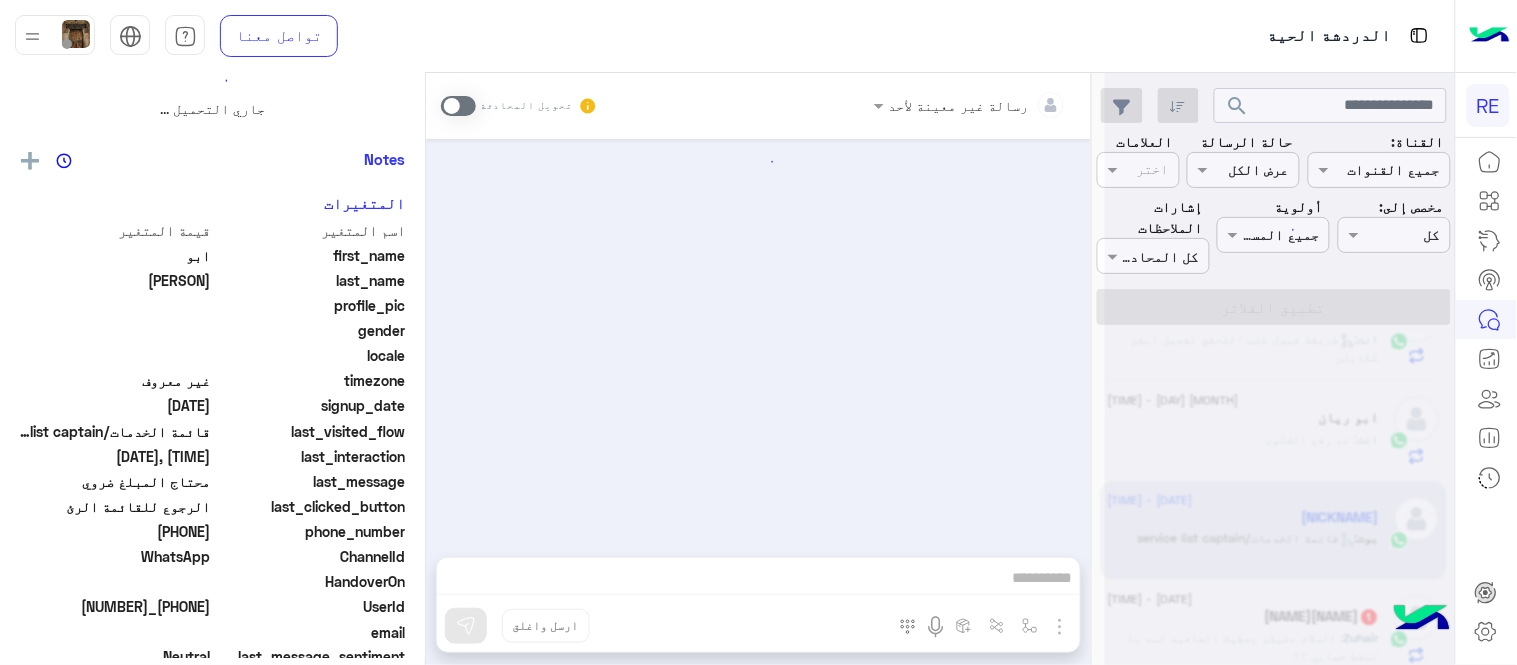 scroll, scrollTop: 0, scrollLeft: 0, axis: both 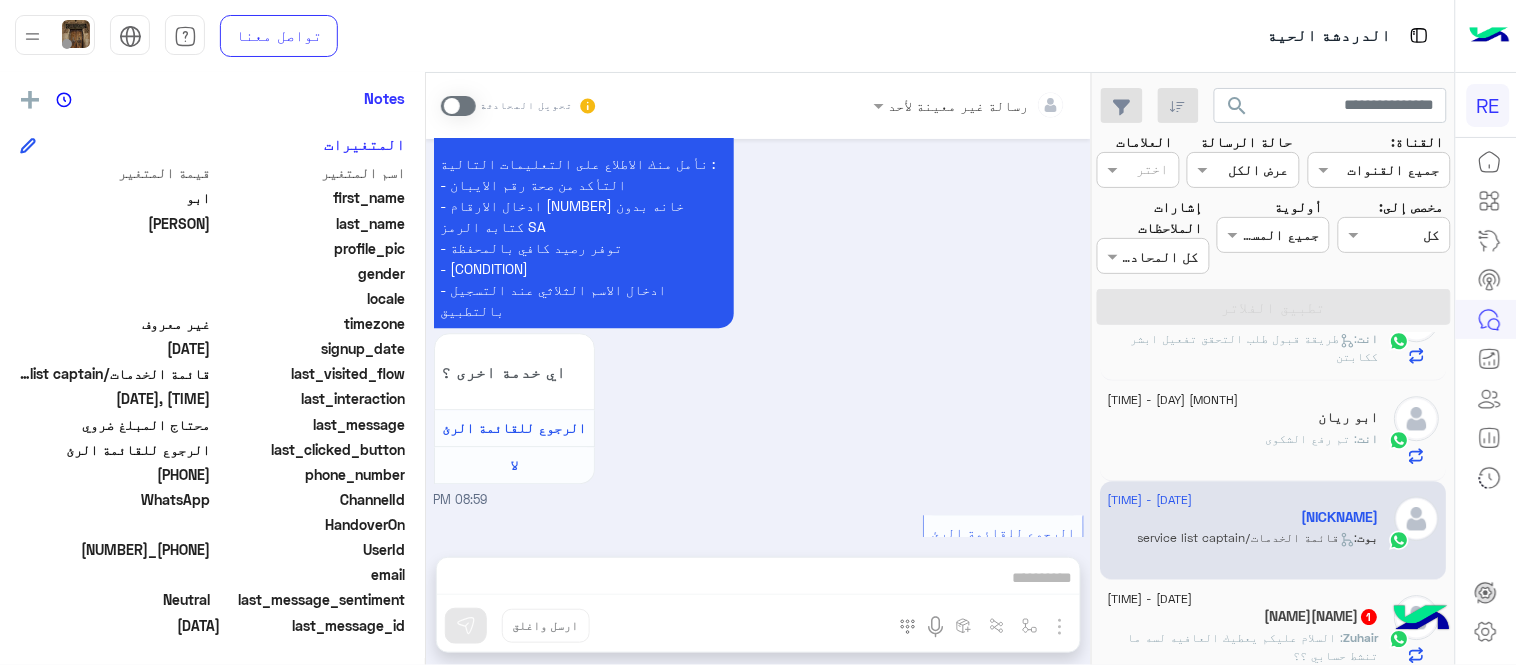 click at bounding box center [458, 106] 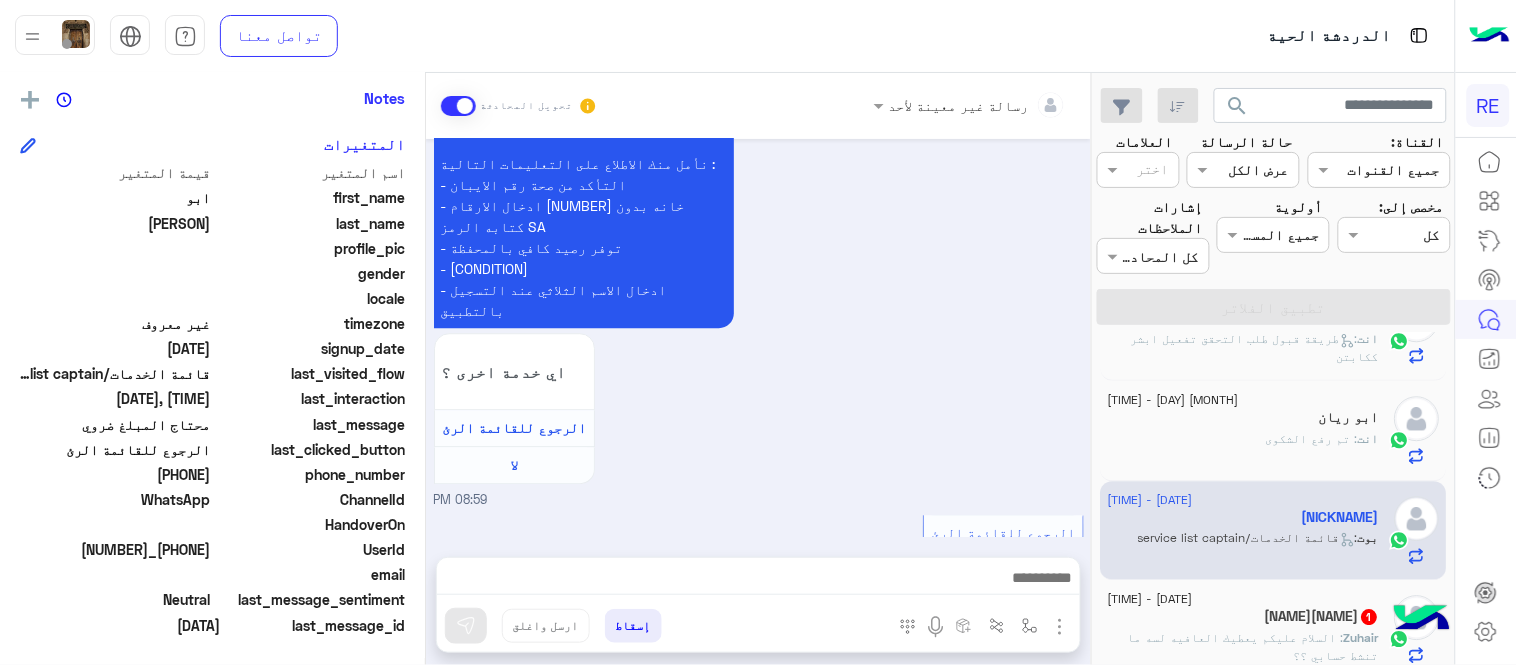 scroll, scrollTop: 1396, scrollLeft: 0, axis: vertical 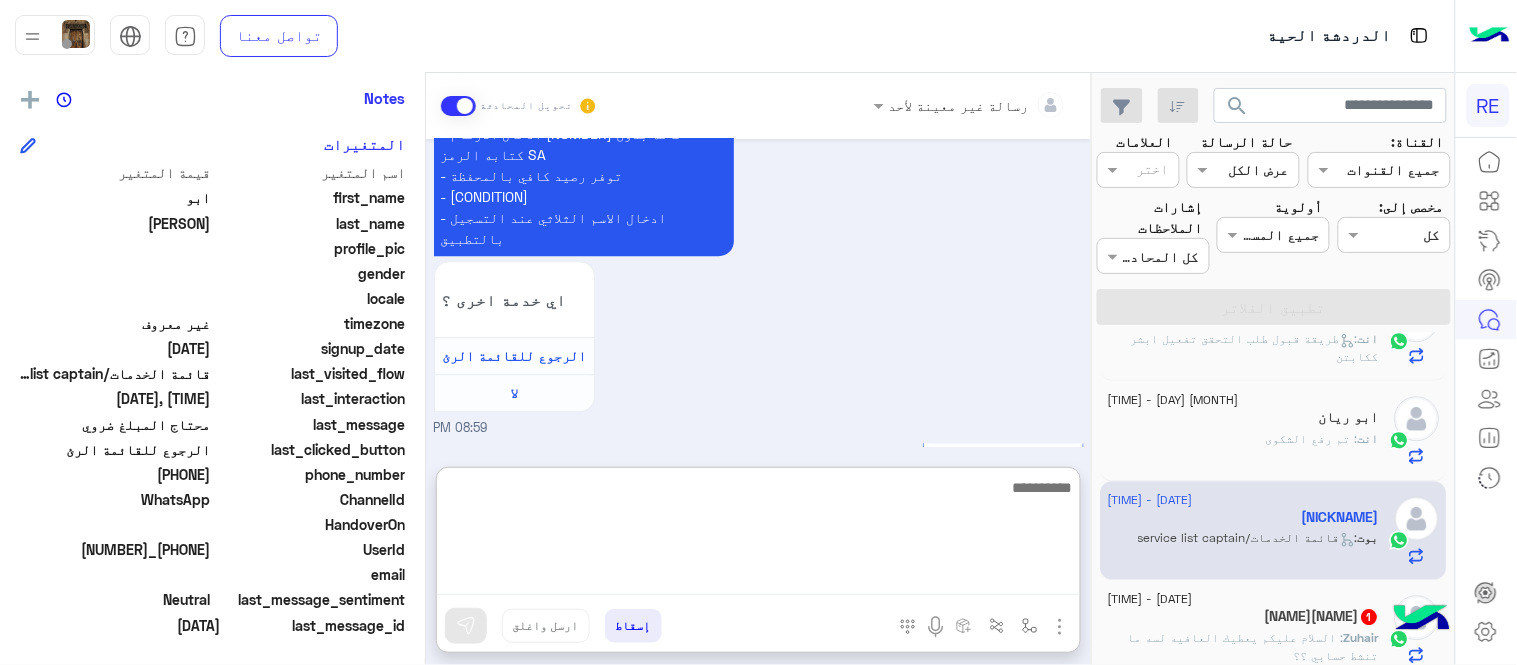 click at bounding box center (758, 535) 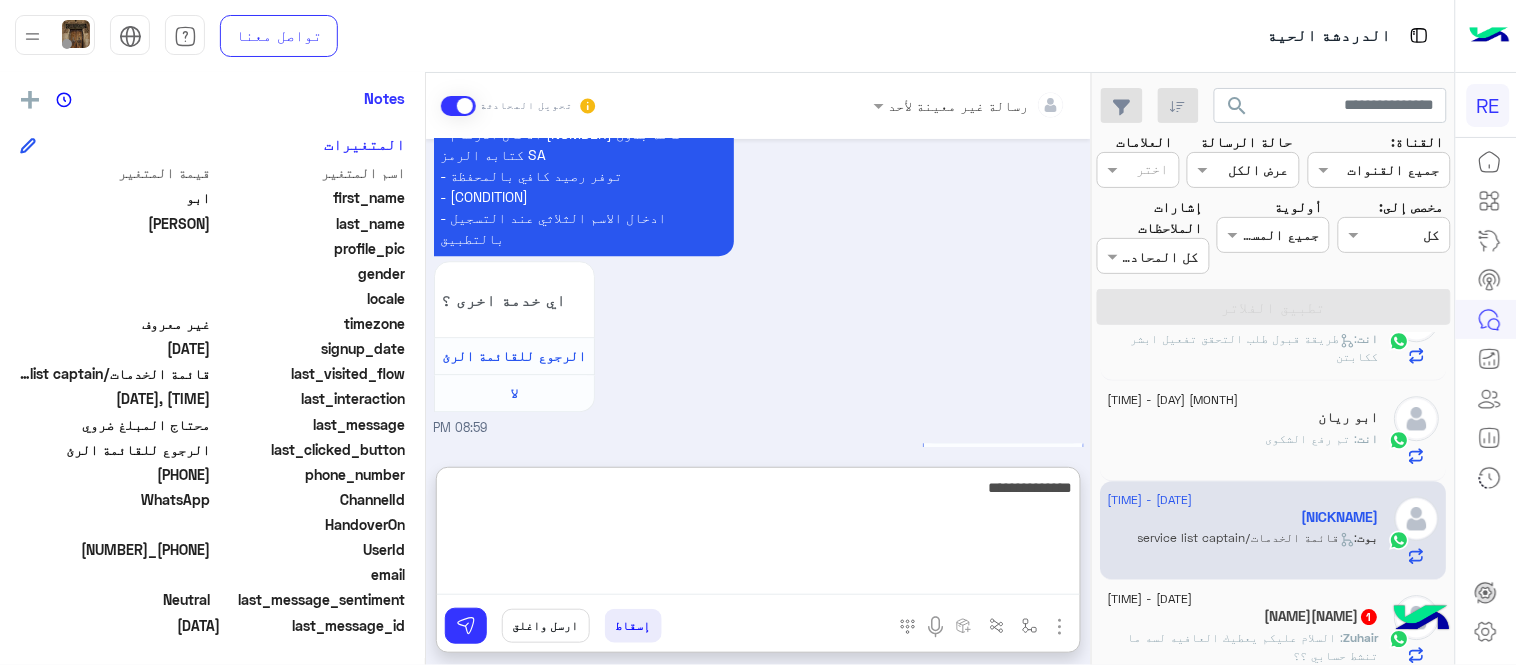 type on "**********" 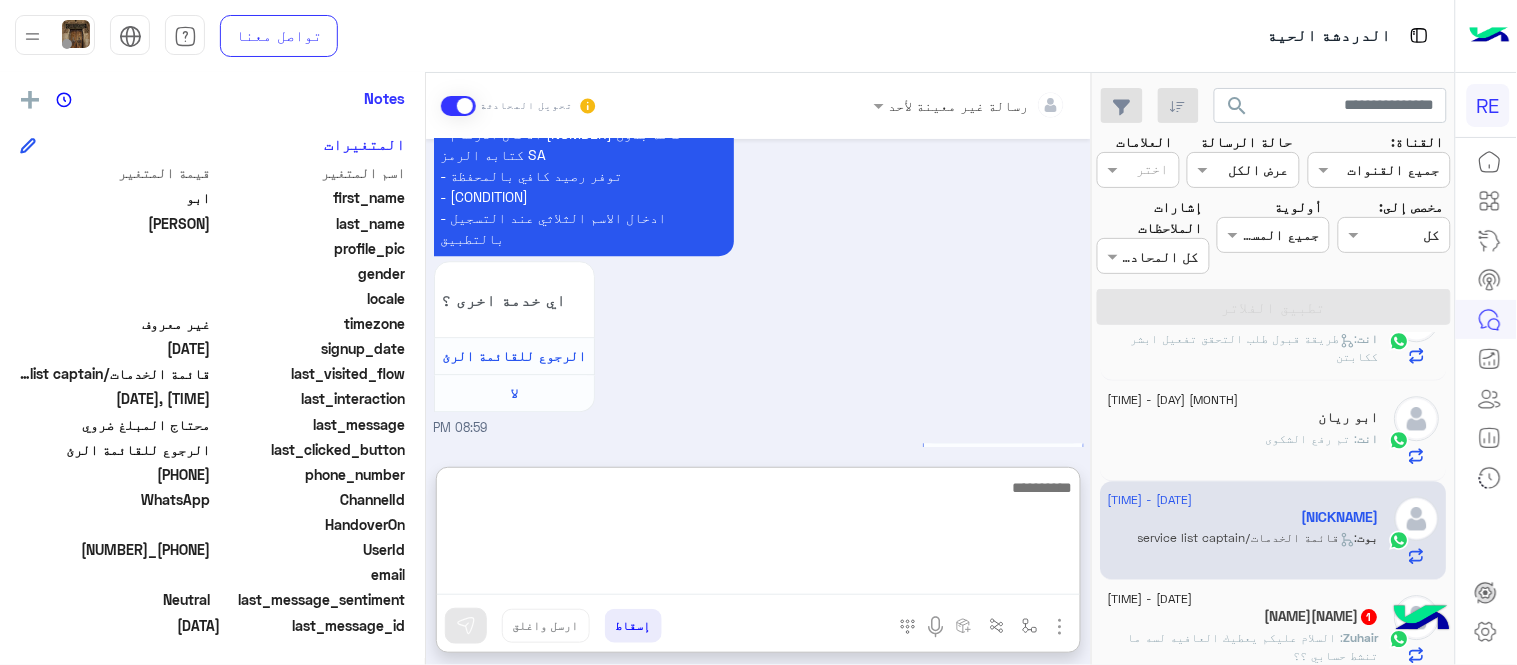 scroll, scrollTop: 1550, scrollLeft: 0, axis: vertical 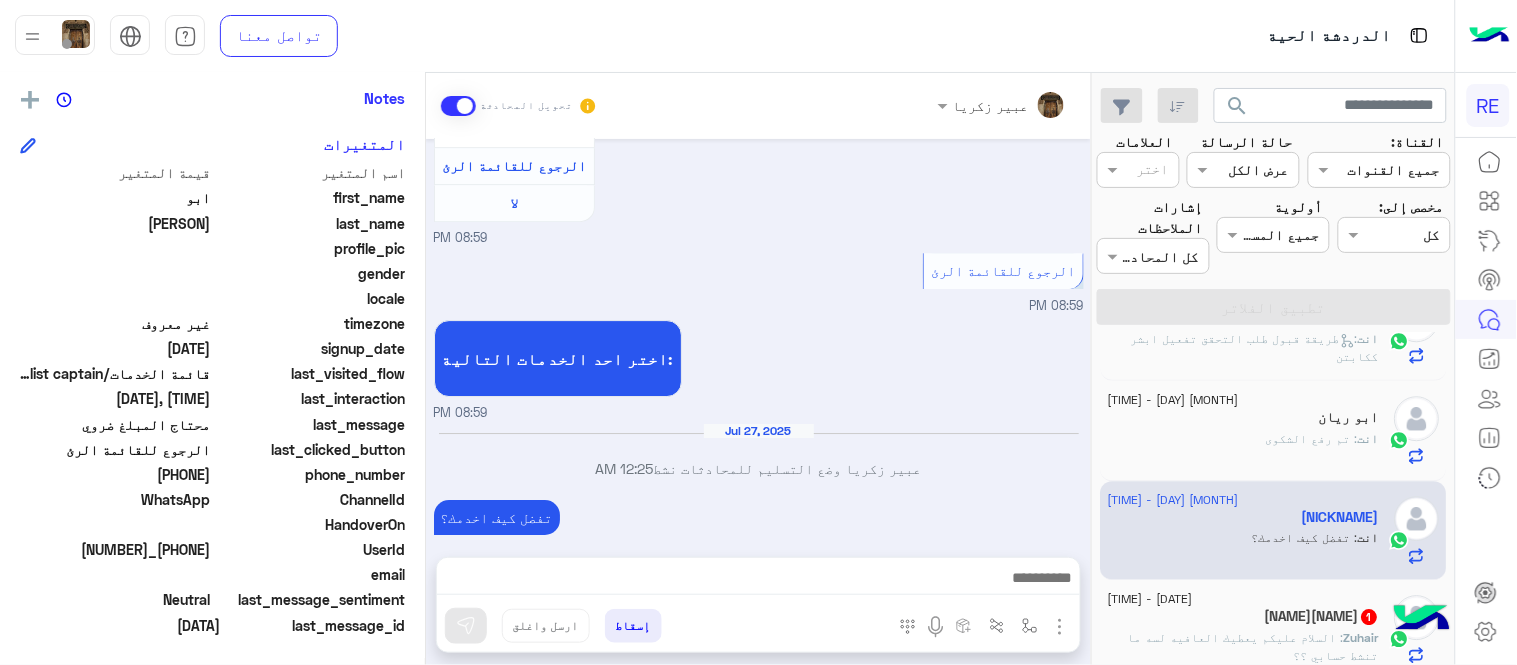 click on "[DATE]   سحب الرصيد    [TIME]  عزيزي الكابتن  بخصوص طلبات سحب الرصيد من المحفظة  حيث نبذل قصارى جهدنا لإجراء التحويل البنكي في نفس اليوم أو اليوم التالي ونظراً لأن عمليات التحويل تتم من حساب الشركة فإن عمليات التحويل مرتبطة مع فترة دوام البنوك من 9 إلى 3 عصراً من يوم الأحد إلى نهاية دوام الخميس. نأمل منك الاطلاع على التعليمات التالية :  - التأكد من صحة رقم الايبان  - ادخال الارقام 22 خانه بدون كتابه الرمز SA - توفر رصيد كافي بالمحفظة - مطابقة الاسم المسجل بالتطبيق مع الايبان - ادخال الاسم الثلاثي عند التسجيل بالتطبيق اي خدمة اخرى ؟  الرجوع للقائمة الرئ   لا     [TIME]   لا   لا" at bounding box center [758, 338] 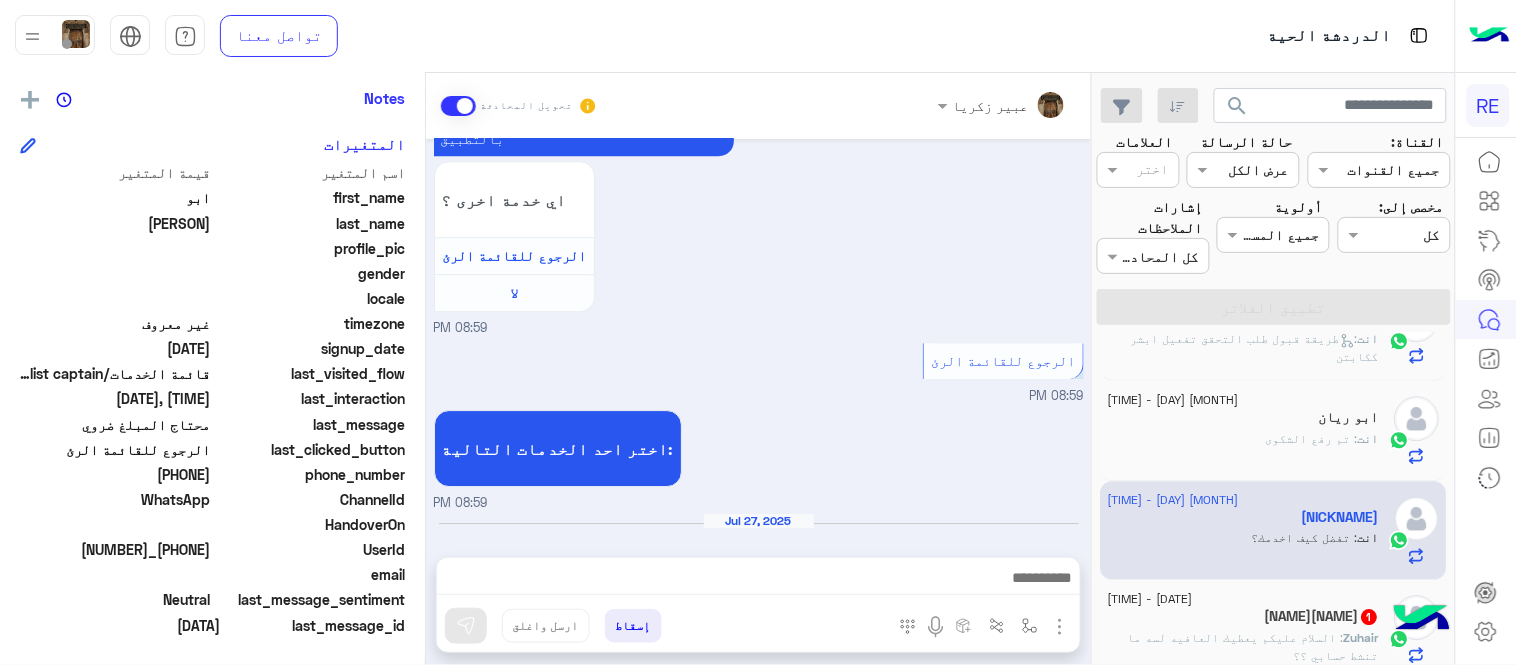 click on ": السلام عليكم
يعطيك العافيه لسه ما تنشط حسابي ؟؟" 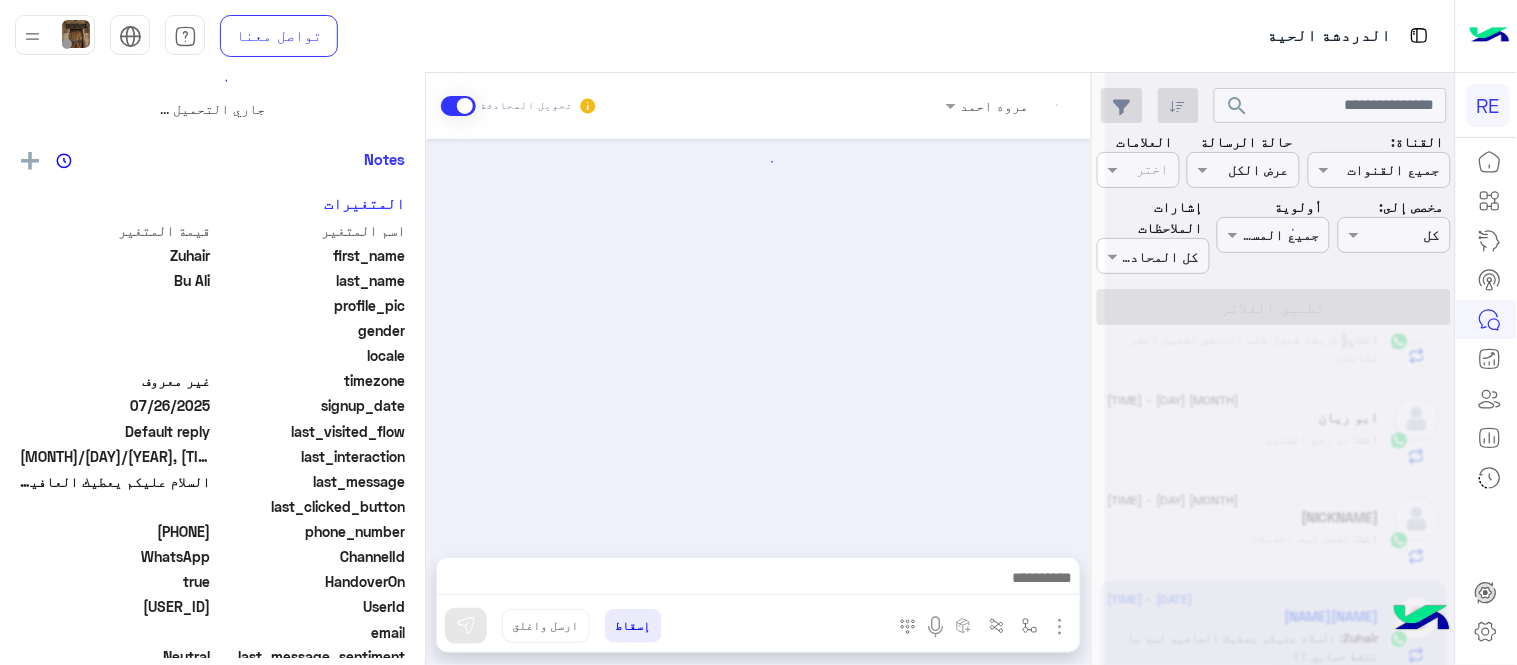 scroll, scrollTop: 0, scrollLeft: 0, axis: both 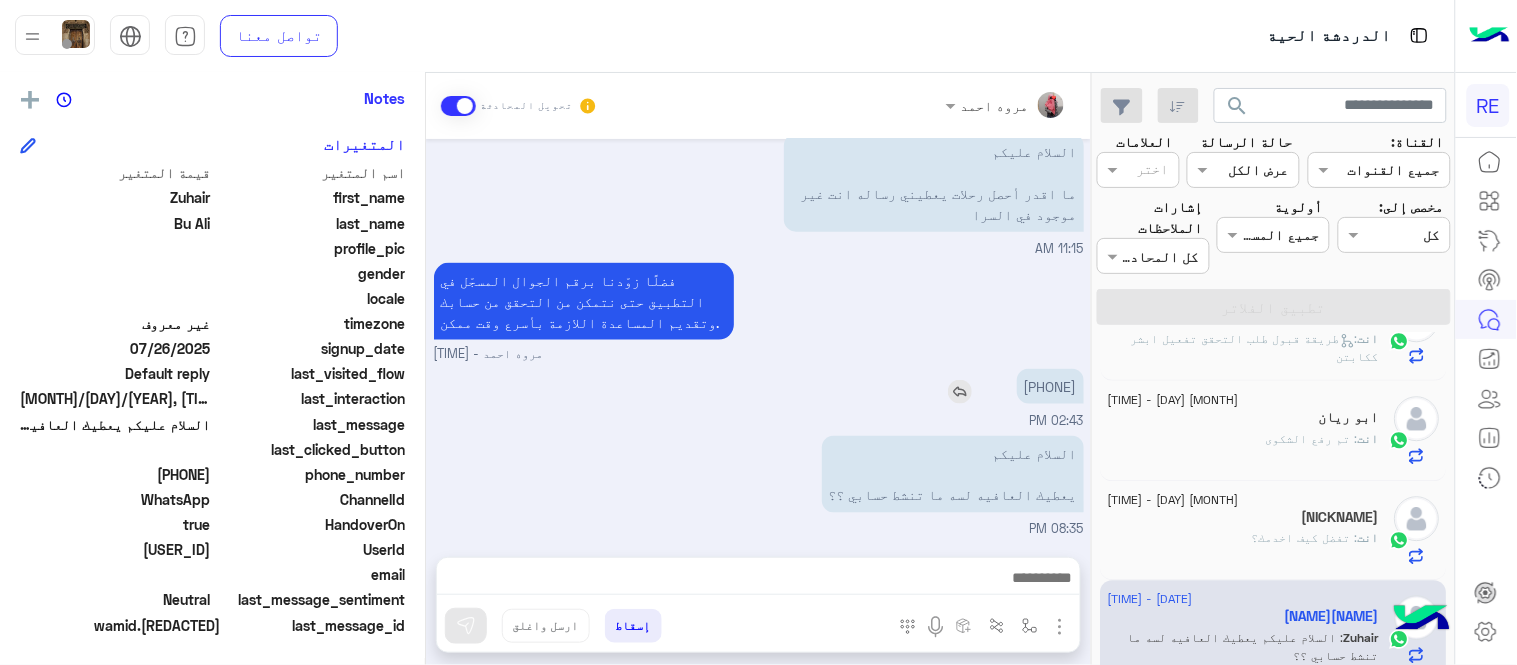 click on "[PHONE]" at bounding box center [1050, 386] 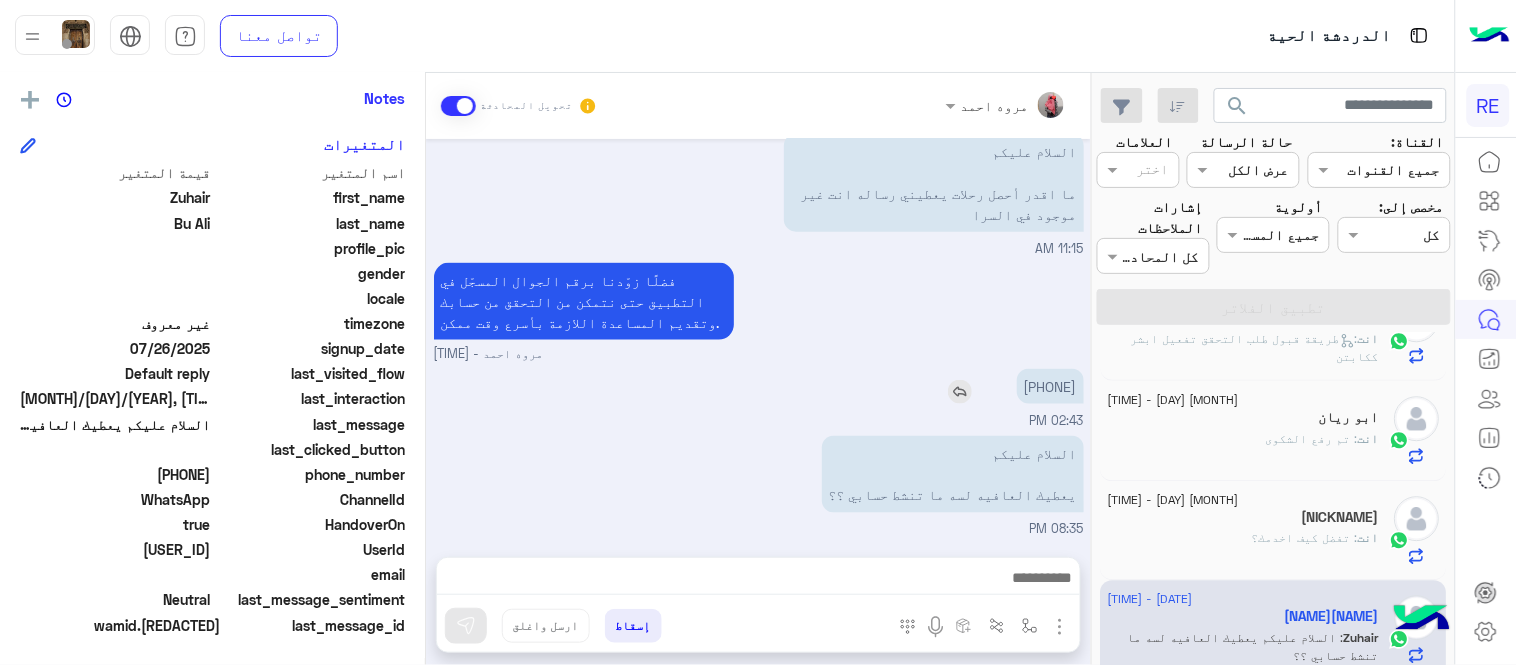 copy on "[PHONE]" 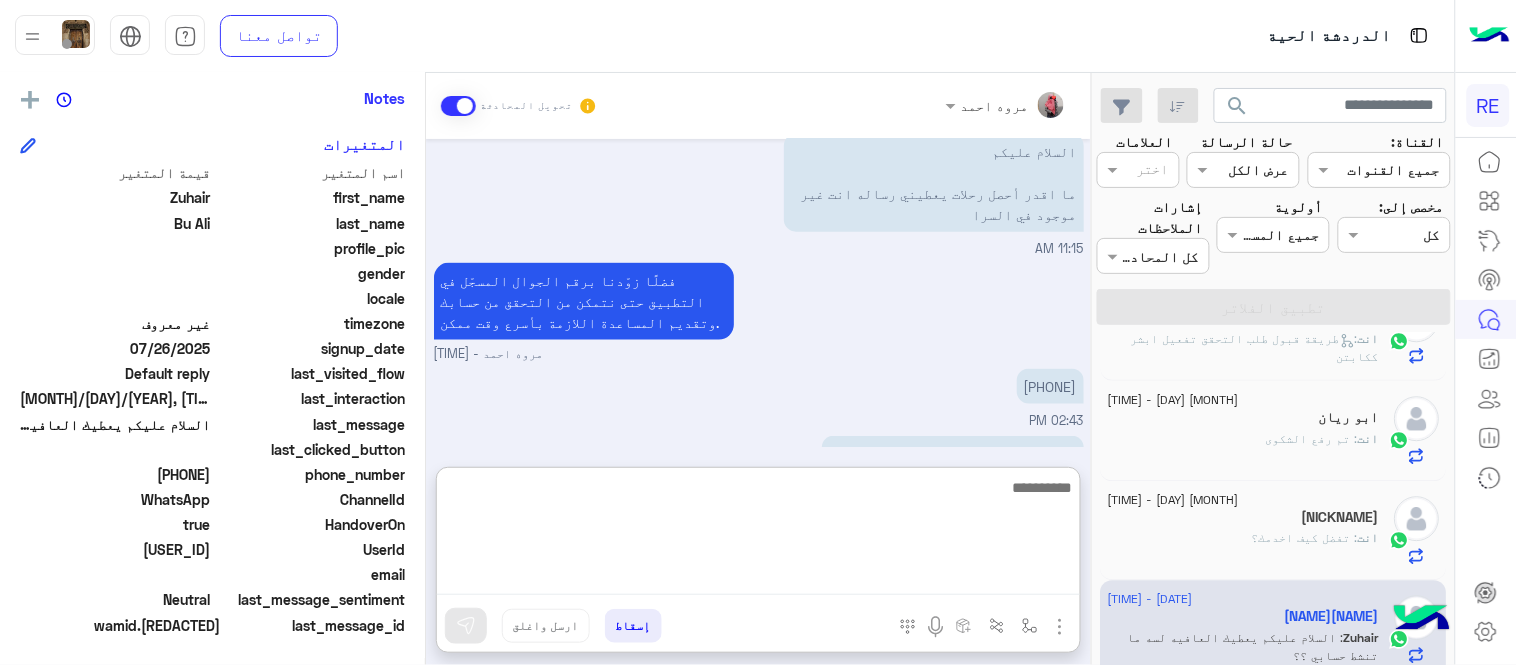 click at bounding box center (758, 535) 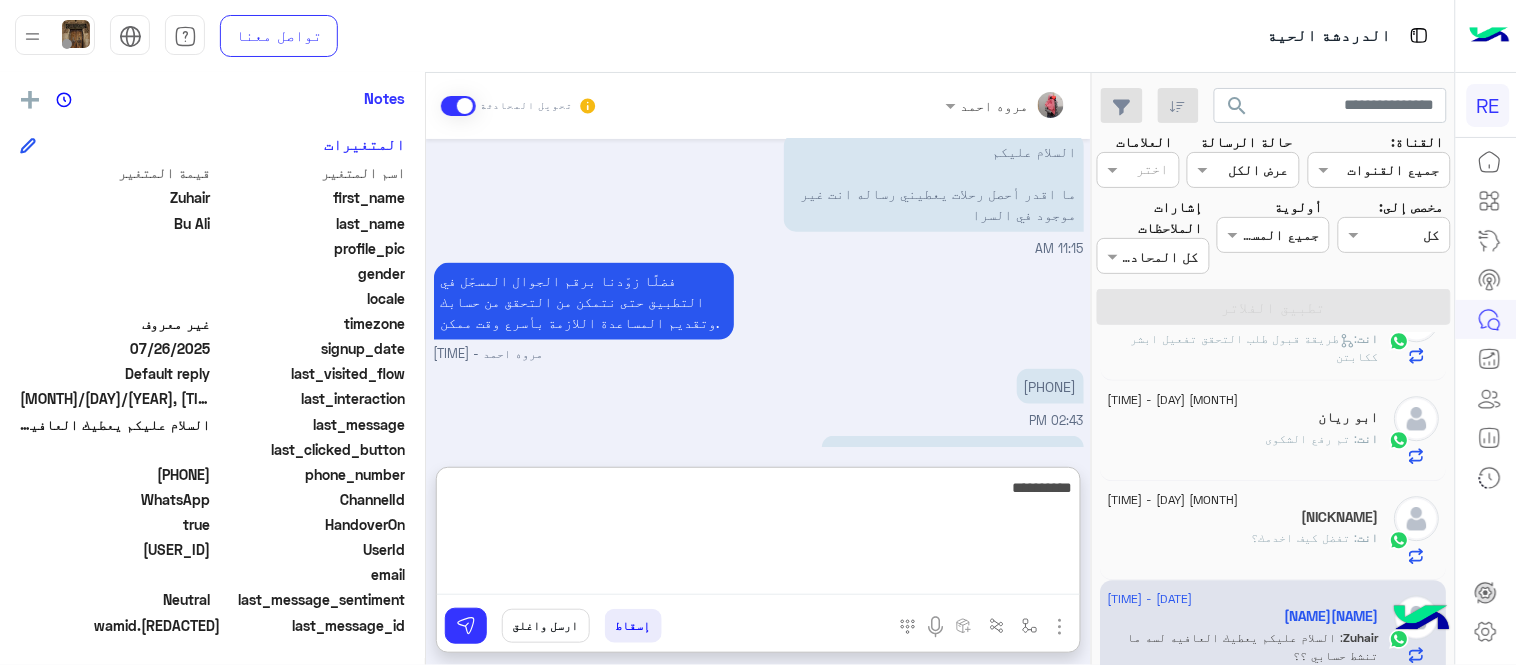 type on "**********" 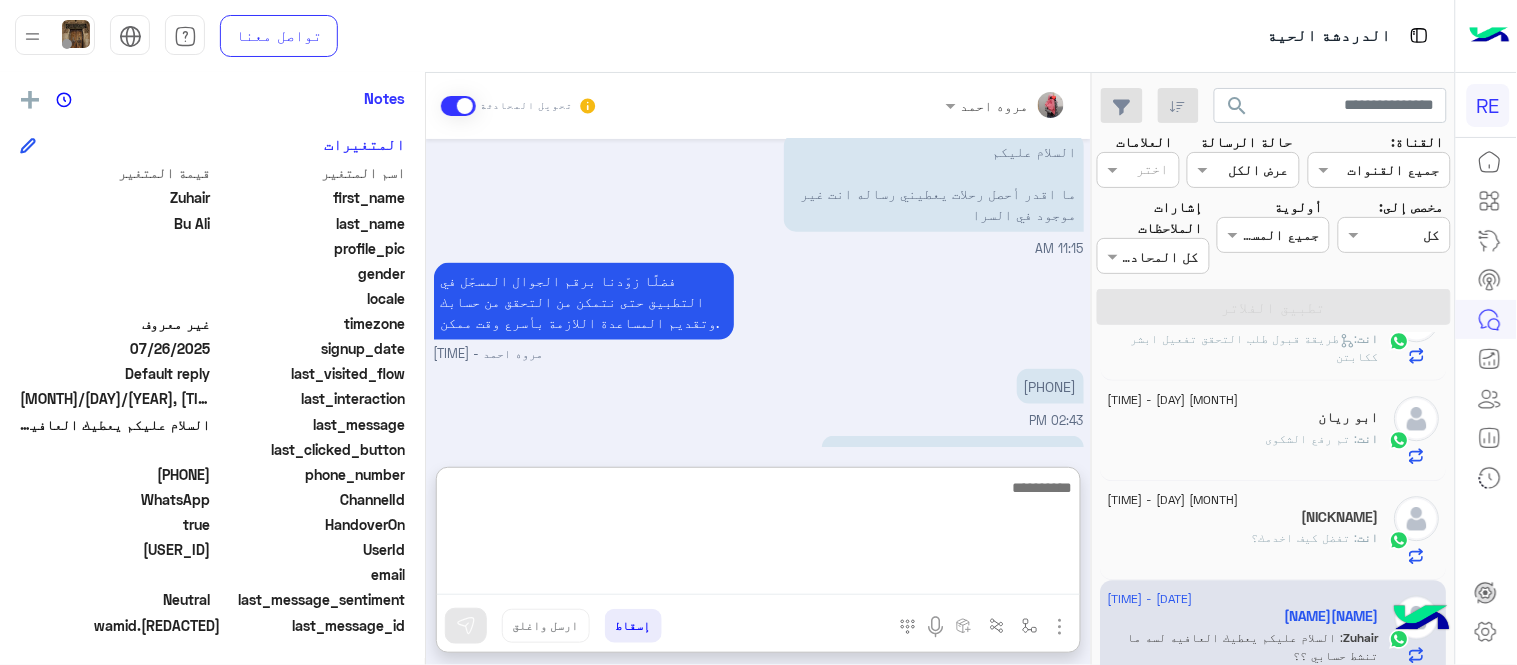 scroll, scrollTop: 817, scrollLeft: 0, axis: vertical 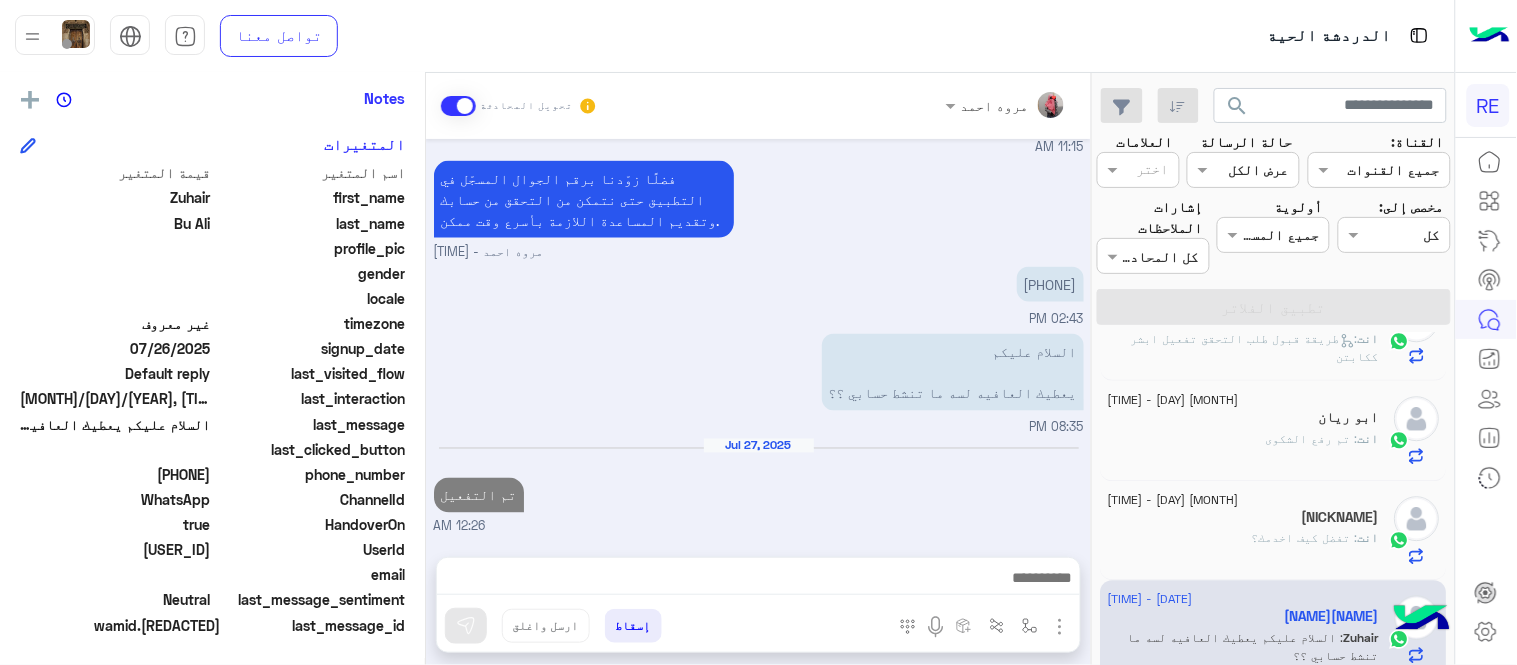 click on "[DATE]  ٥٠ ريال   [TIME]  من اي دينة فضلا  مروه احمد -  [TIME]   مروه احمد انضم إلى المحادثة   [TIME]      مدينة *  مروه احمد -  [TIME]  الدمام   [TIME]    [TIME]  السلام عليكم ما اقدر أحصل رحلات يعطيني رساله انت غير موجود في السرا   [TIME]  فضلًا زوّدنا برقم الجوال المسجّل في التطبيق حتى نتمكن من التحقق من حسابك وتقديم المساعدة اللازمة بأسرع وقت ممكن.  مروه احمد -  [TIME]  [PHONE]   [TIME]  السلام عليكم يعطيك العافيه لسه ما تنشط حسابي ؟؟   [TIME]   [DATE]  تم التفعيل   [TIME]" at bounding box center (758, 338) 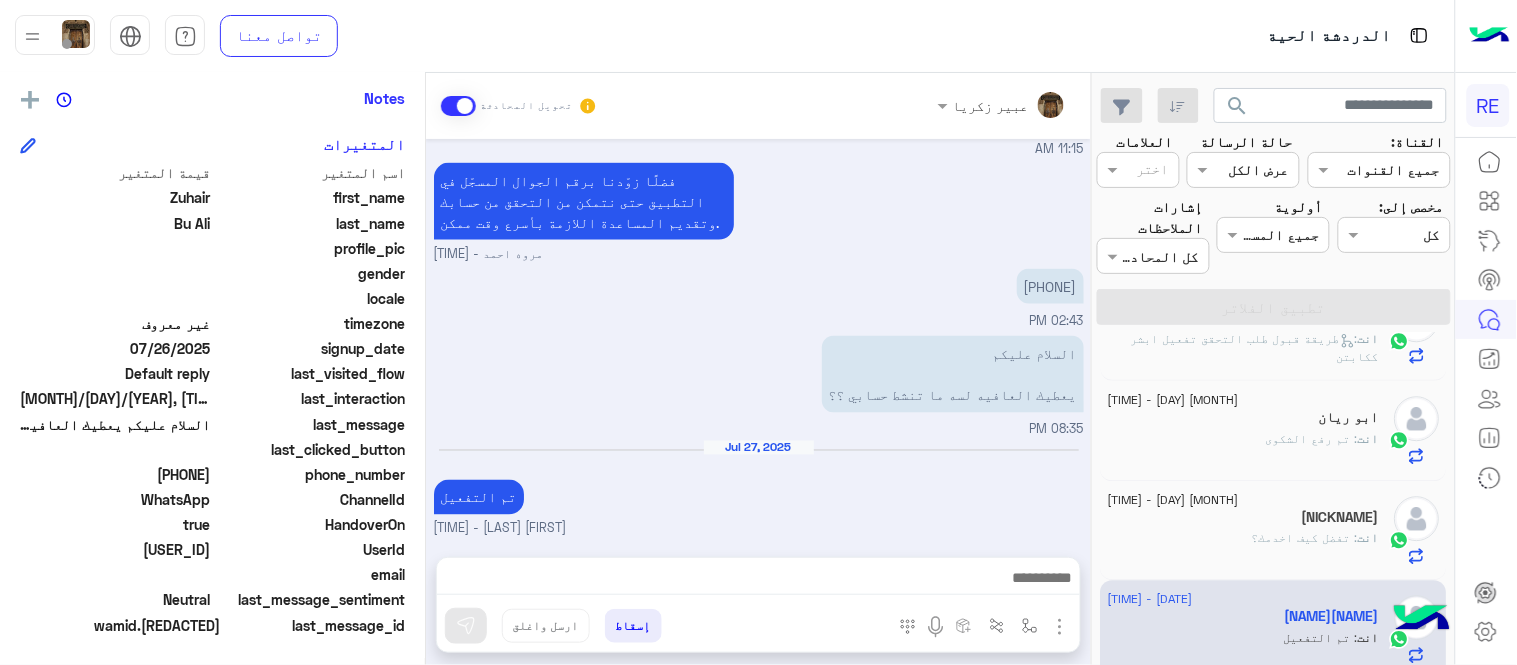 scroll, scrollTop: 763, scrollLeft: 0, axis: vertical 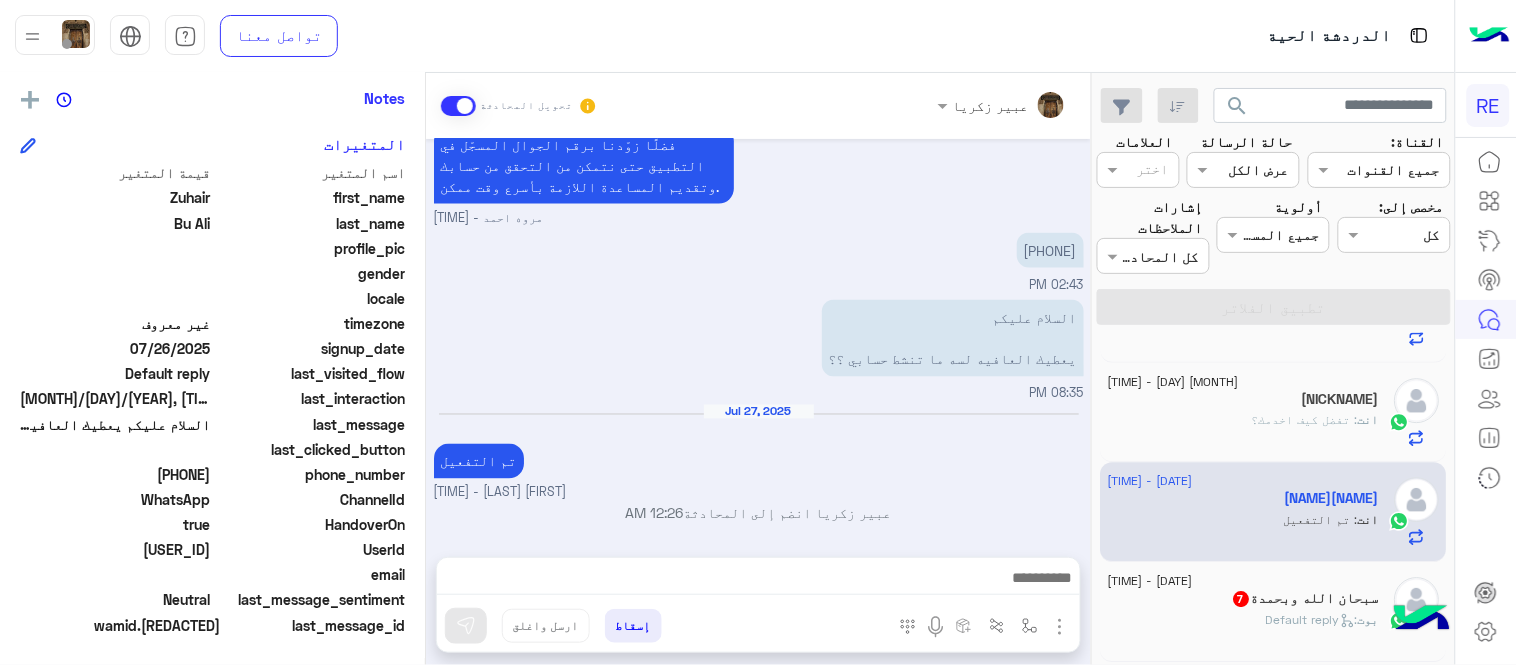 click on "[NAME] [NAME] [NUMBER]" 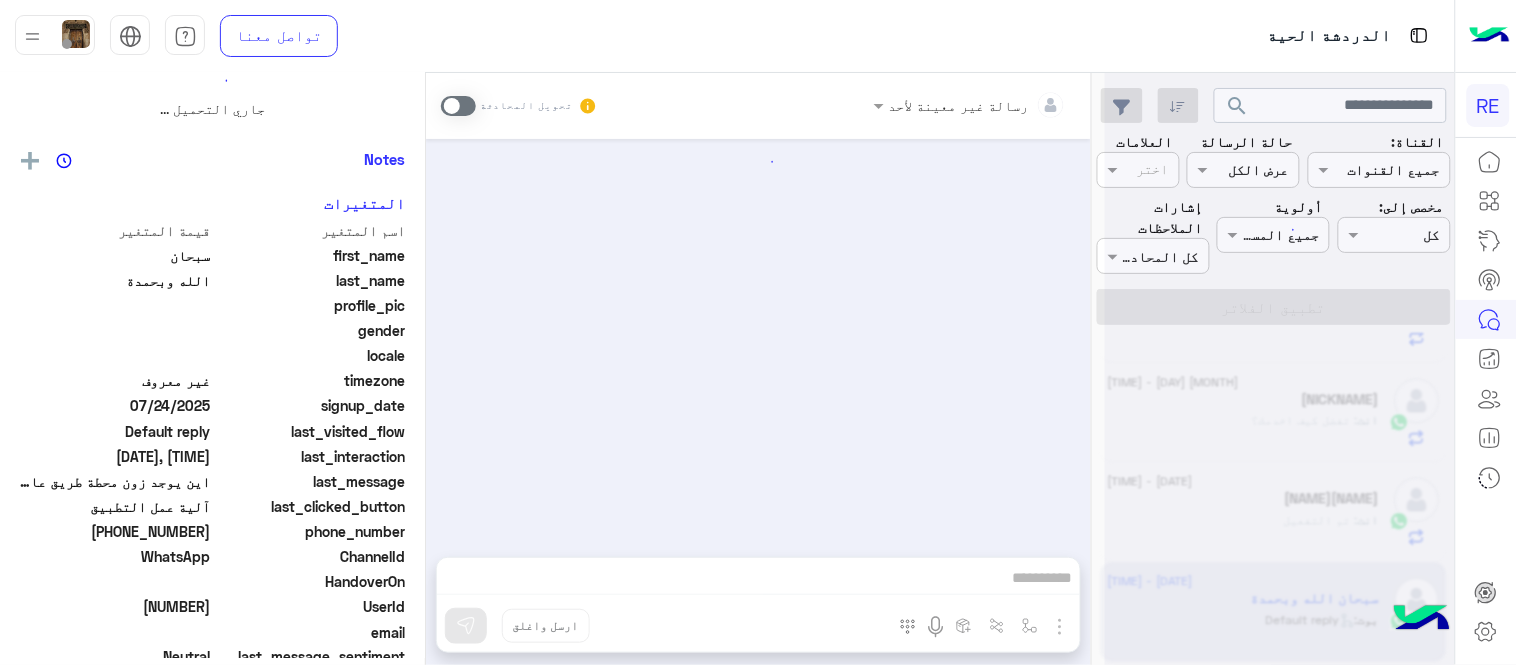 scroll, scrollTop: 0, scrollLeft: 0, axis: both 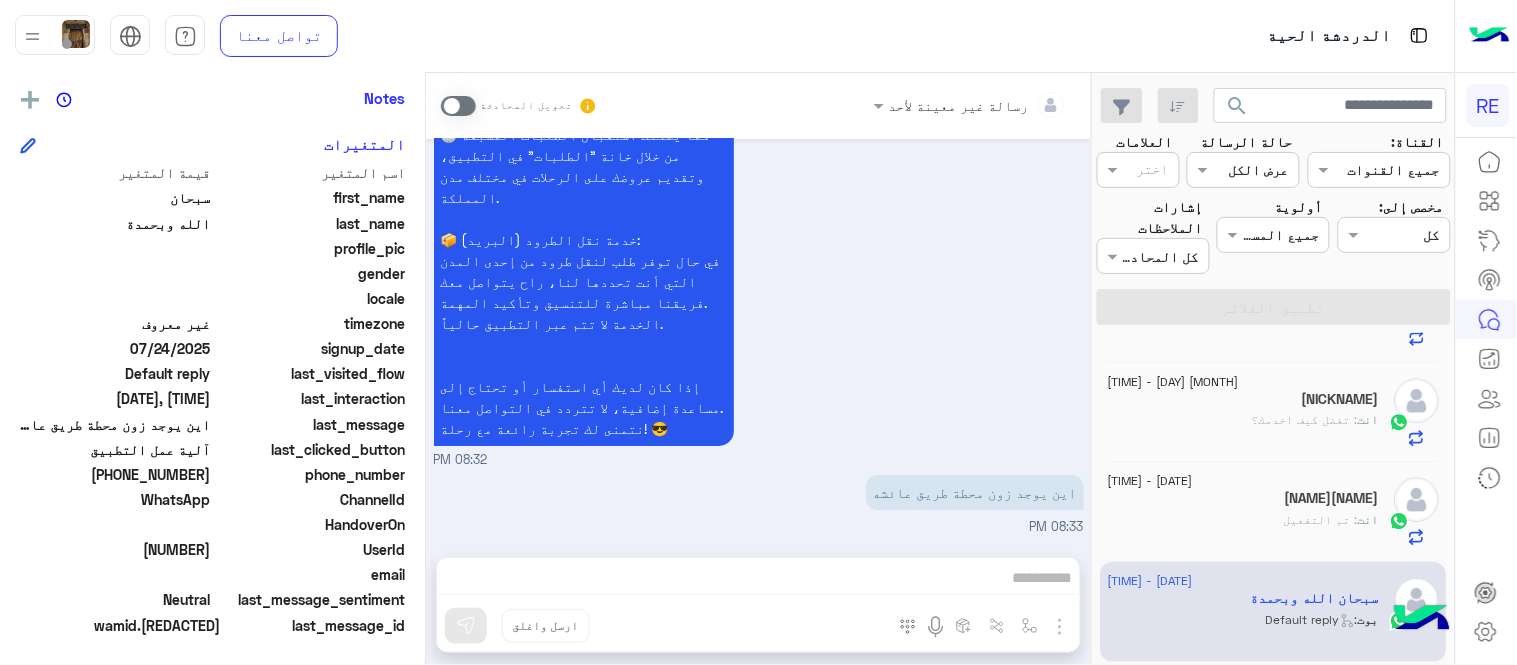 click on "اين يوجد زون محطة طريق عائشه" at bounding box center [975, 492] 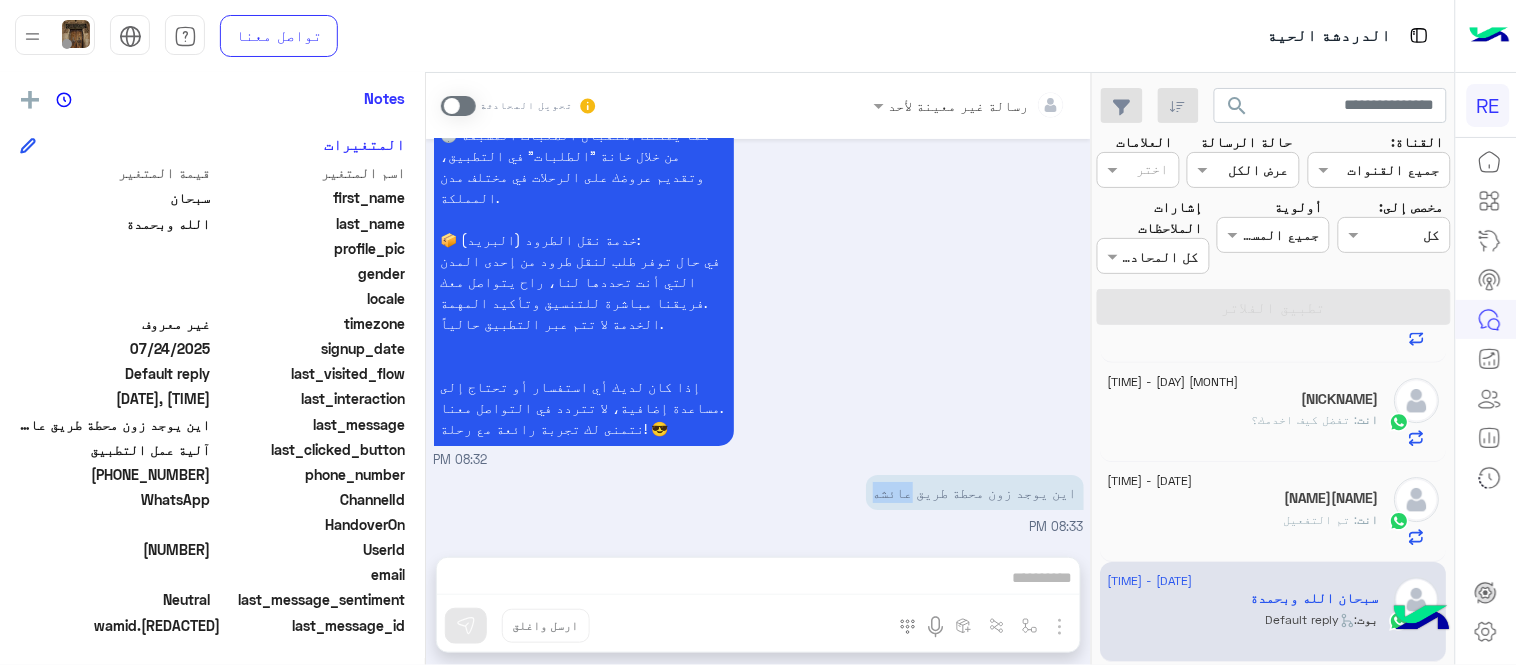 click on "اين يوجد زون محطة طريق عائشه" at bounding box center [975, 492] 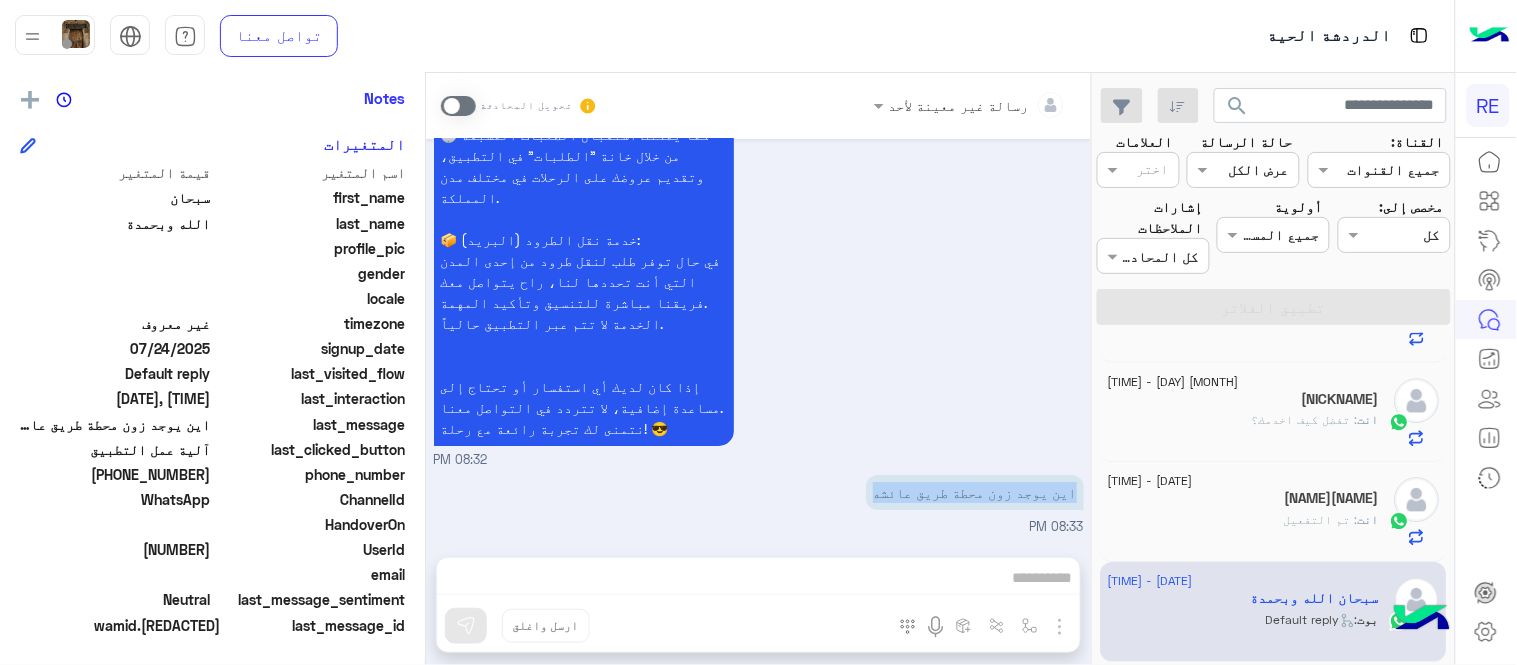 click on "اين يوجد زون محطة طريق عائشه" at bounding box center [975, 492] 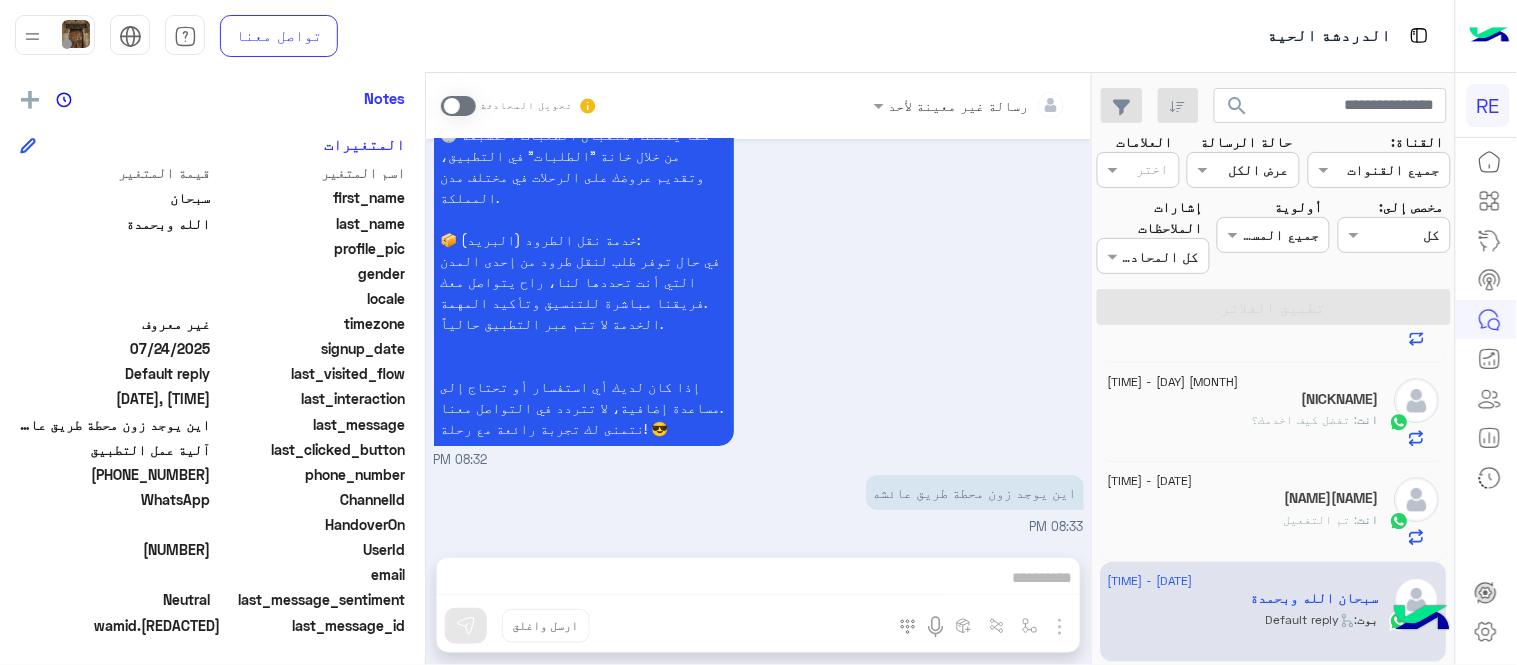 click on "اين يوجد زون محطة طريق عائشه" at bounding box center (975, 492) 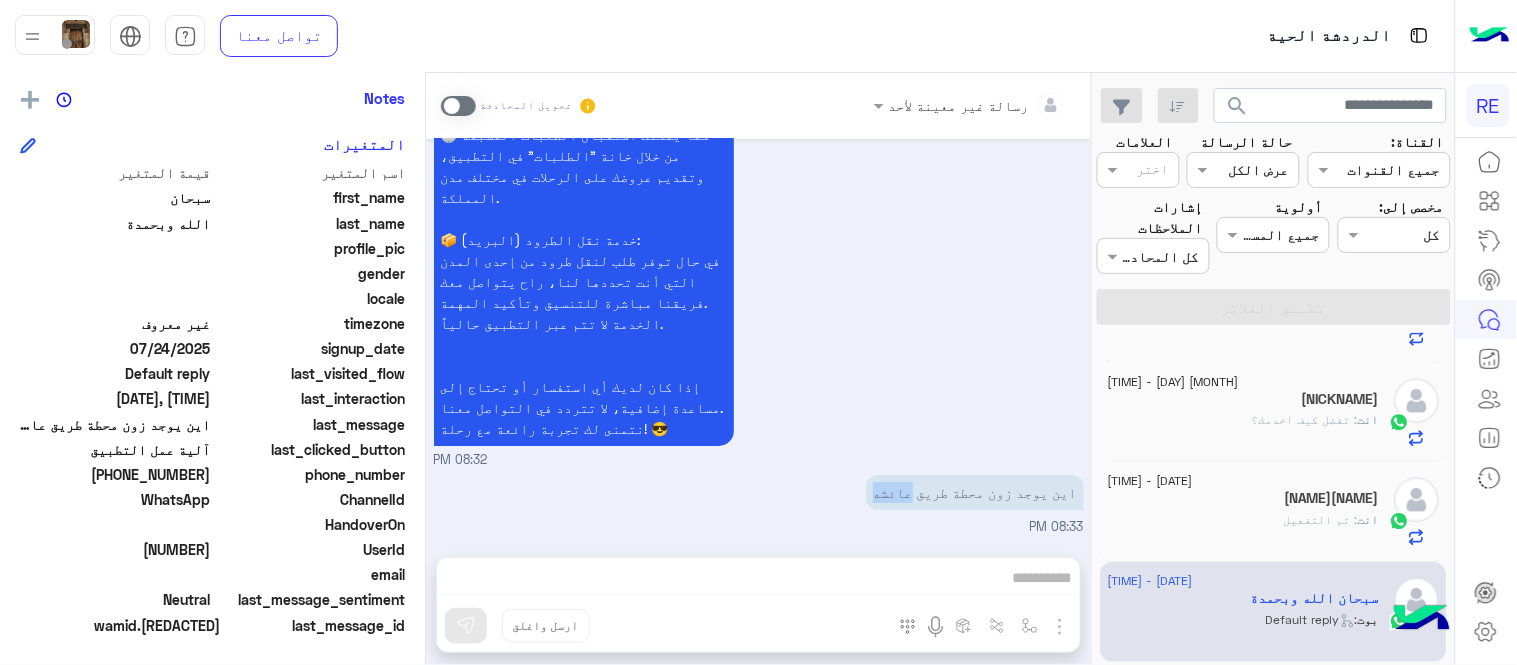 click on "اين يوجد زون محطة طريق عائشه" at bounding box center (975, 492) 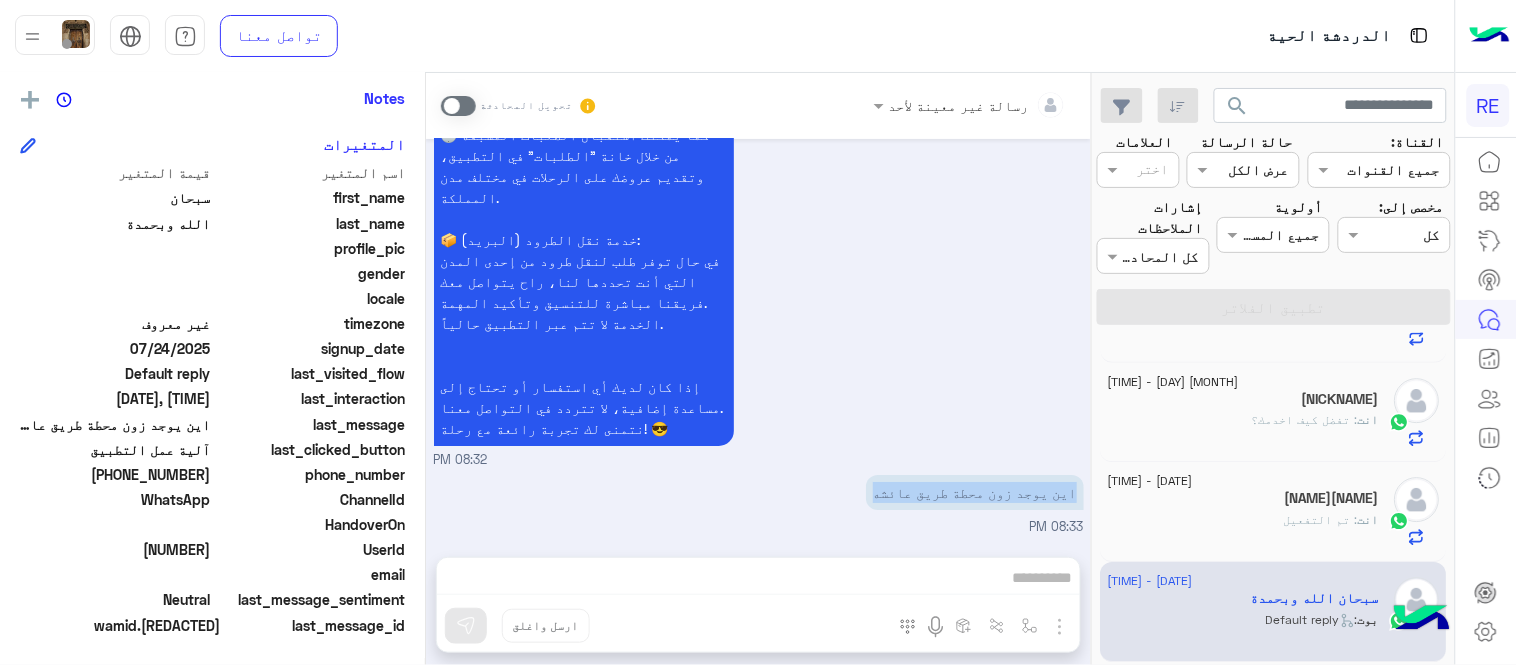 click on "اين يوجد زون محطة طريق عائشه" at bounding box center [975, 492] 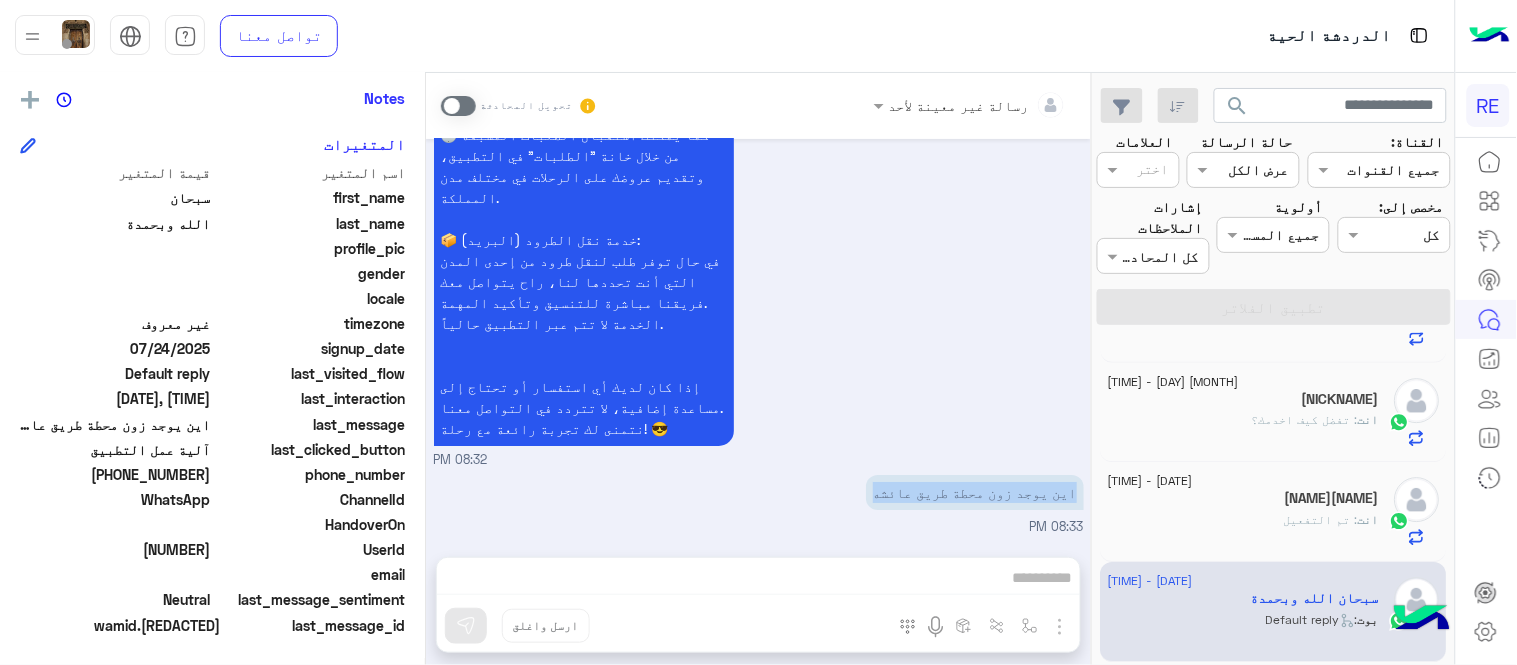 copy on "اين يوجد زون محطة طريق عائشه" 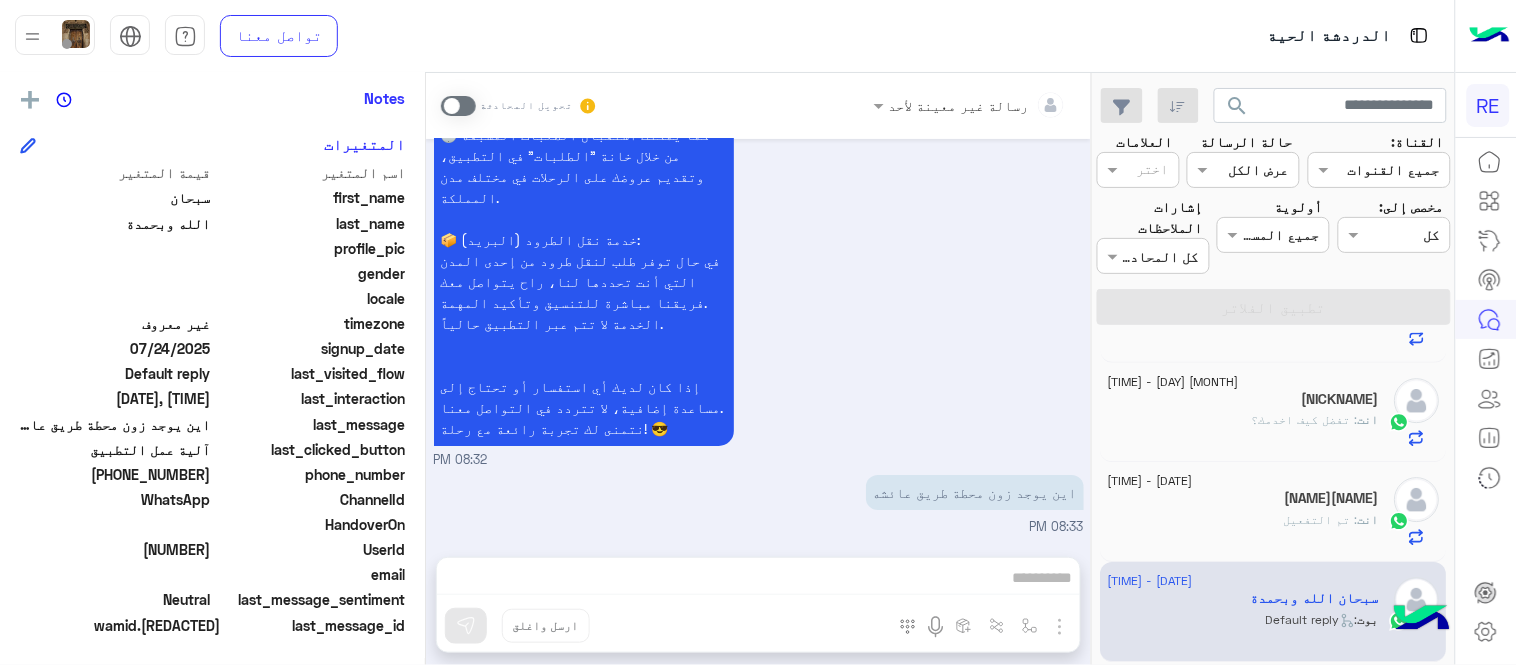 click at bounding box center [458, 106] 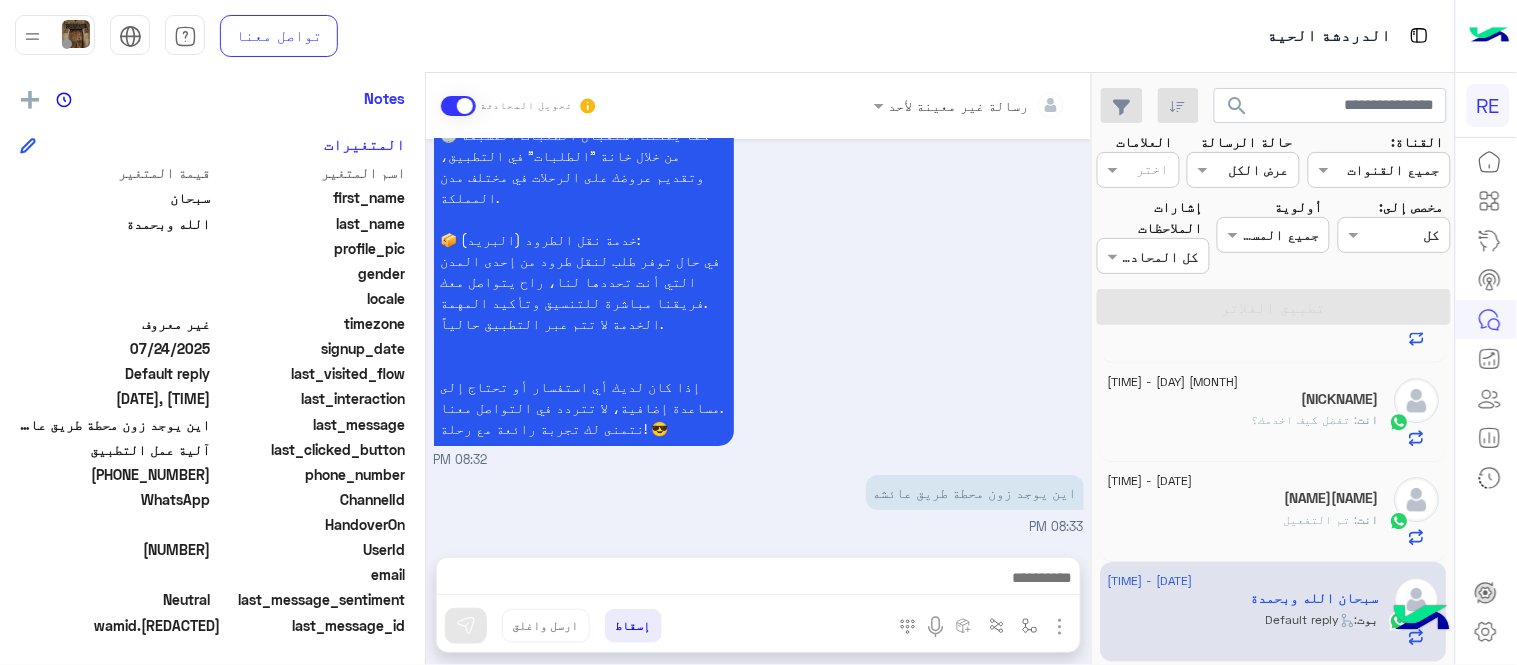 scroll, scrollTop: 1757, scrollLeft: 0, axis: vertical 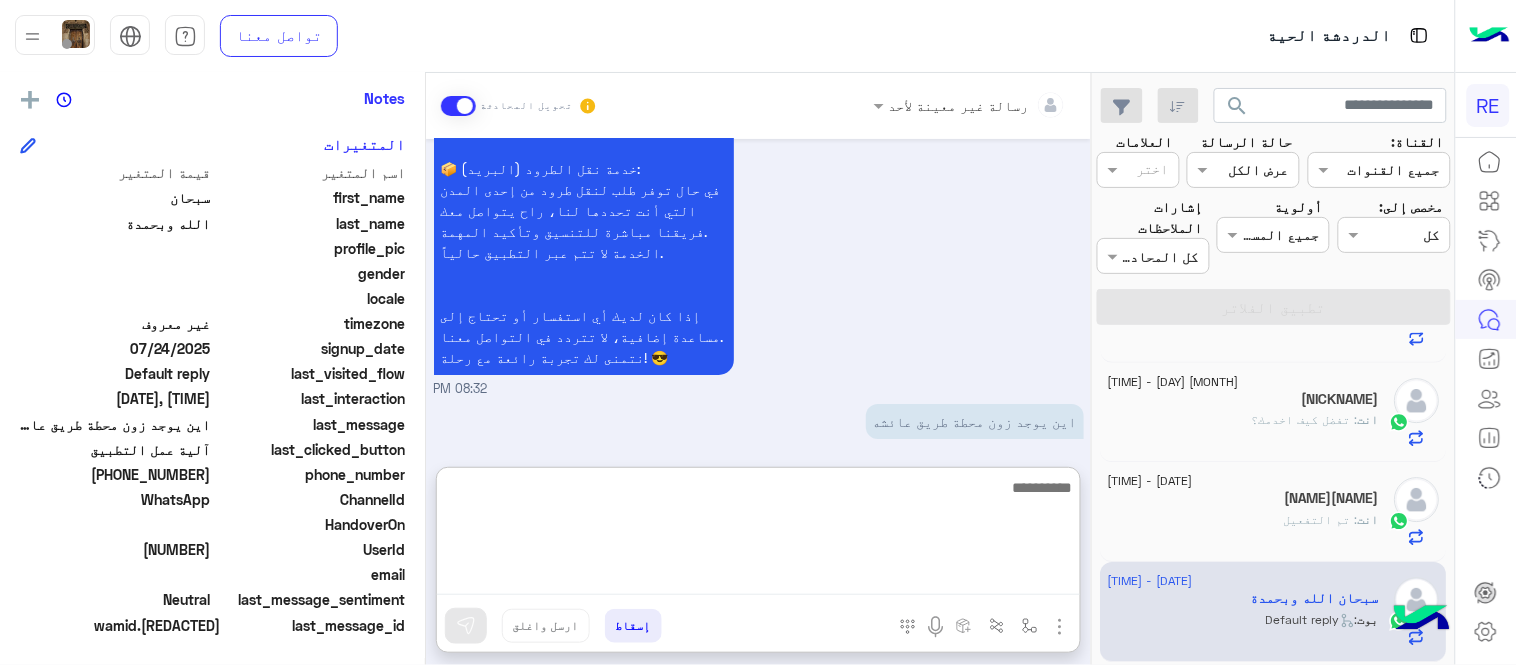click at bounding box center (758, 535) 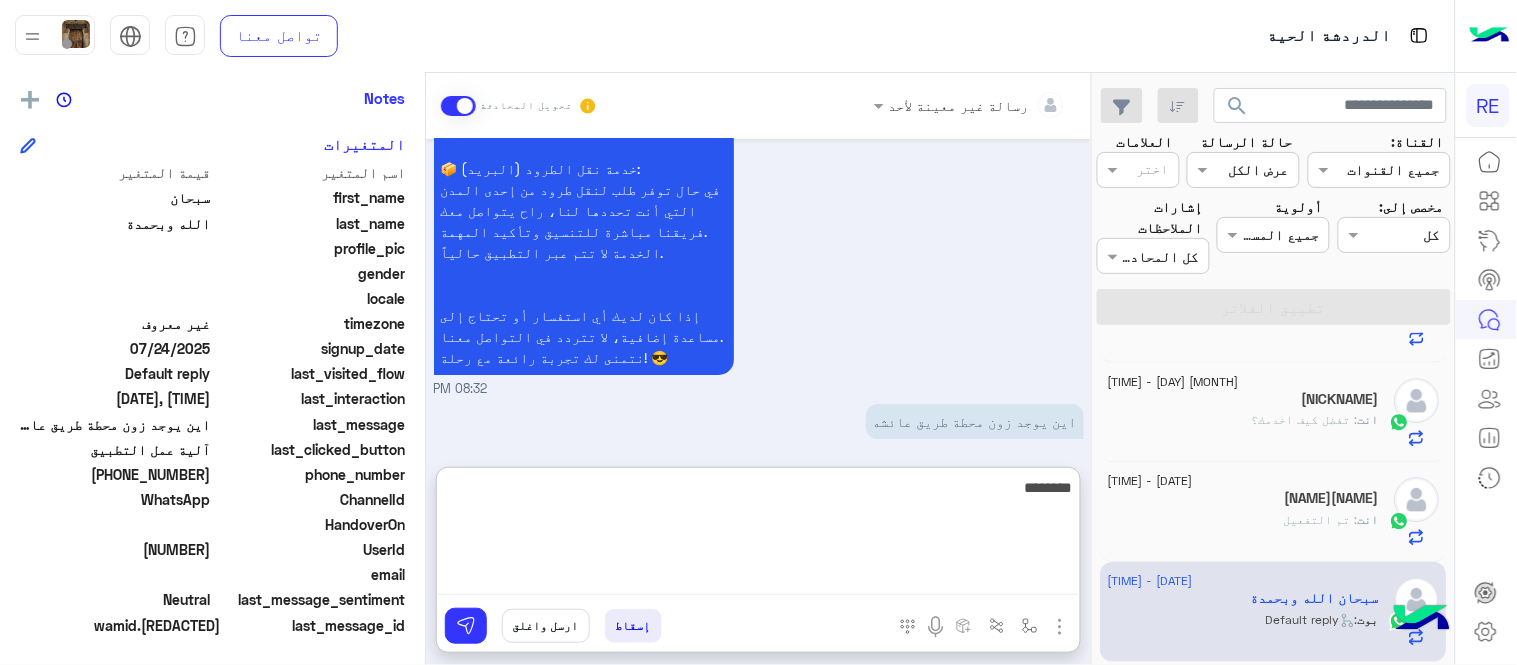 type on "*********" 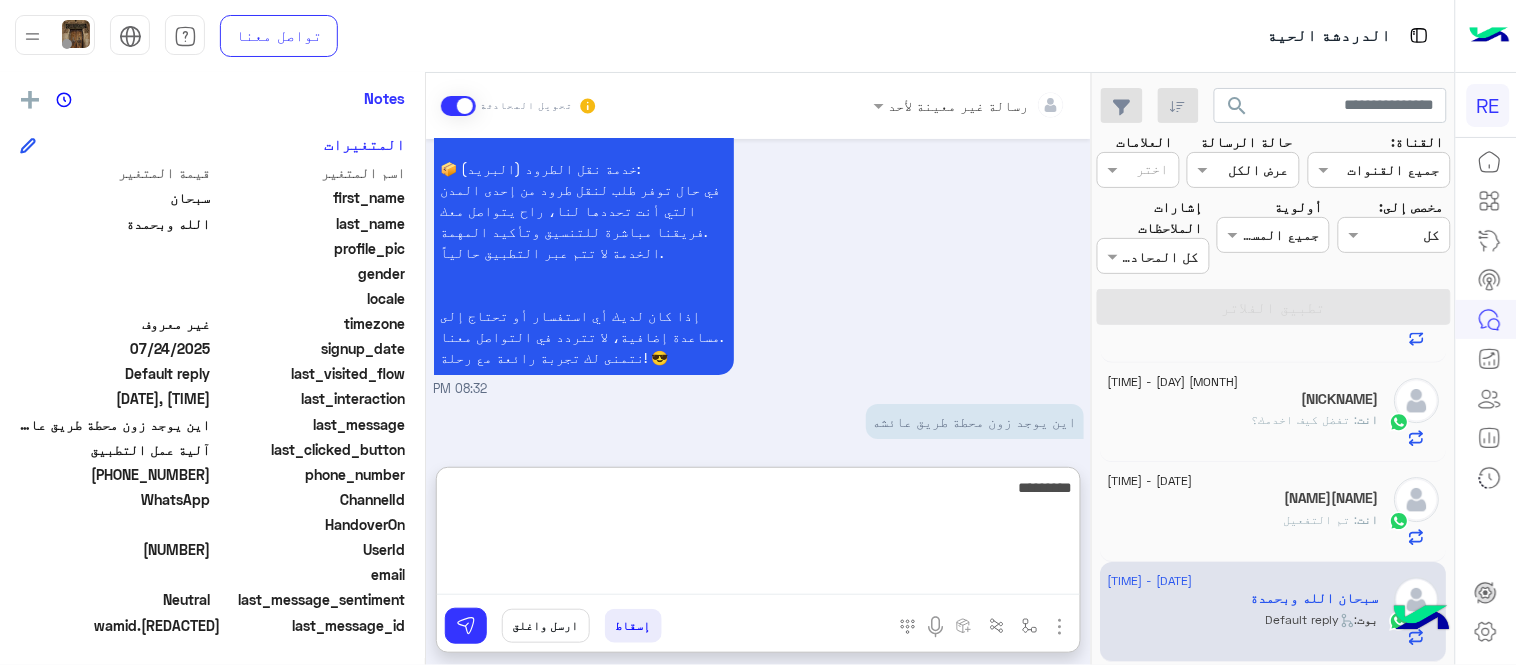 type 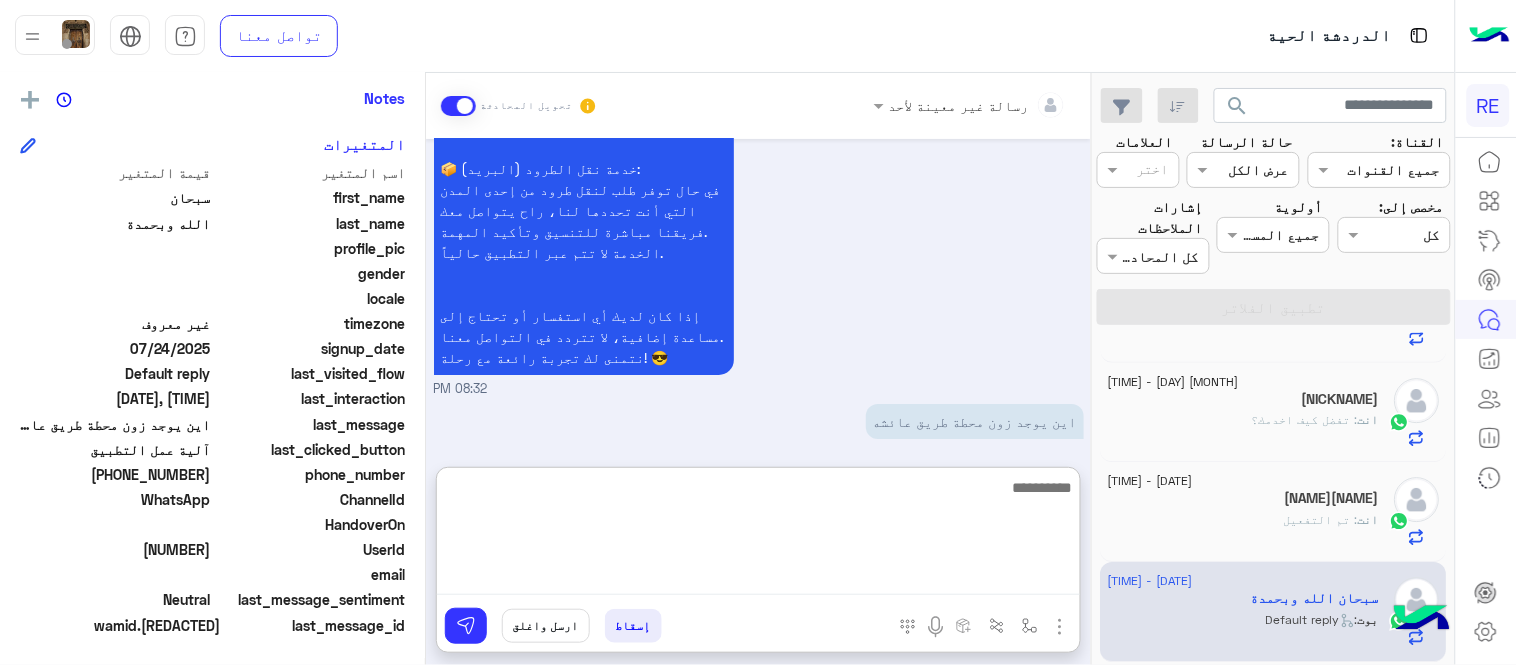 scroll, scrollTop: 1912, scrollLeft: 0, axis: vertical 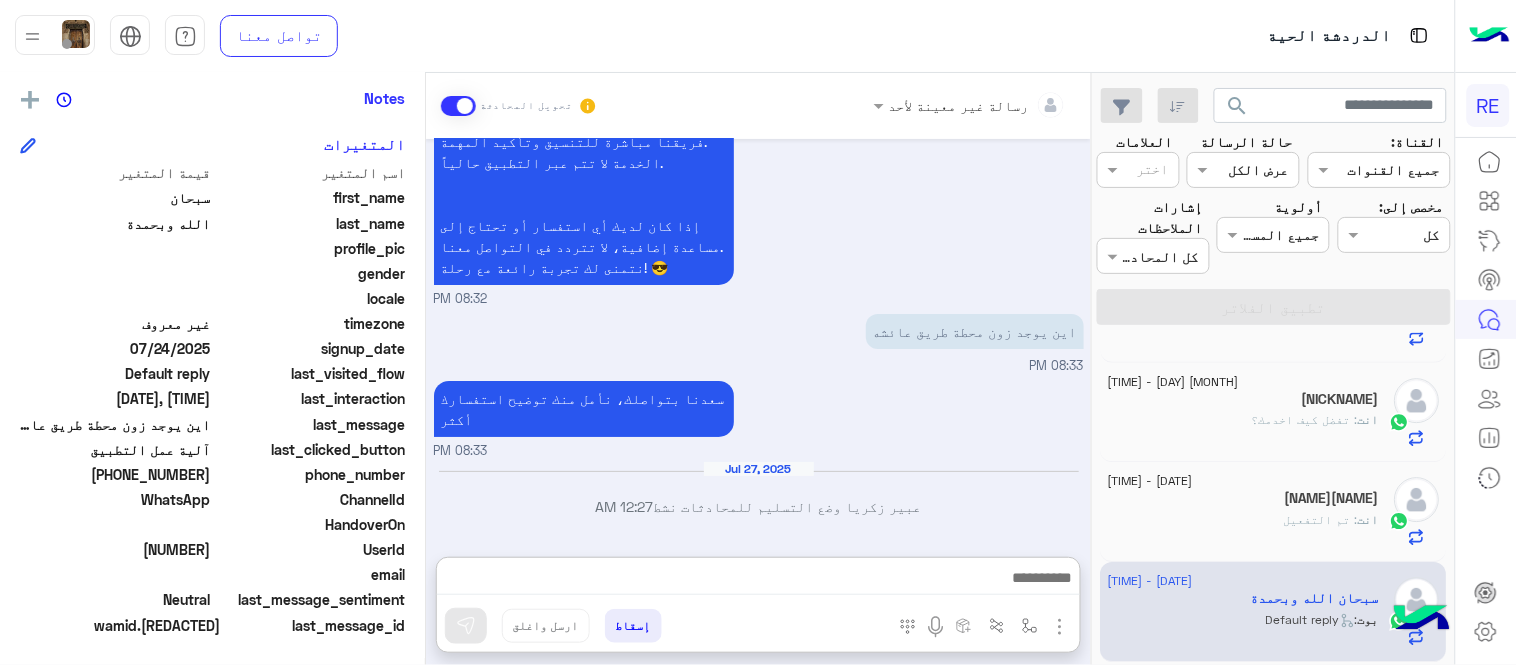 click on "[DATE]
اهلًا بك في تطبيق رحلة 👋
Welcome to Rehla  👋
من فضلك أختر لغة التواصل
Please choose your preferred Language
English   عربي     [TIME]   [PERSON] غادر المحادثة   [TIME]       عربي    [TIME]  هل أنت ؟   كابتن 👨🏻‍✈️   عميل 🧳   رحال (مرشد مرخص) 🏖️     [TIME]   كابتن     [TIME]  اختر احد الخدمات التالية:    [TIME]   آلية عمل التطبيق    [TIME]  سعداء بانضمامك، ونتطلع لأن تكون أحد شركائنا المميزين. 🔑 لتبدأ العمل ككابتن، يجب أولاً تفعيل حسابك بعد قبول بياناتك من هيئة النقل. خطوات البدء والدخول في السرا: 1️⃣ حمّل التطبيق وسجل بيانات سيارتك. لتفادي مشاكل السرا: ✅ تأكد من الدخول في السرا.    [TIME]    [TIME]" at bounding box center [758, 338] 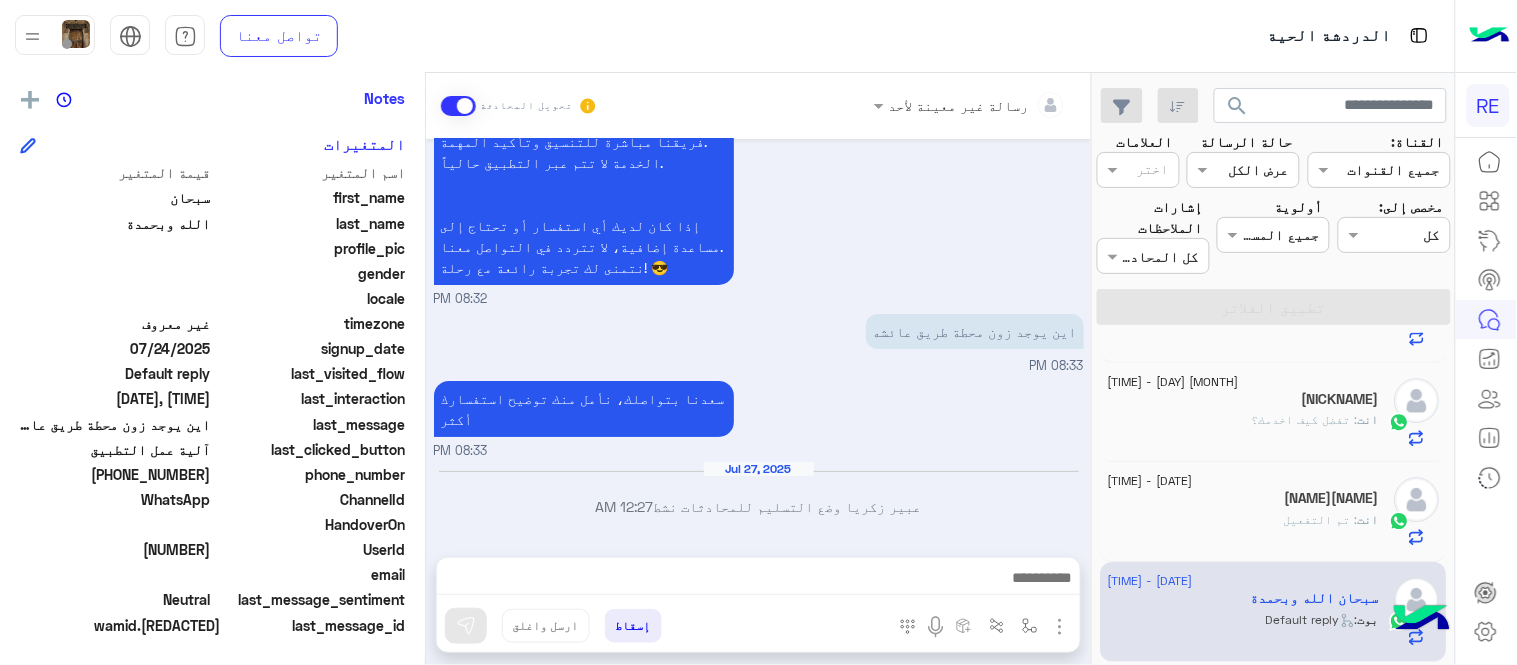 scroll, scrollTop: 1822, scrollLeft: 0, axis: vertical 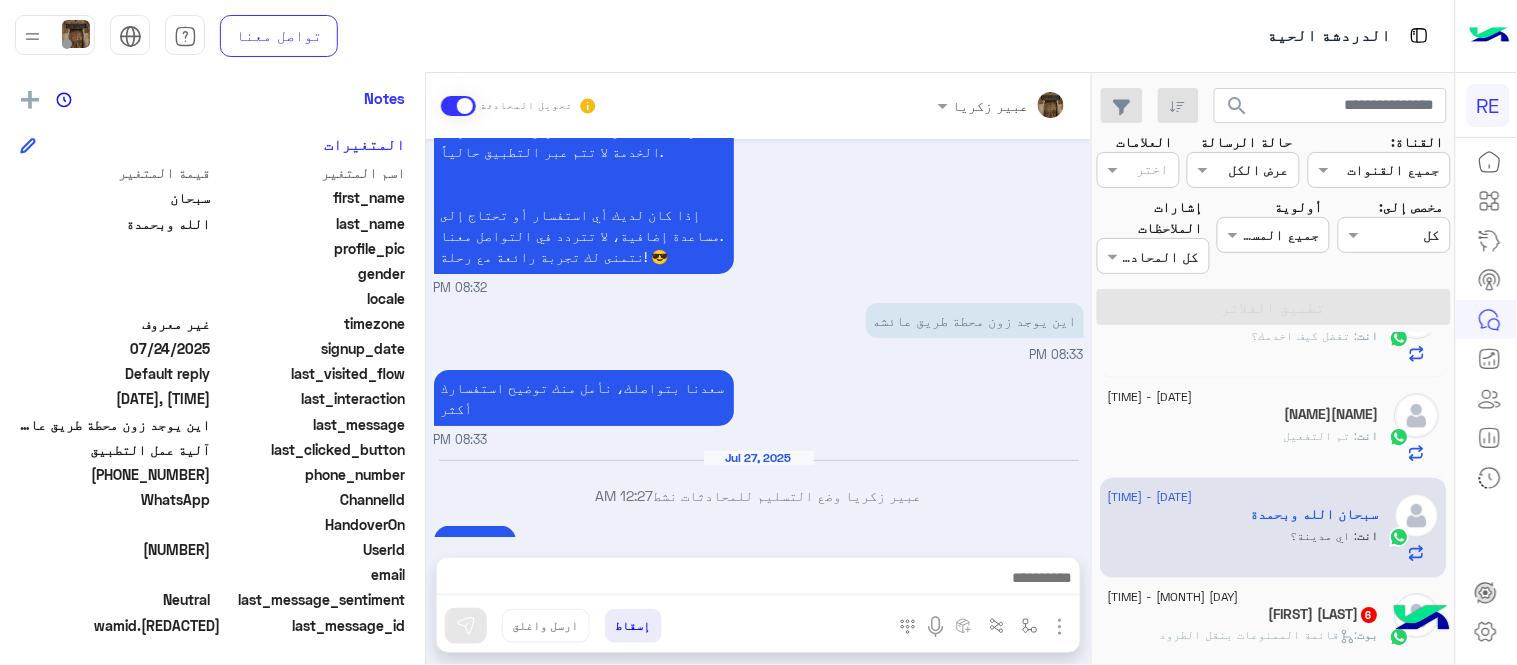 click on "[DAY] [MONTH] - [TIME]" 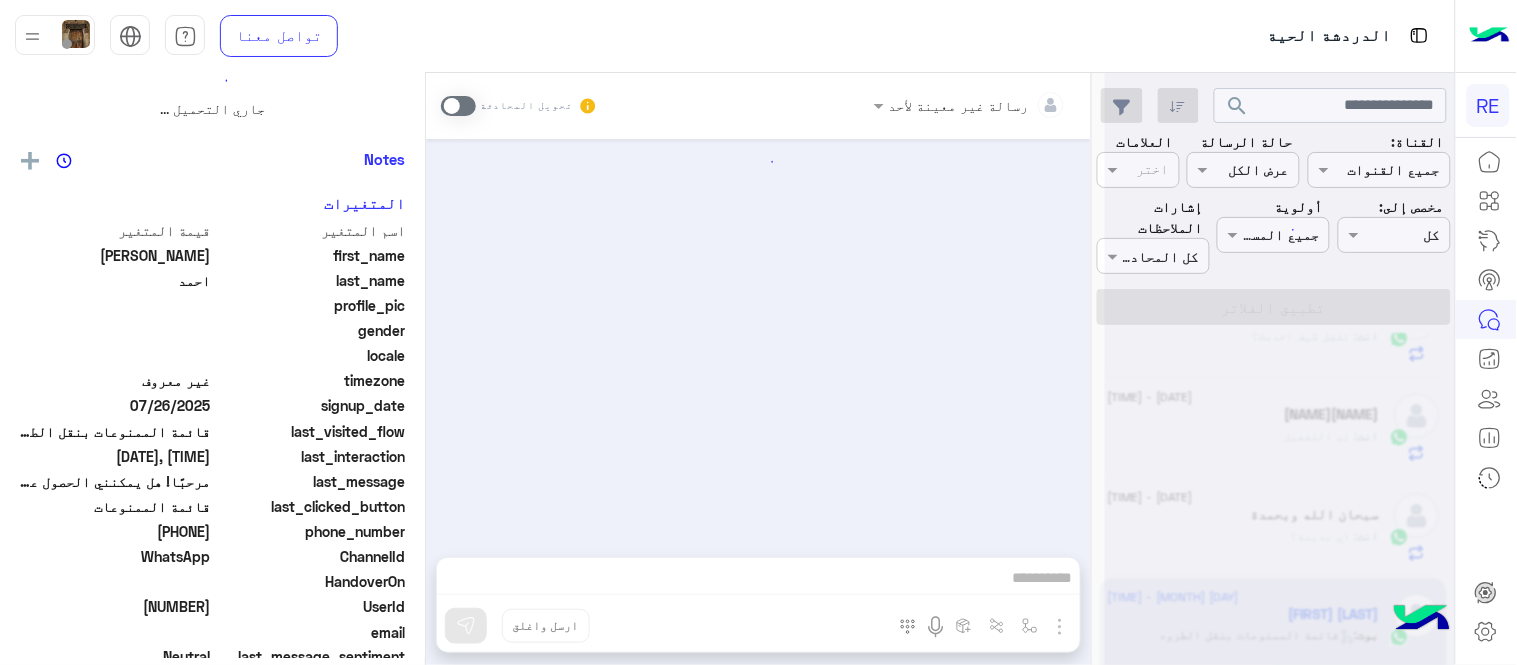 scroll, scrollTop: 0, scrollLeft: 0, axis: both 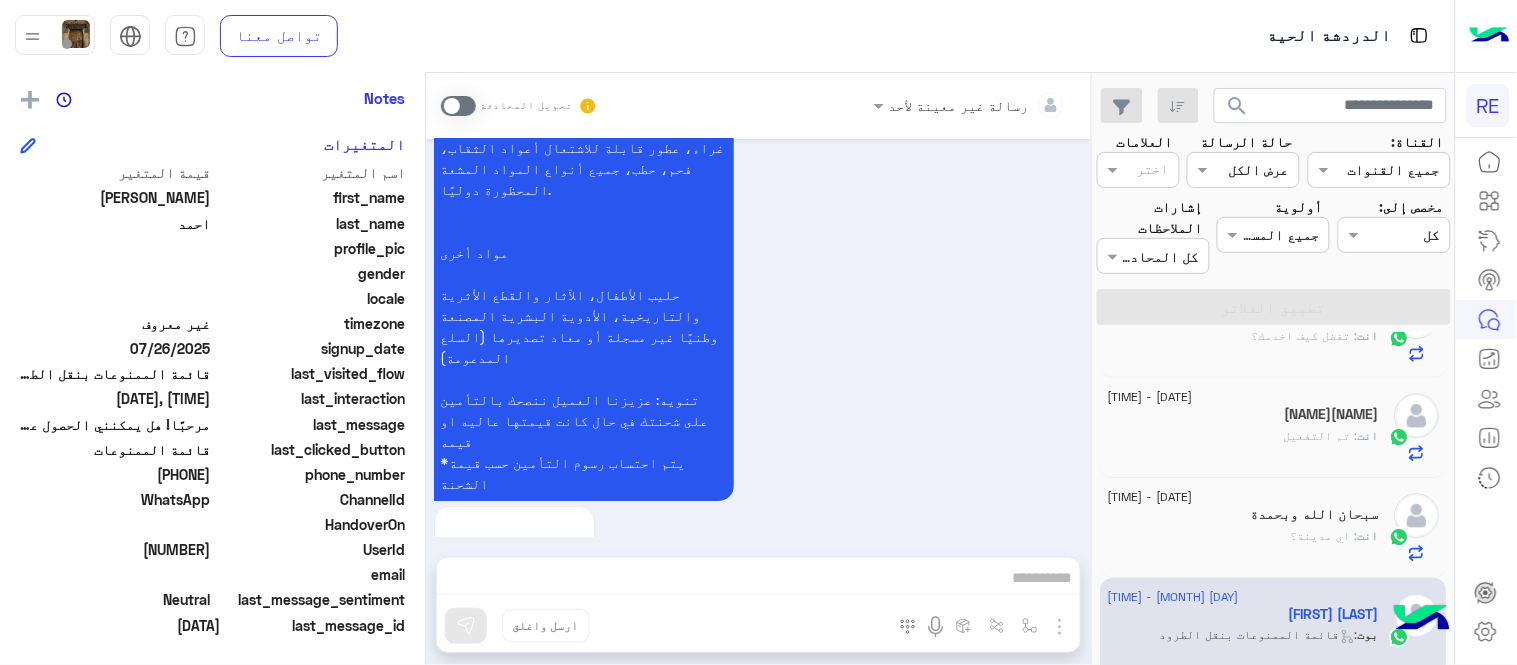 click at bounding box center [458, 106] 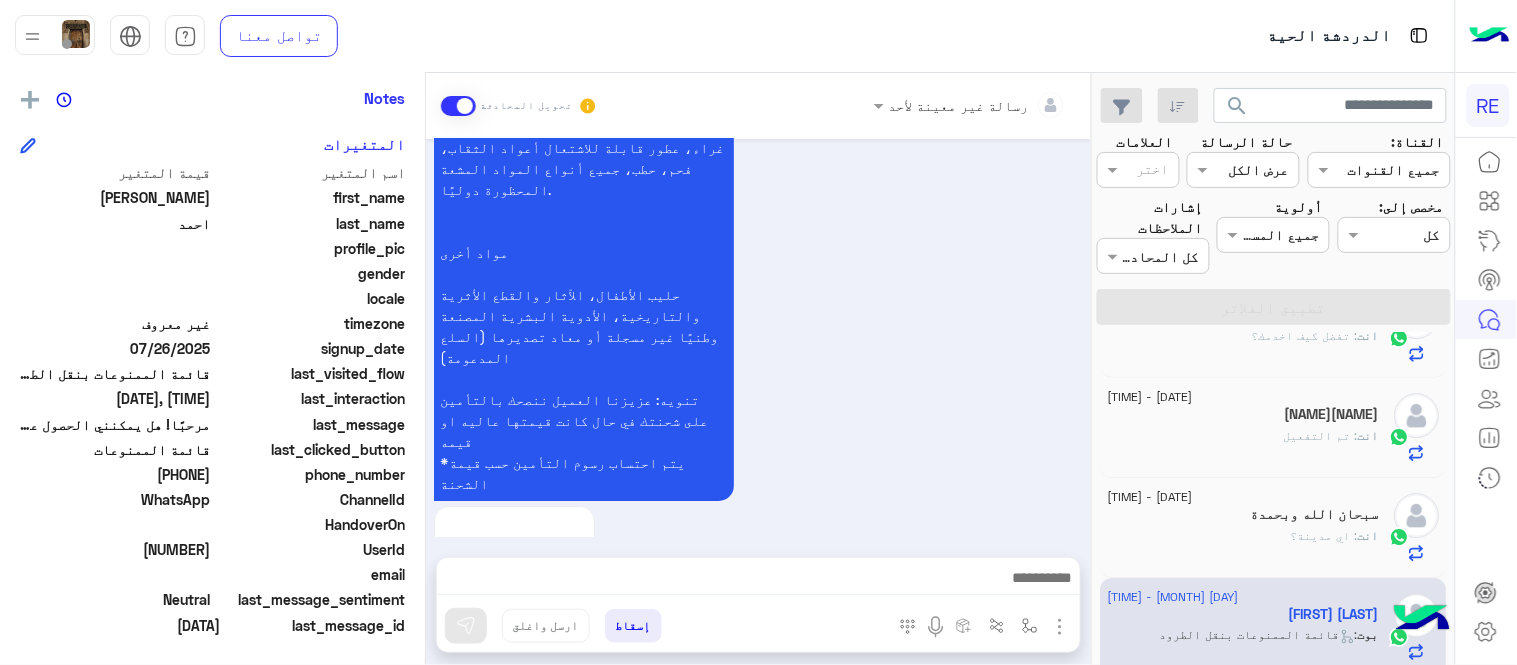 scroll, scrollTop: 1836, scrollLeft: 0, axis: vertical 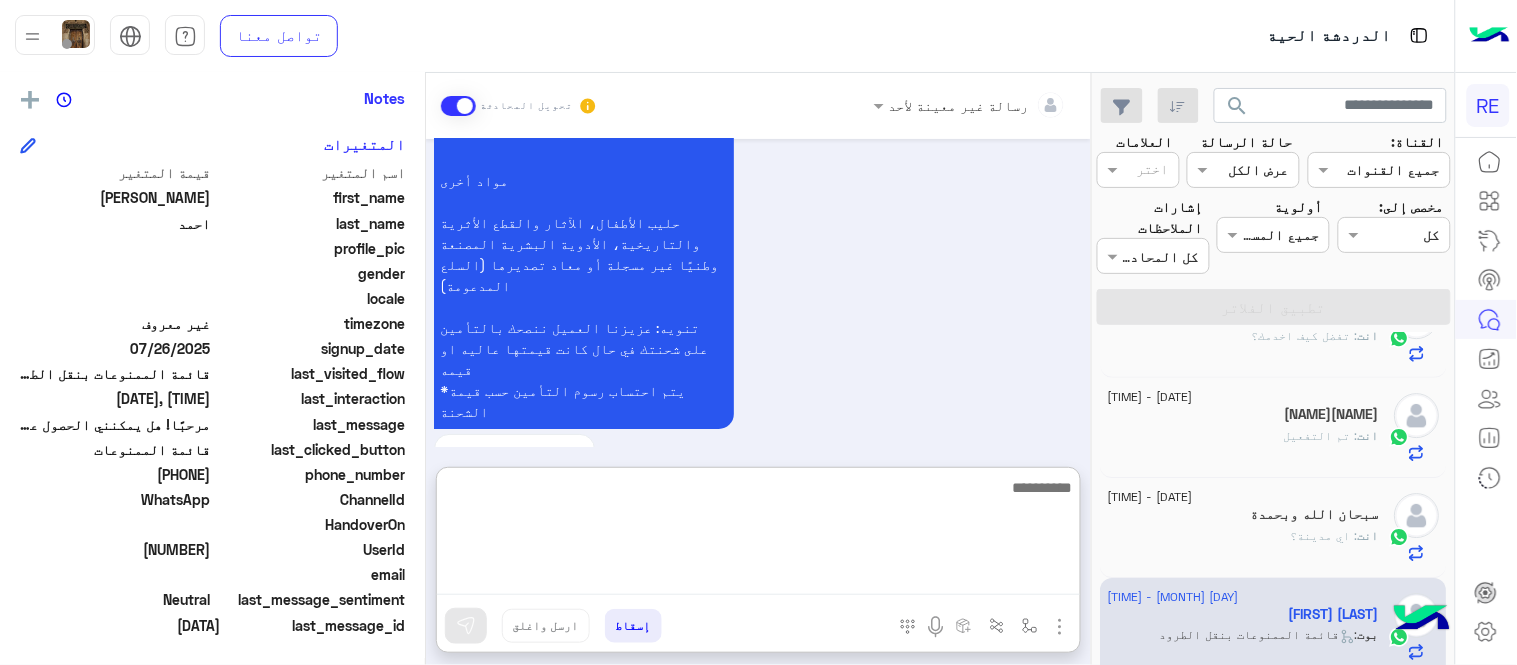 click at bounding box center (758, 535) 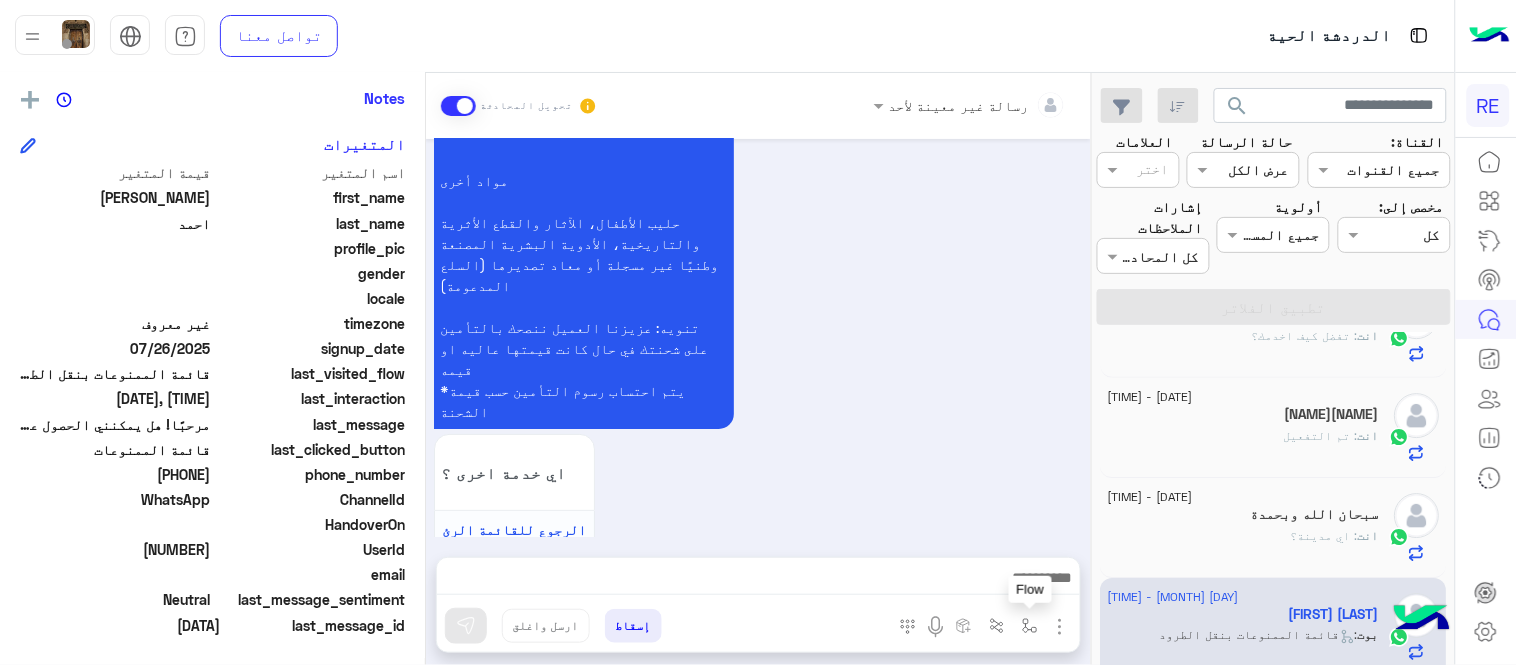 click at bounding box center (1030, 626) 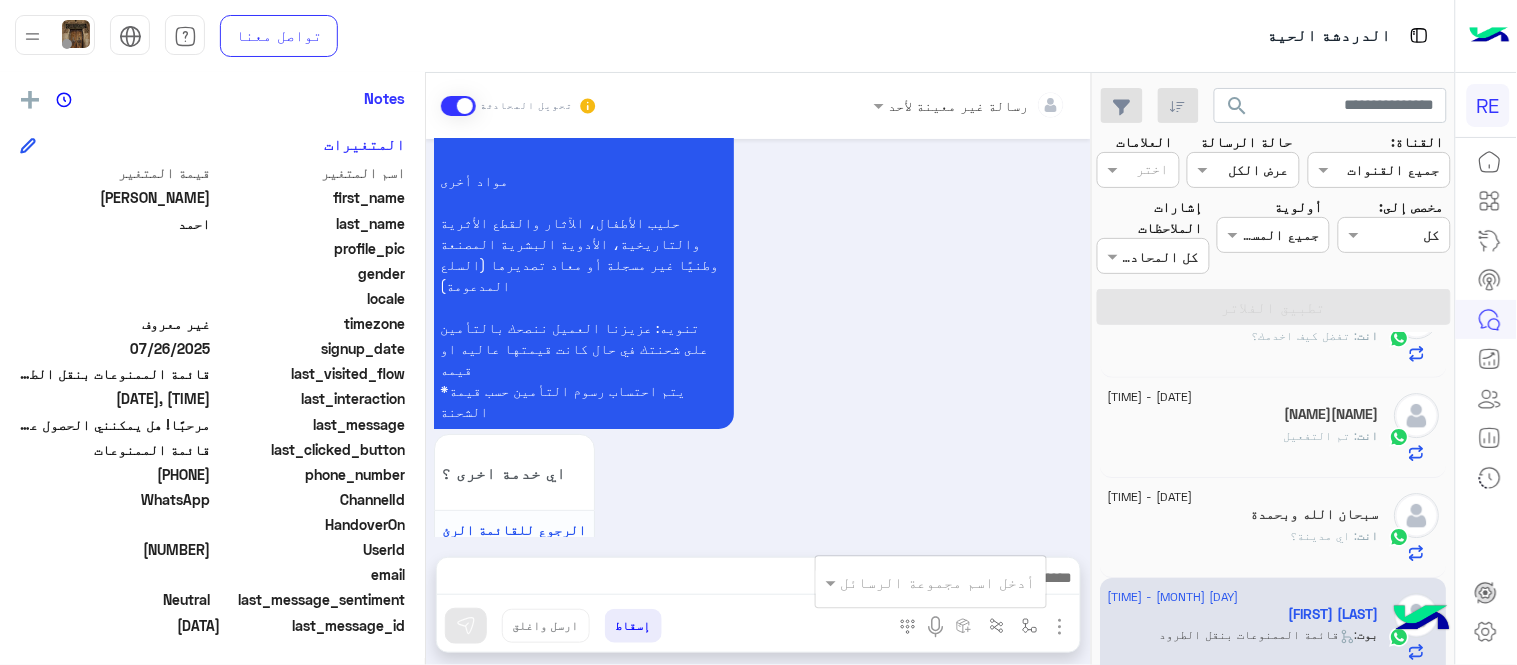 click on "أدخل اسم مجموعة الرسائل" at bounding box center (931, 582) 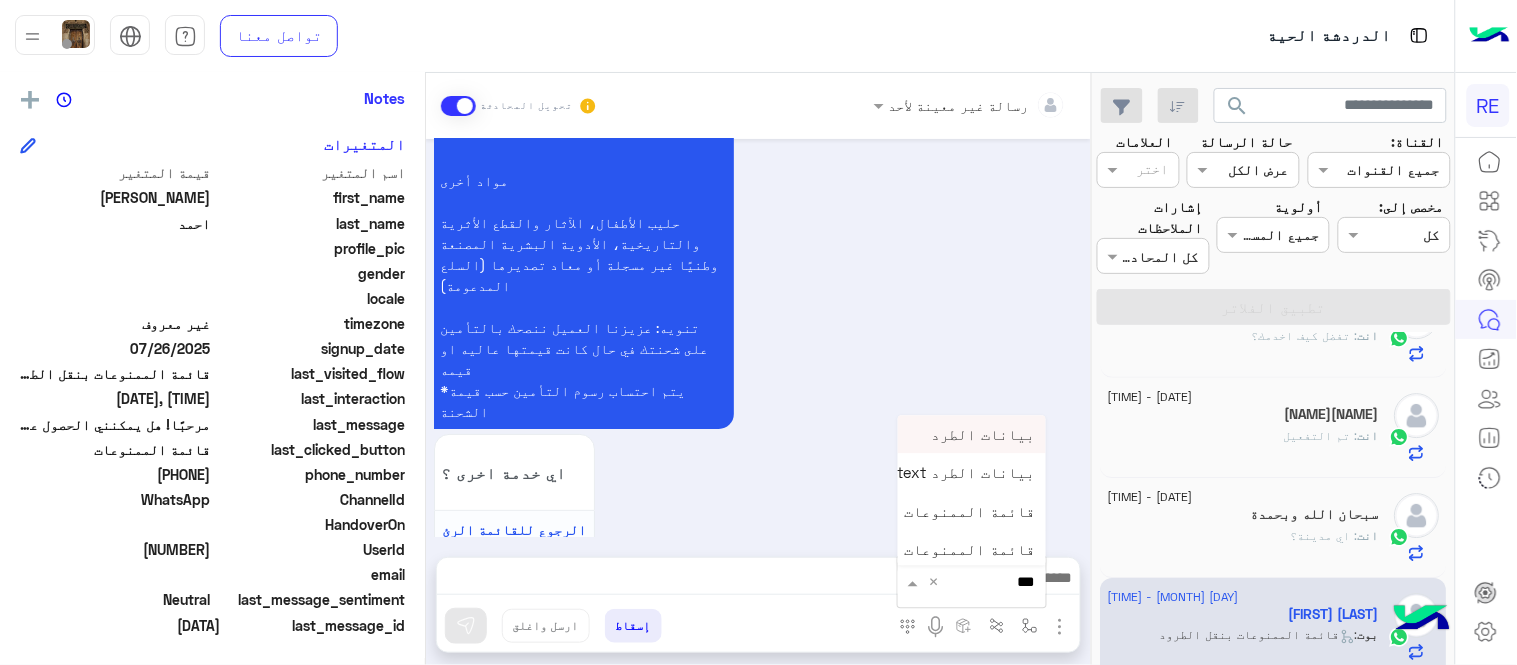 type on "****" 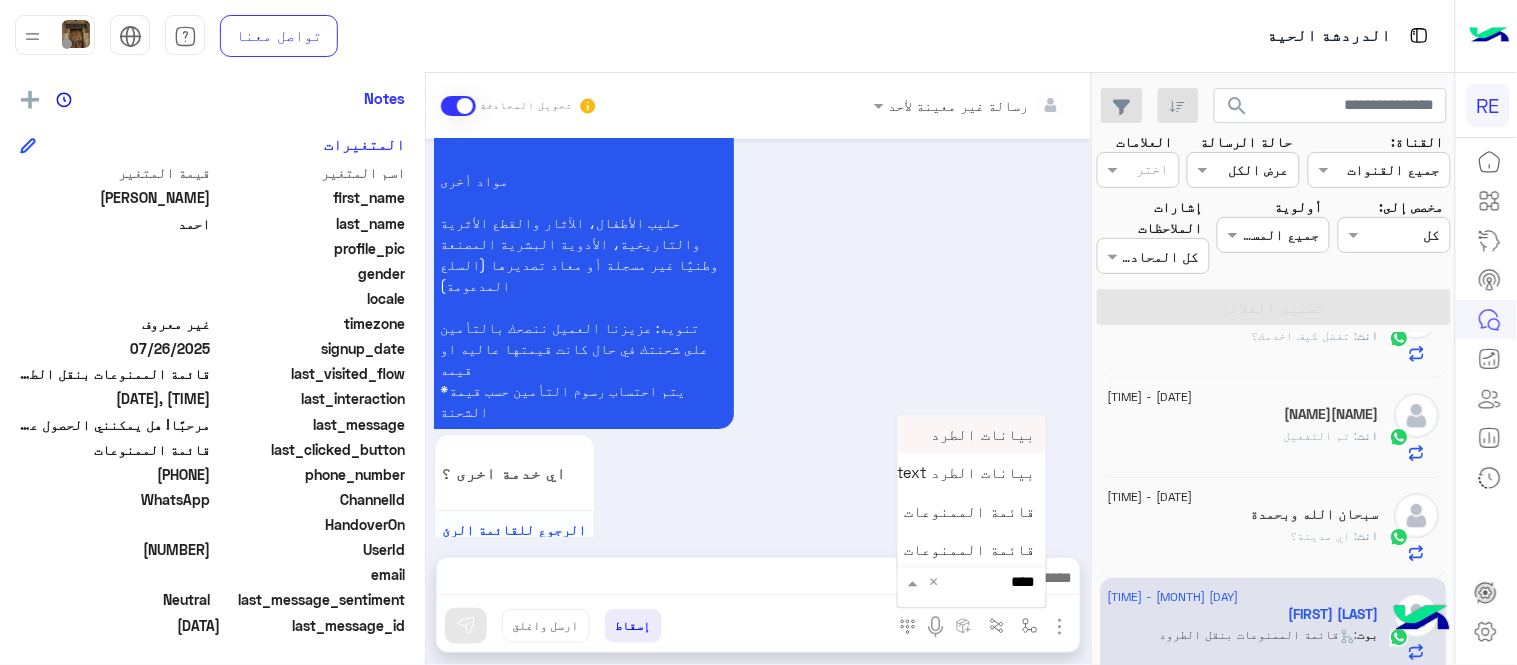 click on "بيانات الطرد" at bounding box center [972, 434] 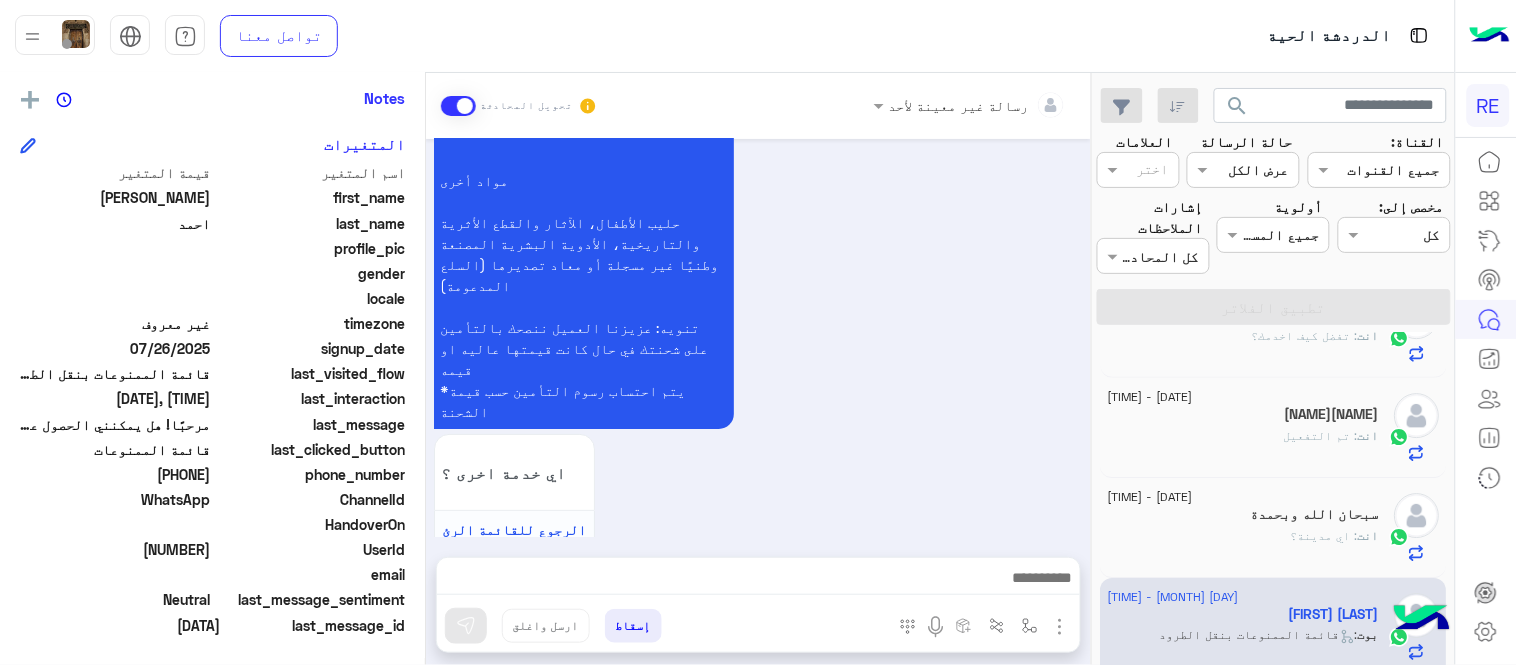 type on "**********" 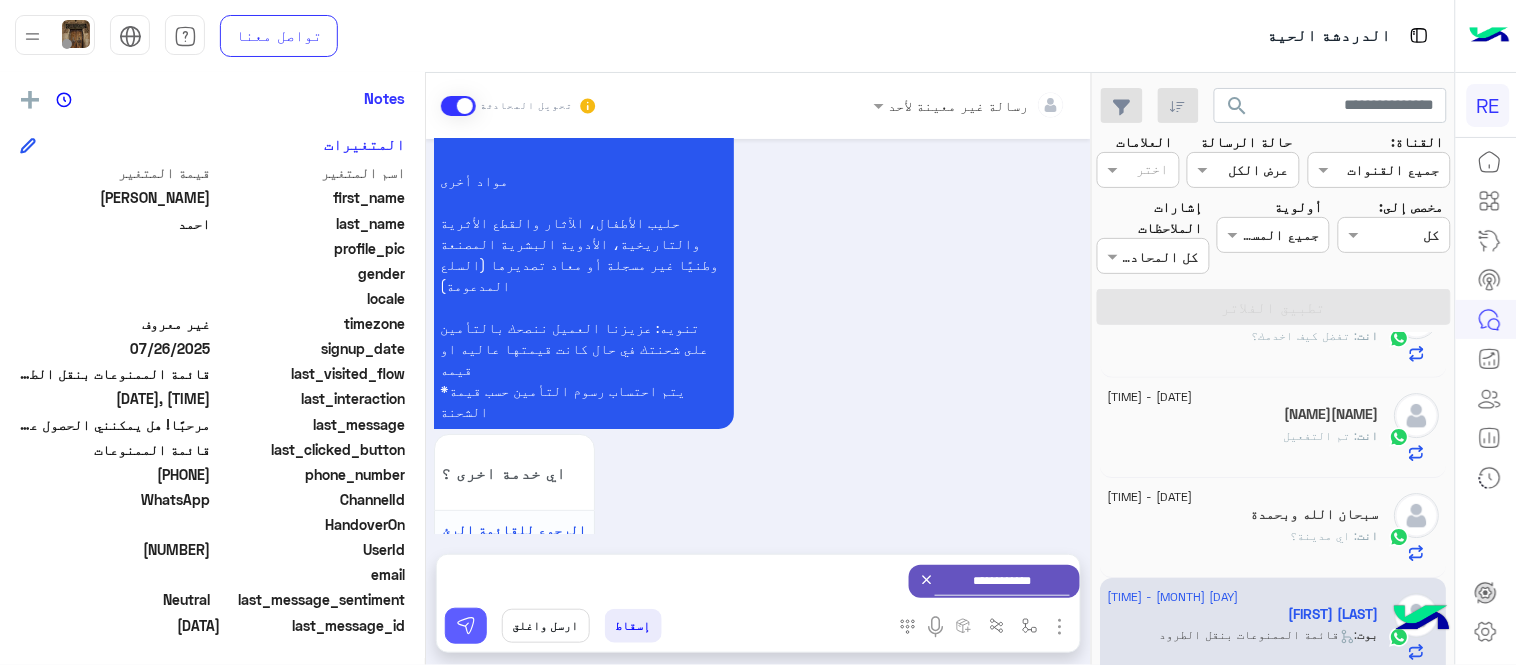 click at bounding box center (466, 626) 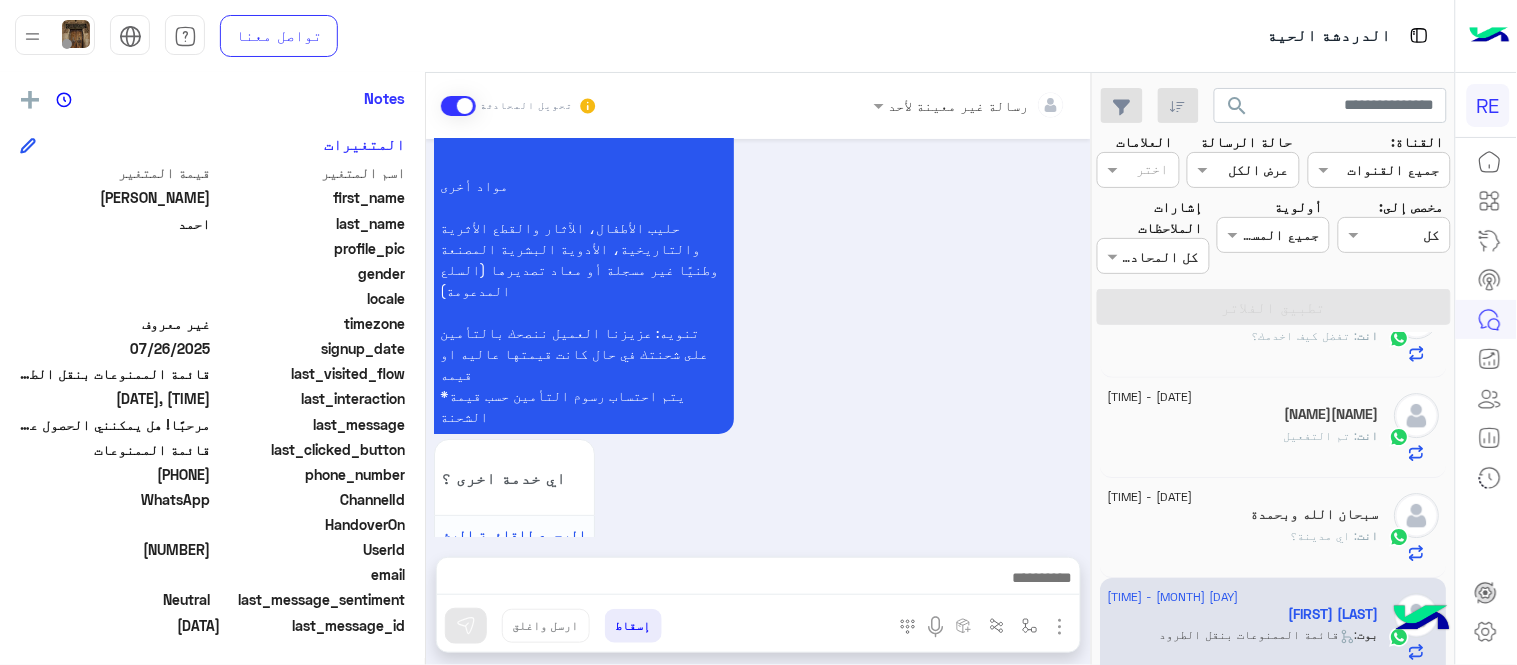scroll, scrollTop: 1836, scrollLeft: 0, axis: vertical 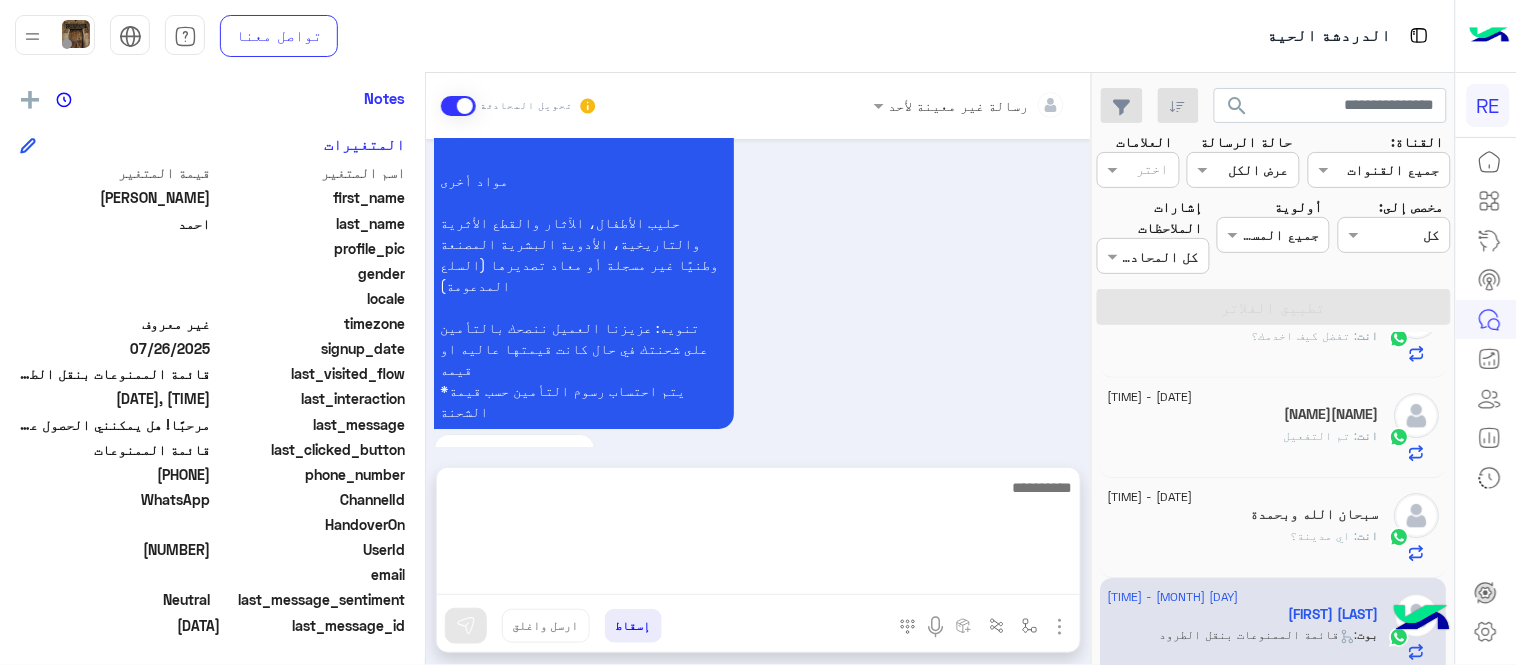 click at bounding box center [758, 535] 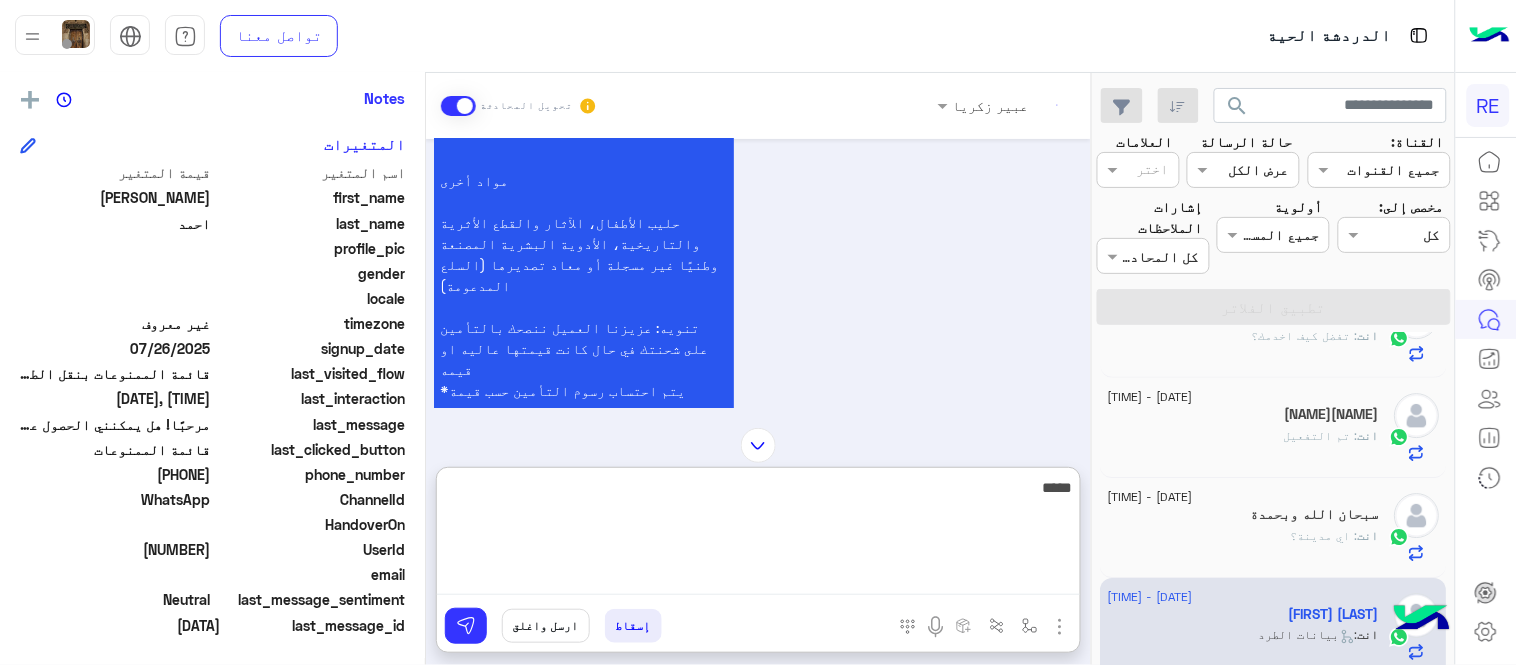 scroll, scrollTop: 2383, scrollLeft: 0, axis: vertical 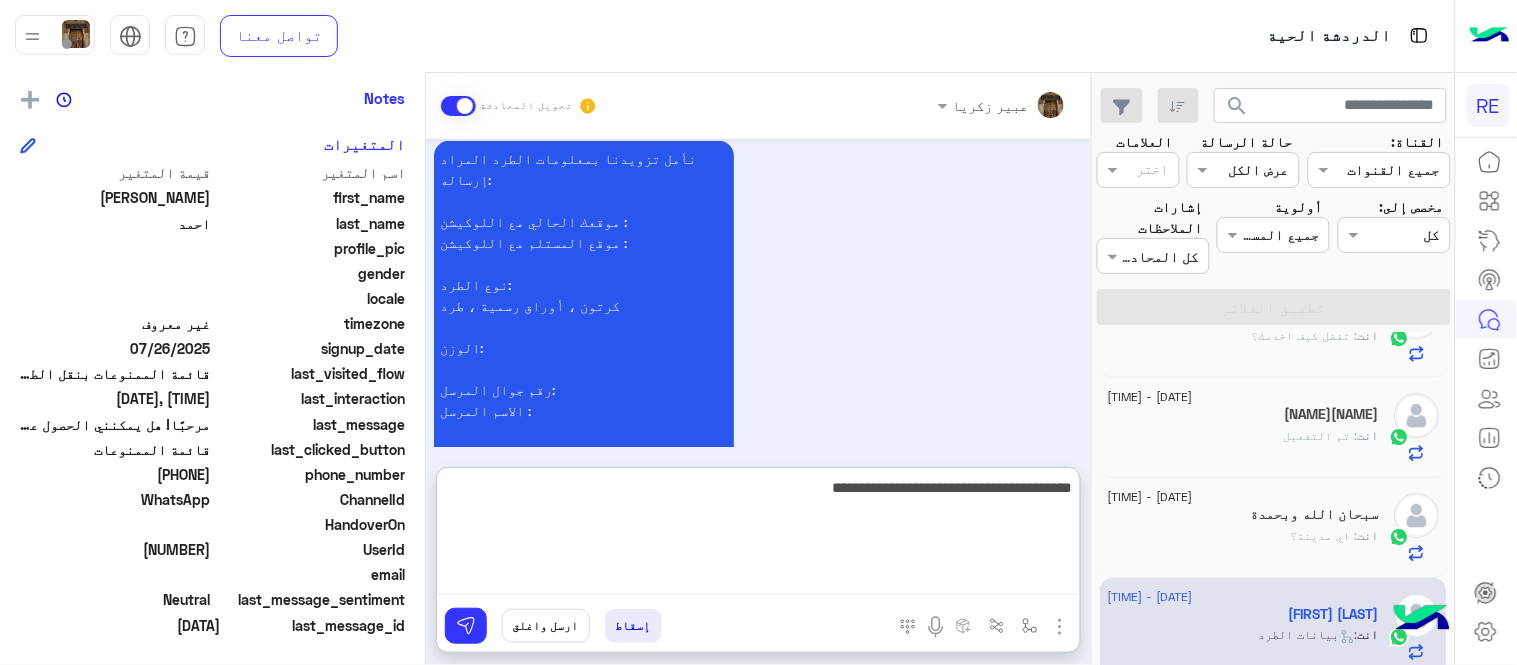 type on "**********" 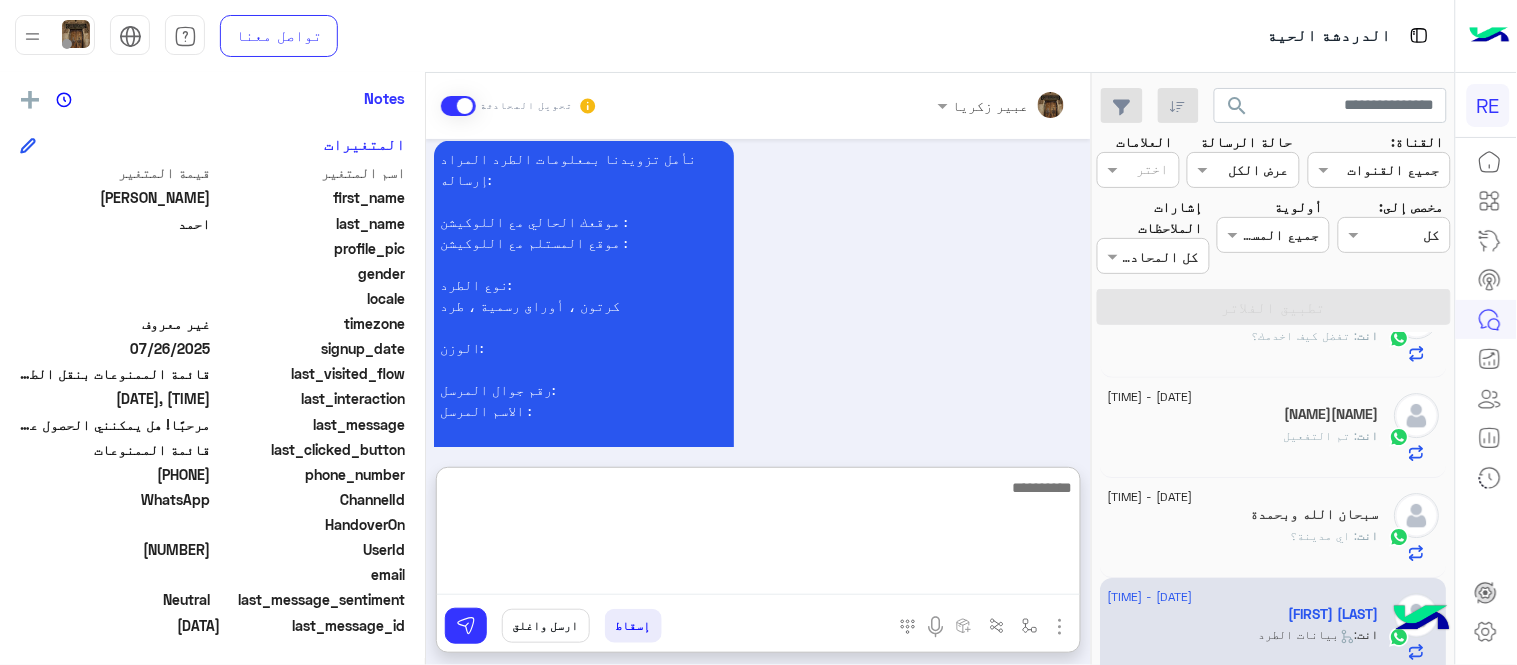 scroll, scrollTop: 2447, scrollLeft: 0, axis: vertical 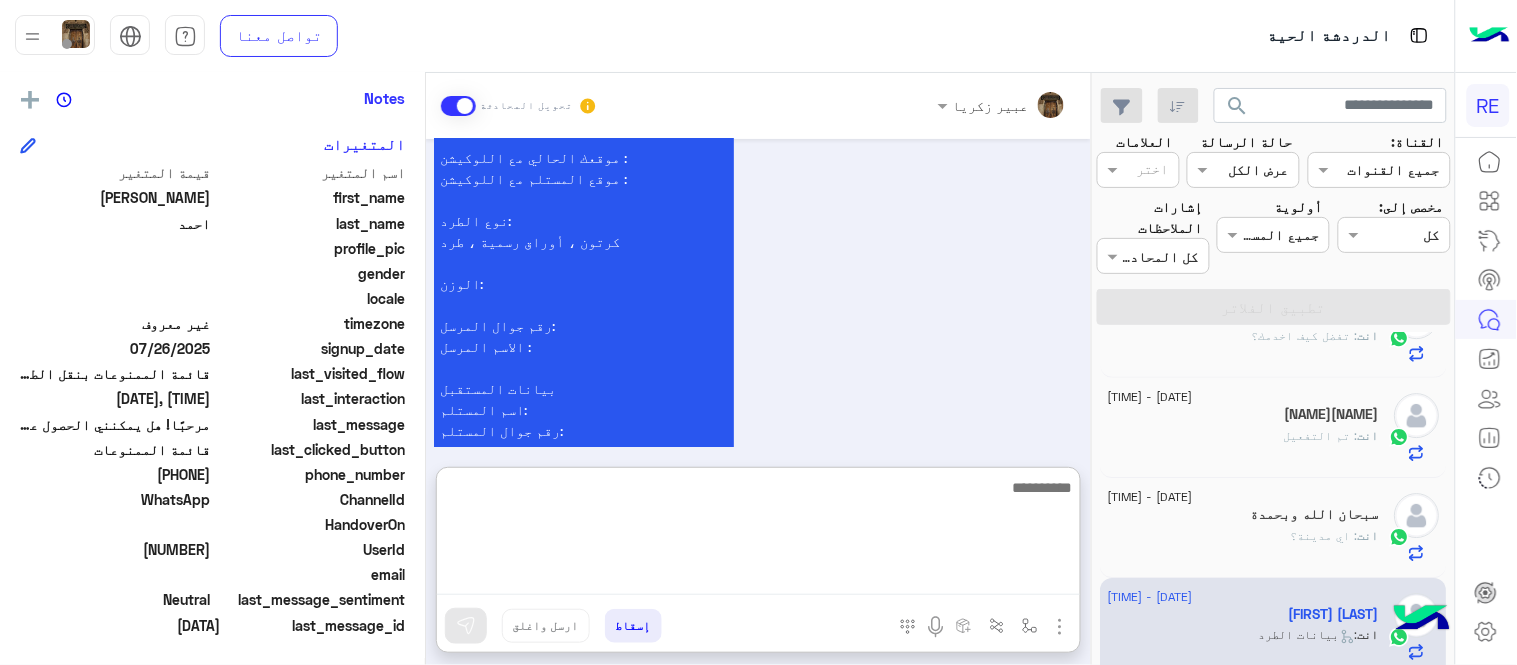 click at bounding box center (758, 535) 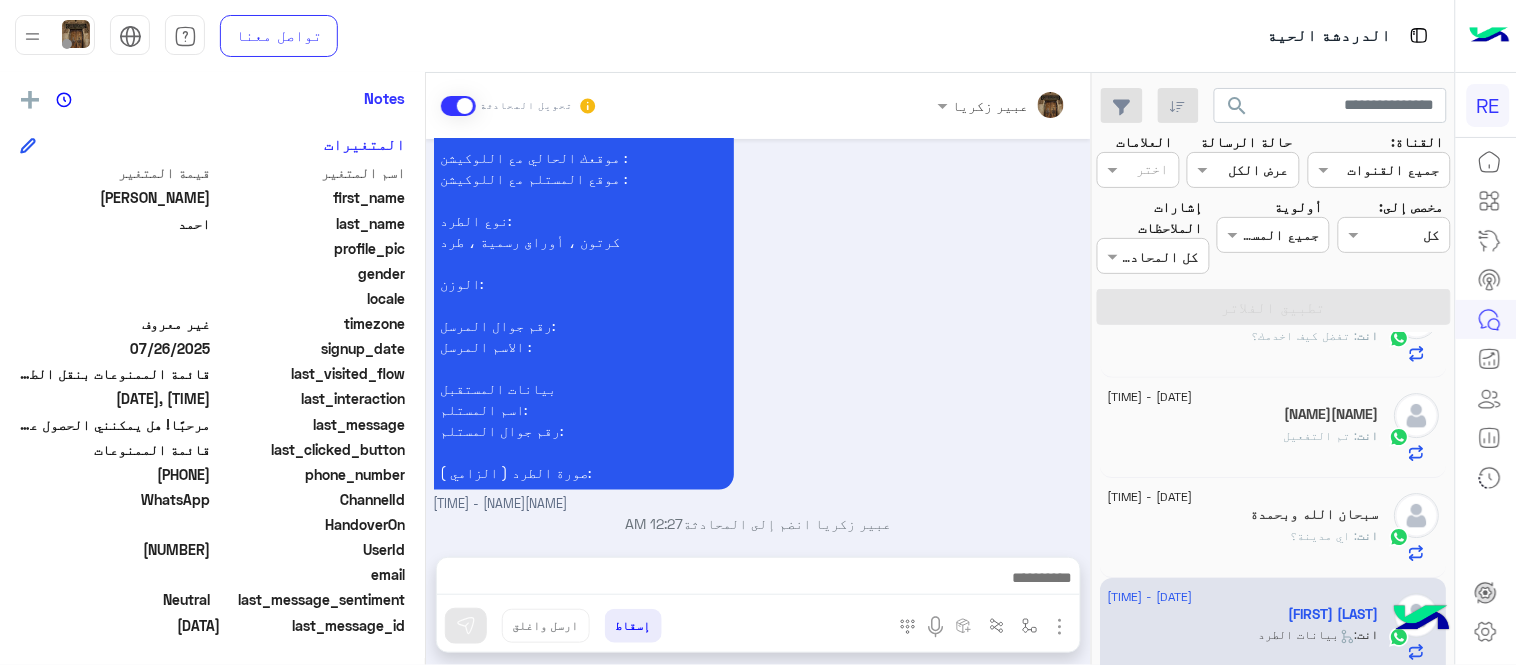 scroll, scrollTop: 2357, scrollLeft: 0, axis: vertical 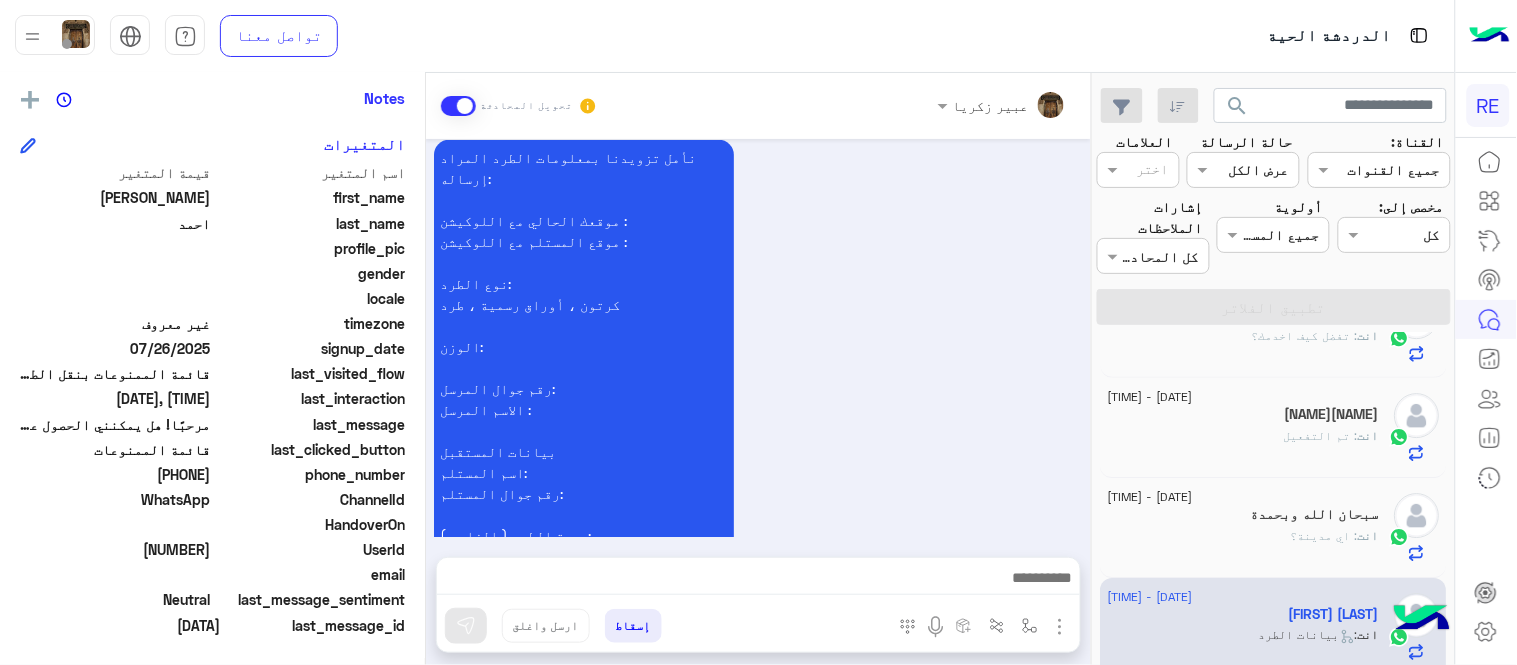 click on "[DATE]   عربي    [TIME]  هل أنت ؟   كابتن 👨🏻‍✈️   عميل 🧳   رحال (مرشد مرخص) 🏖️     [TIME]   عميل     [TIME]  هل لديك حساب مسجل على التطبيق   لا   نعم     [TIME]   لا    [TIME]  يمكنك تحميل التطبيق والتسجيل عبر الرابط 📲
http://onelink.to/Rehla
ونسعد بزيارتك حسابات التواصل الاجتماعي :
https://compiled.social/rehlacar    لمساعدتك بشكل افضل
الرجاء اختيار احد الخدمات التالية     [TIME]   طلب توصيل طرد    [TIME]  https://rehlacar.com/send-package/add-request  قائمة الممنوعات     [TIME]  قائمة الممنوعات    [TIME]  يمكنك إلاطلاع على القائمة التالية لمعرفه الممنوعات بنقل الطرود:  النقل المبرد :    مواد أخرى اي خدمة اخرى ؟  الرجوع للقائمة الرئ   لا" at bounding box center [758, 338] 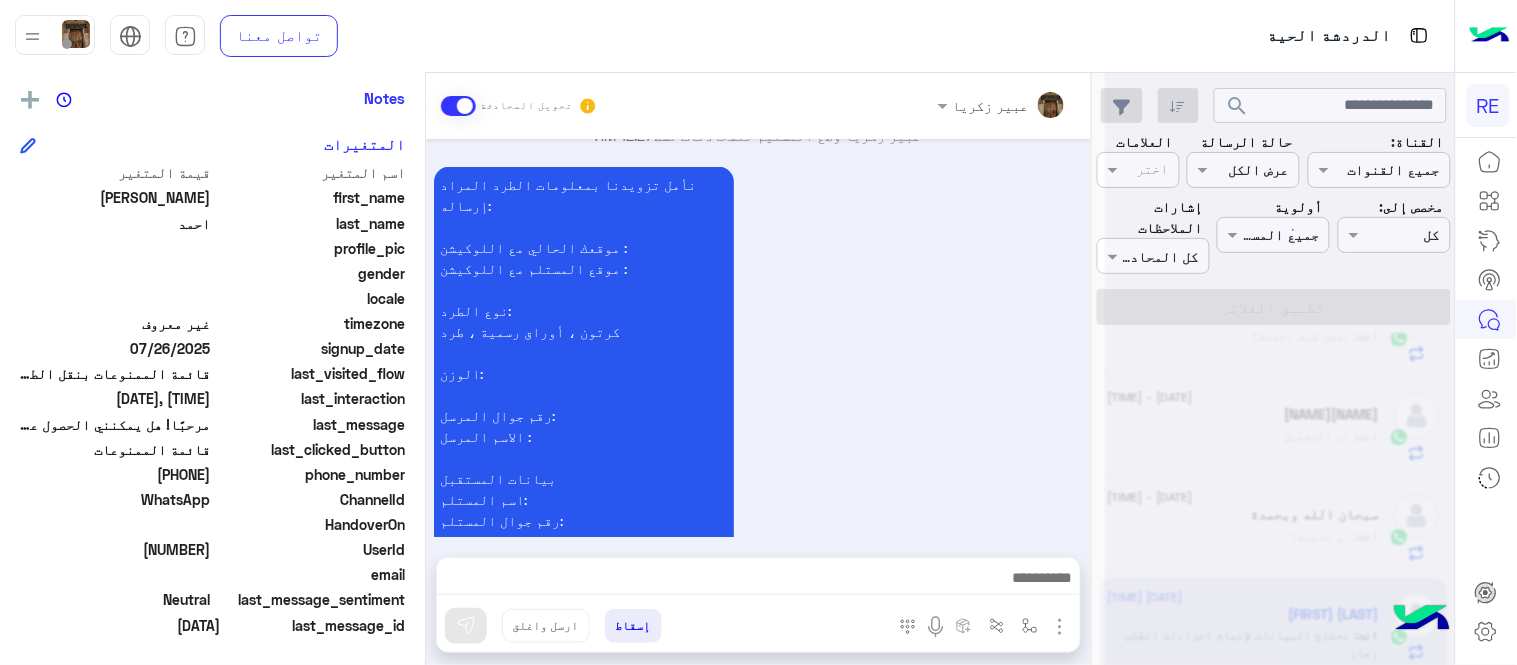 scroll, scrollTop: 1767, scrollLeft: 0, axis: vertical 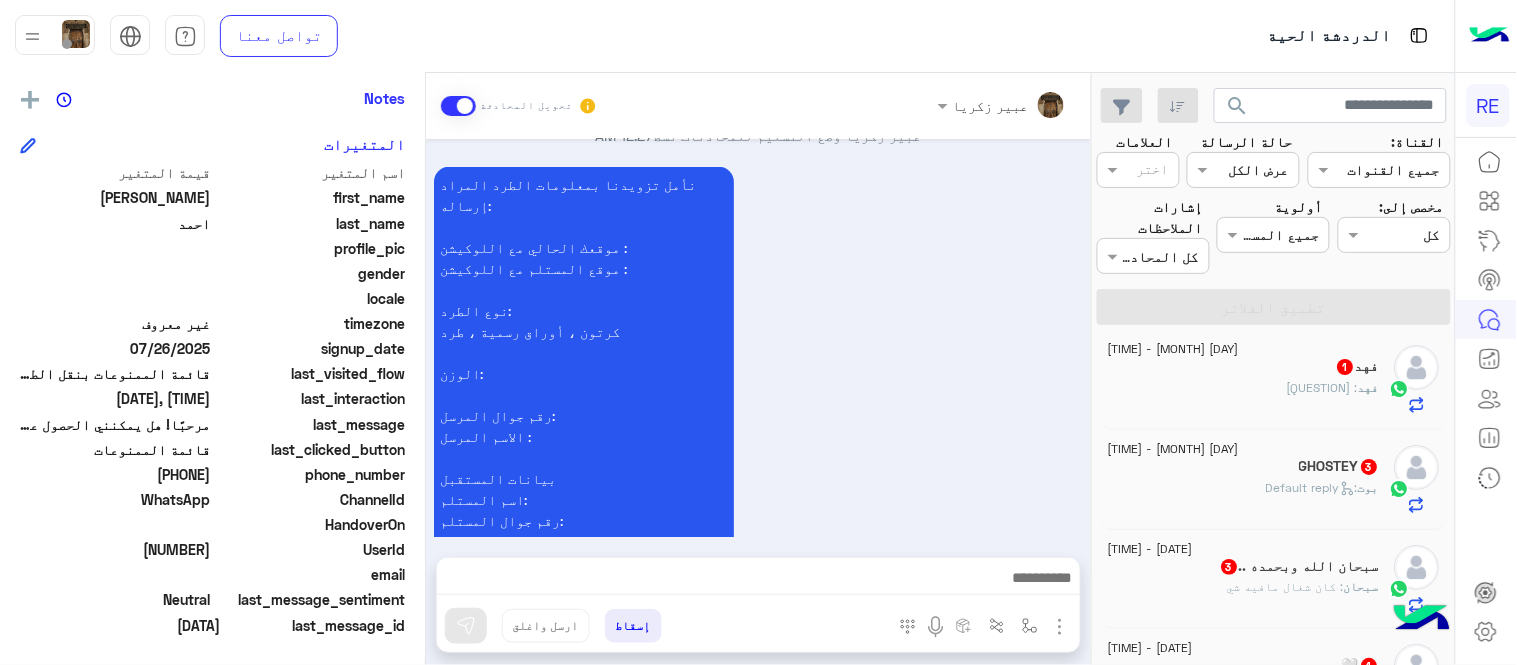 click on "[NAME] [NUMBER]" 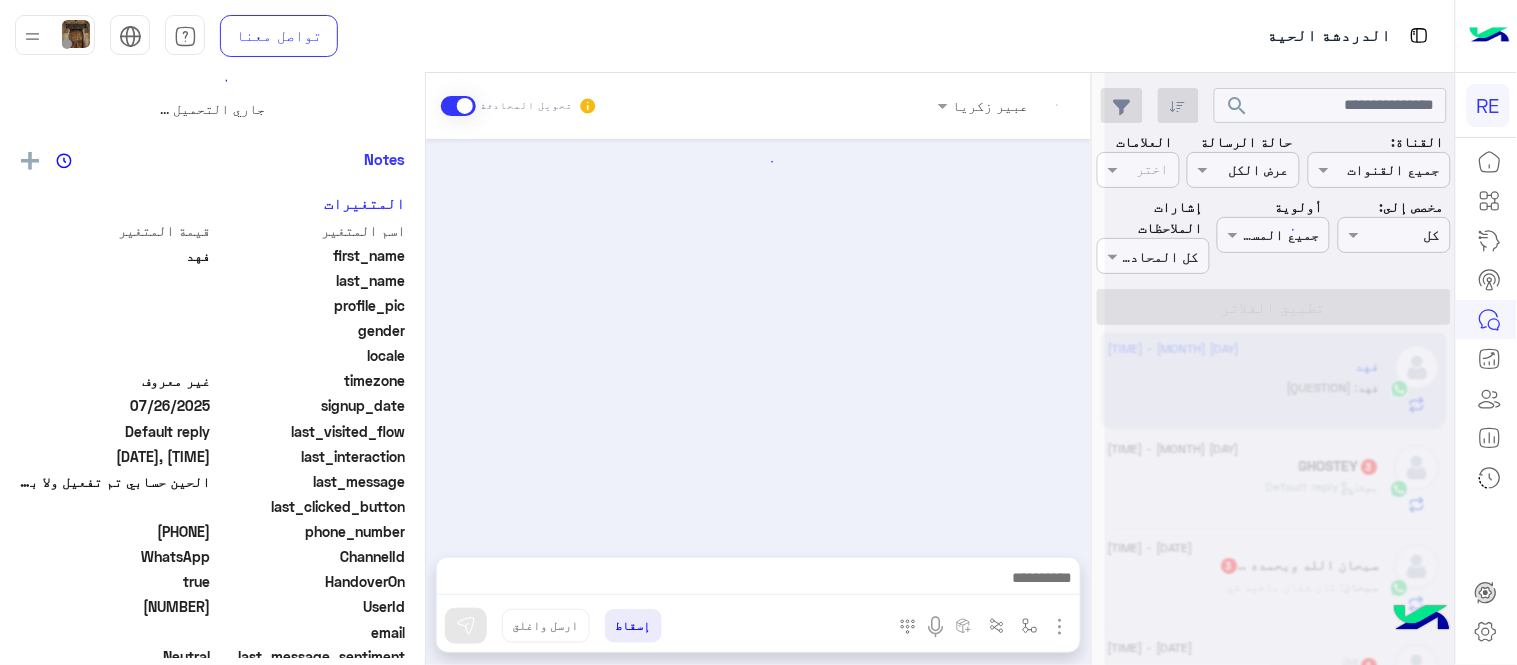 scroll, scrollTop: 0, scrollLeft: 0, axis: both 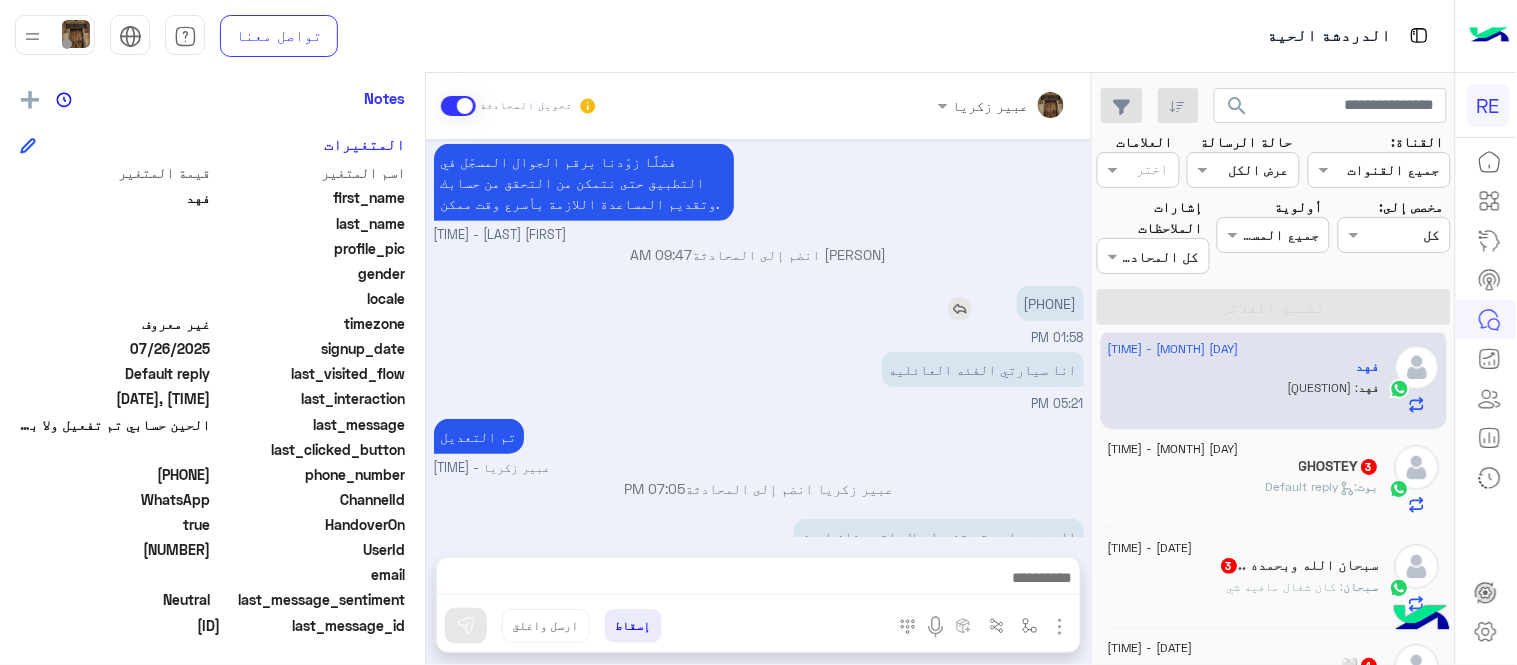 click on "[PHONE]" at bounding box center [1050, 303] 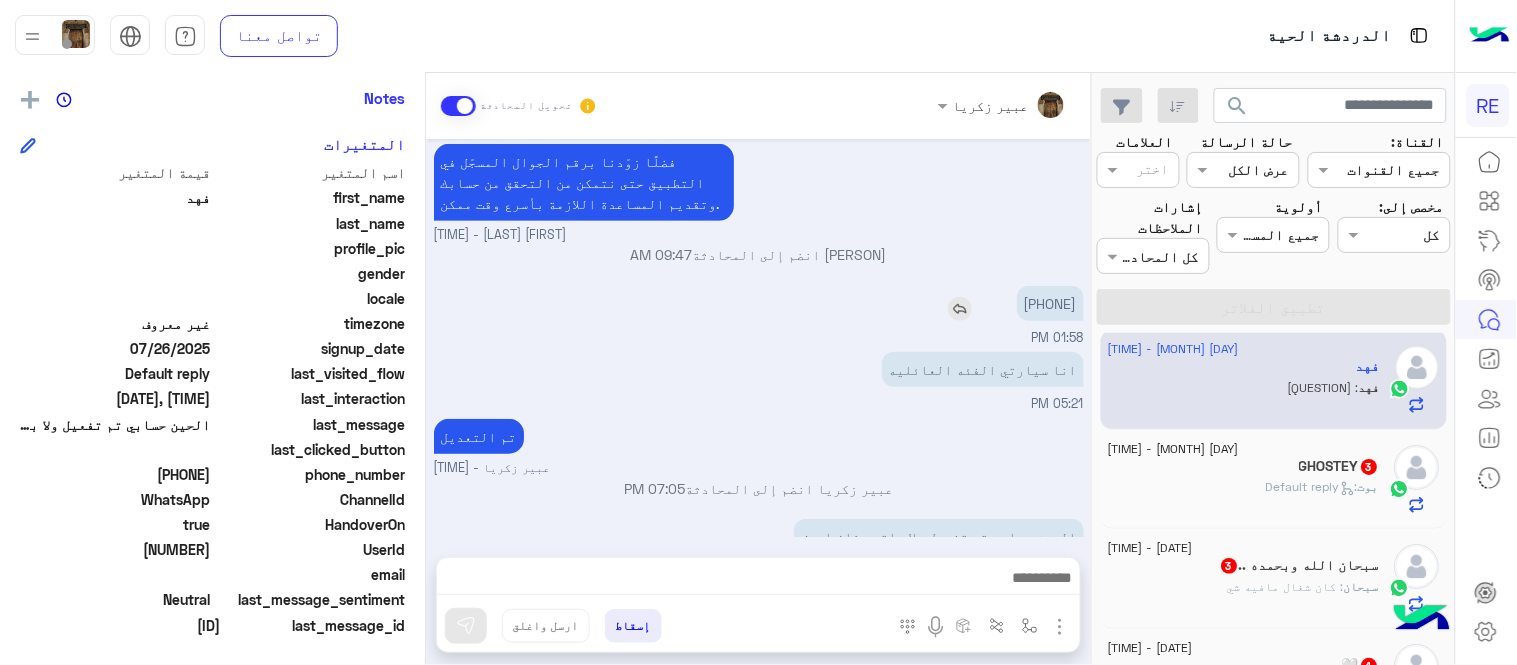 copy on "[PHONE]" 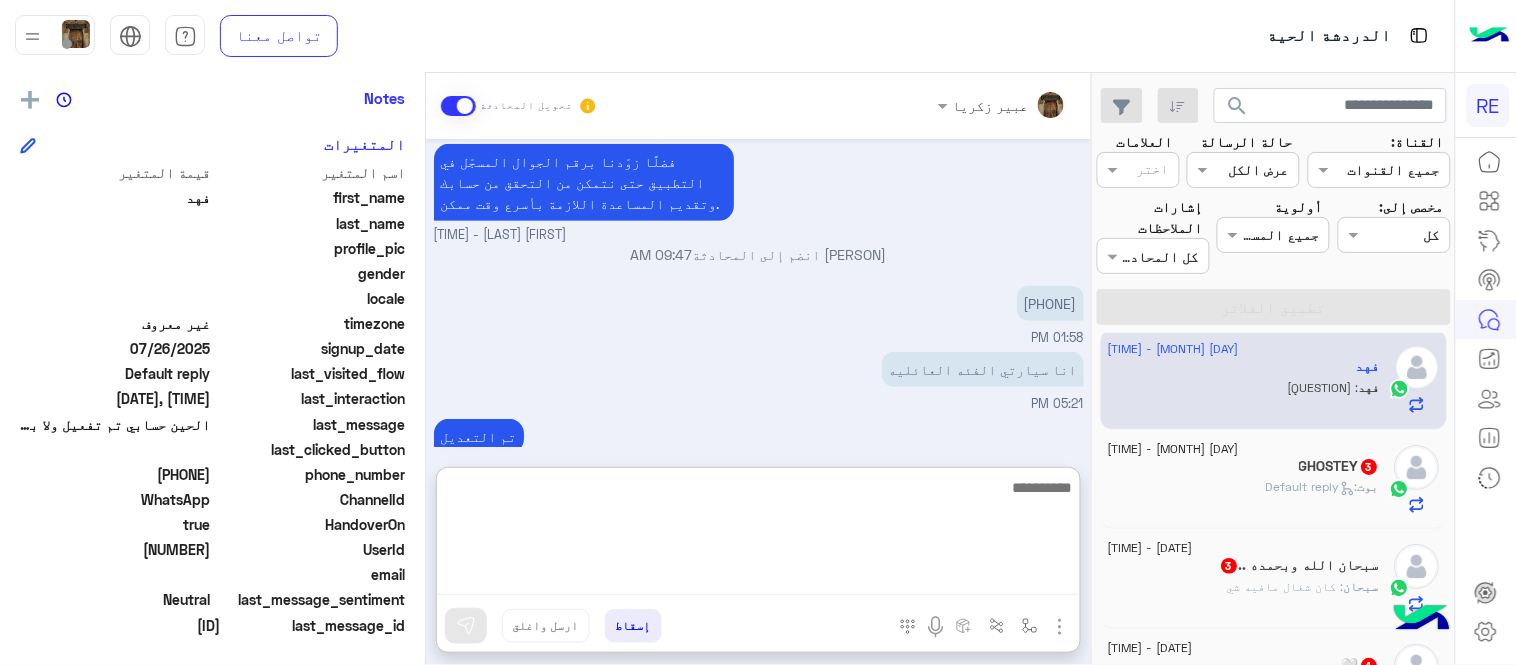 click at bounding box center [758, 535] 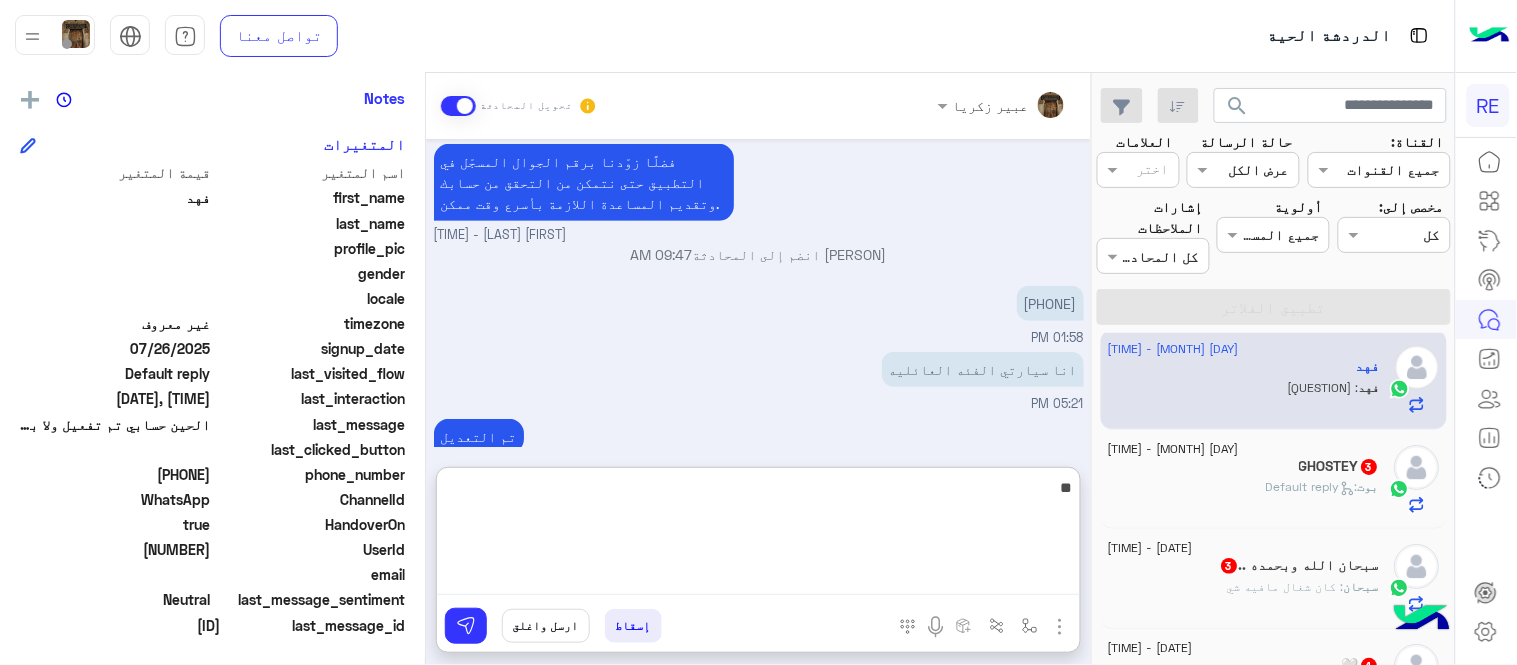 type on "*" 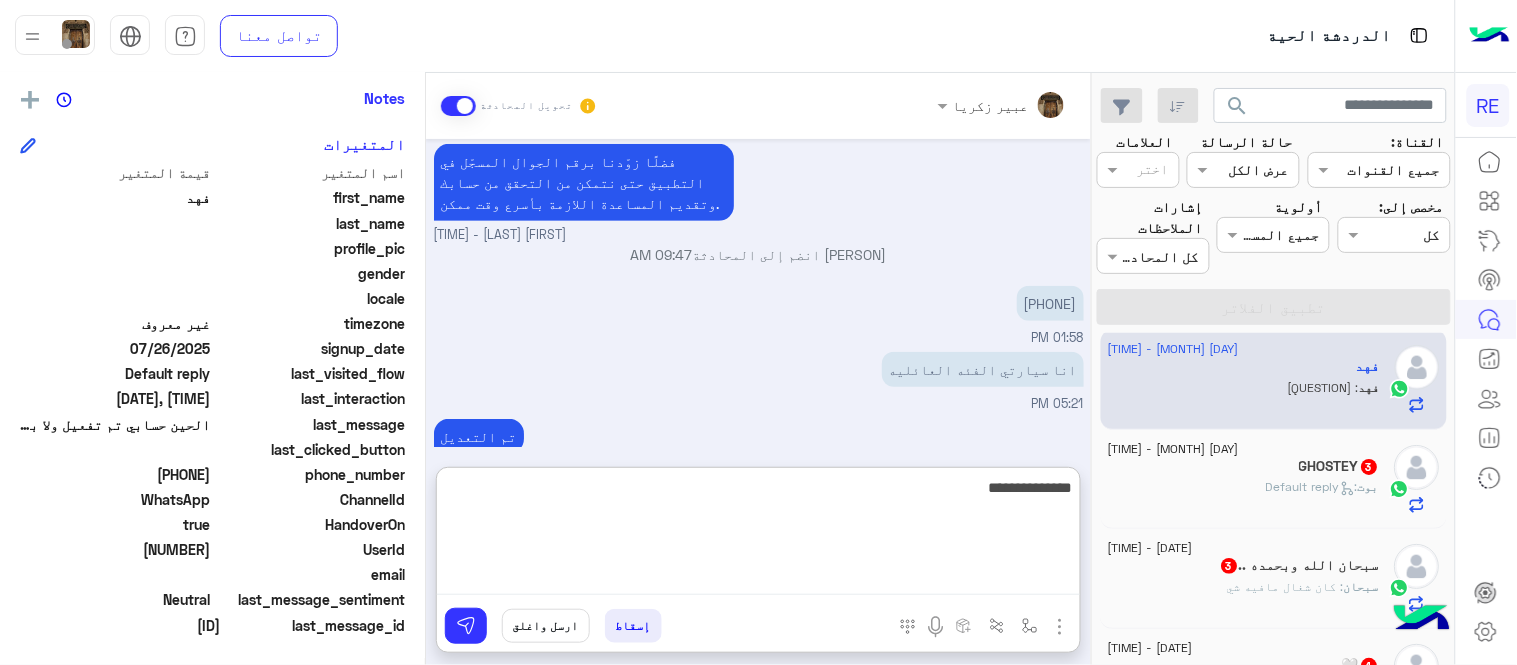 type on "**********" 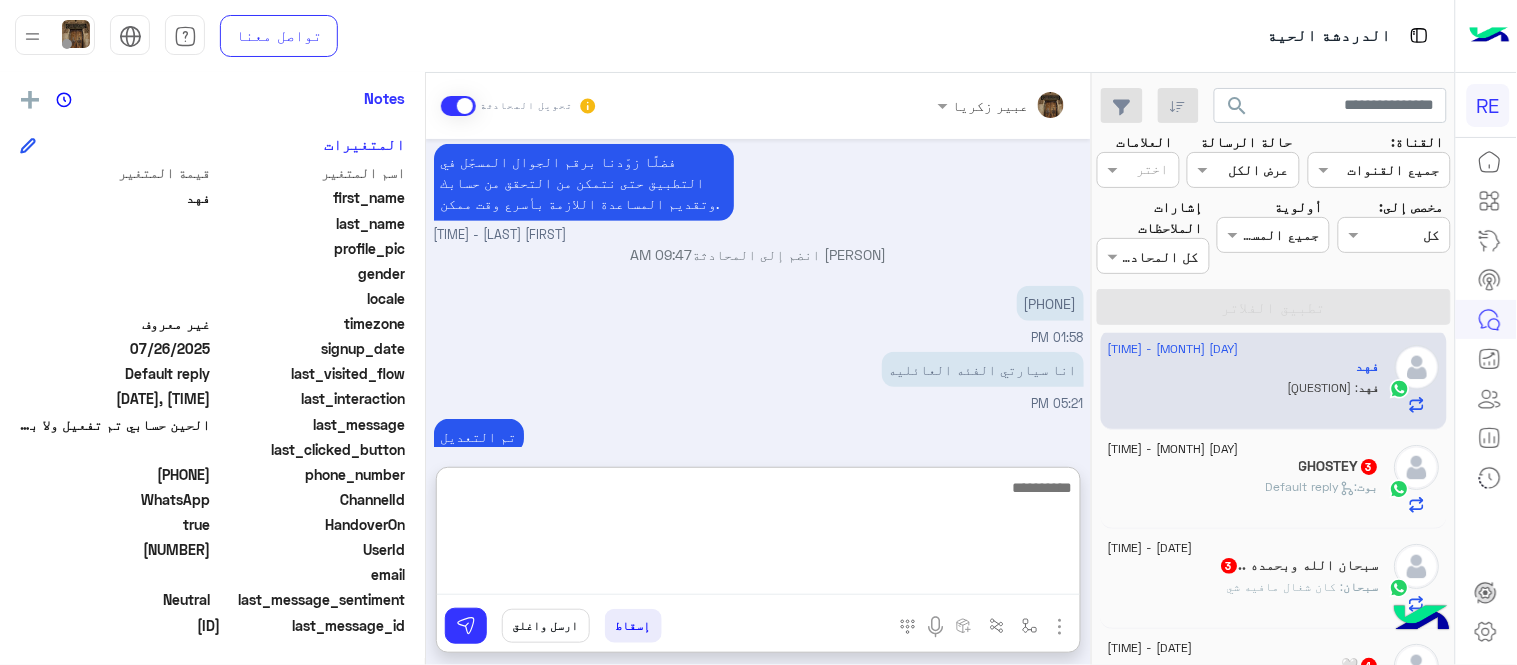 scroll, scrollTop: 497, scrollLeft: 0, axis: vertical 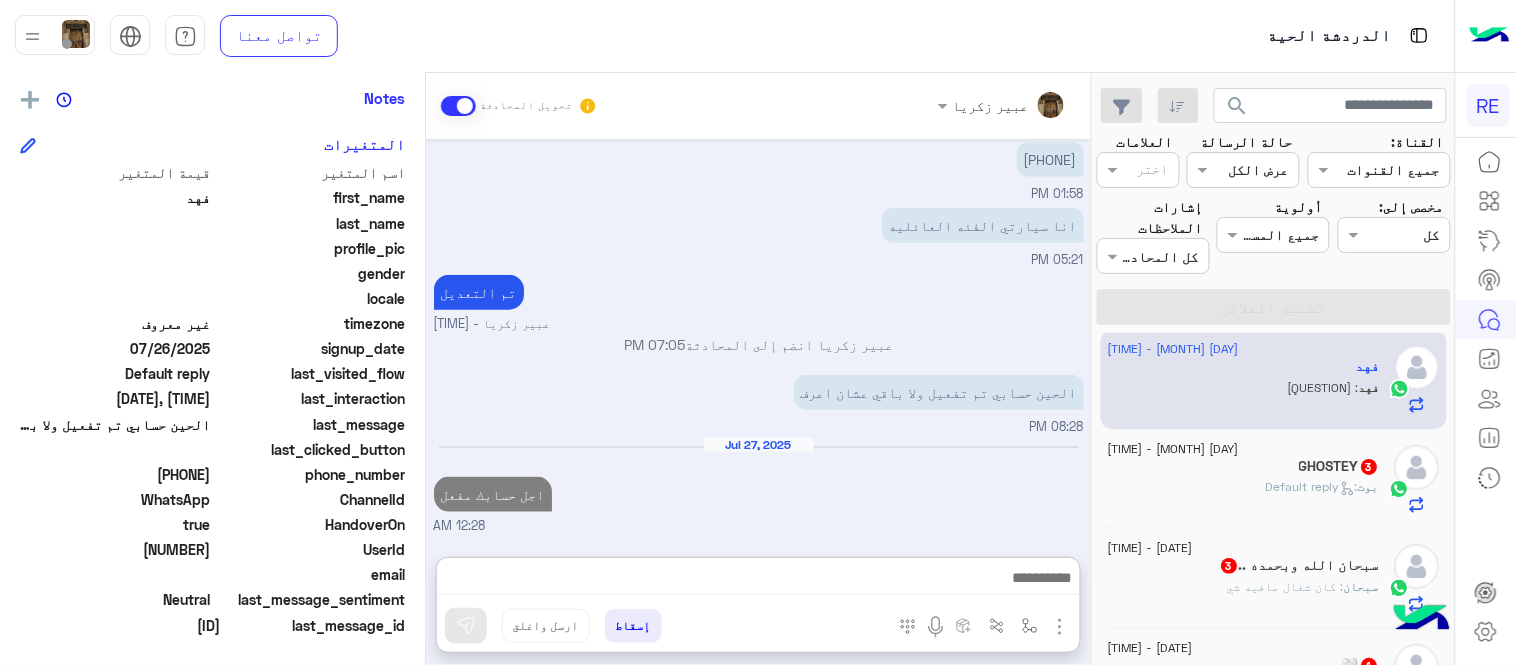 click on "[MONTH] [DAY], [YEAR]  السلام عليكم ورحمه الله وبركاته  الله يسلمكم انا سجلت ببرنامج عندكم كابتن  ما ادري تم تفعيل حسابي وهل ياخذ وقت في التفعيل   [TIME]  سعدنا بتواصلك، نأمل منك توضيح استفسارك أكثر    [TIME]   [NAME][NAME] وضع التسليم للمحادثات نشط   [TIME]      فضلًا زوّدنا برقم الجوال المسجّل في التطبيق حتى نتمكن من التحقق من حسابك وتقديم المساعدة اللازمة بأسرع وقت ممكن.  [NAME][NAME] -  [TIME]   [NAME][NAME] انضم إلى المحادثة   [TIME]      [PHONE]   [TIME]  انا سيارتي الفئه العائليه   [TIME]  تم التعديل  [NAME][NAME] -  [TIME]   [NAME][NAME] انضم إلى المحادثة   [TIME]      الحين حسابي تم تفعيل ولا باقي عشان اعرف   [TIME]" at bounding box center (758, 338) 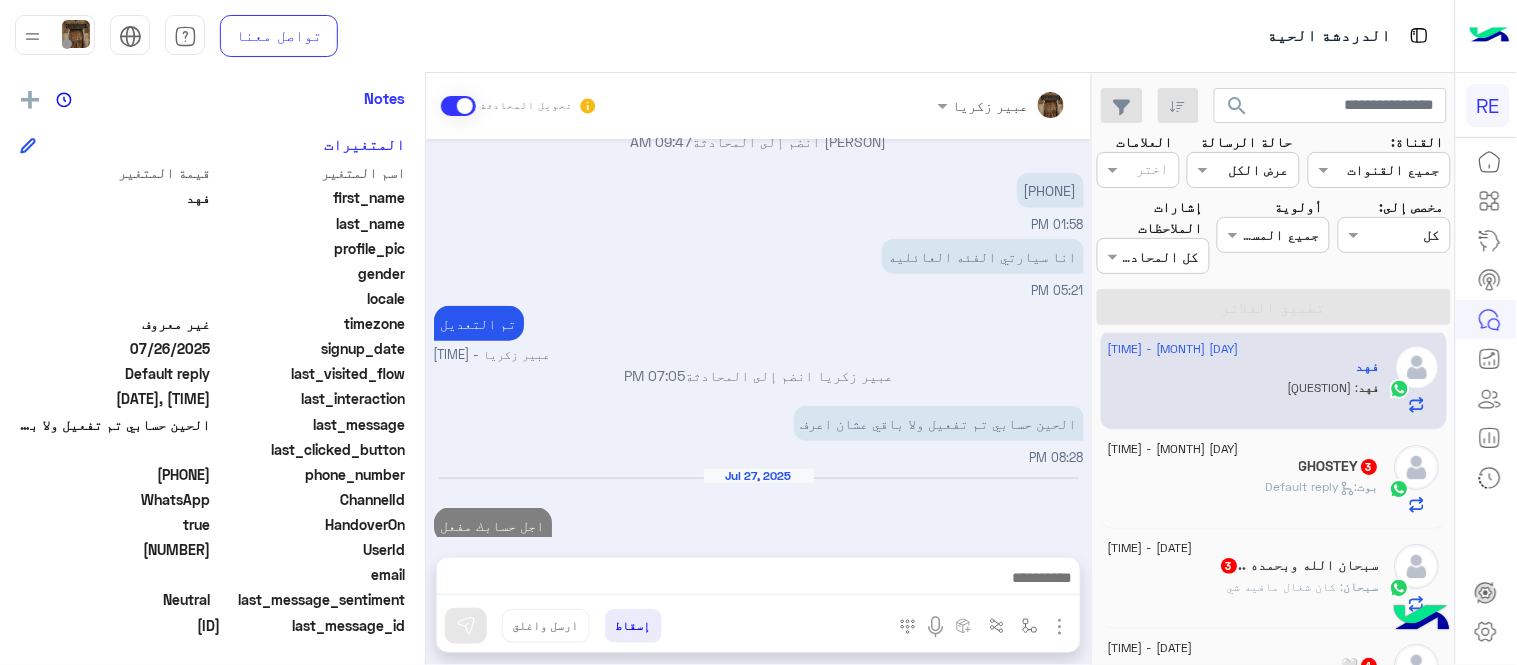 scroll, scrollTop: 407, scrollLeft: 0, axis: vertical 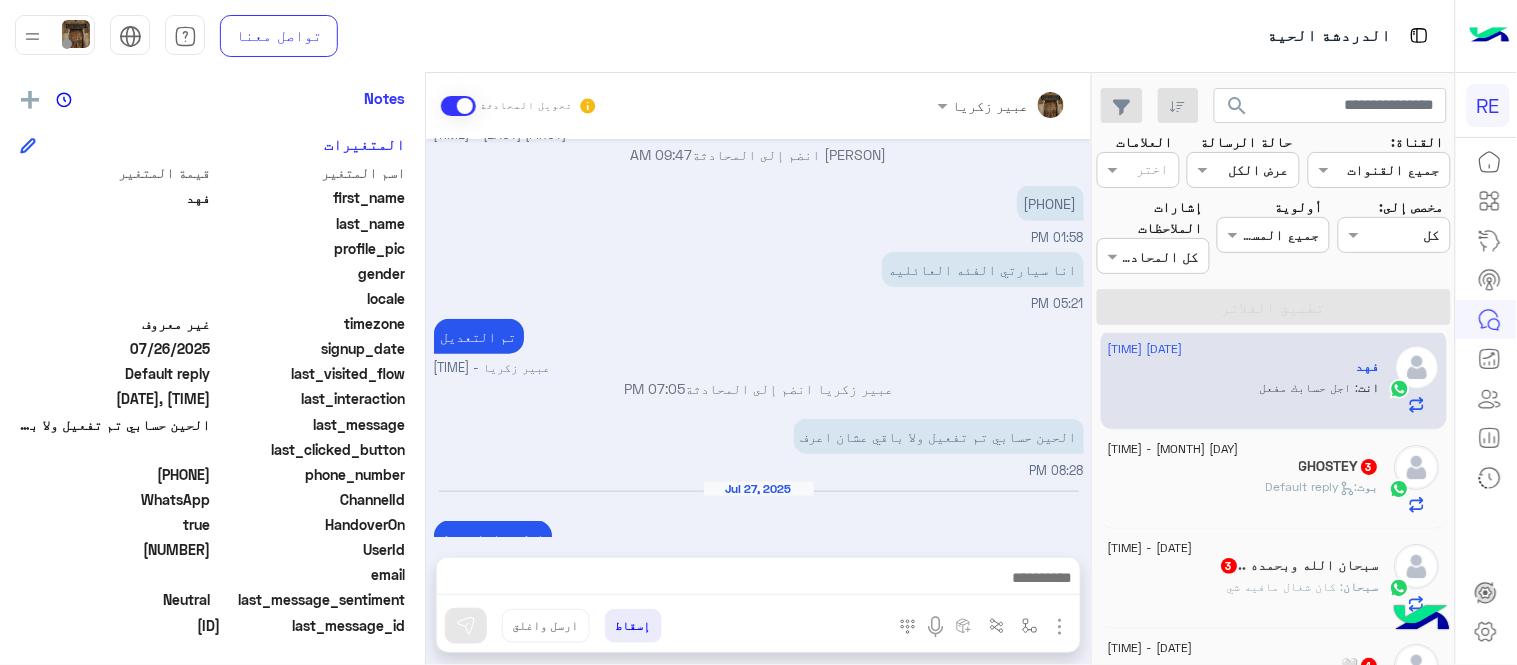 click on "GHOSTEY   3" 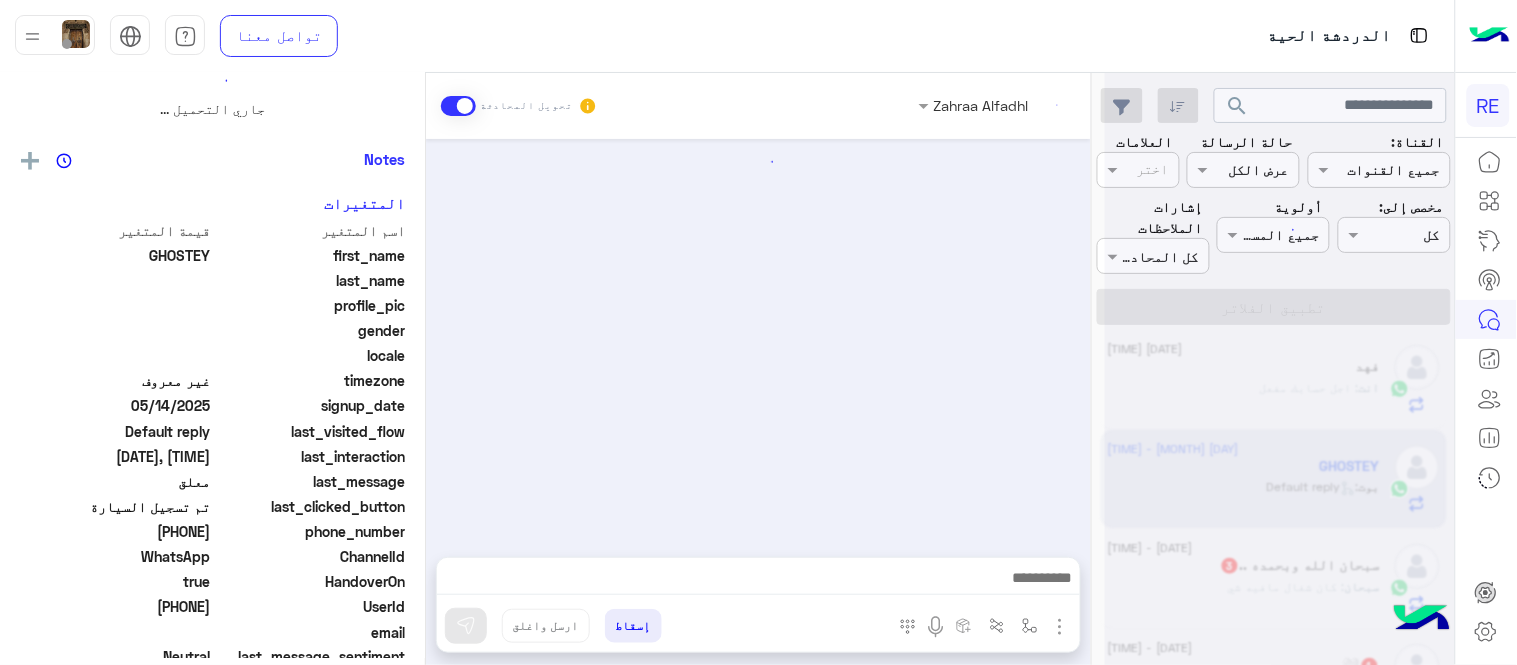scroll, scrollTop: 0, scrollLeft: 0, axis: both 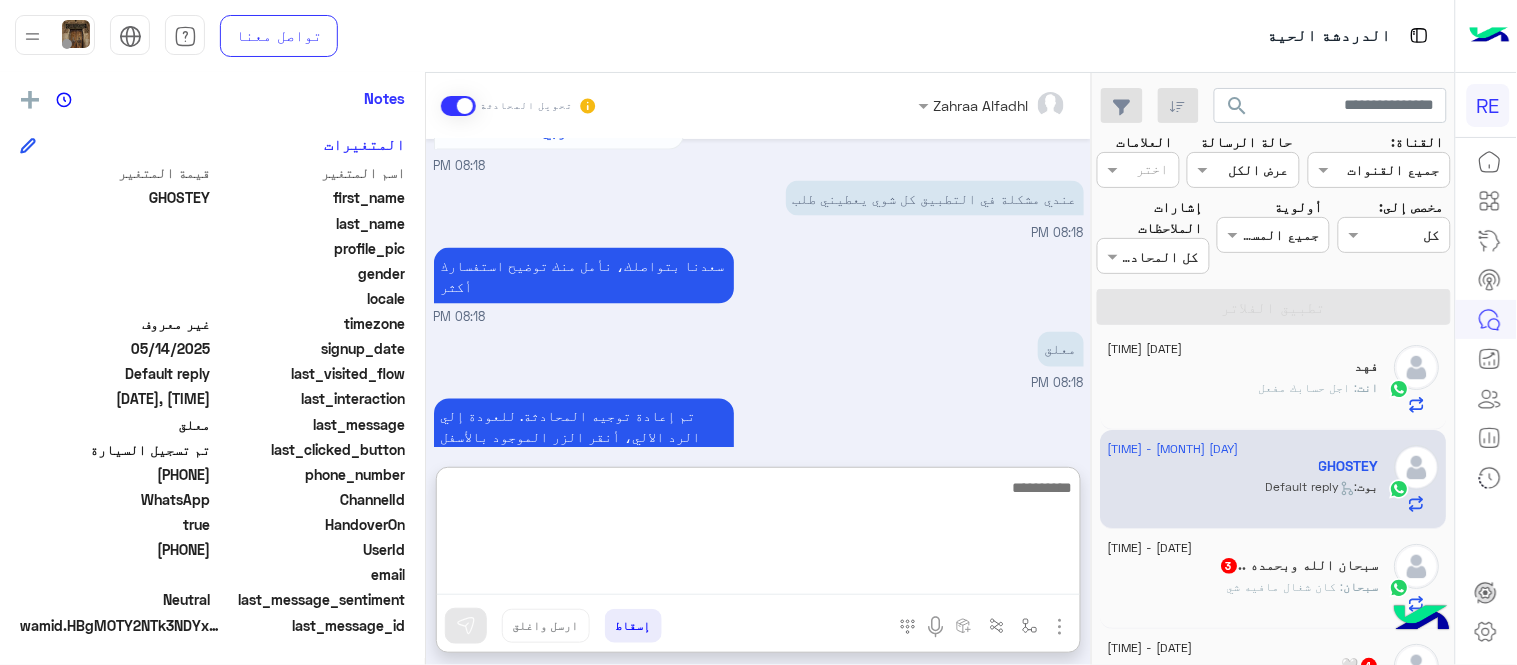 click at bounding box center (758, 535) 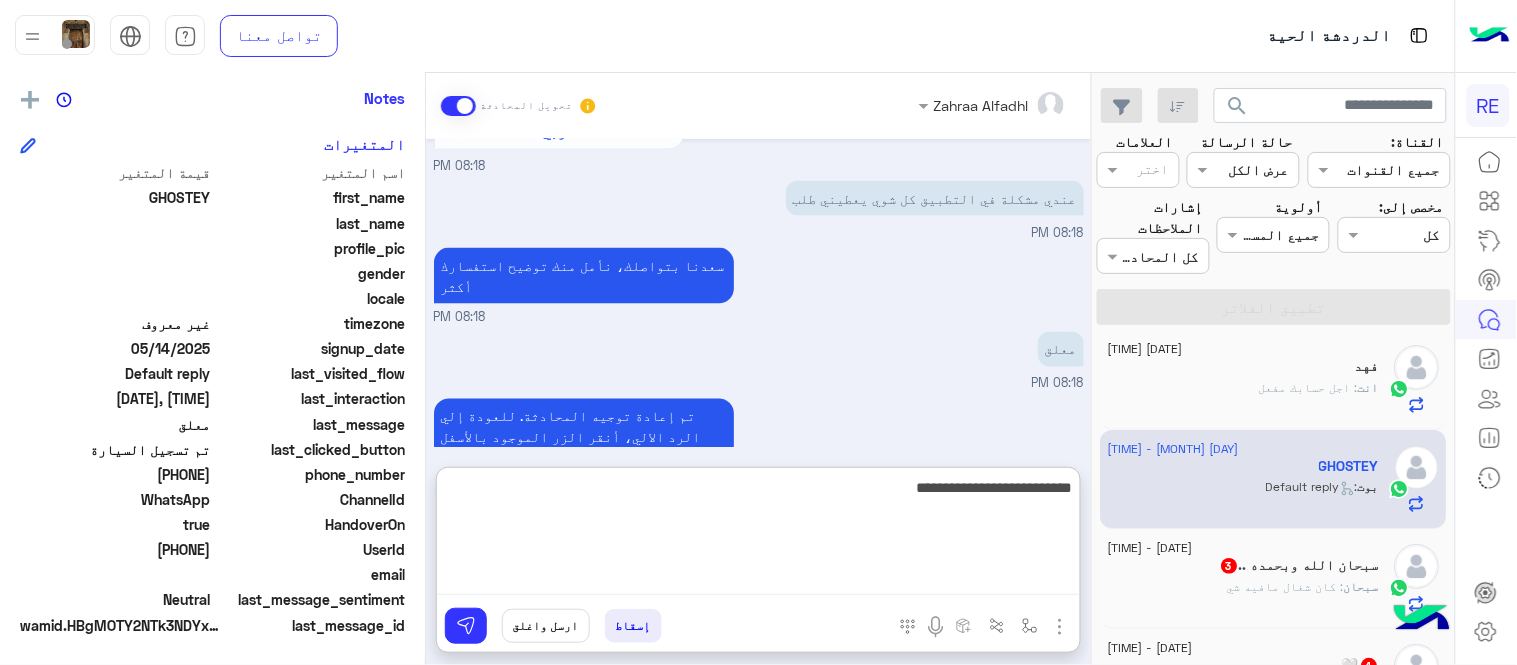 type on "**********" 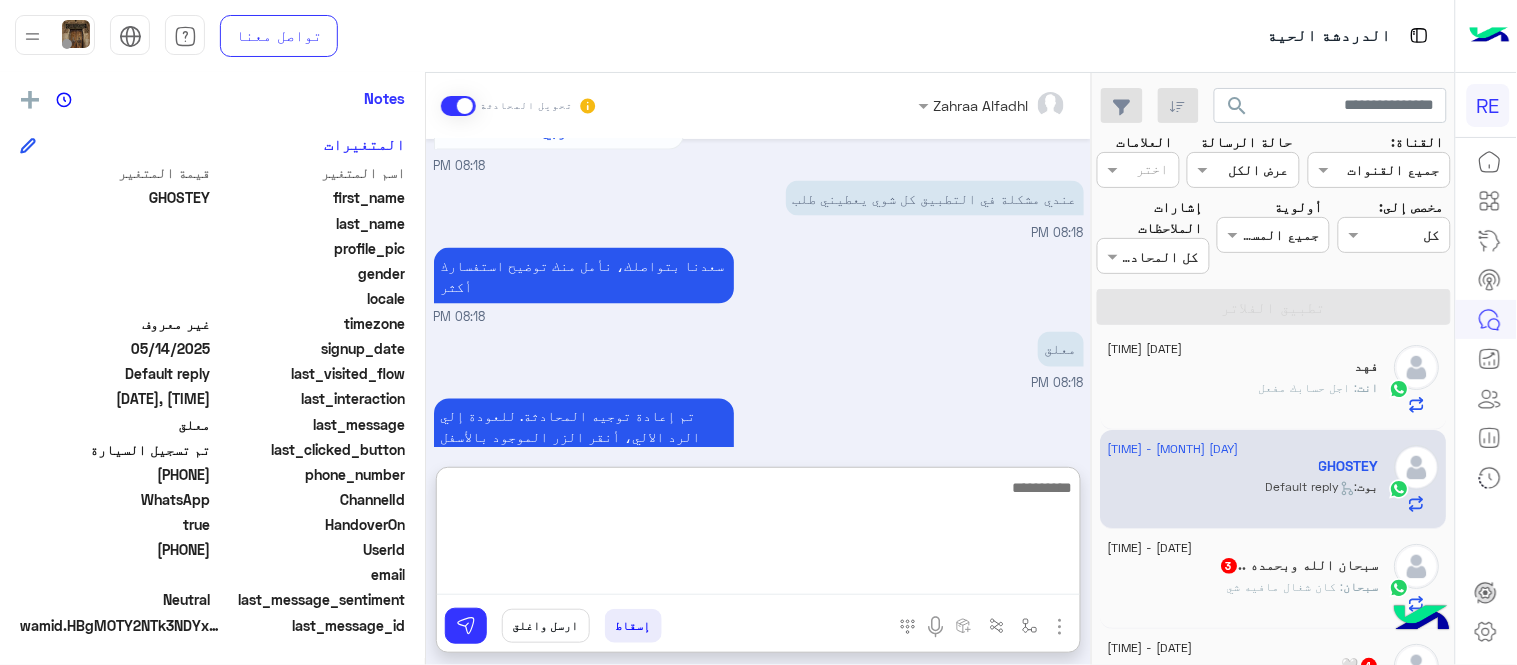 scroll, scrollTop: 1010, scrollLeft: 0, axis: vertical 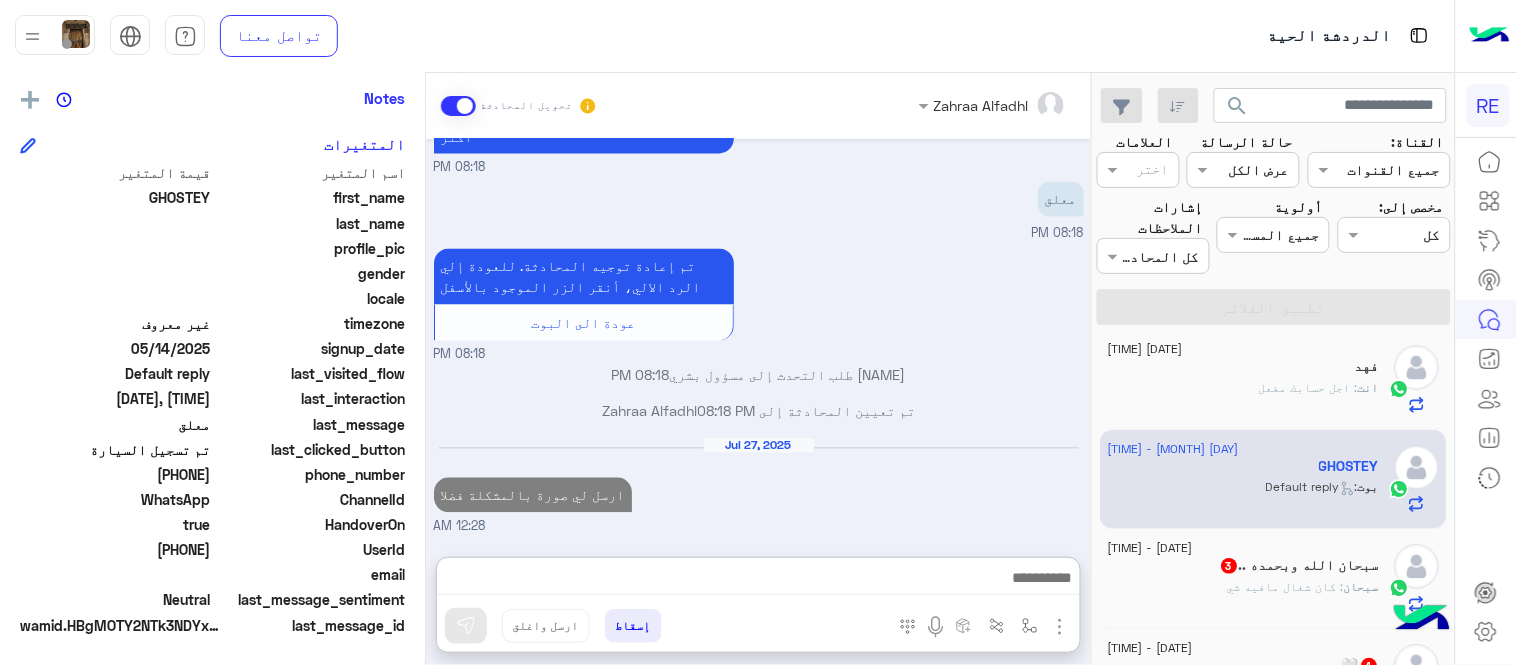 click on "[DATE]  السلام عليكم   [TIME]  وعليكم السلام ،كيف اقدر اساعدك
اهلًا بك في تطبيق رحلة 👋
Welcome to Rehla  👋
من فضلك أختر لغة التواصل
Please choose your preferred Language
English   عربي     [TIME]  عندي مشكلة في التطبيق كل شوي يعطيني طلب   [TIME]  سعدنا بتواصلك، نأمل منك توضيح استفسارك أكثر    [TIME]  معلق   [TIME]  تم إعادة توجيه المحادثة. للعودة إلي الرد الالي، أنقر الزر الموجود بالأسفل  عودة الى البوت     [TIME]   GHOSTEY  طلب التحدث إلى مسؤول بشري   [TIME]" at bounding box center (758, 338) 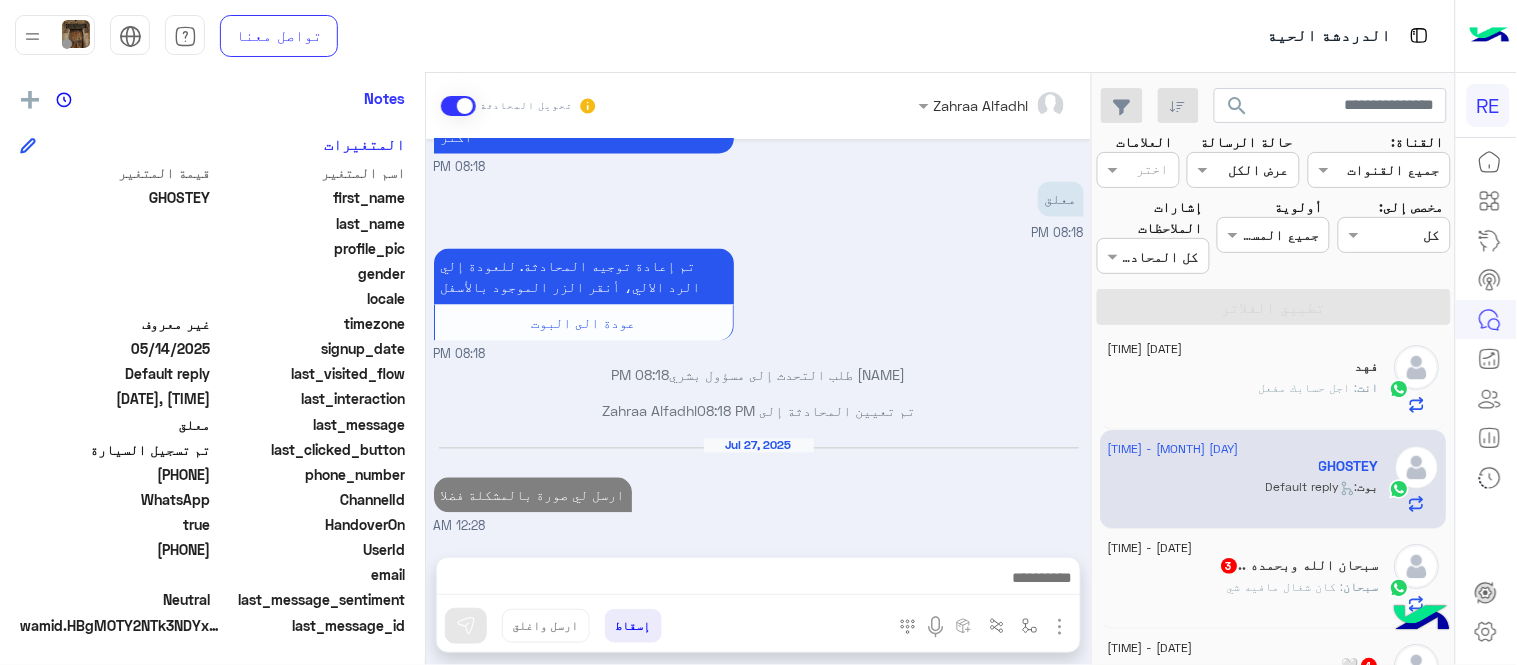 scroll, scrollTop: 920, scrollLeft: 0, axis: vertical 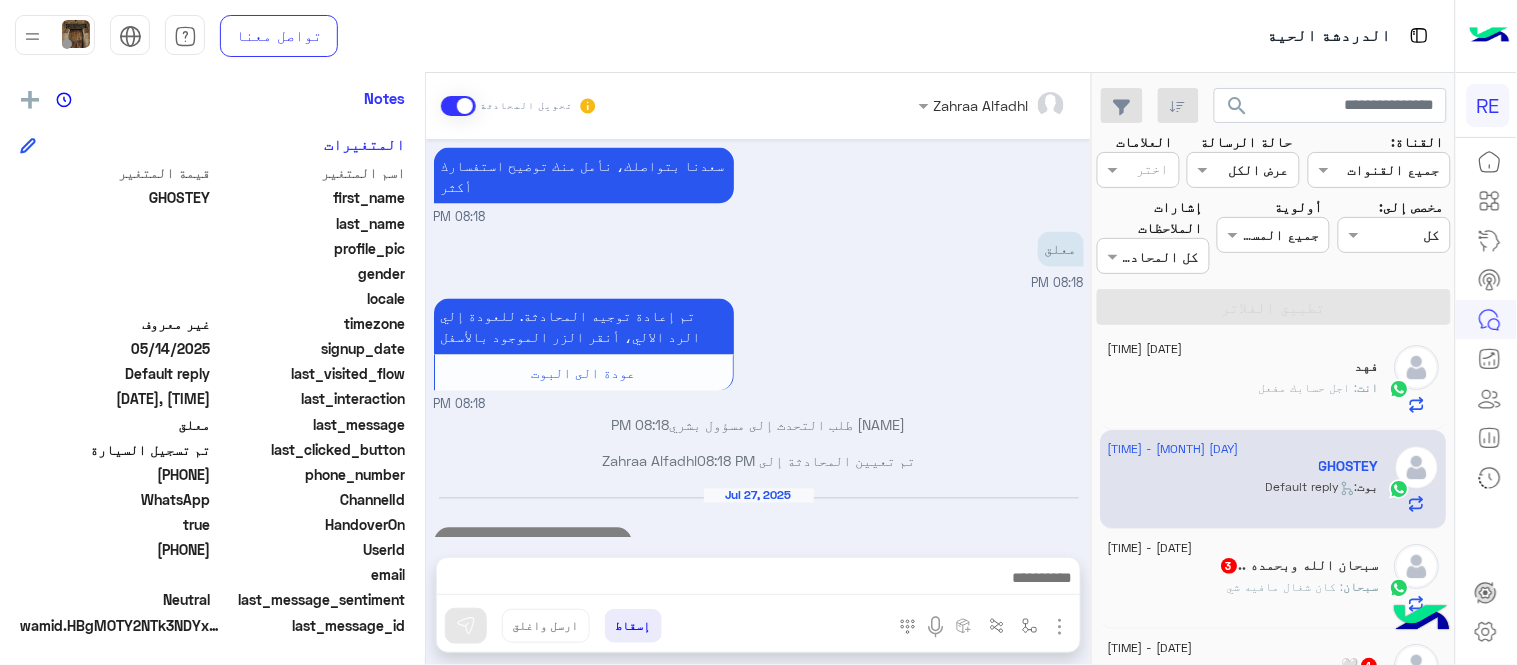 click on "سبحان : كان شغال مافيه شي" 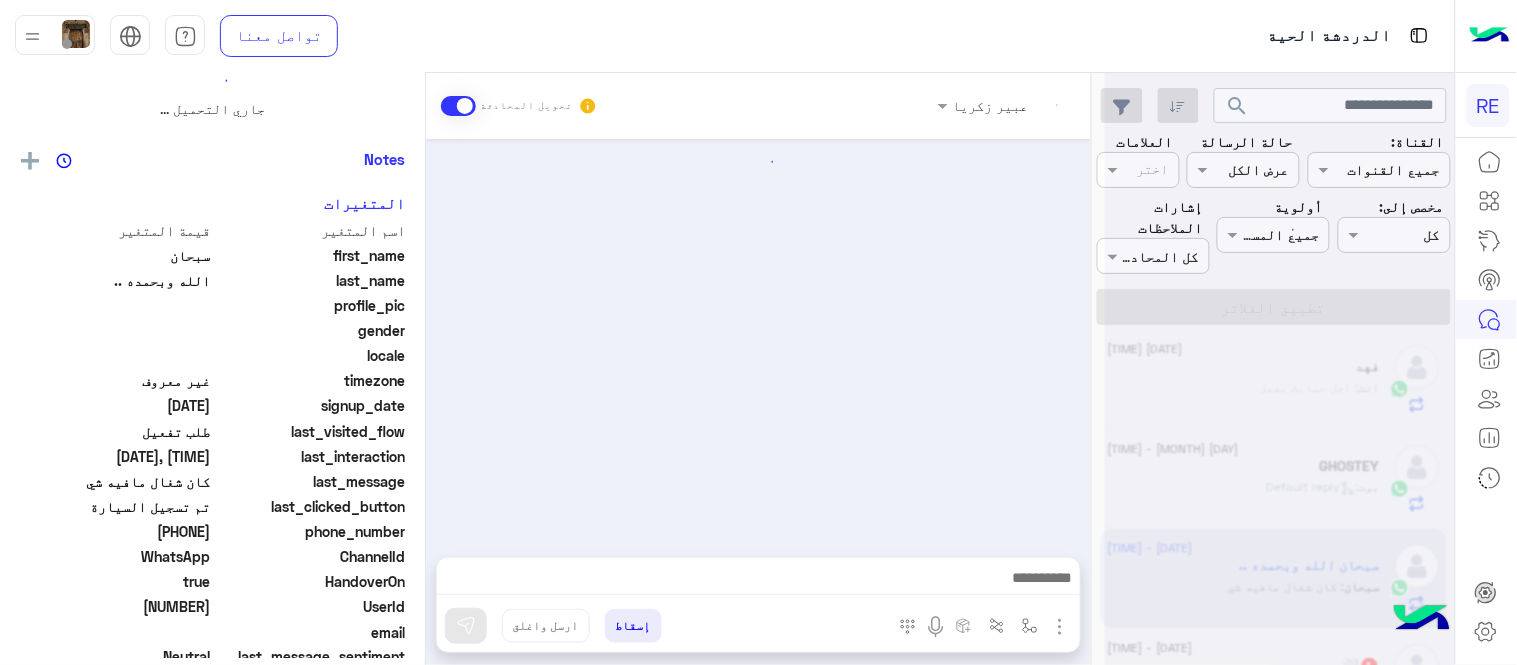 scroll, scrollTop: 0, scrollLeft: 0, axis: both 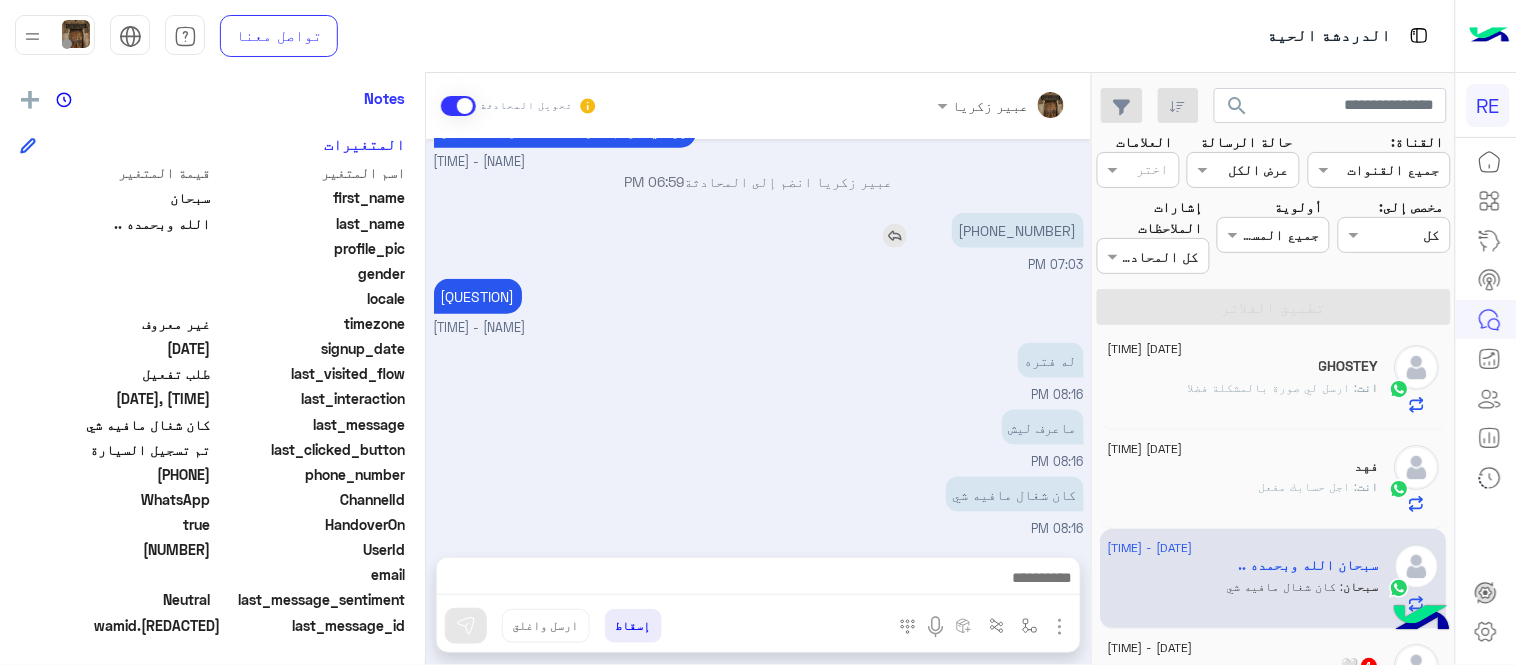 click on "[PHONE_NUMBER]" at bounding box center (1018, 230) 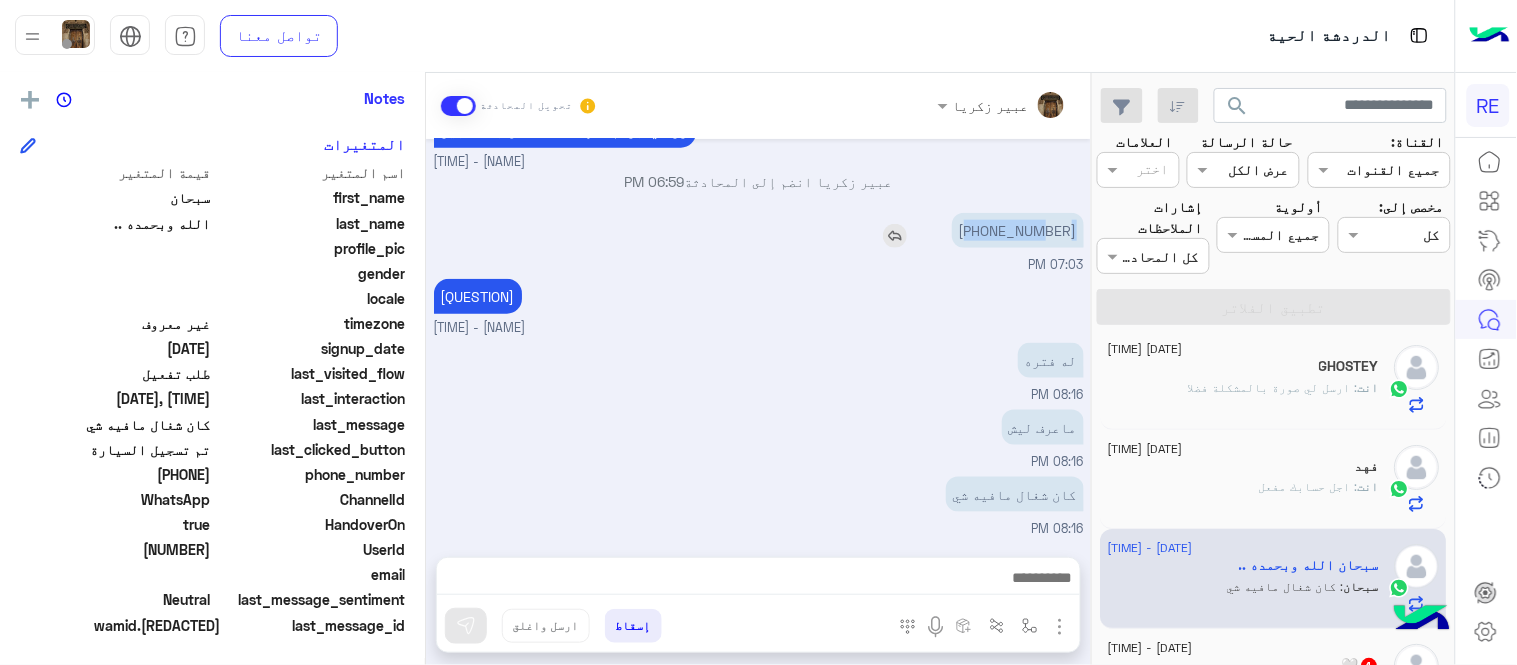 click on "[PHONE_NUMBER]" at bounding box center [1018, 230] 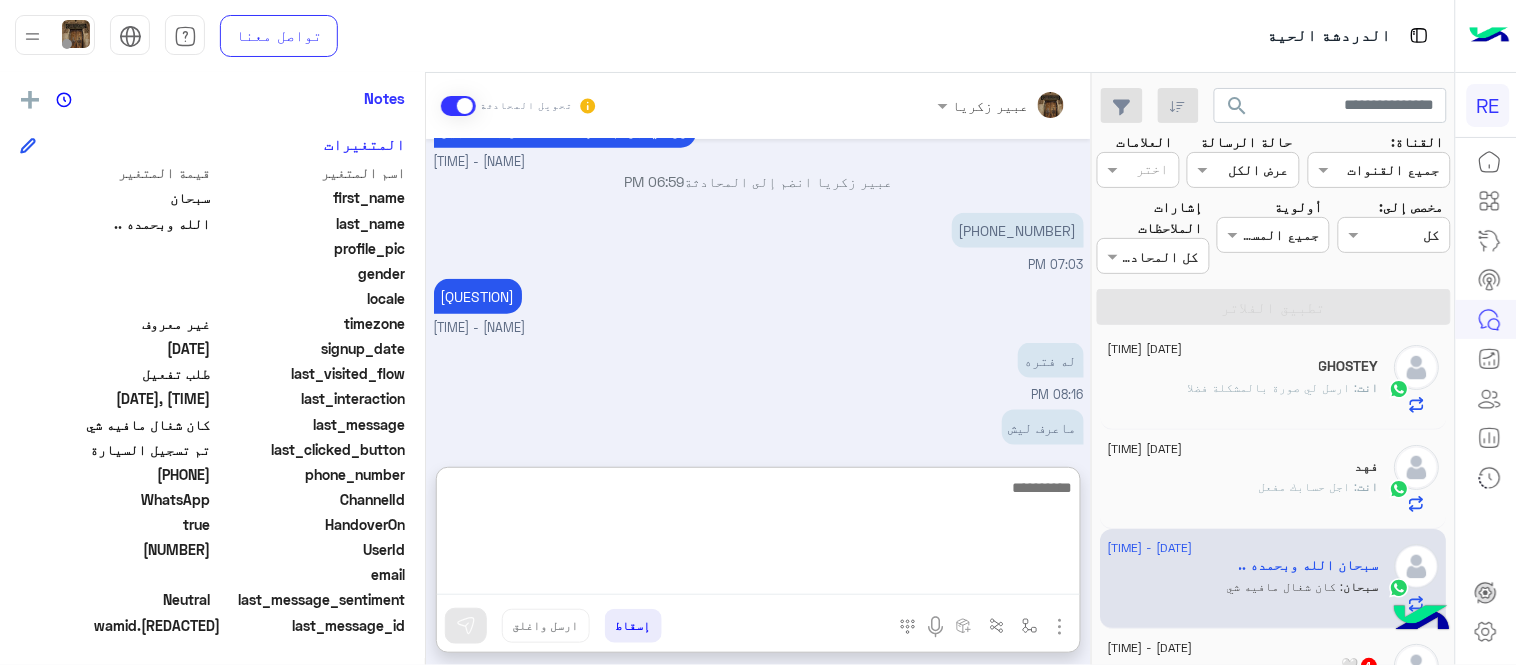 click at bounding box center (758, 535) 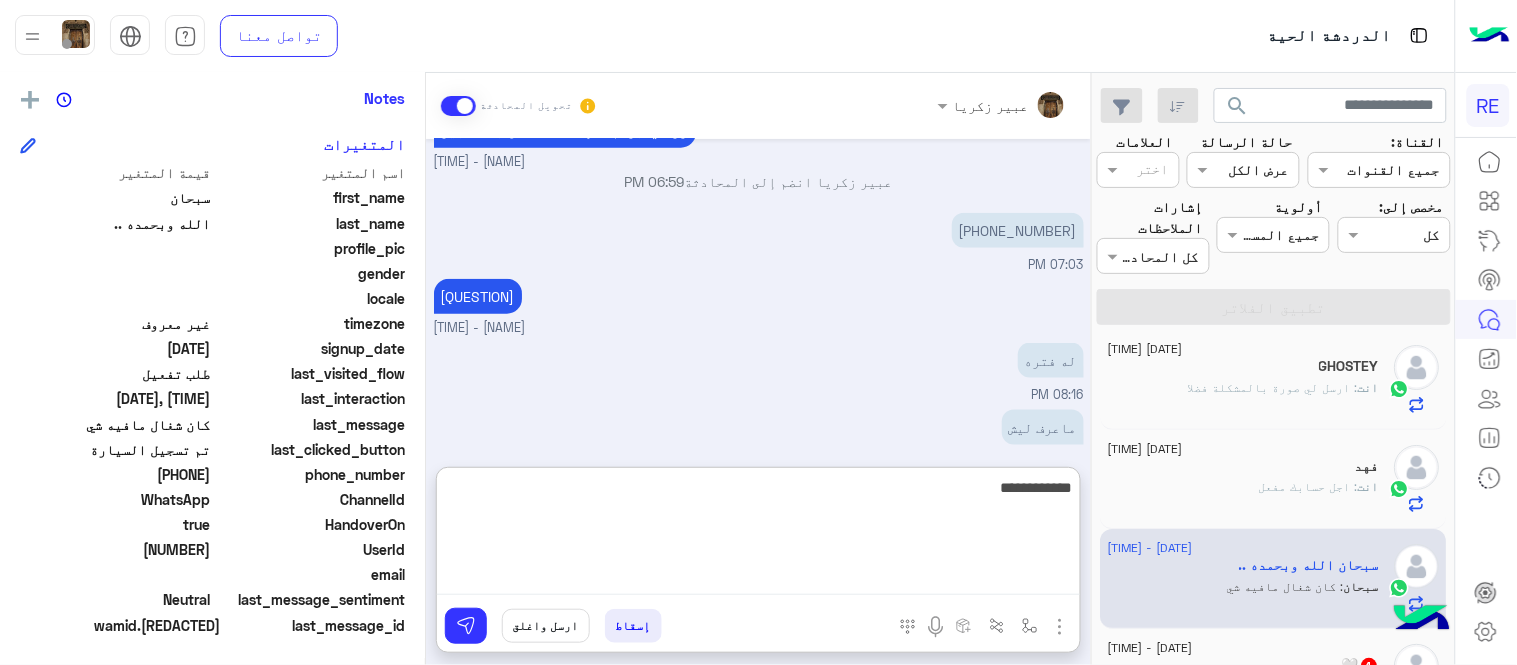type on "**********" 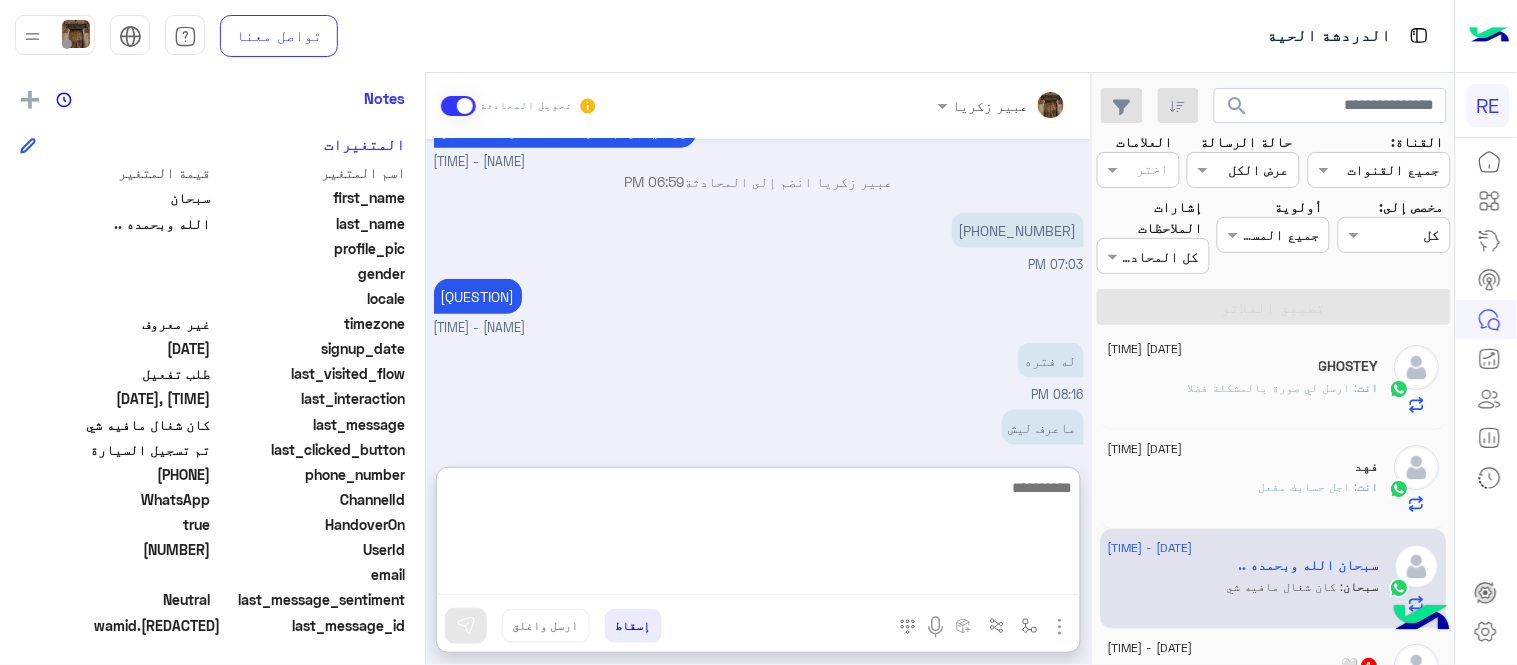 scroll, scrollTop: 722, scrollLeft: 0, axis: vertical 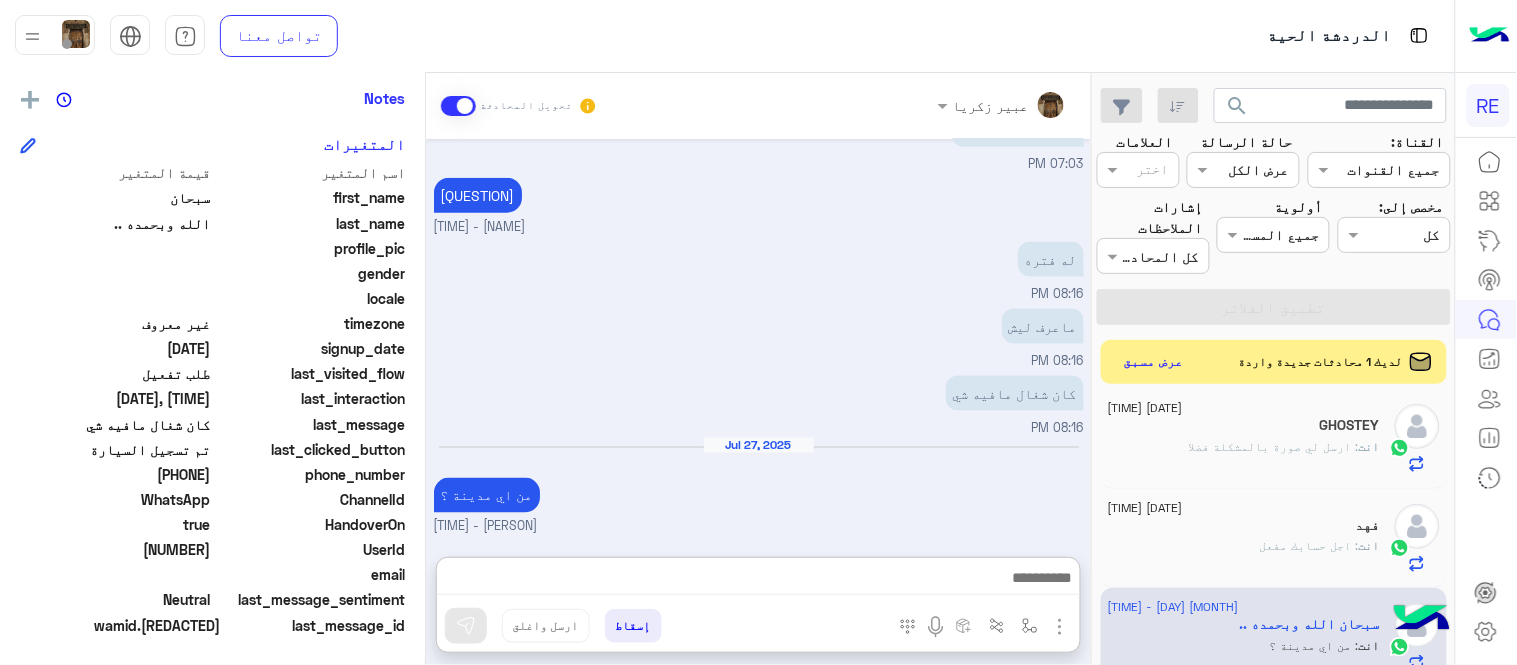 click on "[DATE]  اهلا بك عزيزنا الكابتن، سيتم مراجعة حسابك وابلاغك في اقرب وقت شكرا لتواصلك، هل لديك اي استفسار او خدمة اخرى    [TIME]    [TIME]   عبير زكريا وضع التسليم للمحادثات نشط   [TIME]      زودني برقم الهاتف المسجل بالتطبيق  عبير زكريا -  [TIME]   عبير زكريا انضم إلى المحادثة   [TIME]      [PHONE]   [TIME]  من متى حسابك موقوف  عبير زكريا -  [TIME]  له فتره   [TIME]   كان شغال مافيه شي   [TIME]   [DATE]  من اي مدينة ؟  عبير زكريا -  [TIME]" at bounding box center (758, 338) 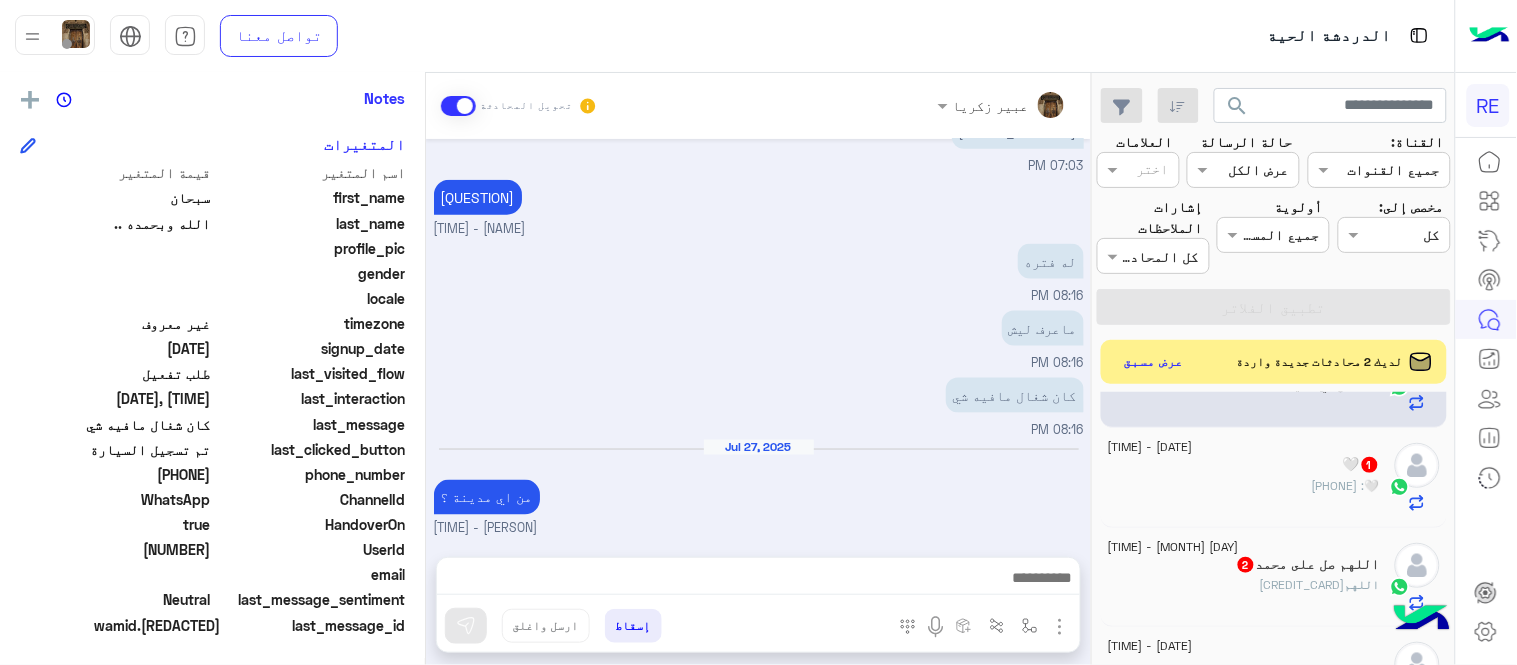 scroll, scrollTop: 293, scrollLeft: 0, axis: vertical 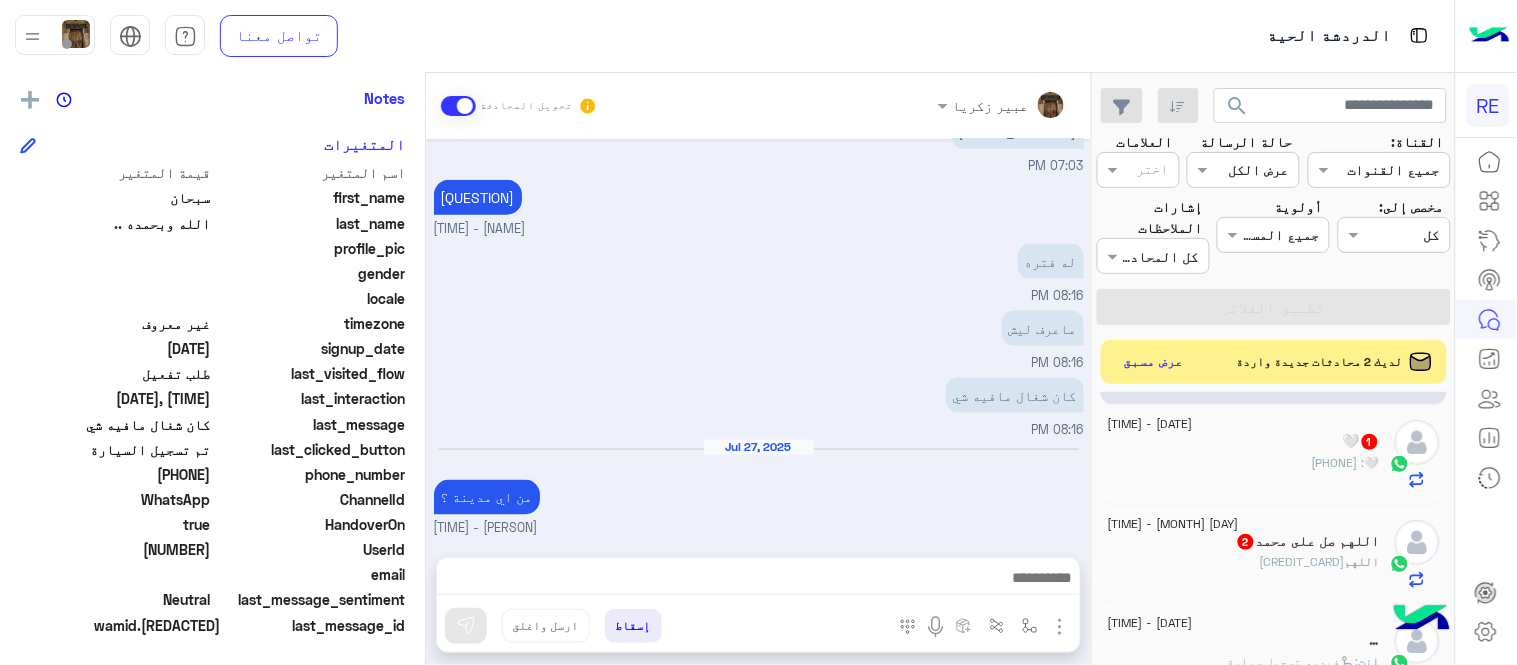 click on "🤍   1" 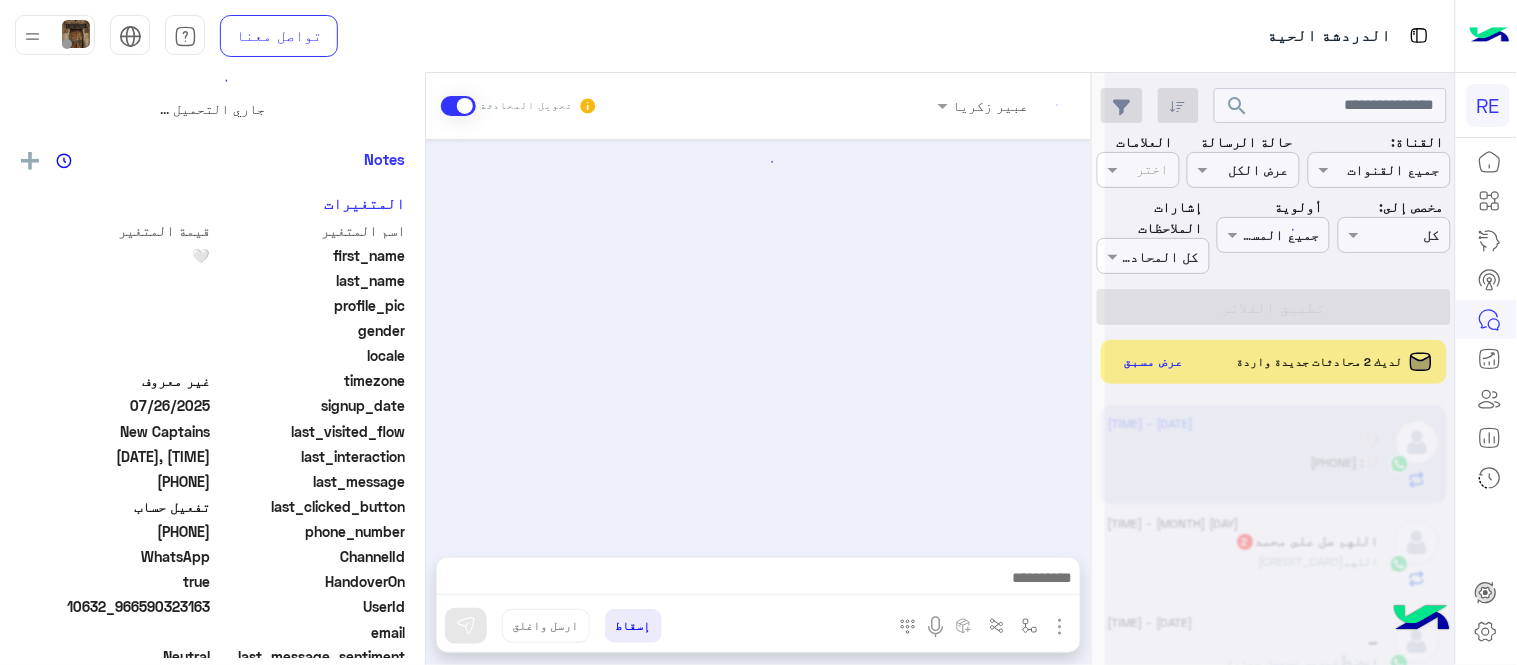 scroll, scrollTop: 0, scrollLeft: 0, axis: both 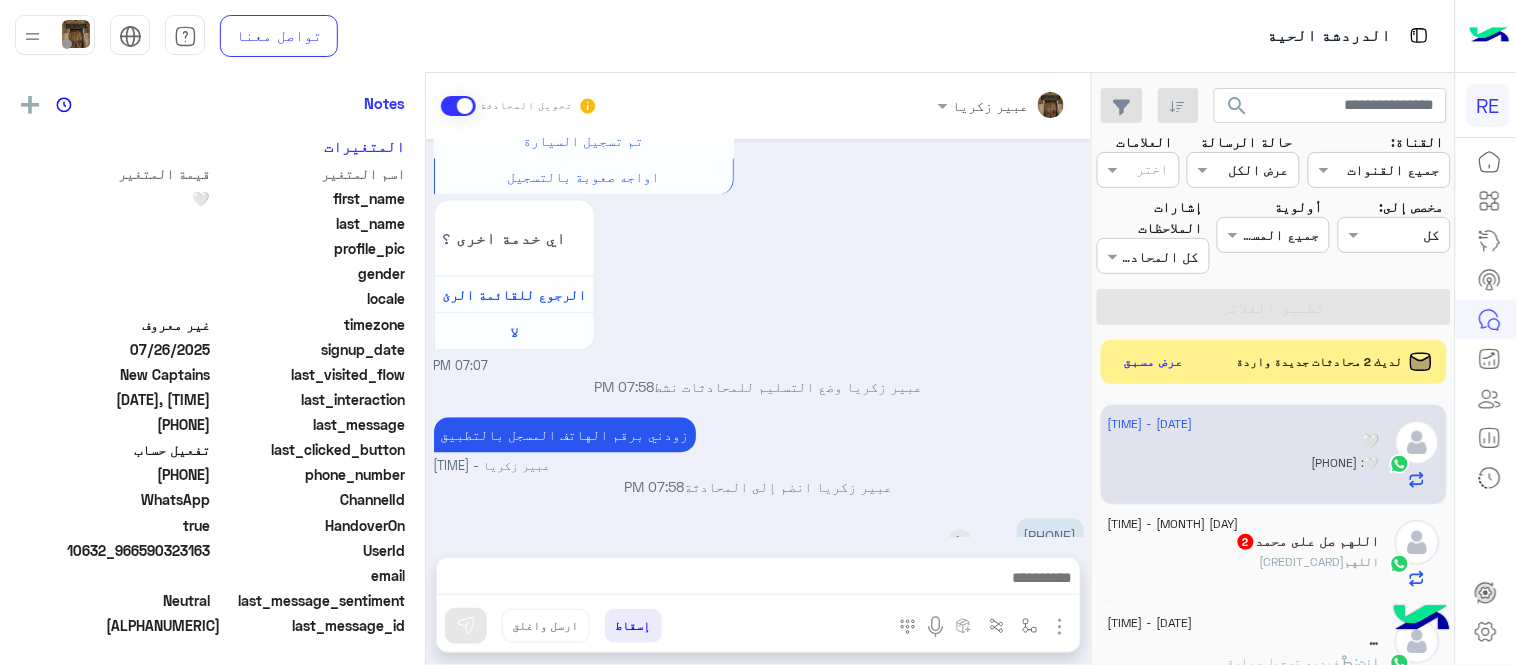 click on "[PHONE]" at bounding box center (1050, 535) 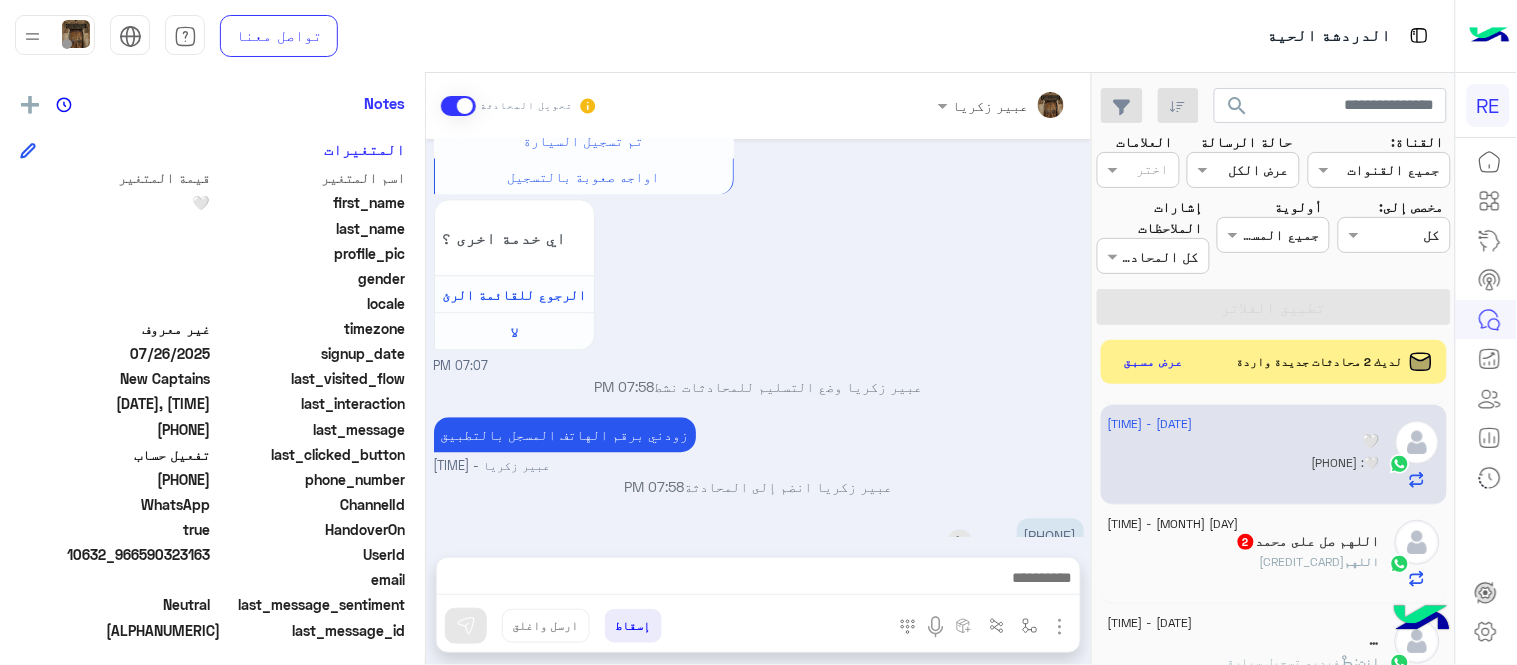 click on "[PHONE]" at bounding box center [1050, 535] 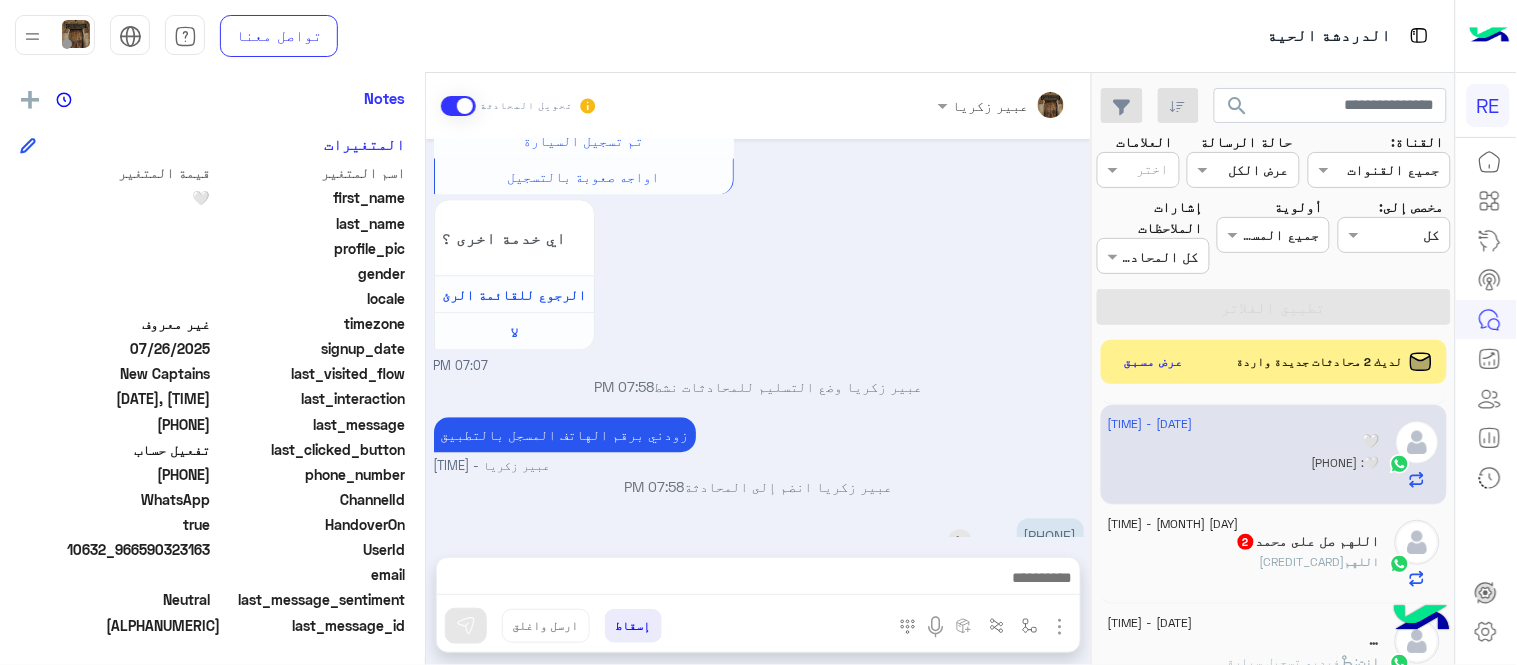 copy 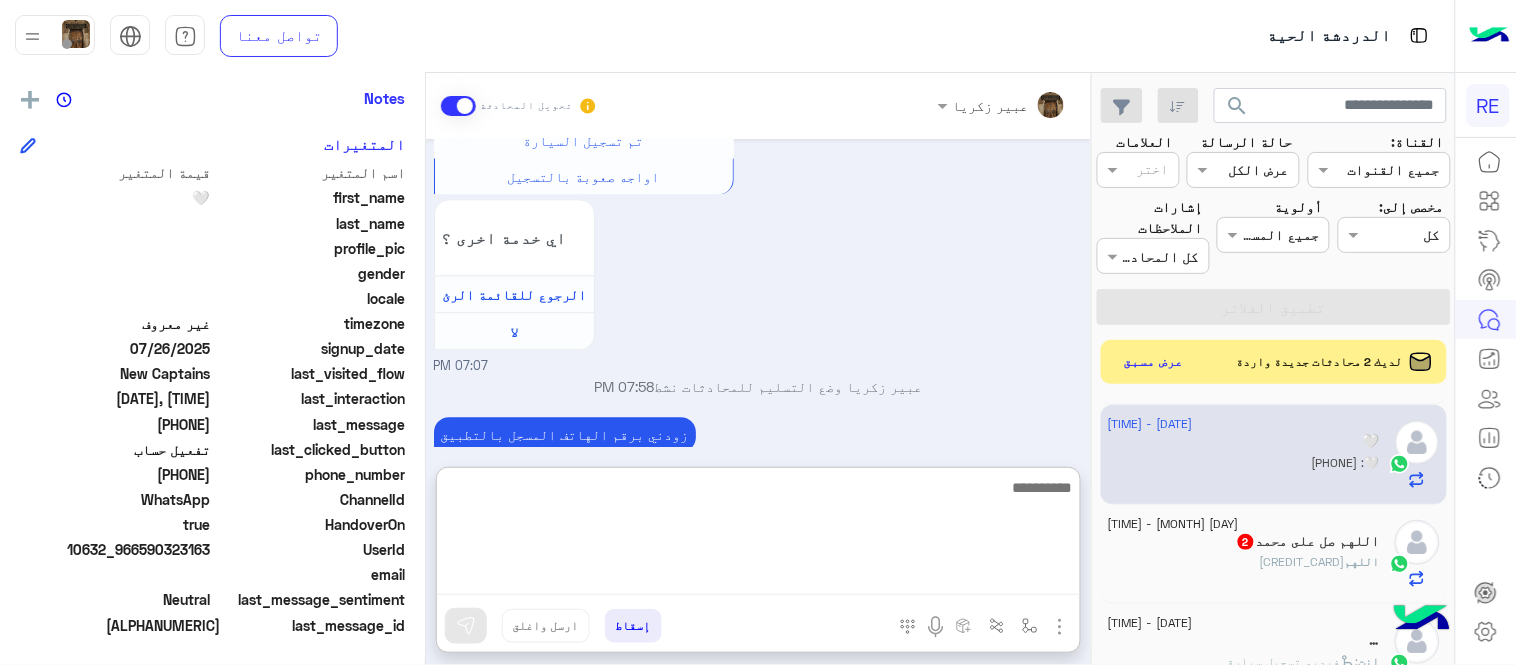 click at bounding box center (758, 535) 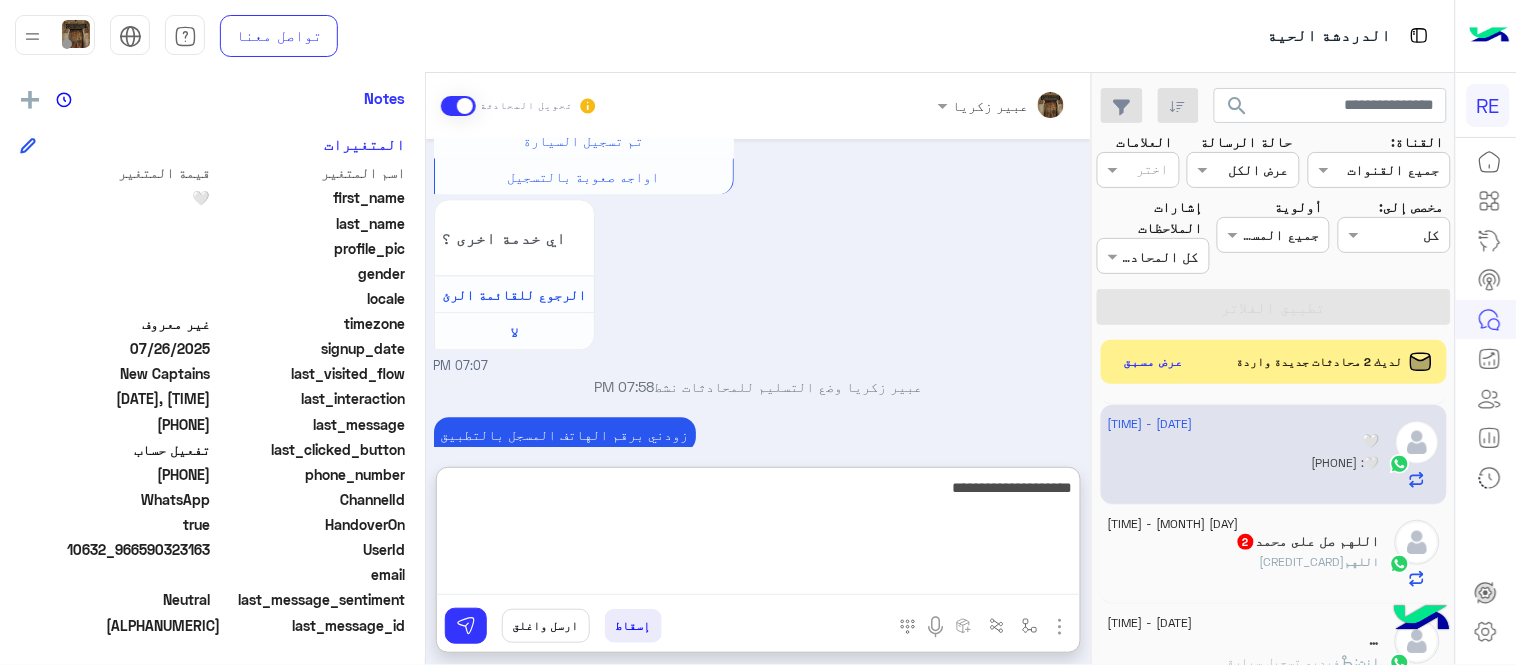 type on "**********" 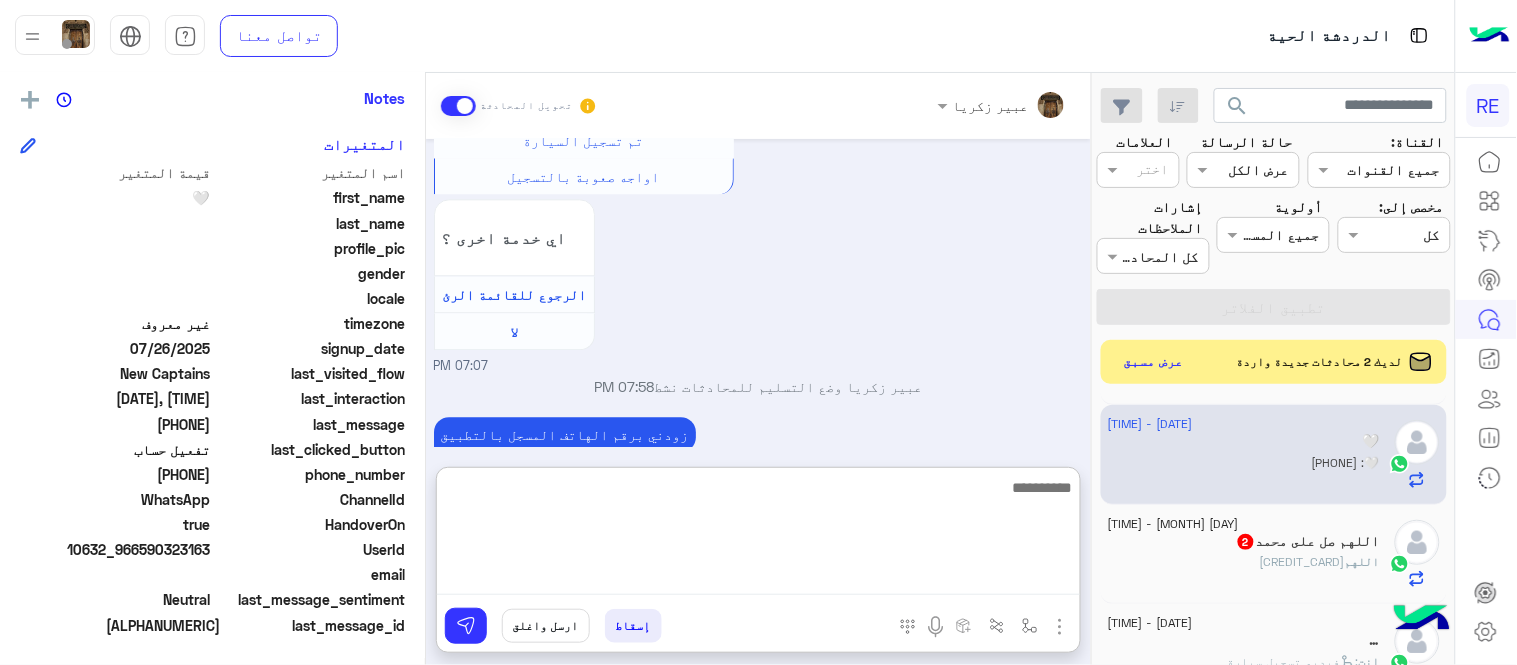 scroll, scrollTop: 1441, scrollLeft: 0, axis: vertical 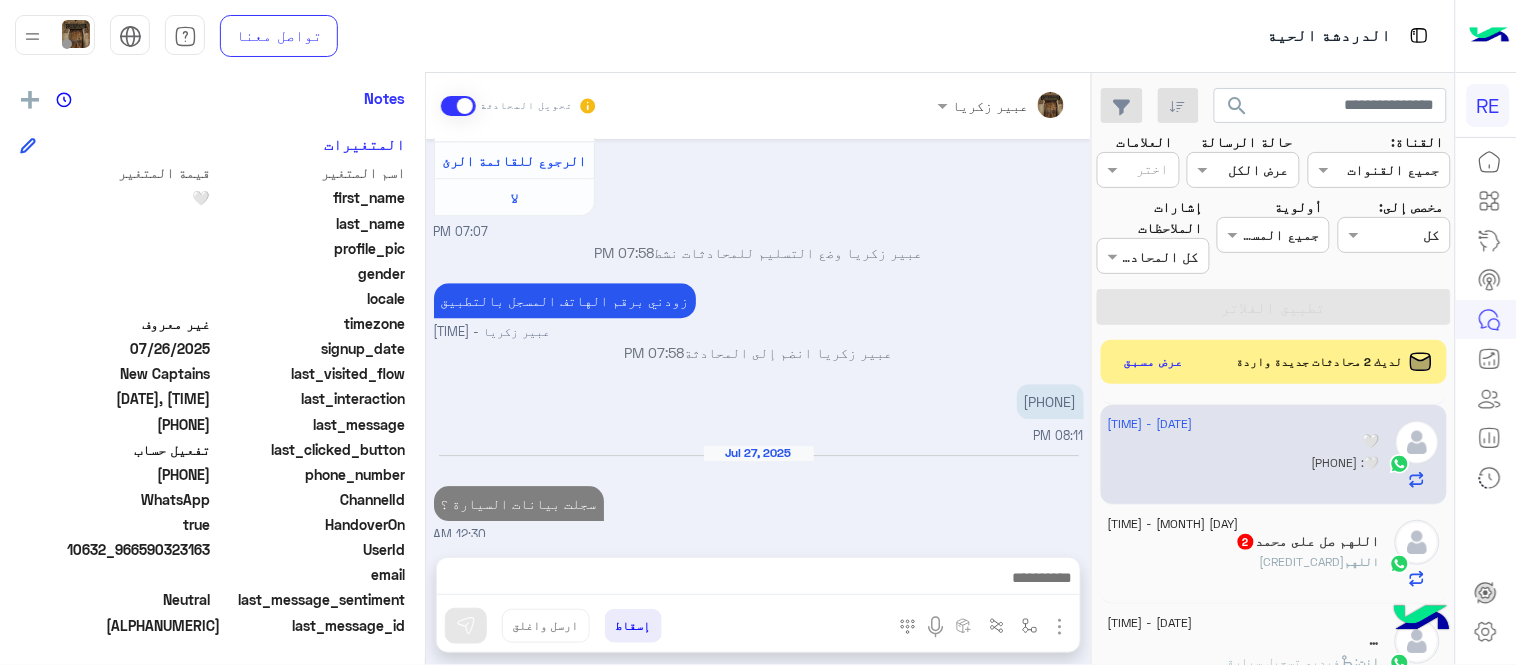 click on "[CREDIT_CARD]" 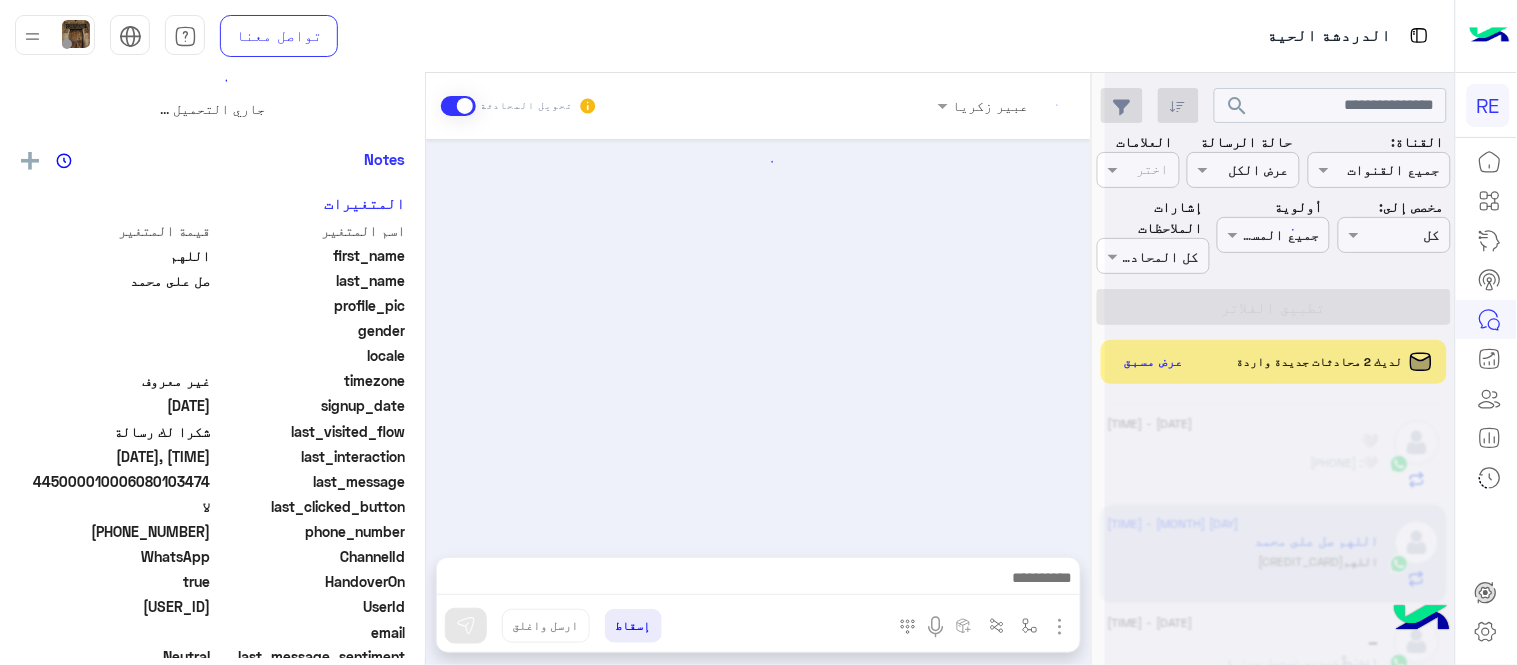 scroll, scrollTop: 0, scrollLeft: 0, axis: both 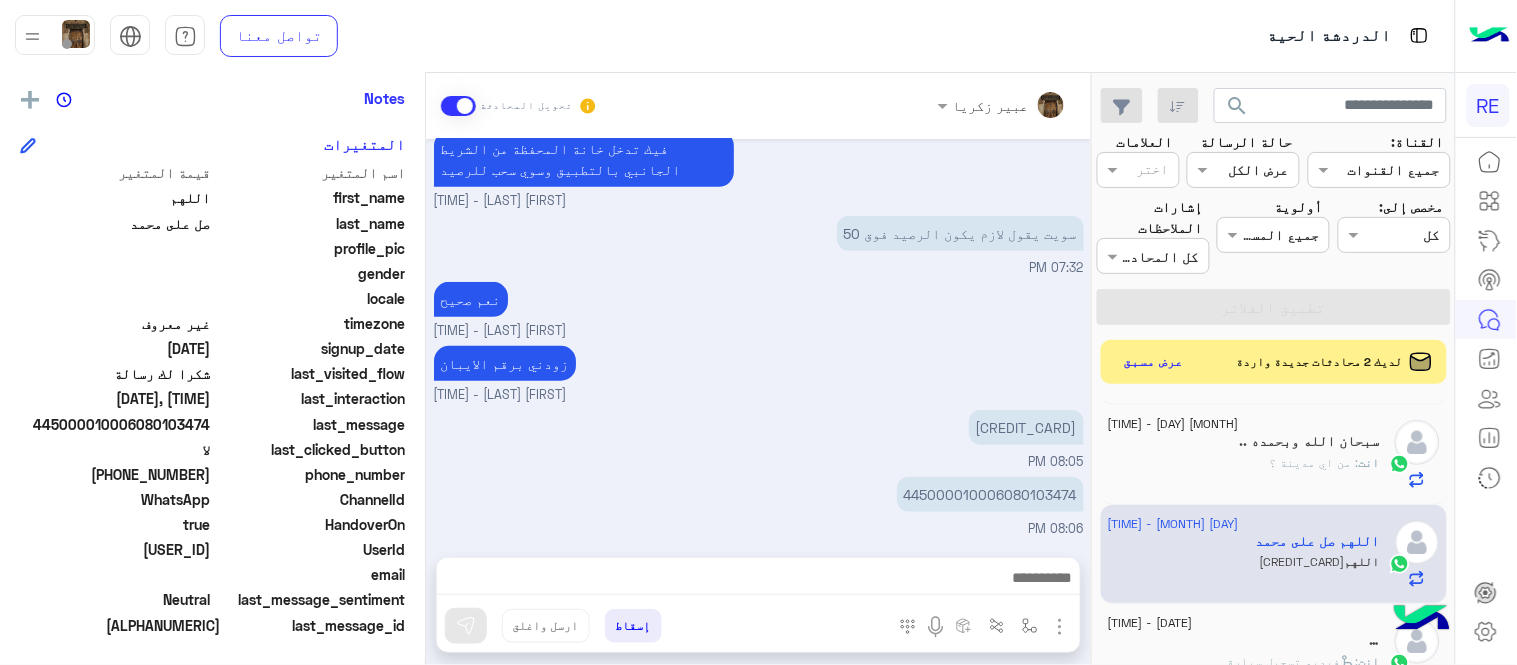 click at bounding box center (758, 583) 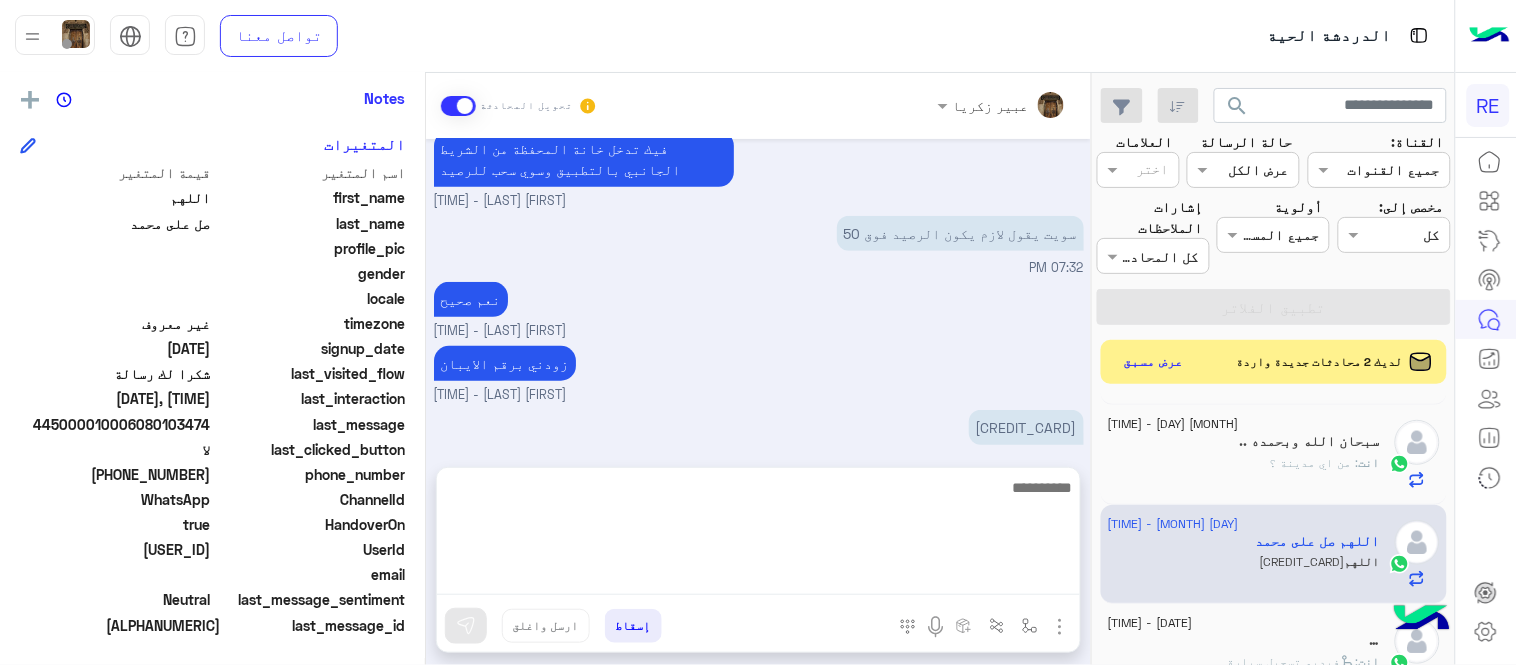 click at bounding box center [758, 535] 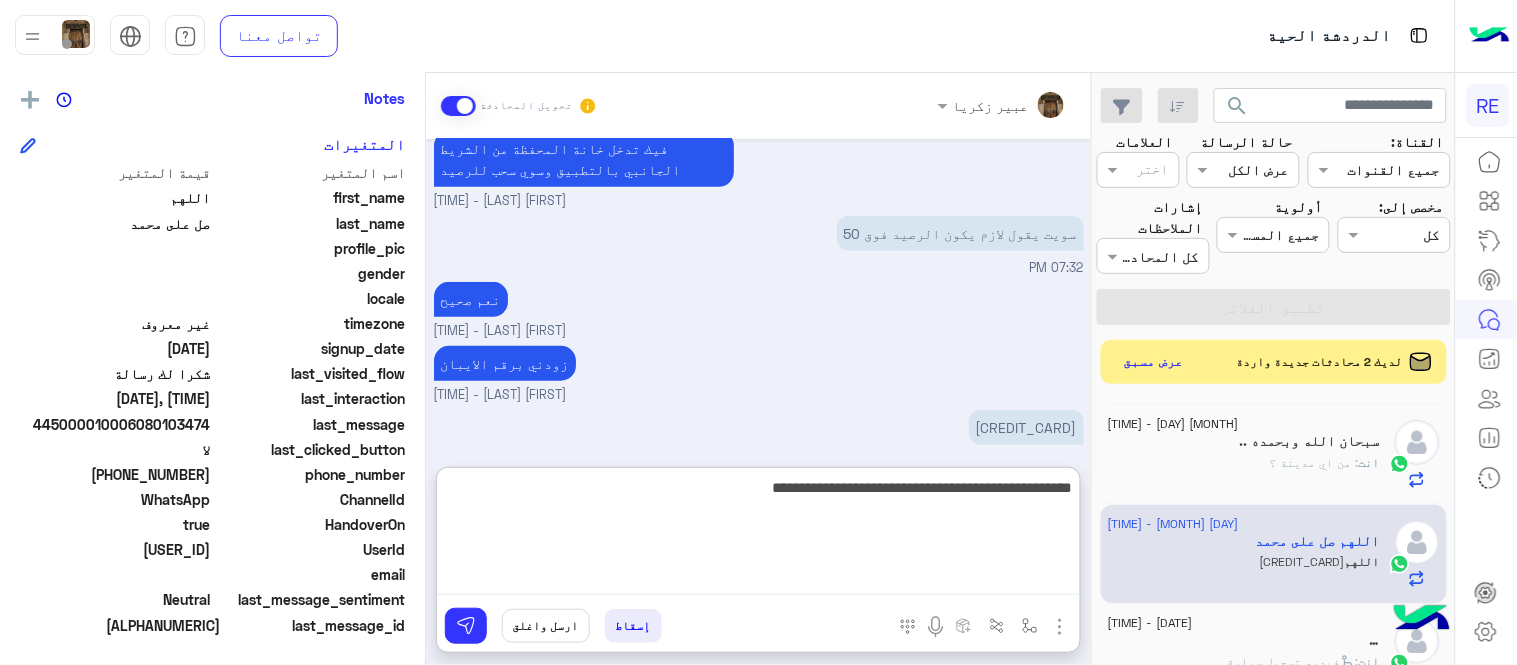 type on "**********" 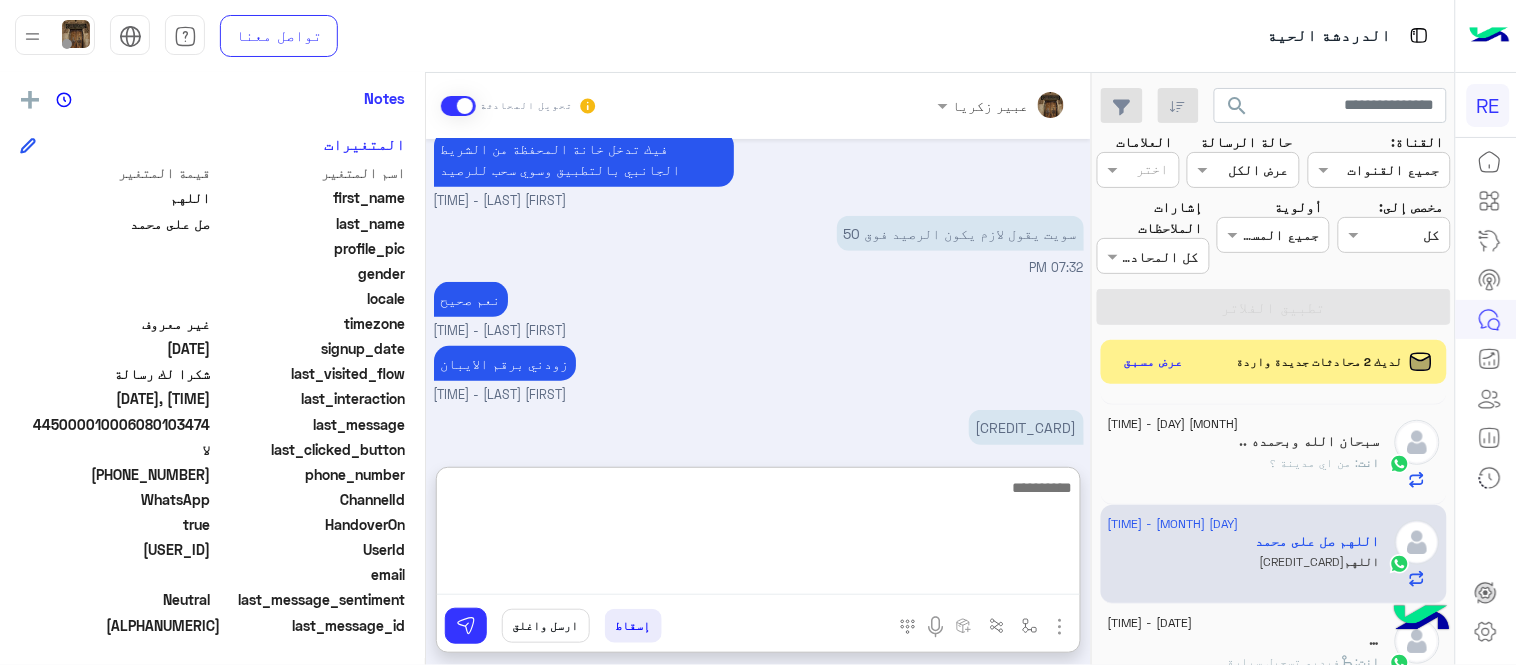 scroll, scrollTop: 462, scrollLeft: 0, axis: vertical 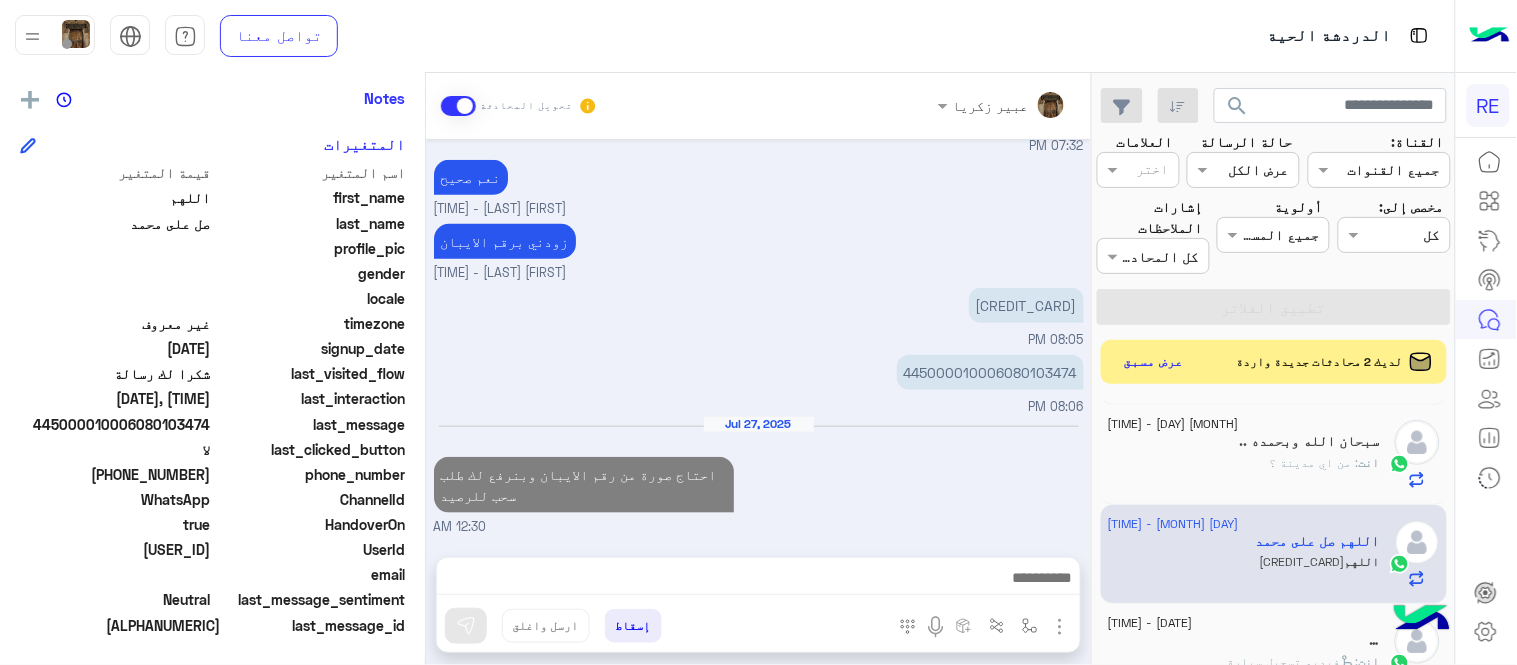 click on "[DATE] [TIME]  🤍    انت  : سجلت بيانات السيارة ؟ [DATE]  GHOSTEY    انت  : ارسل لي صورة بالمشكلة فضلا  [DATE]  فهد    انت  : اجل حسابك مفعل  [DATE]  سبحان الله وبحمده ..   انت  : من اي مدينة ؟ [DATE]  اللهم صل على محمد  اللهم : [NUMBER]  [DATE]  …    انت  :   فيديو تسجيل سيارة  [DATE]  Aamir Shahzad   انت  : HELLO HOW CAN I HELP YOU ? [DATE]  سبحانك ربي ما ارحمك   سبحانك : تمام [DATE]  c31841634    انت  : تم التفعيل  [DATE]  ابوتركي البلوي   انت  : تفضل كيف اخدمك؟ [DATE]  .    انت  : تم التفعيل  [DATE]  H    انت  :   مشاكل السرا تحديث  [DATE]  انت أجمل من الصبر .. .  انت : الله يوفقك [DATE] :" 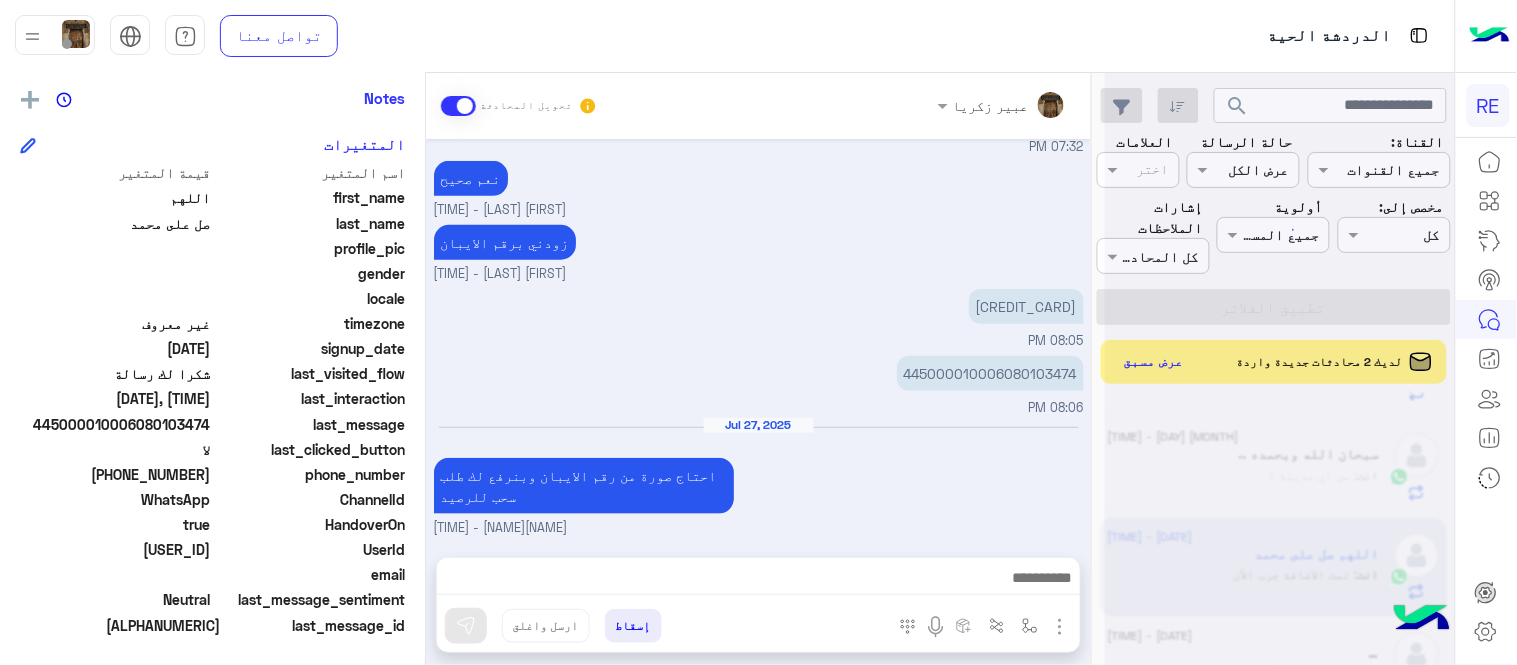 scroll, scrollTop: 0, scrollLeft: 0, axis: both 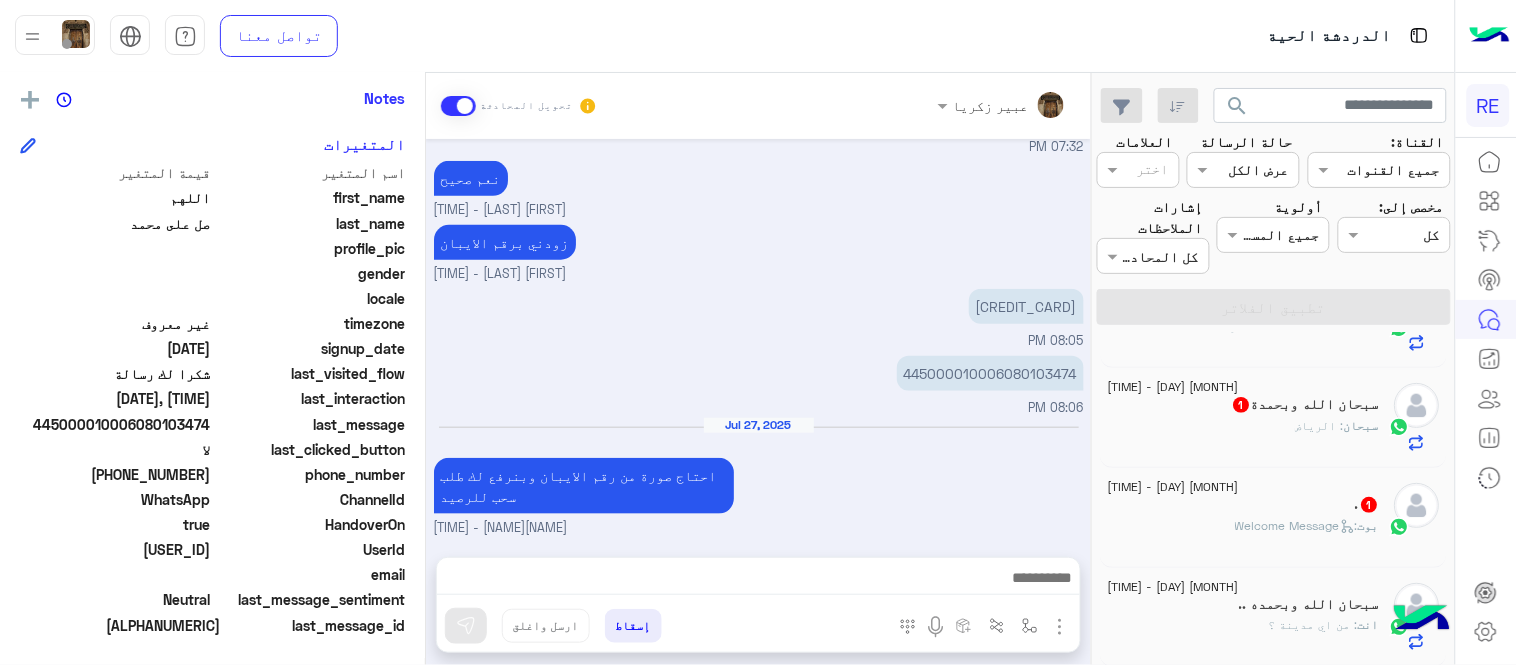 click on "سبحان : الرياض" 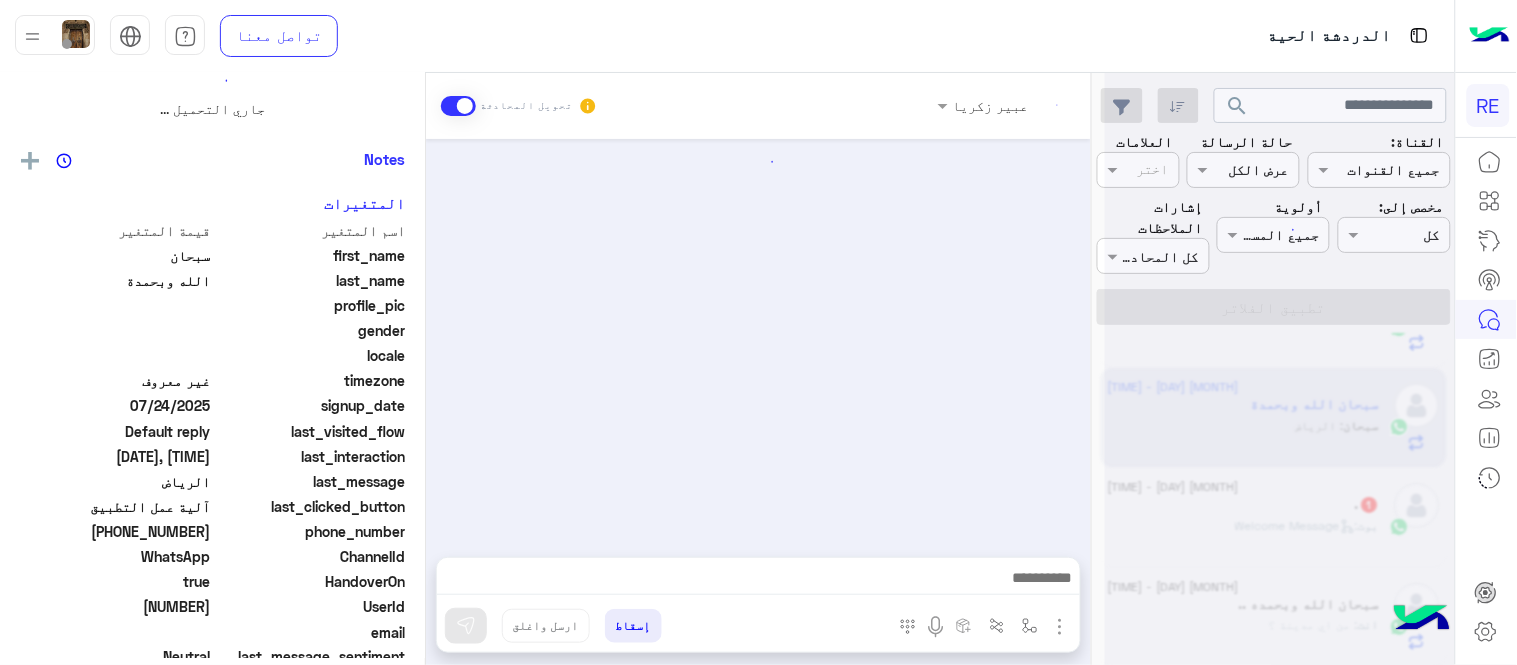 scroll, scrollTop: 0, scrollLeft: 0, axis: both 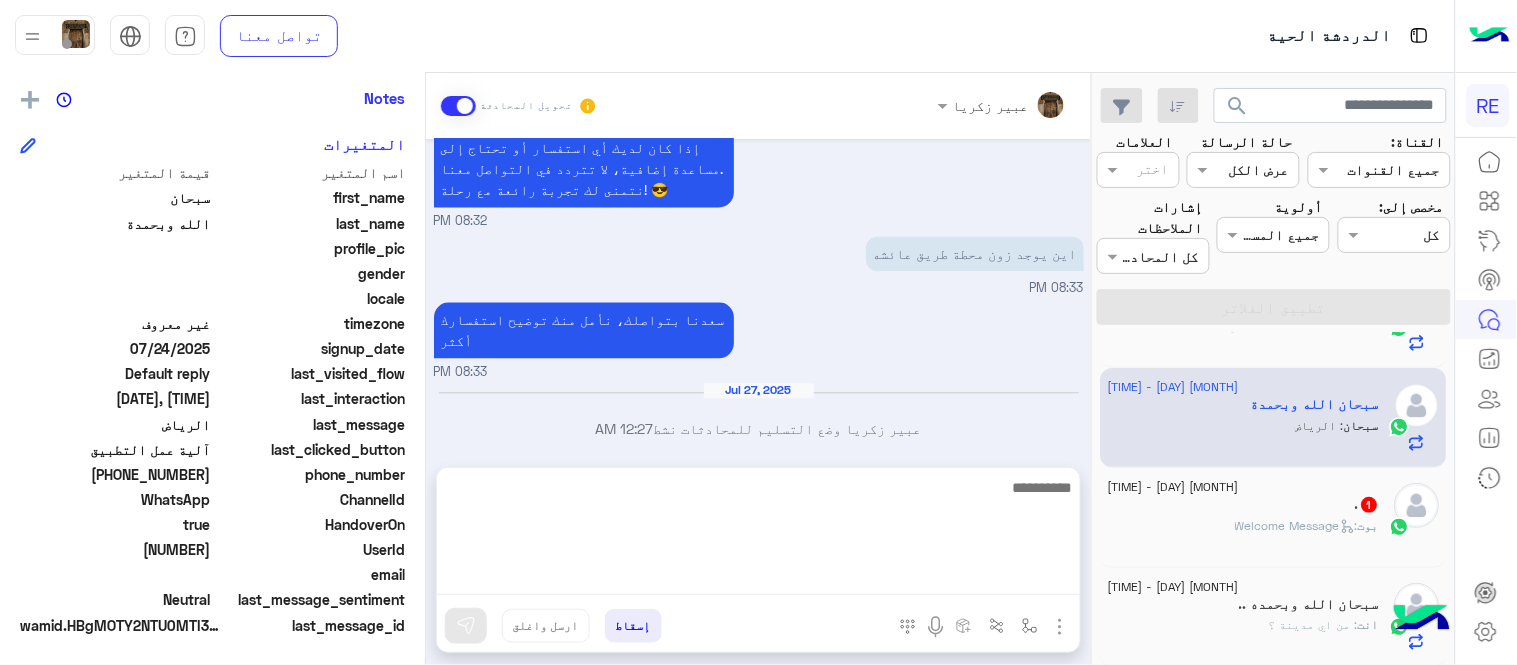 click at bounding box center [758, 535] 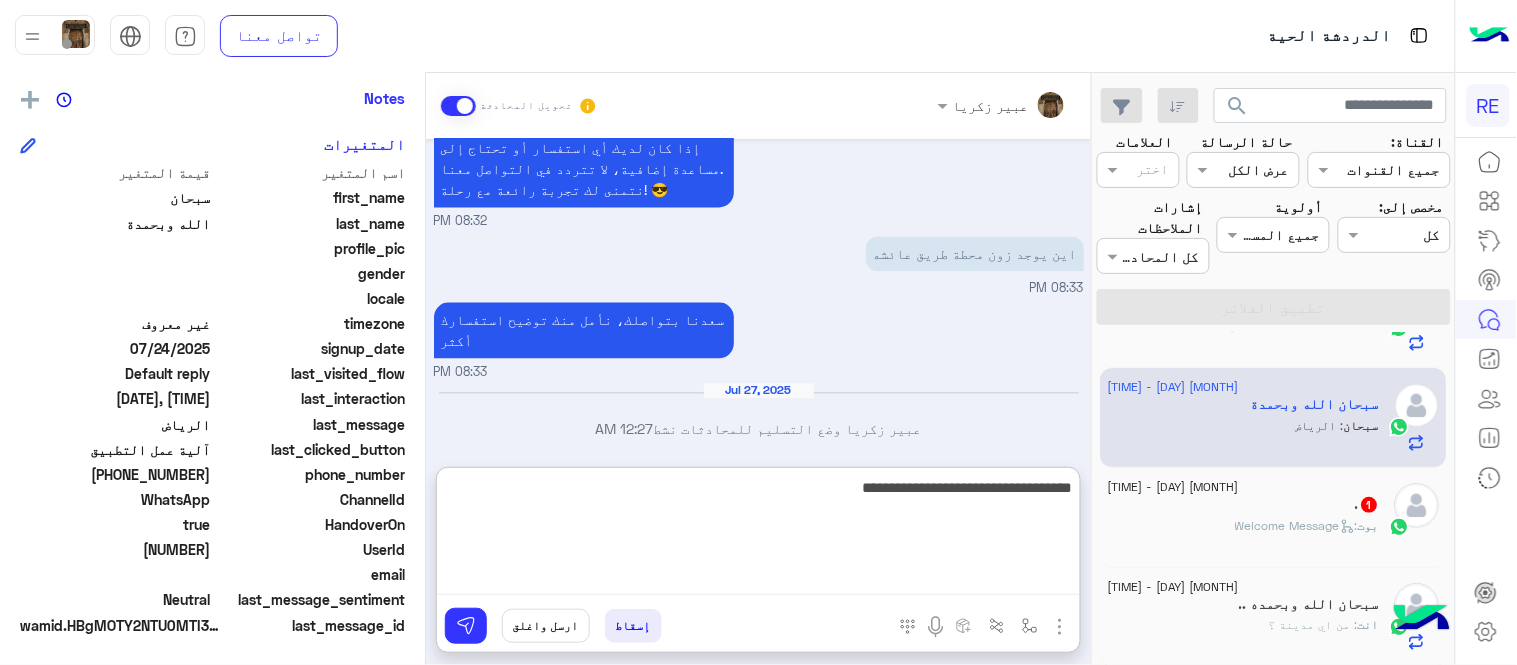 type on "**********" 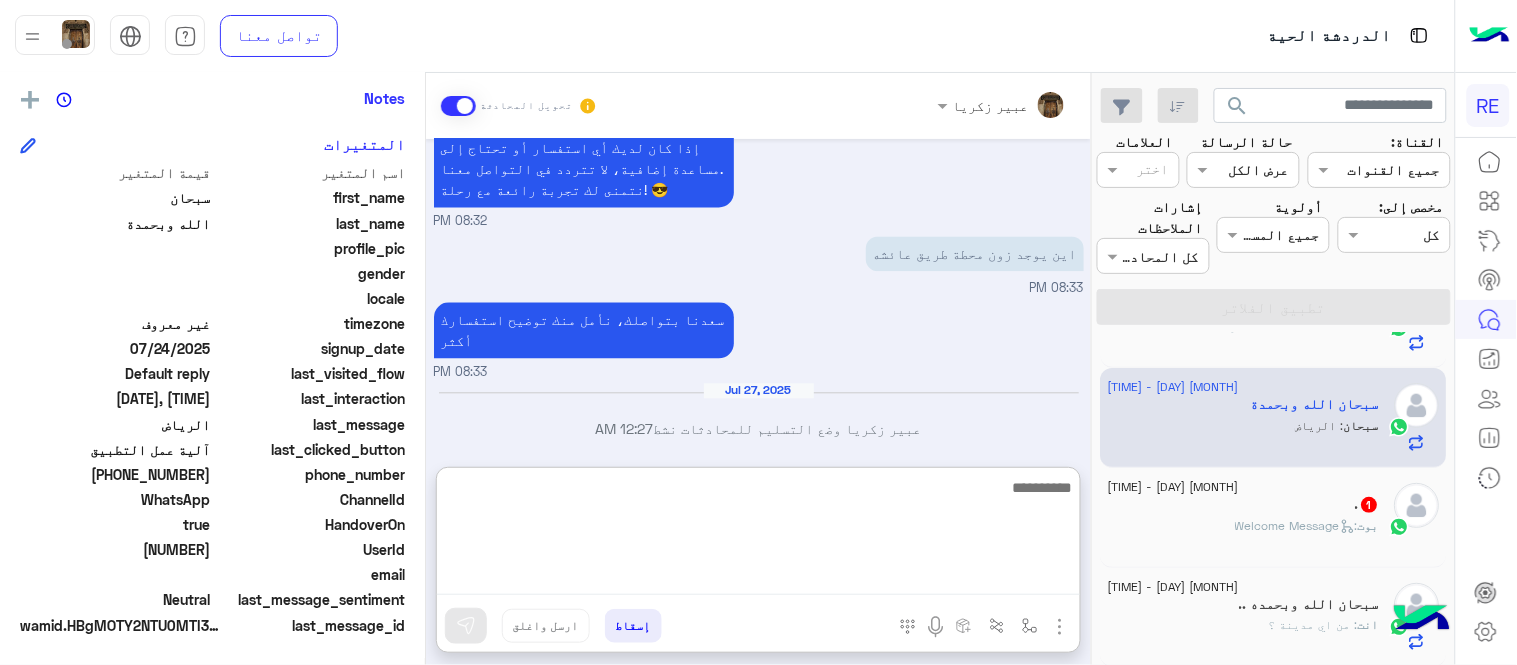 scroll, scrollTop: 1263, scrollLeft: 0, axis: vertical 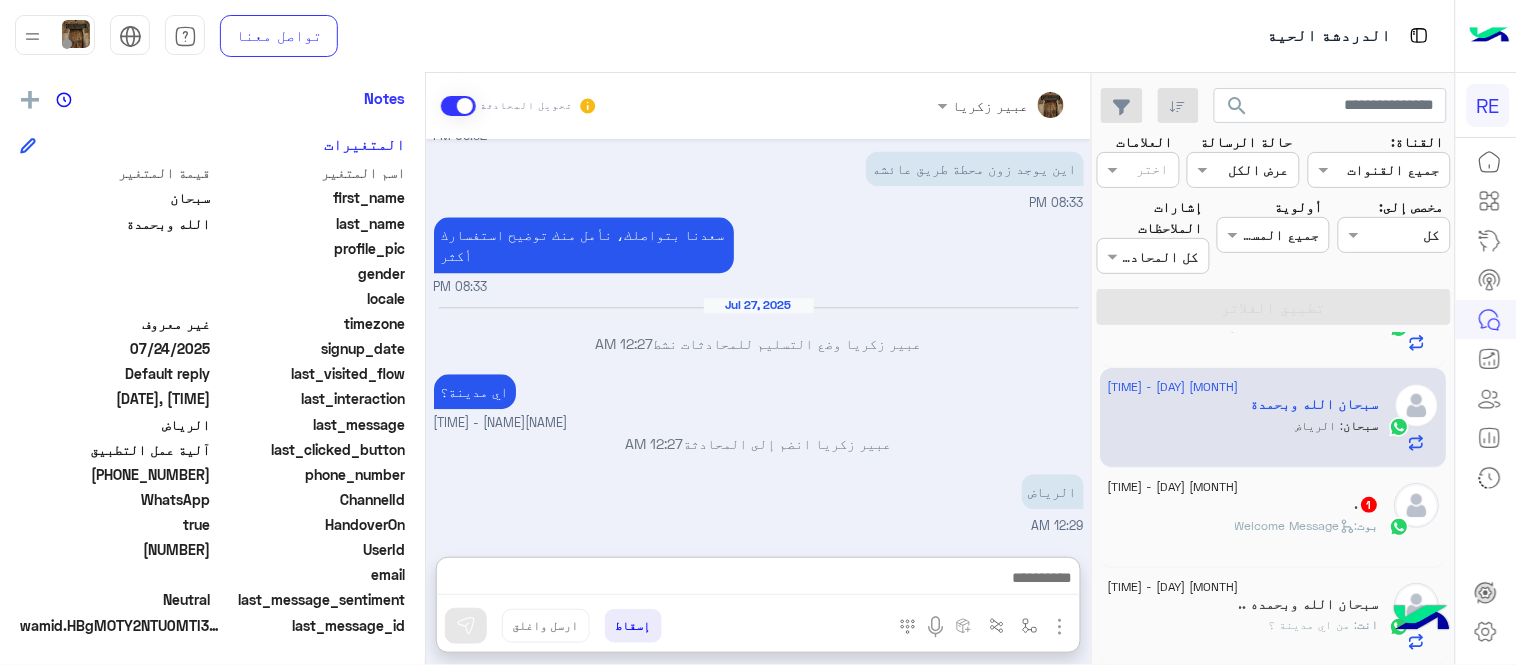 click on "[DATE]   كابتن     [TIME]  اختر احد الخدمات التالية:    [TIME]   آلية عمل التطبيق    [TIME]  سعداء بانضمامك، ونتطلع لأن تكون أحد شركائنا المميزين. 🔑 لتبدأ العمل ككابتن، يجب أولاً تفعيل حسابك بعد قبول بياناتك من هيئة النقل. خطوات البدء والدخول في السرا: 1️⃣ حمّل التطبيق وسجل بيانات سيارتك. 2️⃣ بعد قبول بياناتك من هيئة النقل وتفعيل حسابك، توجه إلى أقرب مطار أو محطة قطار. 3️⃣ عند الوصول، فعّل خيار "متاح" ثم اضغط على "الدخول في السرا". 4️⃣ بعد دخولك في السرا، ستبدأ في استقبال طلبات العملاء الموجهة من المرحلين المتواجدين في الموقع. لتفادي مشاكل السرا:    [TIME]    [TIME]     [TIME]" at bounding box center [758, 338] 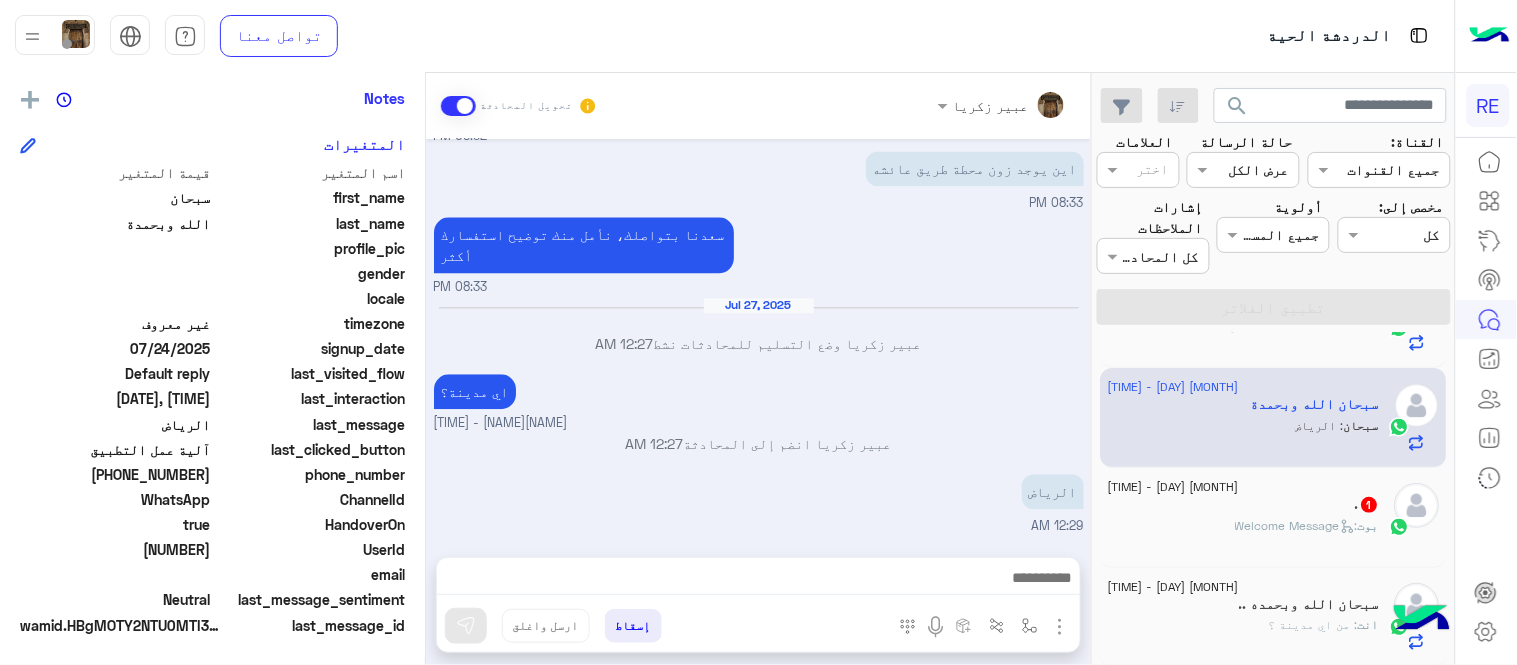 scroll, scrollTop: 1173, scrollLeft: 0, axis: vertical 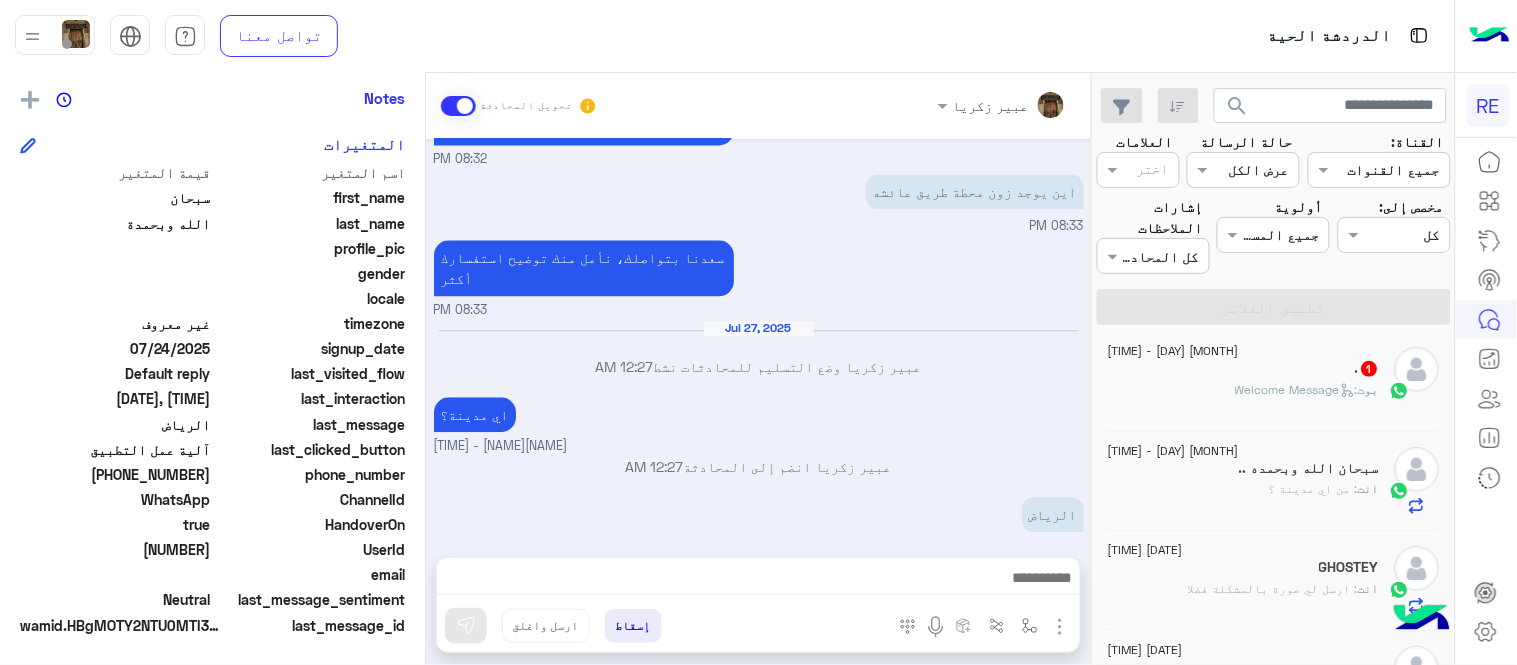 click on "بوت :   Welcome Message" 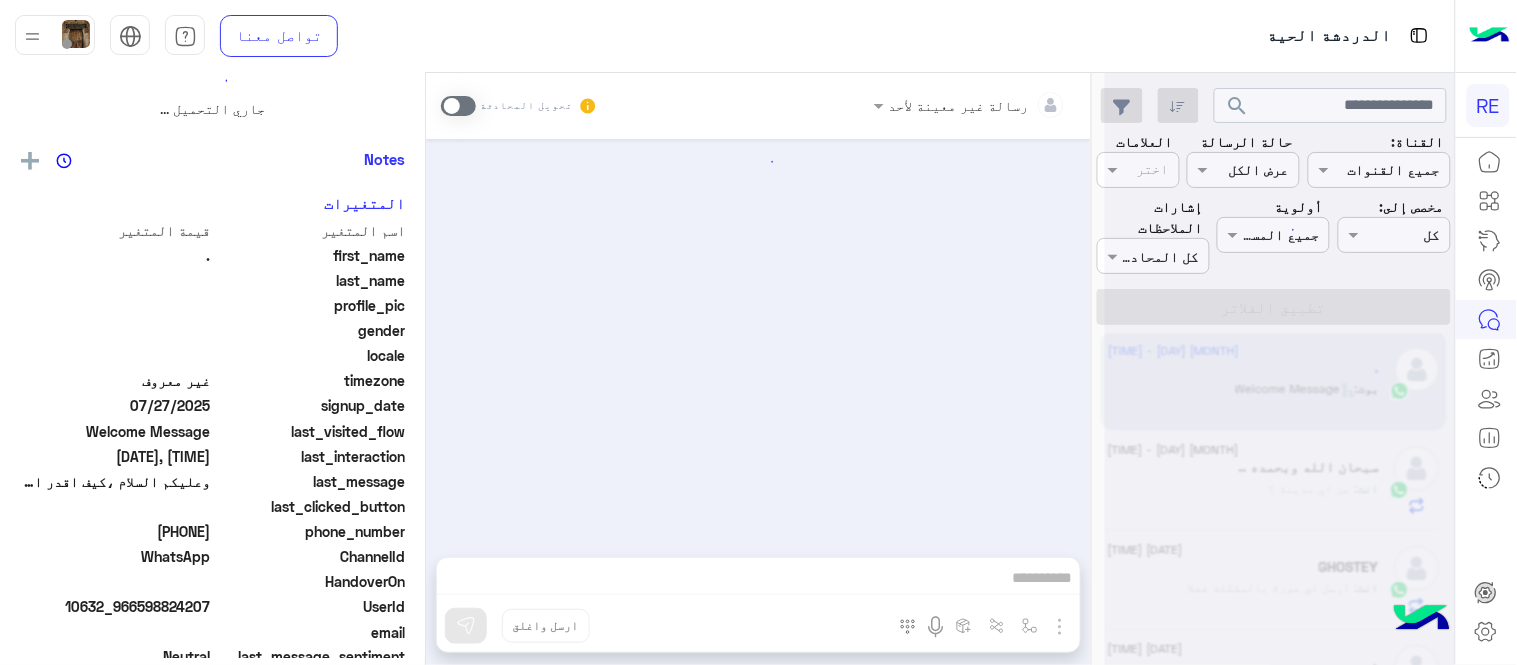 scroll, scrollTop: 0, scrollLeft: 0, axis: both 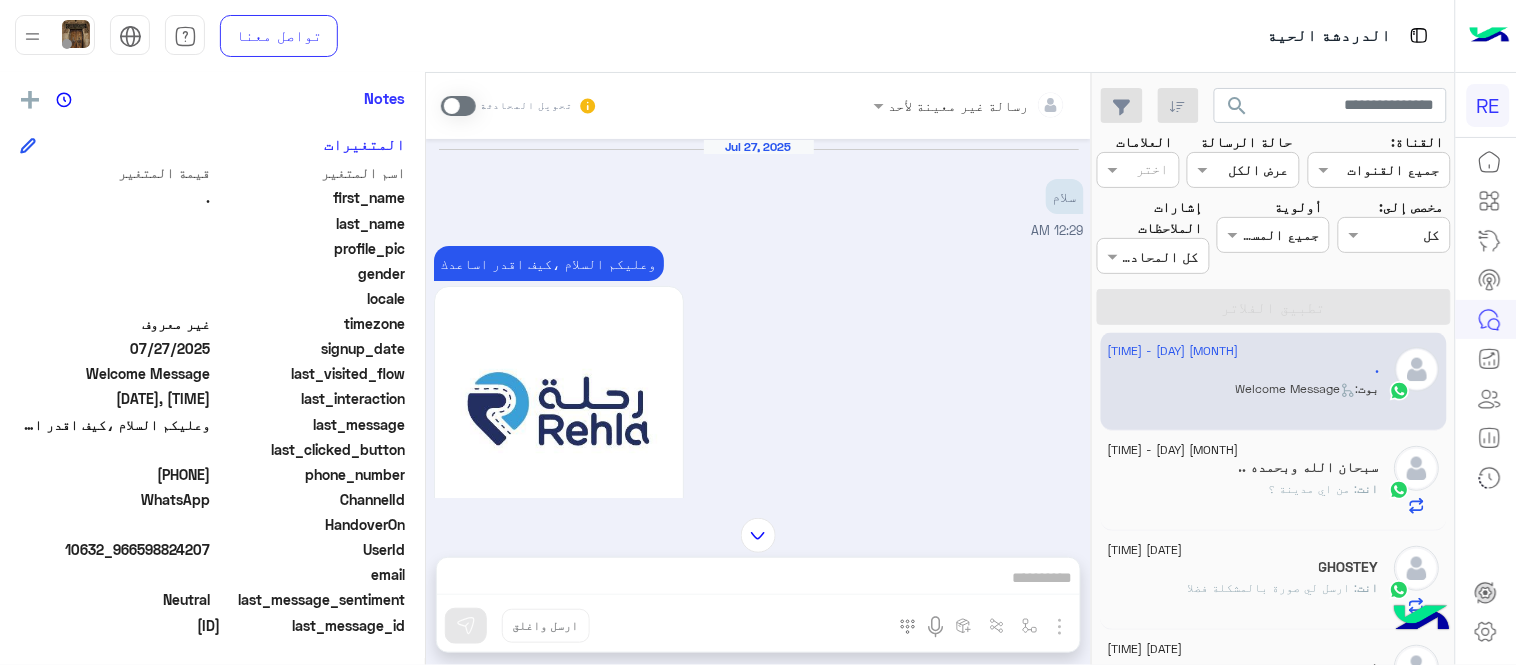 click at bounding box center (458, 106) 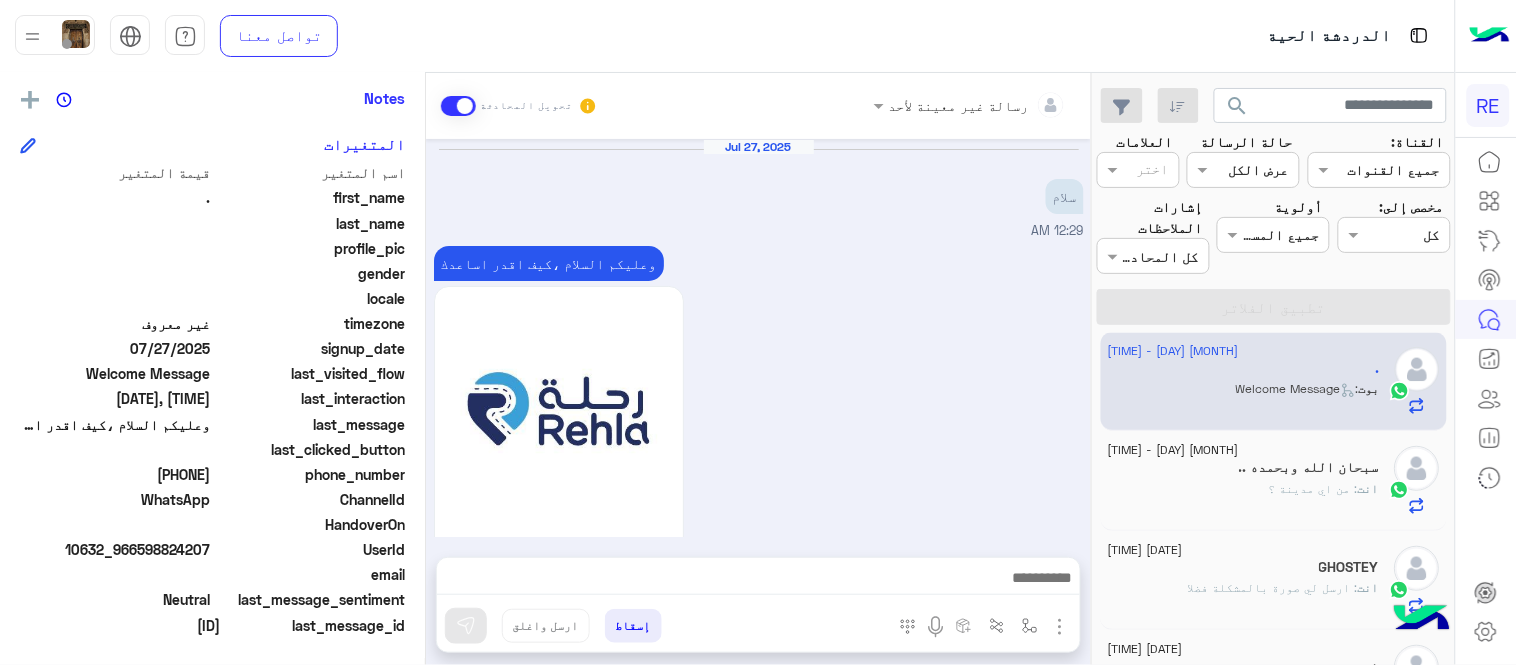 scroll, scrollTop: 272, scrollLeft: 0, axis: vertical 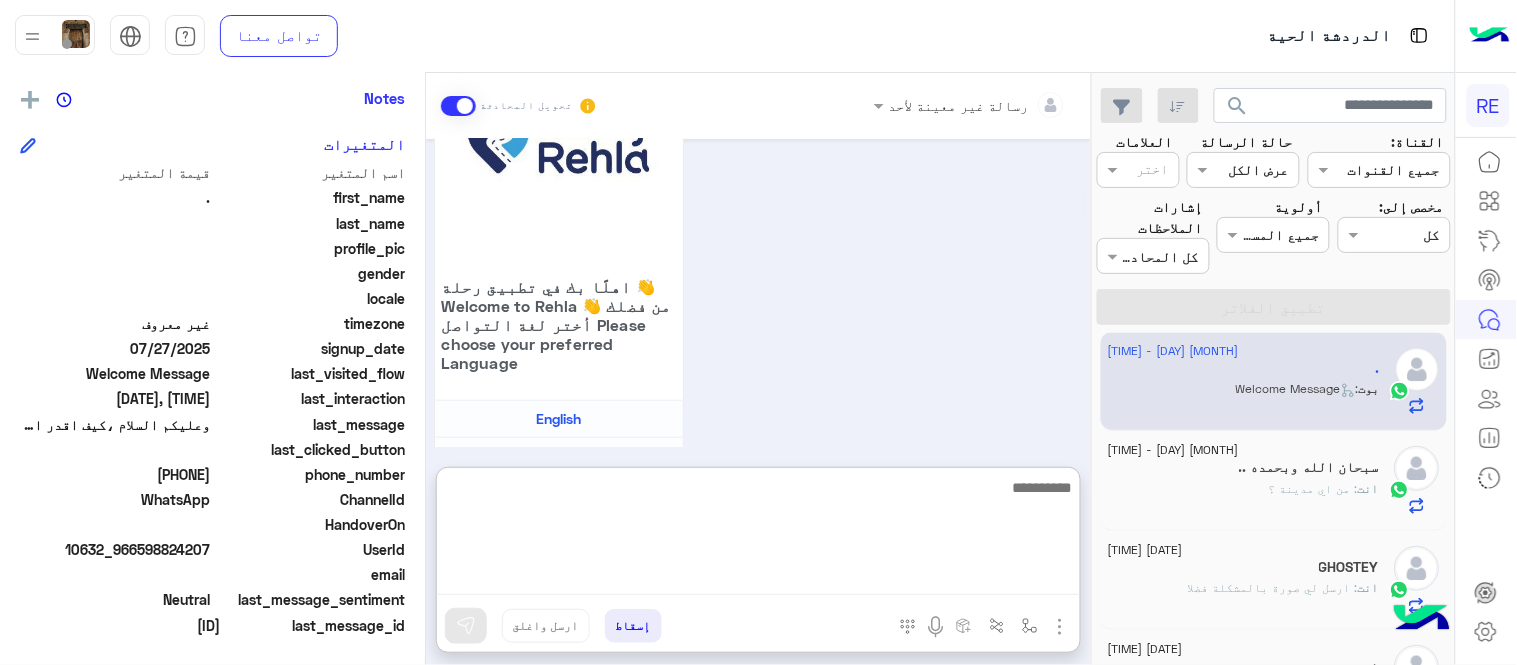 click at bounding box center (758, 535) 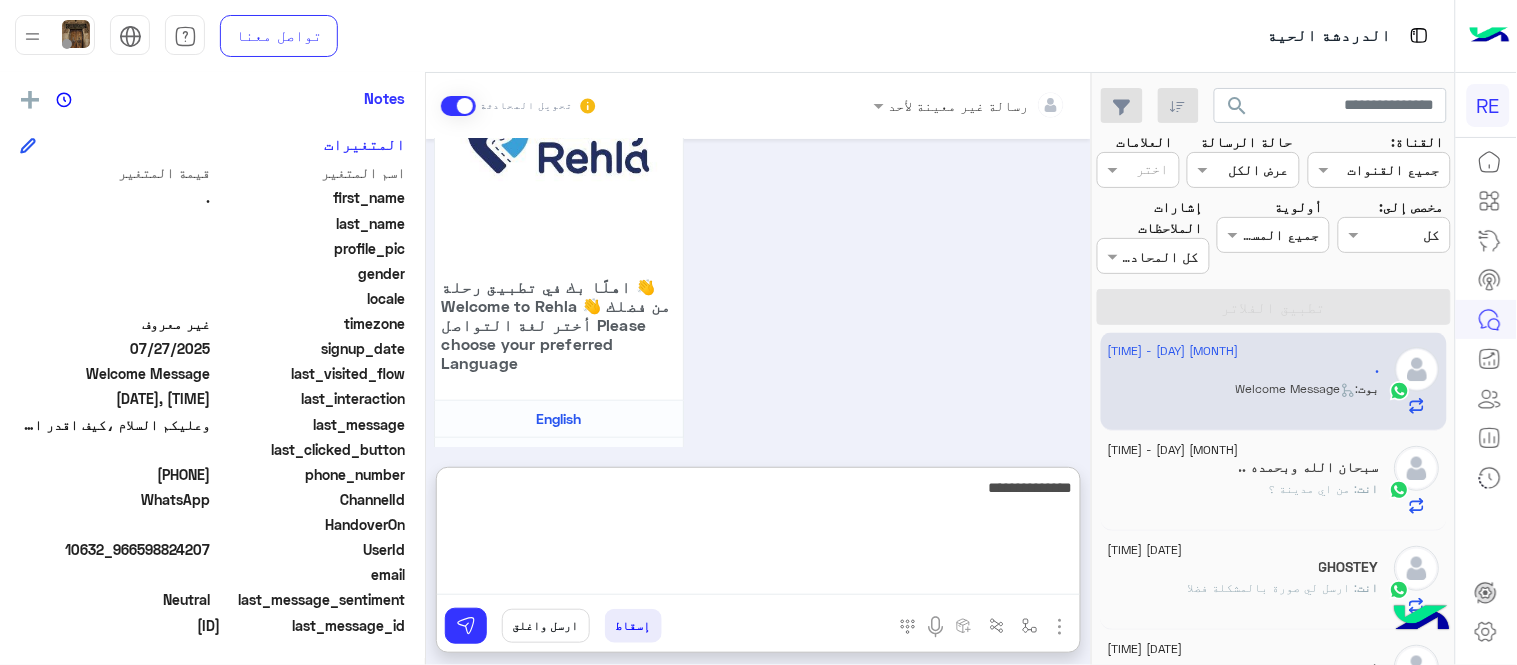 type on "**********" 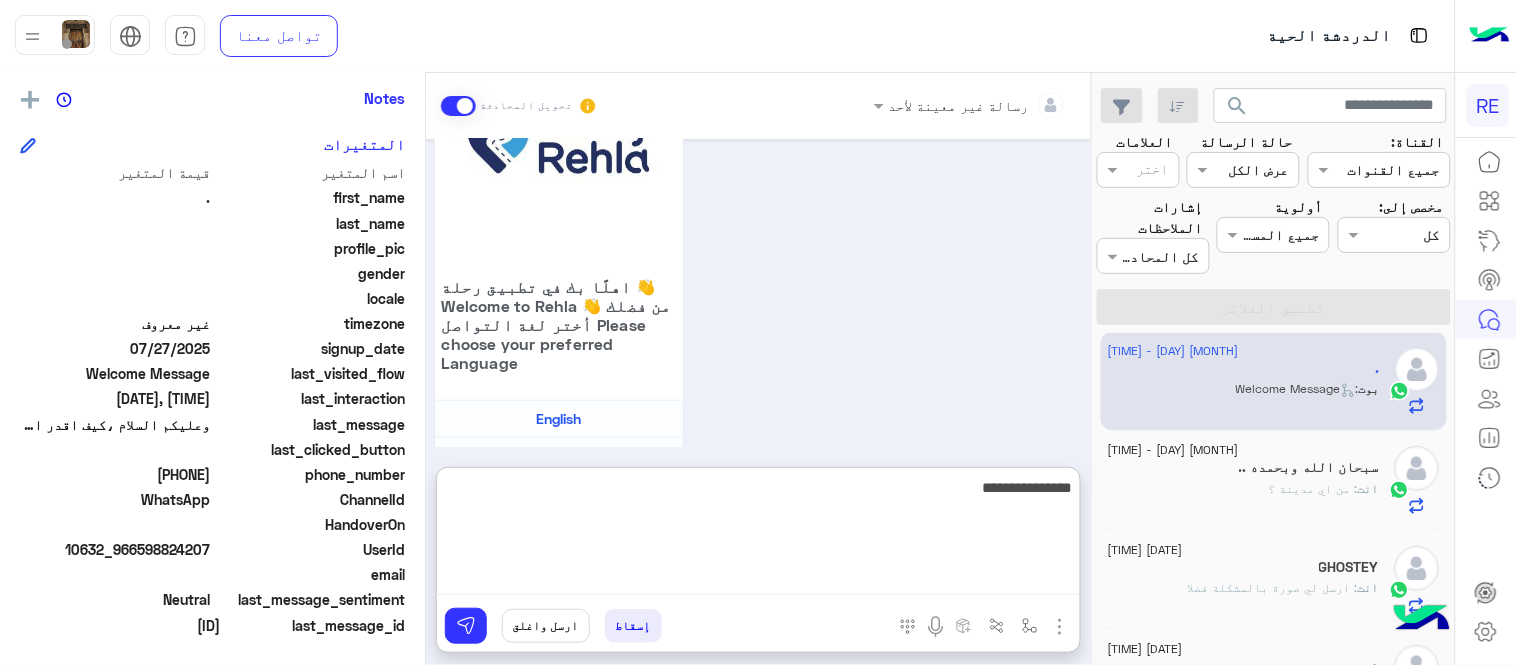 type 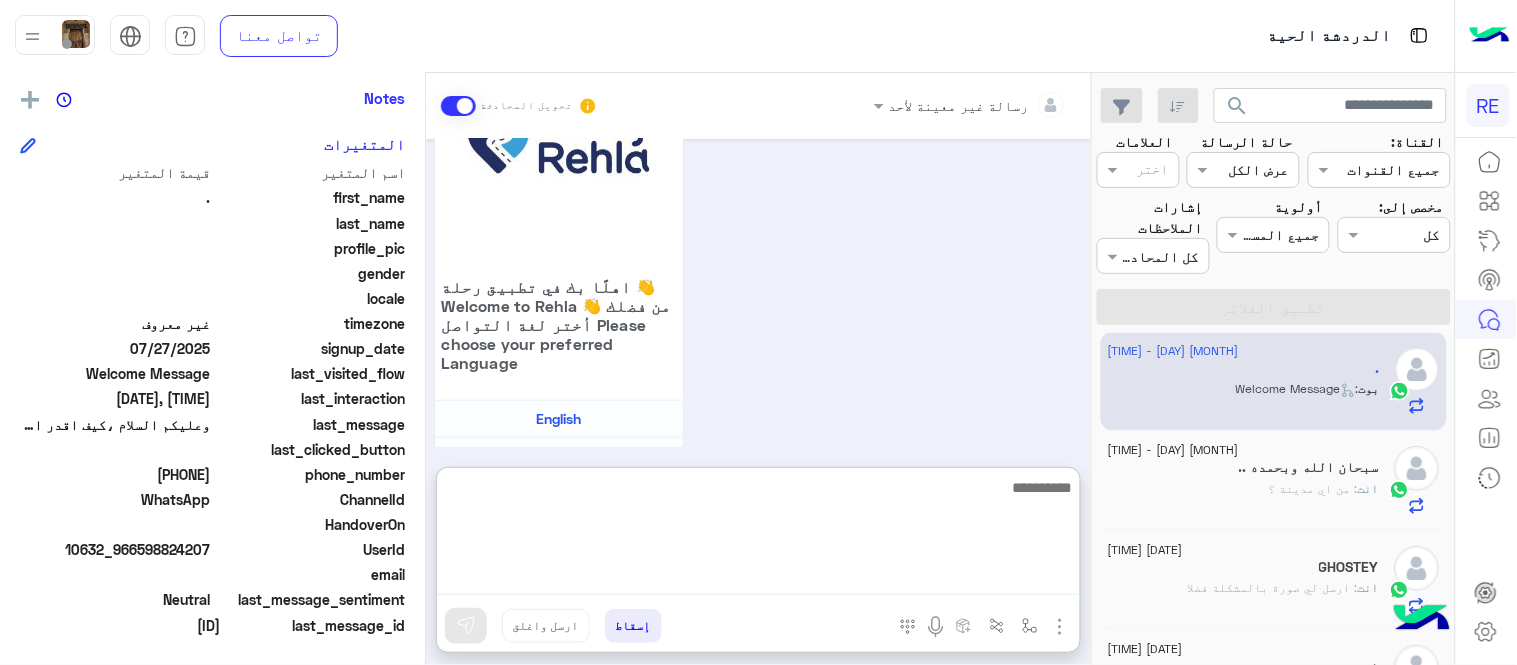 scroll, scrollTop: 425, scrollLeft: 0, axis: vertical 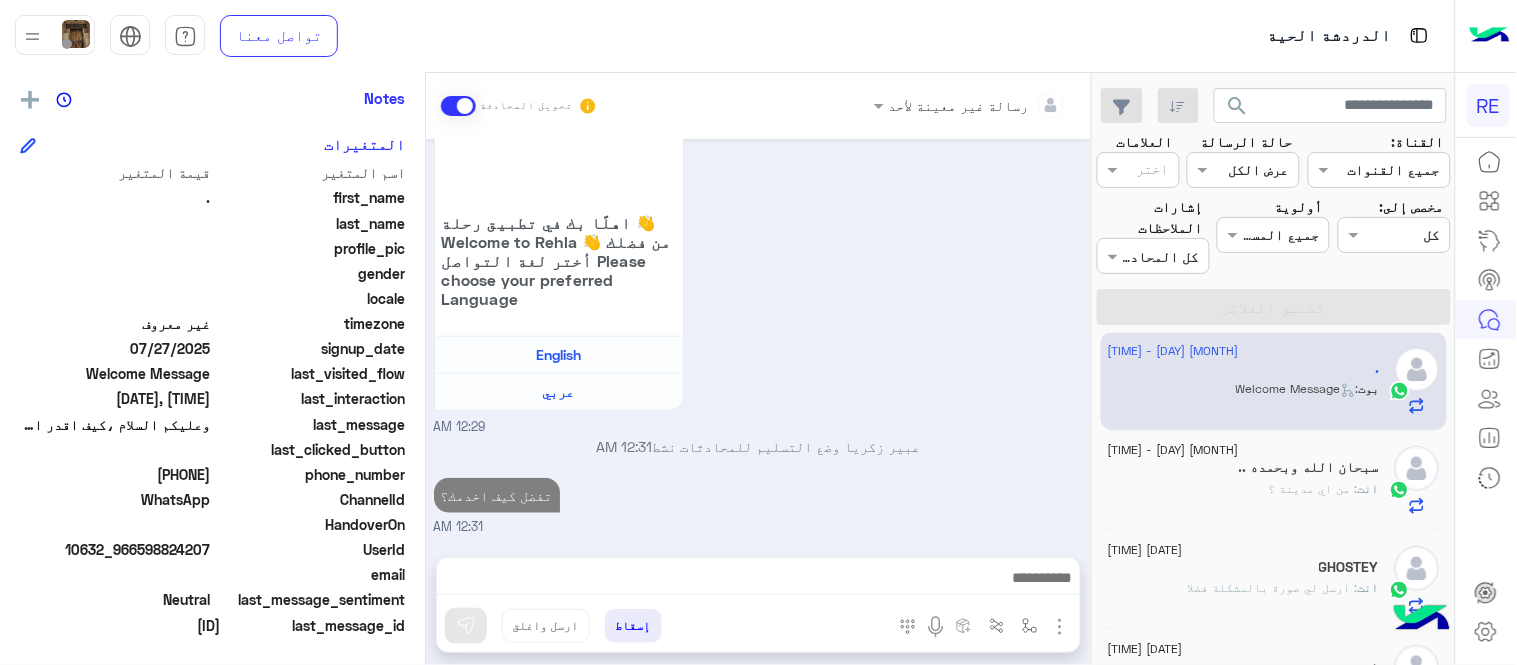 click on "[DATE]  سلام   [TIME]  وعليكم السلام ،كيف اقدر اساعدك
اهلًا بك في تطبيق رحلة 👋
Welcome to Rehla  👋
من فضلك أختر لغة التواصل
Please choose your preferred Language
English   عربي     [TIME]   [PERSON_NAME] وضع التسليم للمحادثات نشط   [TIME]      تفضل كيف اخدمك؟   [TIME]" at bounding box center (758, 338) 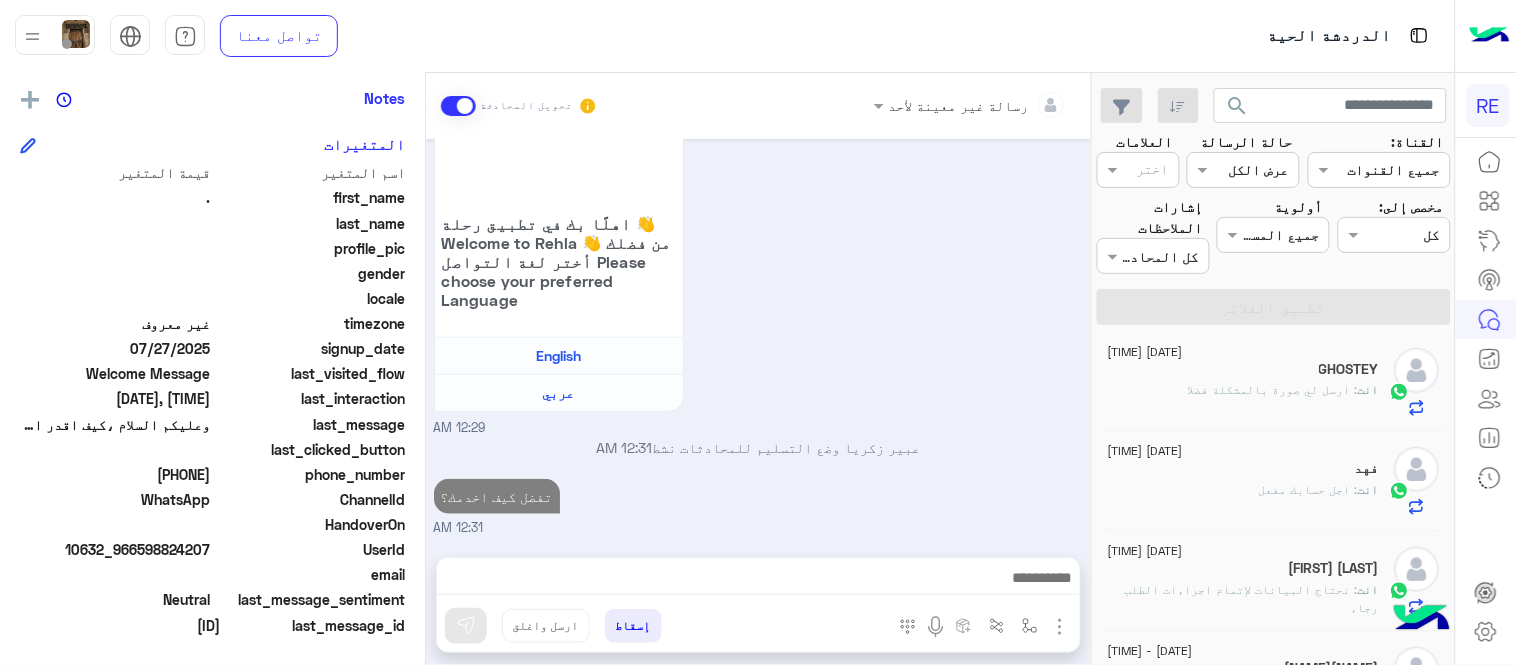 scroll, scrollTop: 676, scrollLeft: 0, axis: vertical 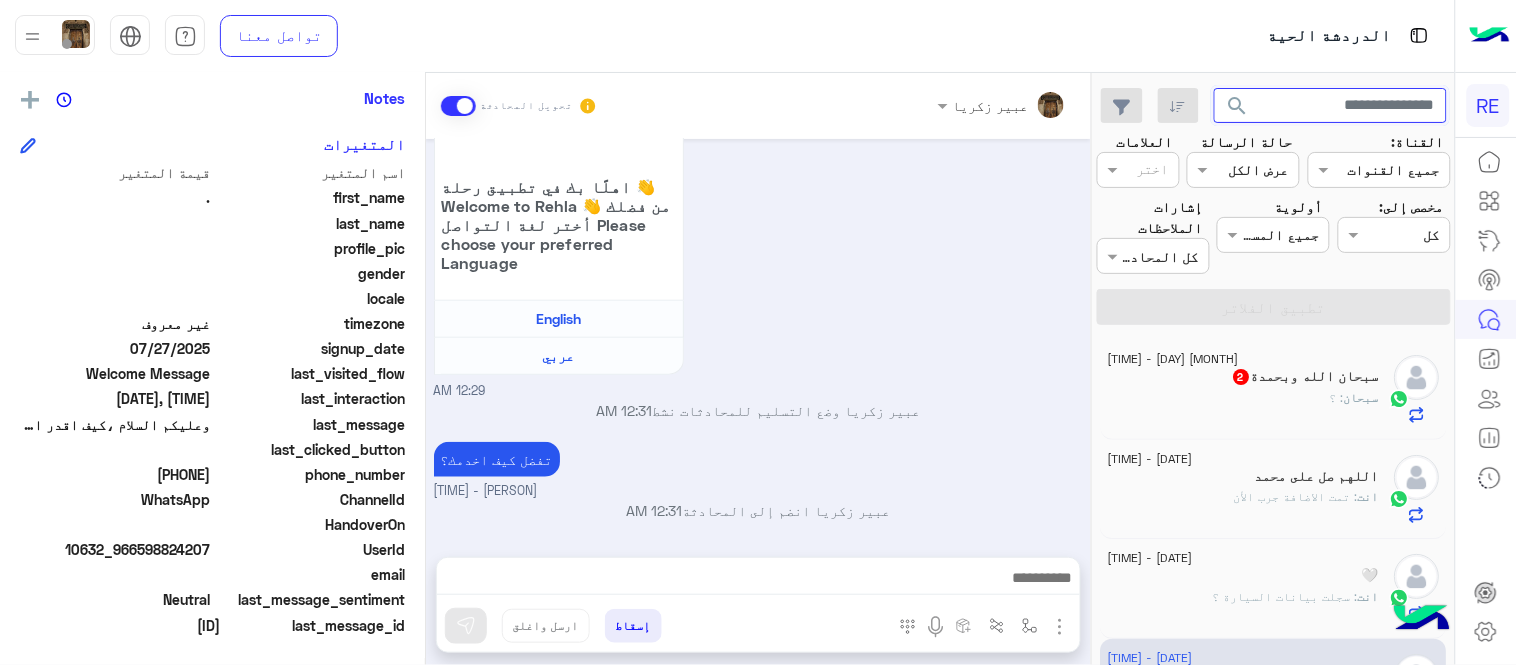click at bounding box center (1331, 106) 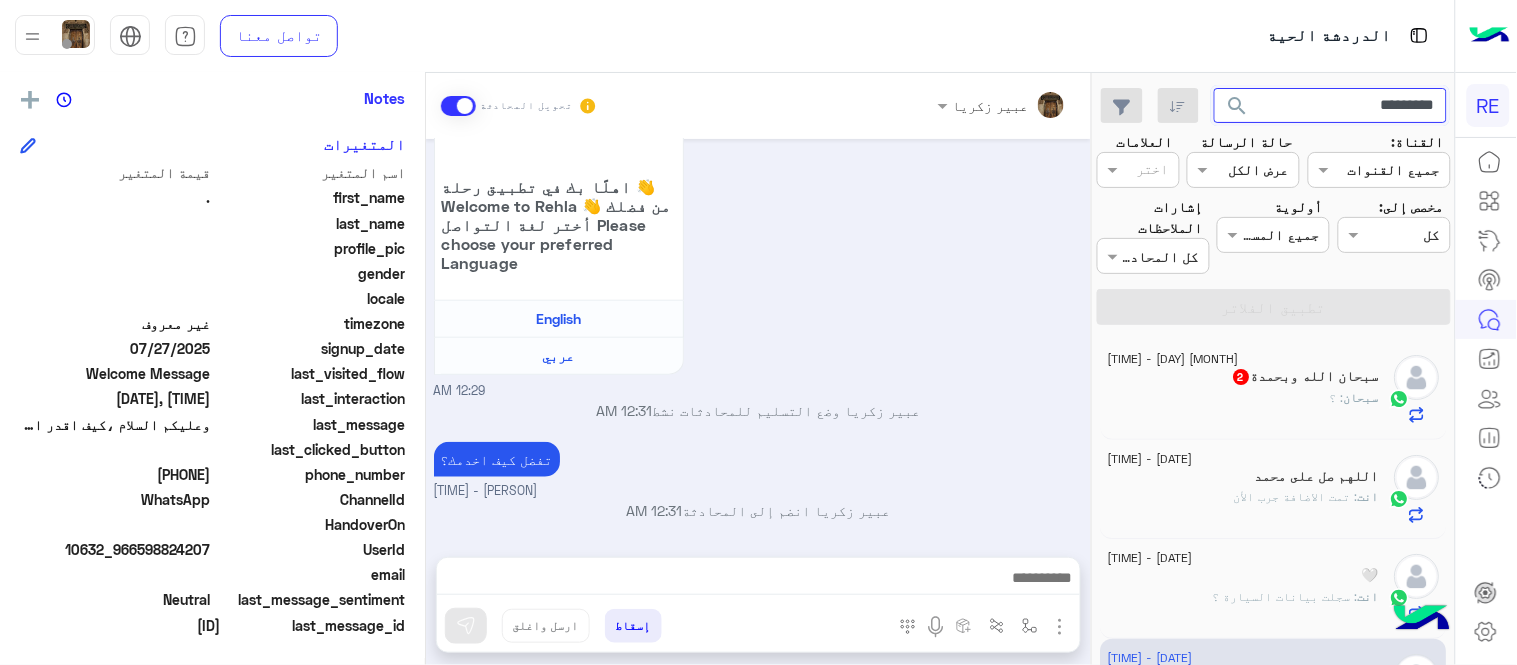 type on "*********" 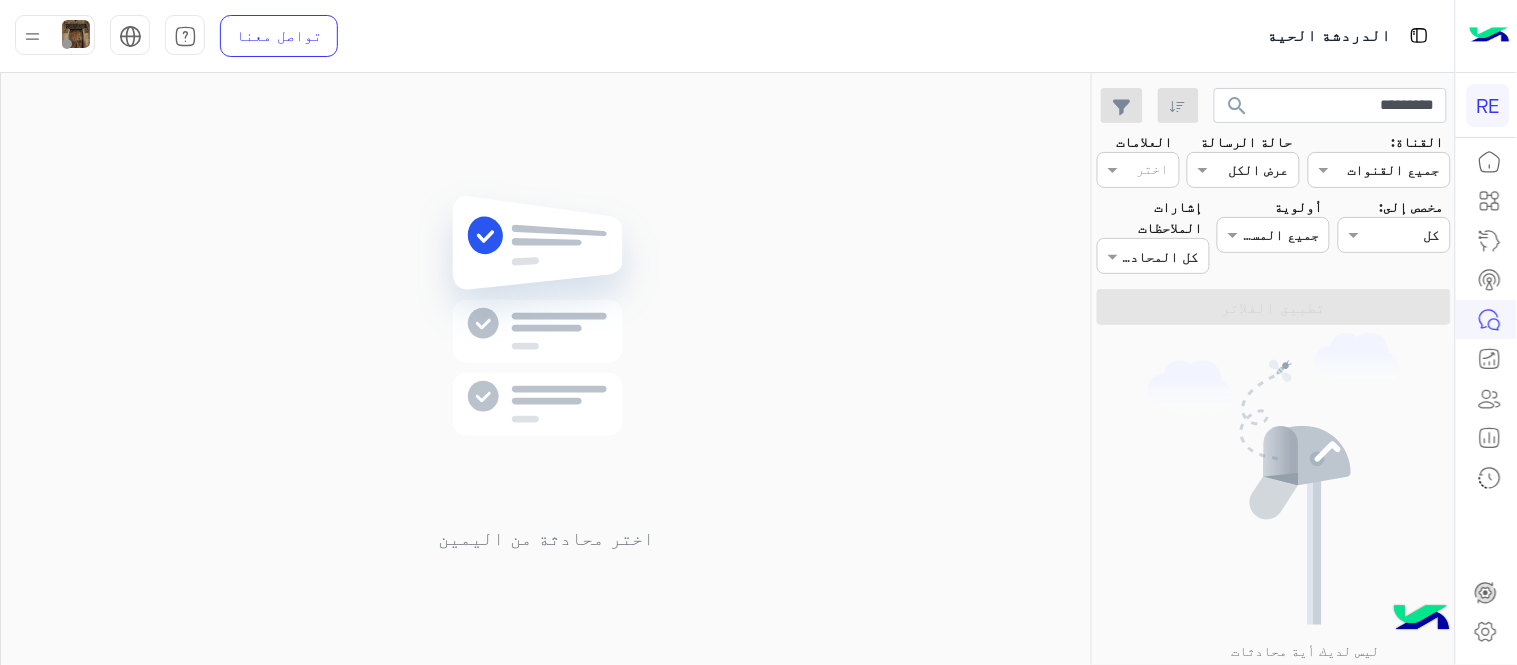 drag, startPoint x: 1306, startPoint y: 84, endPoint x: 1313, endPoint y: 92, distance: 10.630146 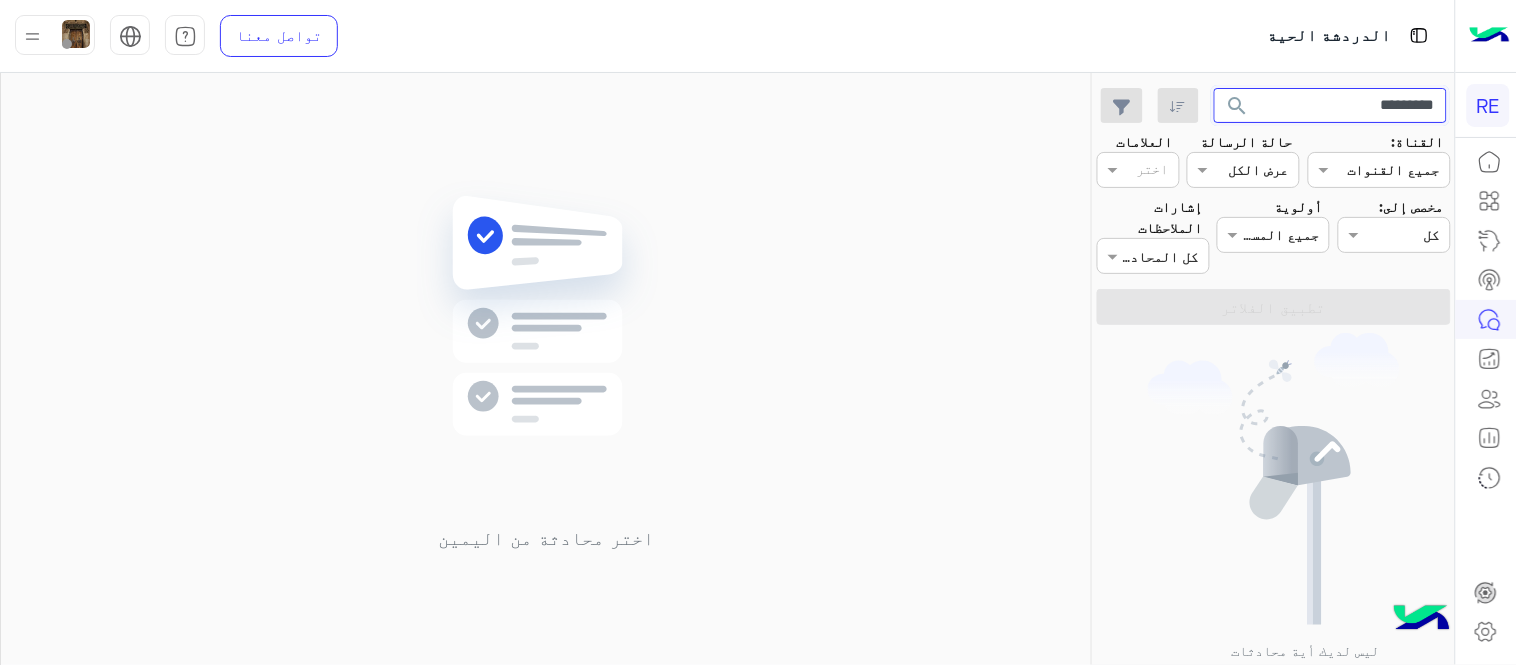 click on "*********" at bounding box center (1331, 106) 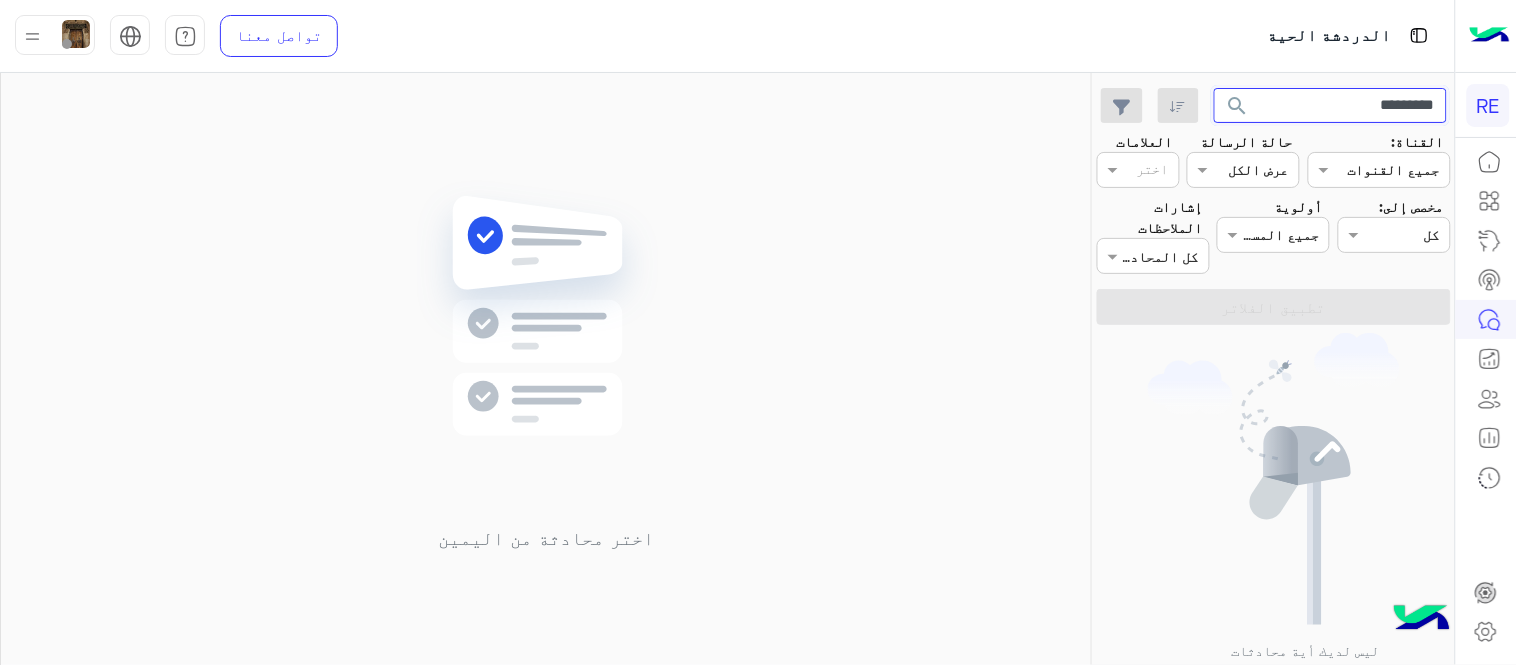 click on "*********" at bounding box center [1331, 106] 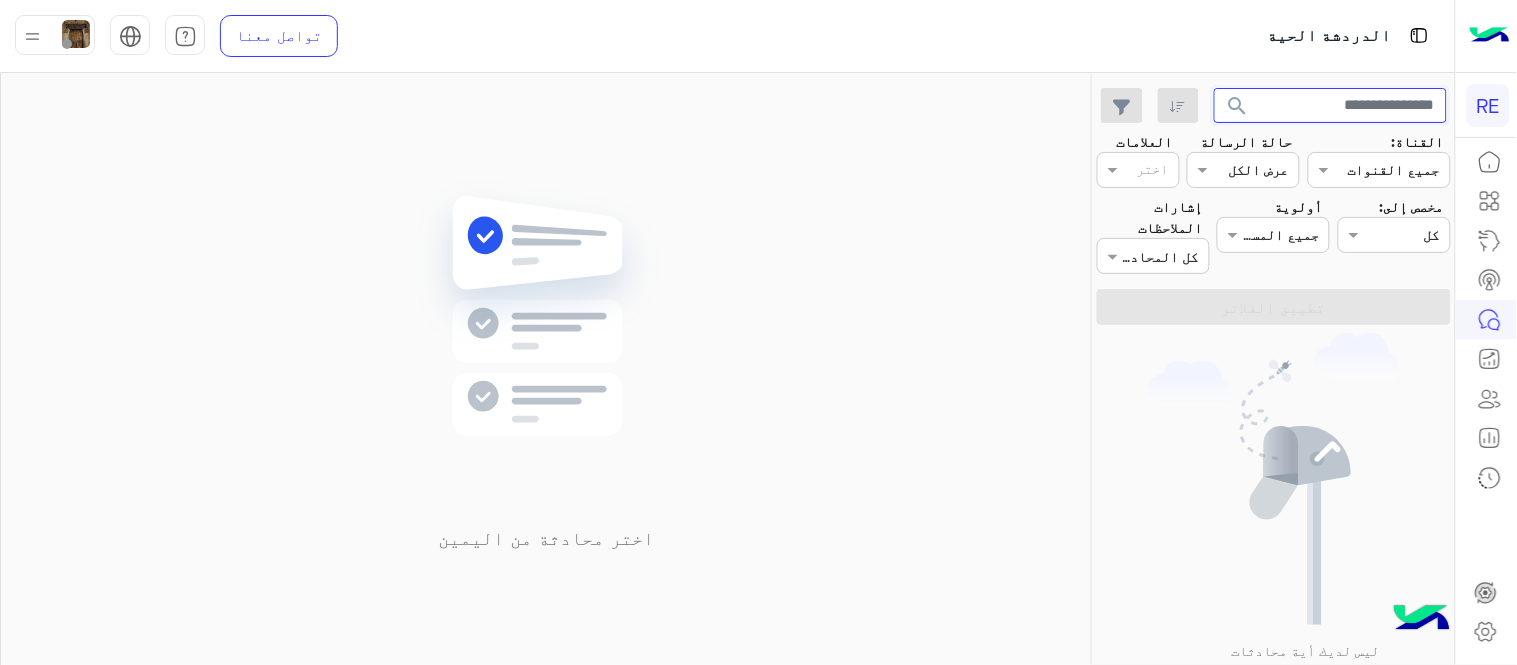 type 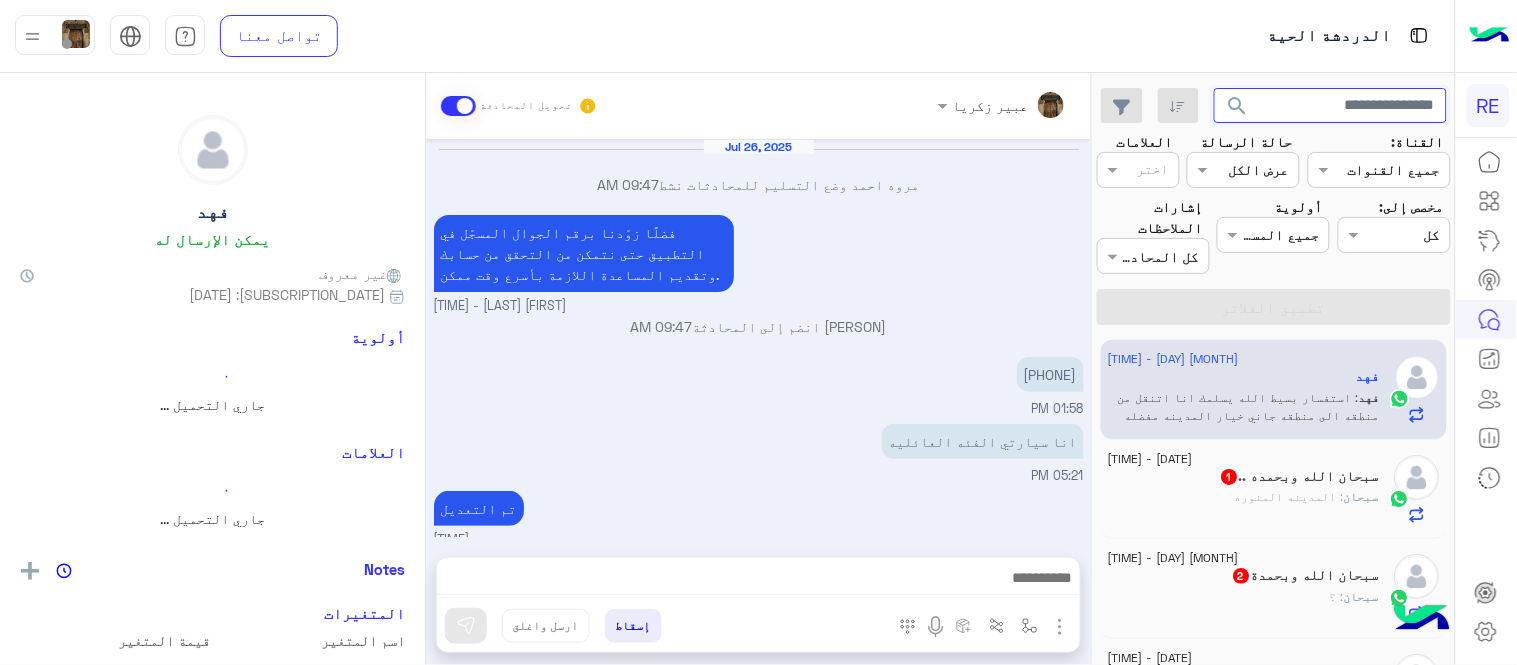 scroll, scrollTop: 385, scrollLeft: 0, axis: vertical 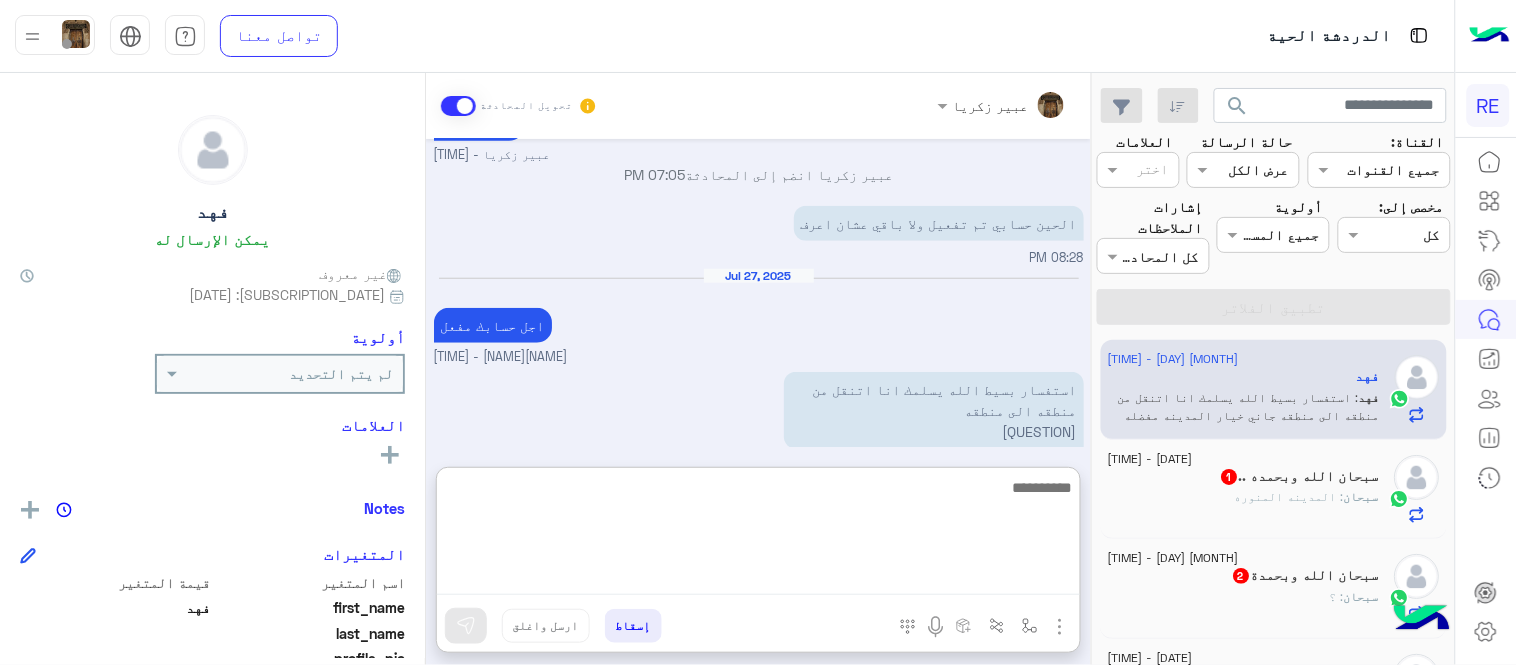 click at bounding box center [758, 535] 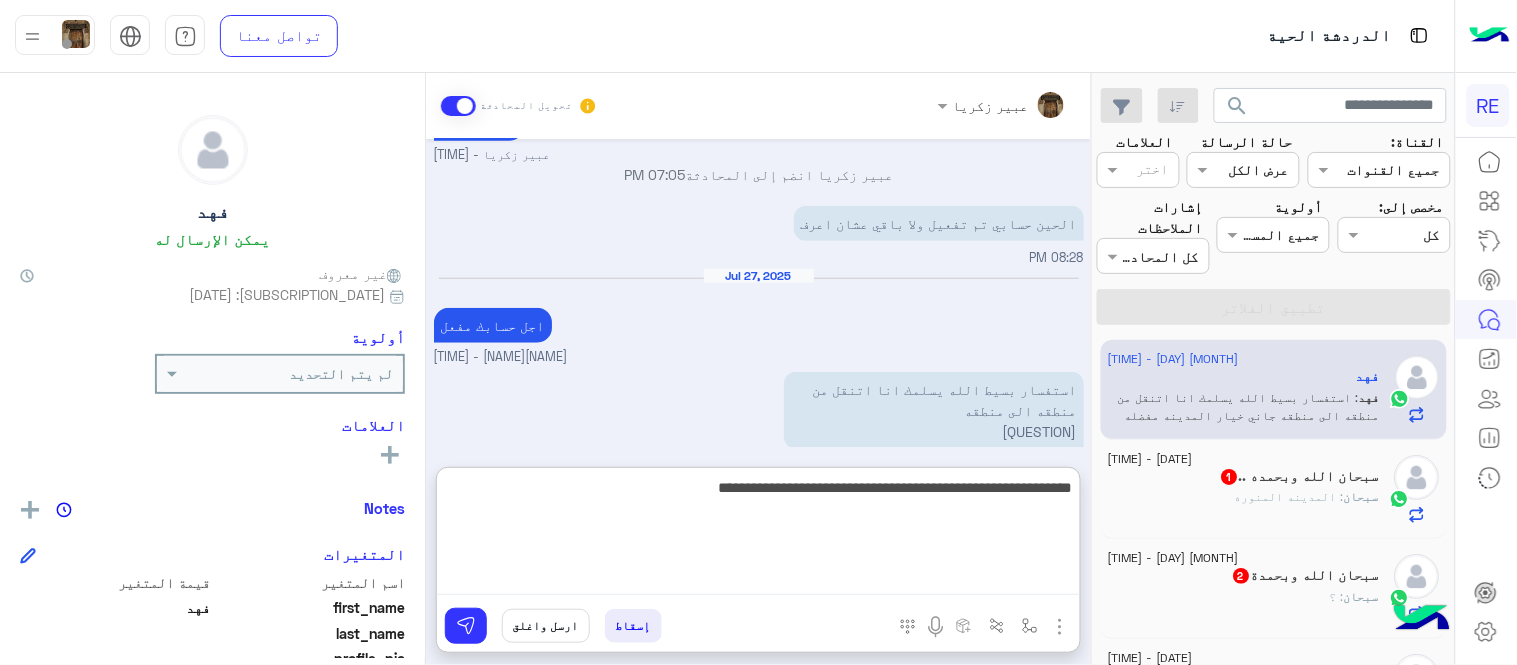 type on "**********" 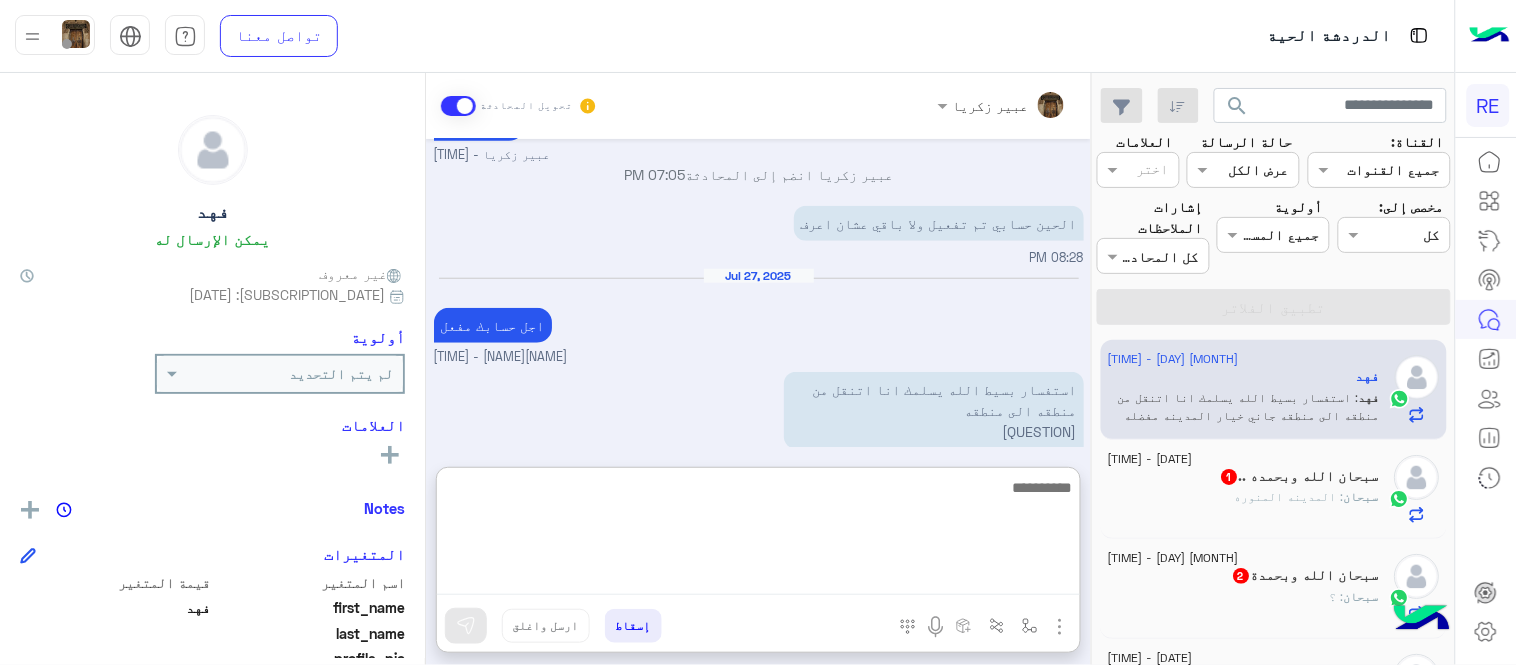 scroll, scrollTop: 560, scrollLeft: 0, axis: vertical 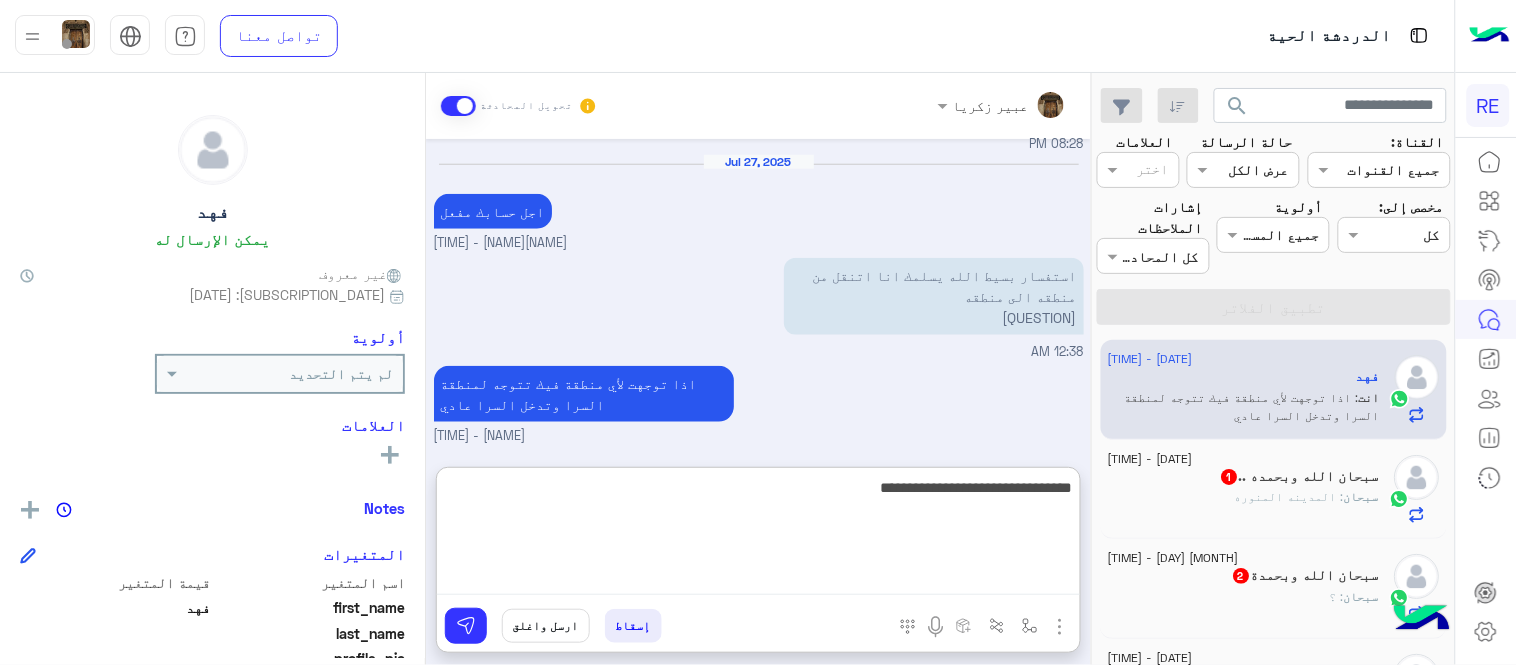 type on "**********" 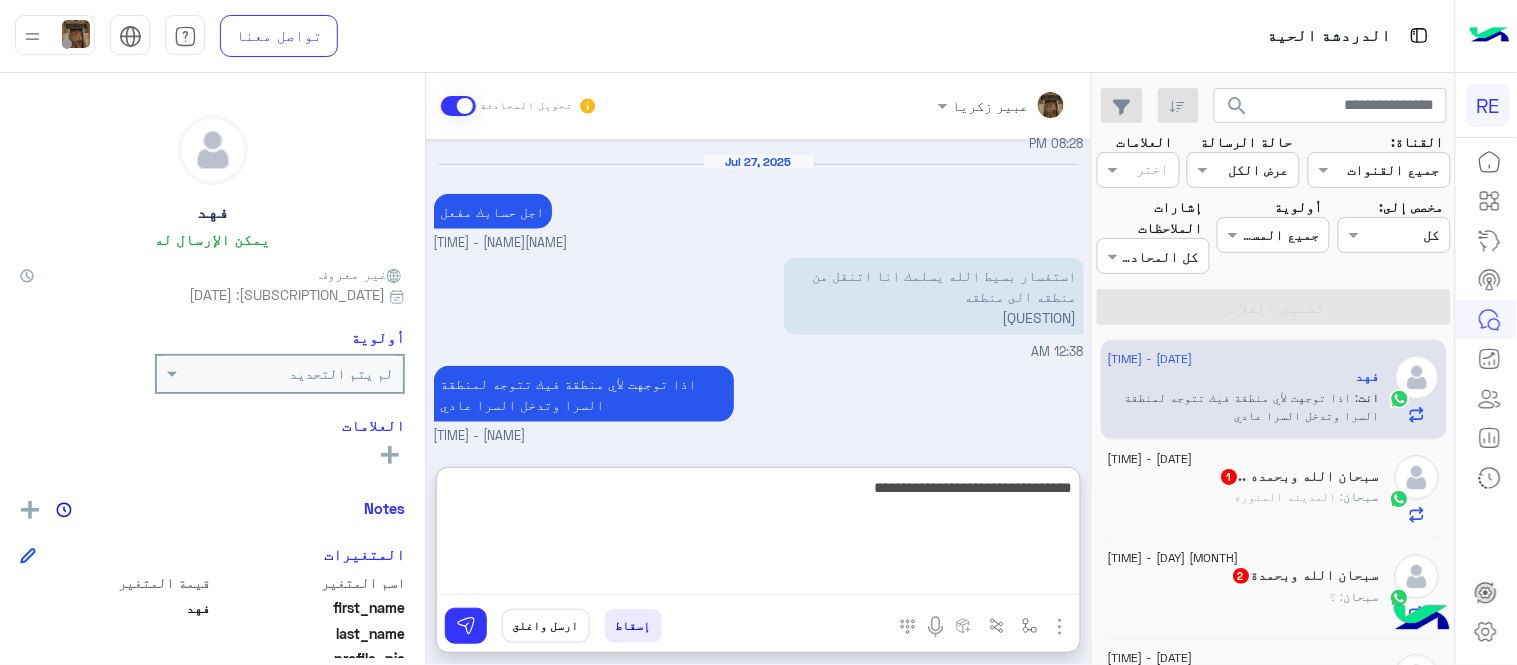 type 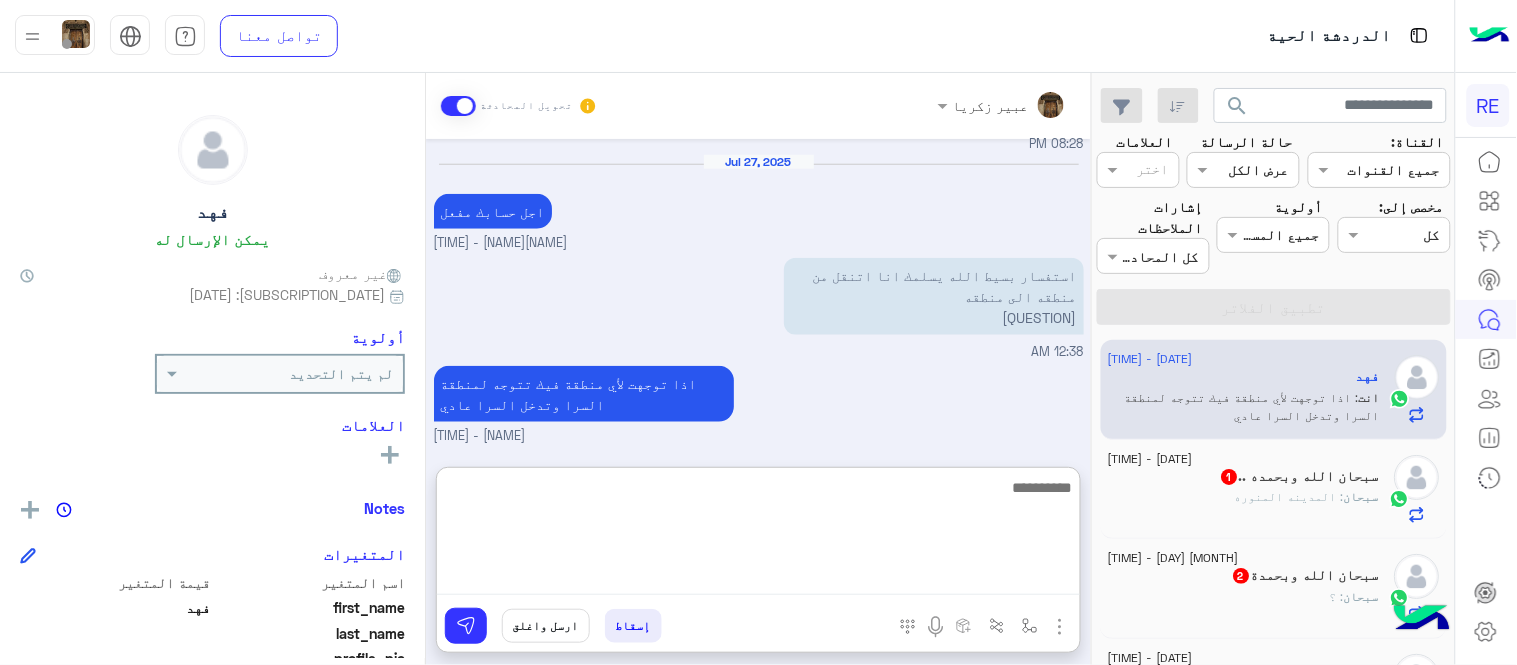 scroll, scrollTop: 624, scrollLeft: 0, axis: vertical 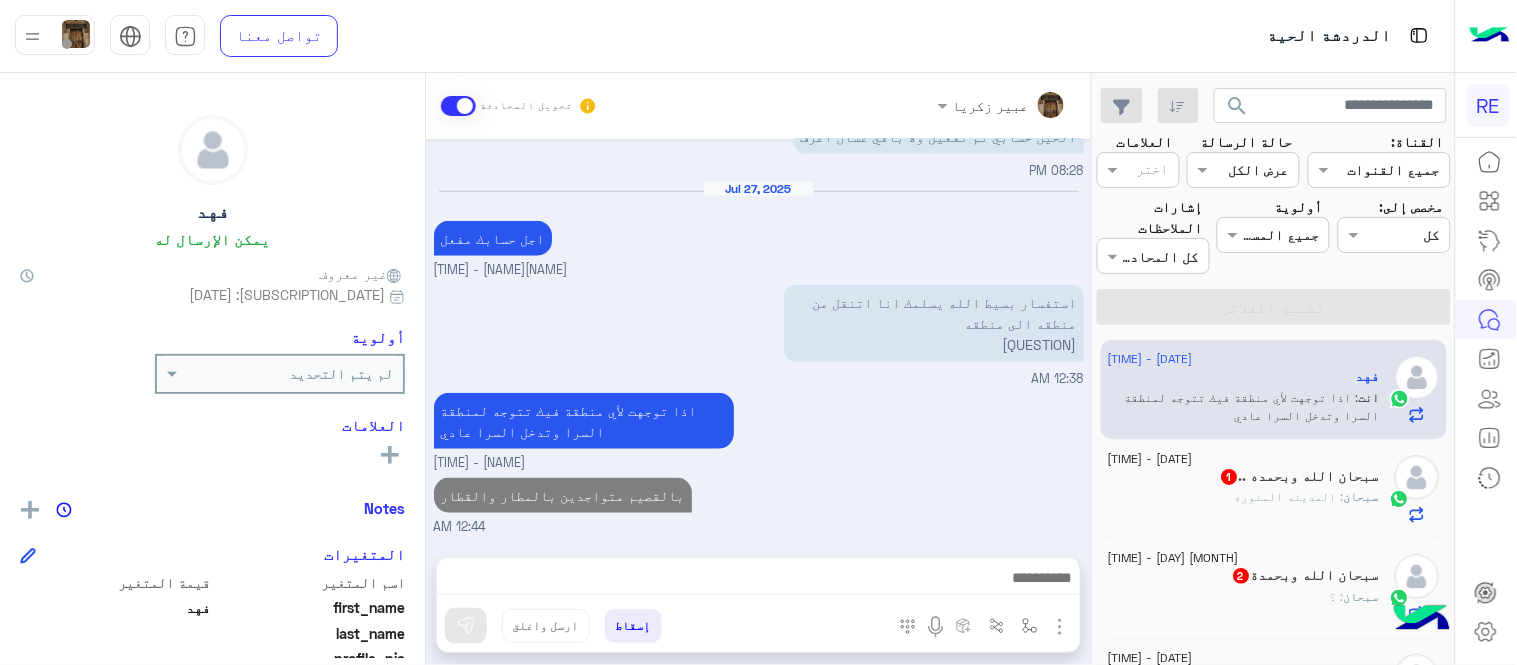 click on "[FIRST] [LAST] تحويل المحادثة     [DATE]   [FIRST] [LAST] وضع التسليم للمحادثات نشط   [TIME]      فضلًا زوّدنا برقم الجوال المسجّل في التطبيق حتى نتمكن من التحقق من حسابك وتقديم المساعدة اللازمة بأسرع وقت ممكن.  [FIRST] [LAST] -  [TIME]   [FIRST] [LAST] انضم إلى المحادثة   [TIME]      [PHONE]   [TIME]   انا سيارتي الفئه العائليه   [TIME]  تم التعديل  [FIRST] [LAST] -  [TIME]   [FIRST] [LAST] انضم إلى المحادثة   [TIME]      الحين حسابي تم تفعيل ولا باقي عشان اعرف   [TIME]   [DATE]  اجل حسابك مفعل  [FIRST] [LAST] -  [TIME]   استفسار بسيط الله يسلمك انا اتنقل من منطقه  الى منطقه    [TIME]   [FIRST] [LAST] -  [TIME]    [TIME]   إسقاط   ارسل واغلق" at bounding box center [758, 373] 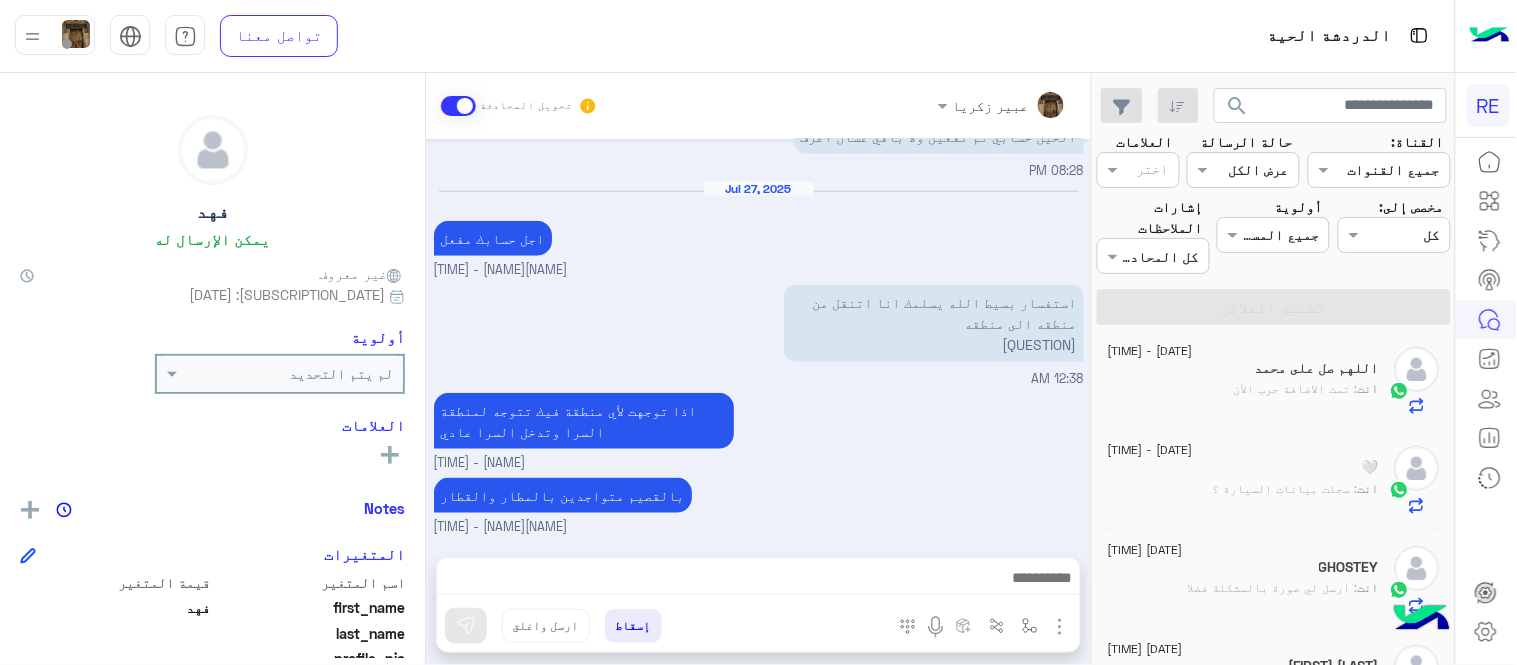 scroll, scrollTop: 0, scrollLeft: 0, axis: both 